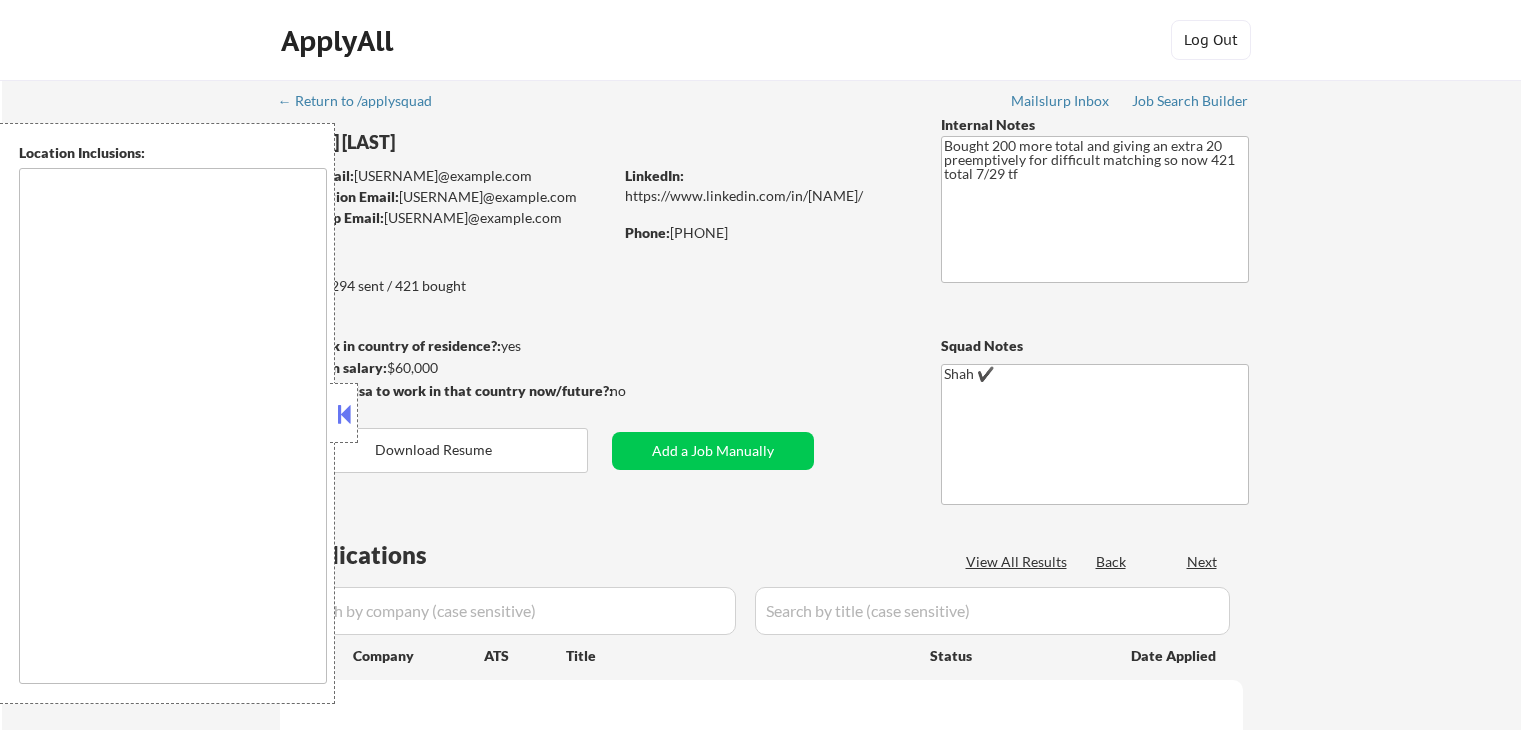 scroll, scrollTop: 0, scrollLeft: 0, axis: both 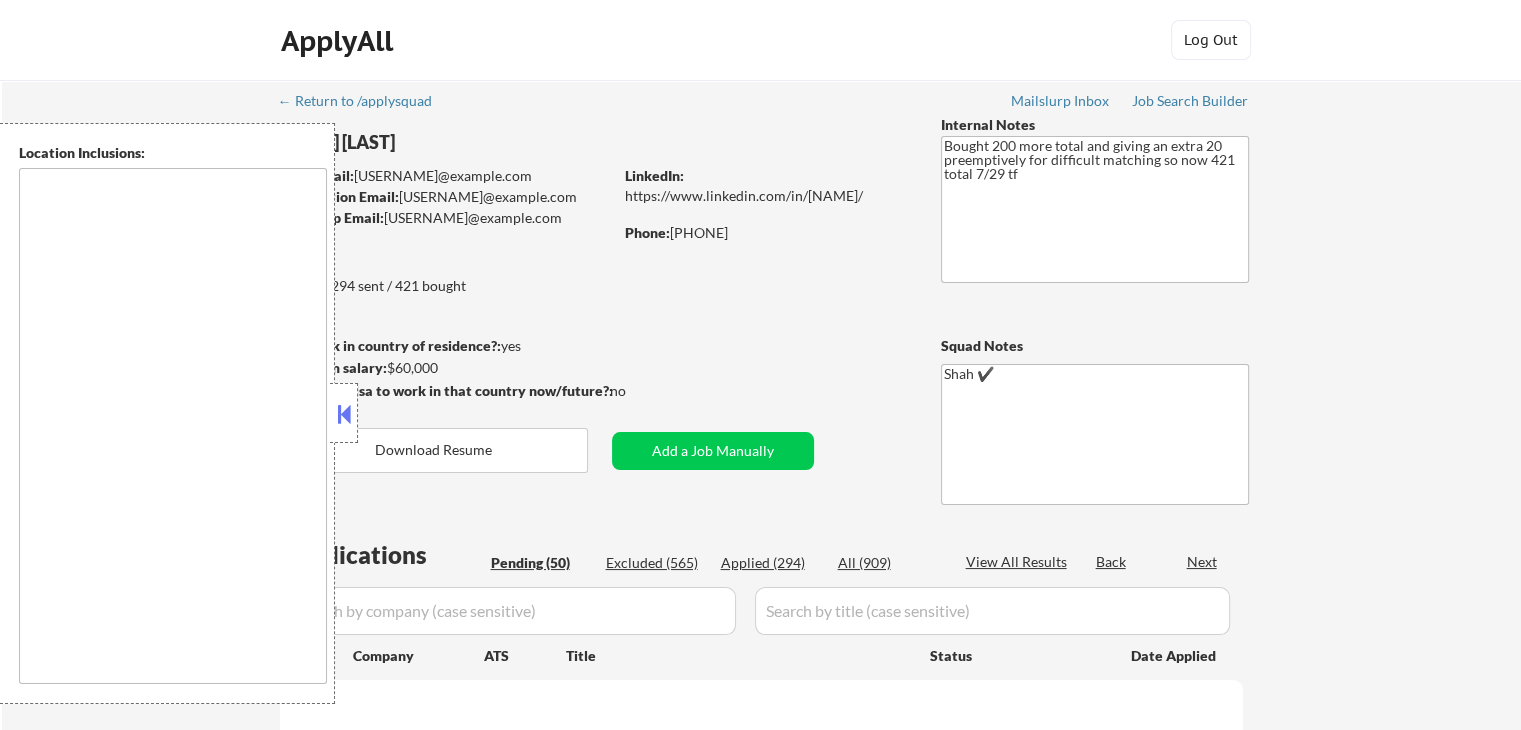 type on "[SAN FRANCISCO], [STATE]   [DALY CITY], [STATE]   [SOUTH SAN FRANCISCO], [STATE]   [BRISBANE], [STATE]   [COLMA], [STATE]   [PACIFICA], [STATE]   [SAN BRUNO], [STATE]   [MILLBRAE], [STATE]   [BURLINGAME], [STATE]   [SAN MATEO], [STATE]   [FOSTER CITY], [STATE]   [BELMONT], [STATE]   [REDWOOD CITY], [STATE]   [SAN CARLOS], [STATE]   [MENLO PARK], [STATE]   [EAST PALO ALTO], [STATE]   [PALO ALTO], [STATE]   [MOUNTAIN VIEW], [STATE]   [LOS ALTOS], [STATE]   [LOS ALTOS HILLS], [STATE]   [CUPERTINO], [STATE]   [SUNNYVALE], [STATE]   [SANTA CLARA], [STATE]   [FREMONT], [STATE]   [UNION CITY], [STATE]   [HAYWARD], [STATE]   [SAN LEANDRO], [STATE]   [ALAMEDA], [STATE]   [OAKLAND], [STATE]   [BERKELEY], [STATE]   [ALBANY], [STATE]   [EL CERRITO], [STATE]   [RICHMOND], [STATE]   [SAN RAFAEL], [STATE]   [LARKSPUR], [STATE]   [CORTE MADERA], [STATE]   [TIBURON], [STATE]   [SAUSALITO], [STATE]   [MILL VALLEY], [STATE]   [NOVATO], [STATE]   [WALNUT CREEK], [STATE]   [CONCORD], [STATE]   [PLEASANT HILL], [STATE]   [LAFAYETTE], [STATE]   [ORINDA], [STATE]   [MORAGA], [STATE]   [DANVILLE], [STATE]   [SAN RAMON], [STATE]   [DUBLIN], [STATE]   [PLEASANTON], [STATE]   [HERCULES], [STATE]   [PINOLE], [STATE]   [SAN PABLO], [STATE]   [EL SOBRANTE], [STATE]   [MARTINEZ], [STATE]   [PITTSBURG], [STATE]   [ANTIOCH], [STATE]   [BRENTWOOD], [STATE]   [LIVERMORE], [STATE]   [ALAMO], [STATE]   [CASTRO VALLEY], [STATE]   [NEWARK], [STATE]   [MILPITAS], [STATE]   [SAN J..." 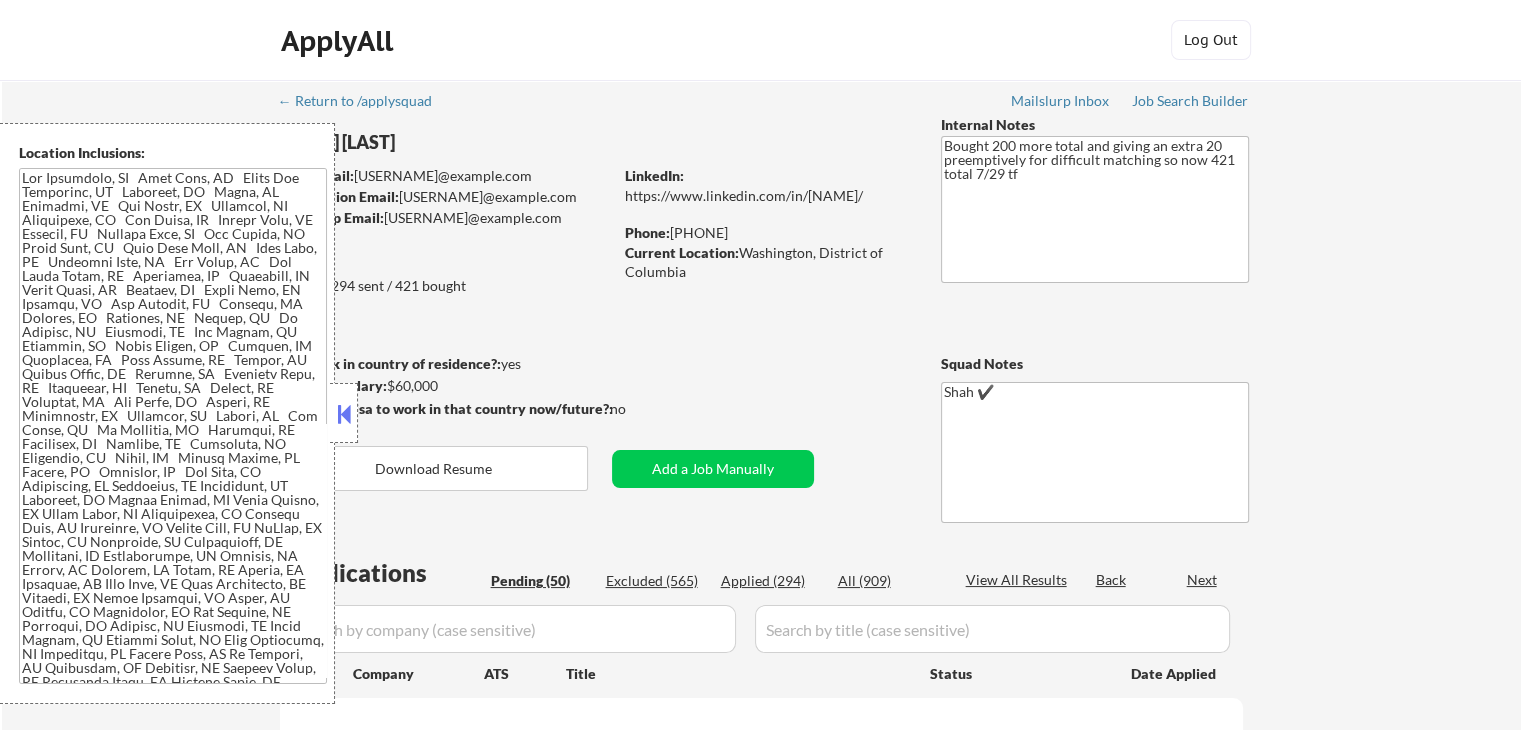 select on ""pending"" 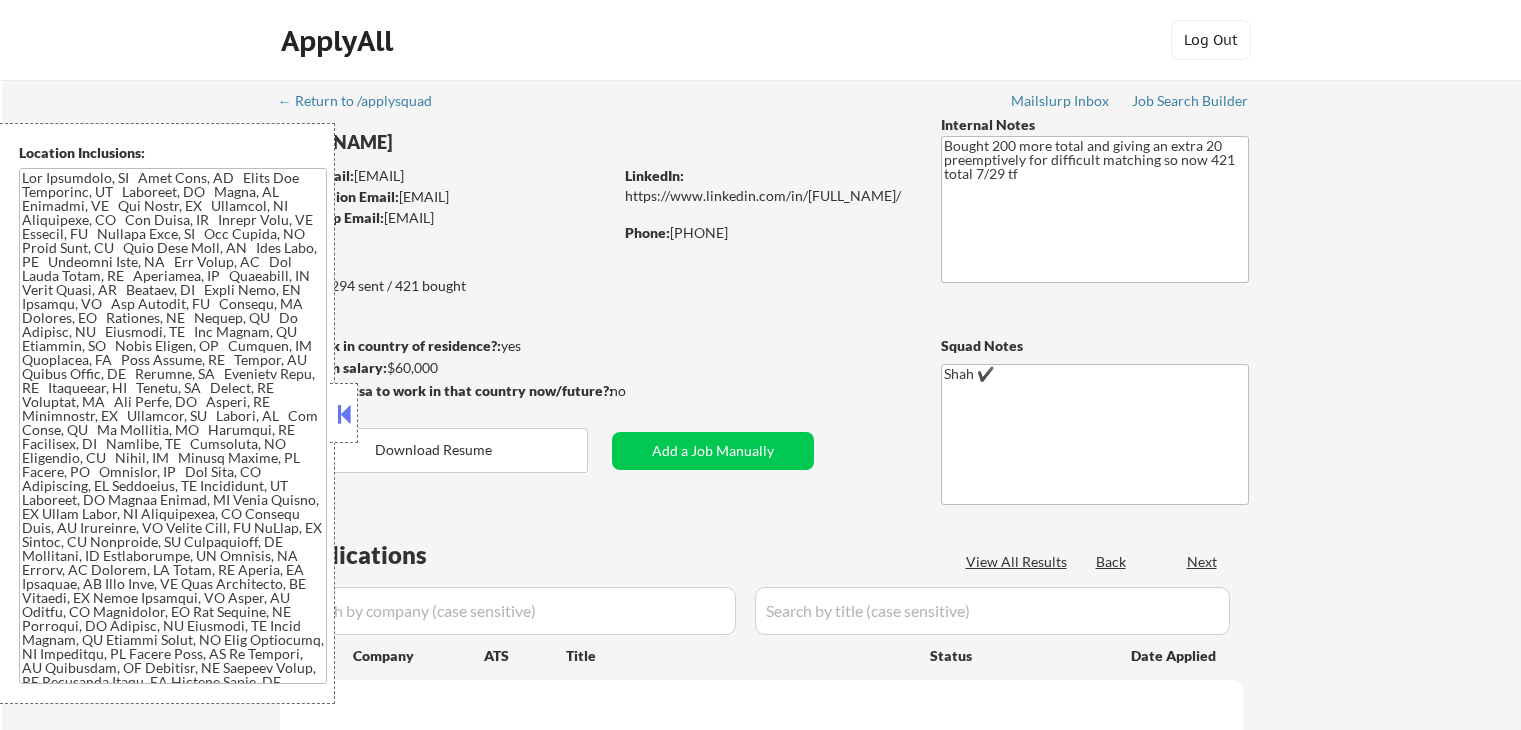 scroll, scrollTop: 0, scrollLeft: 0, axis: both 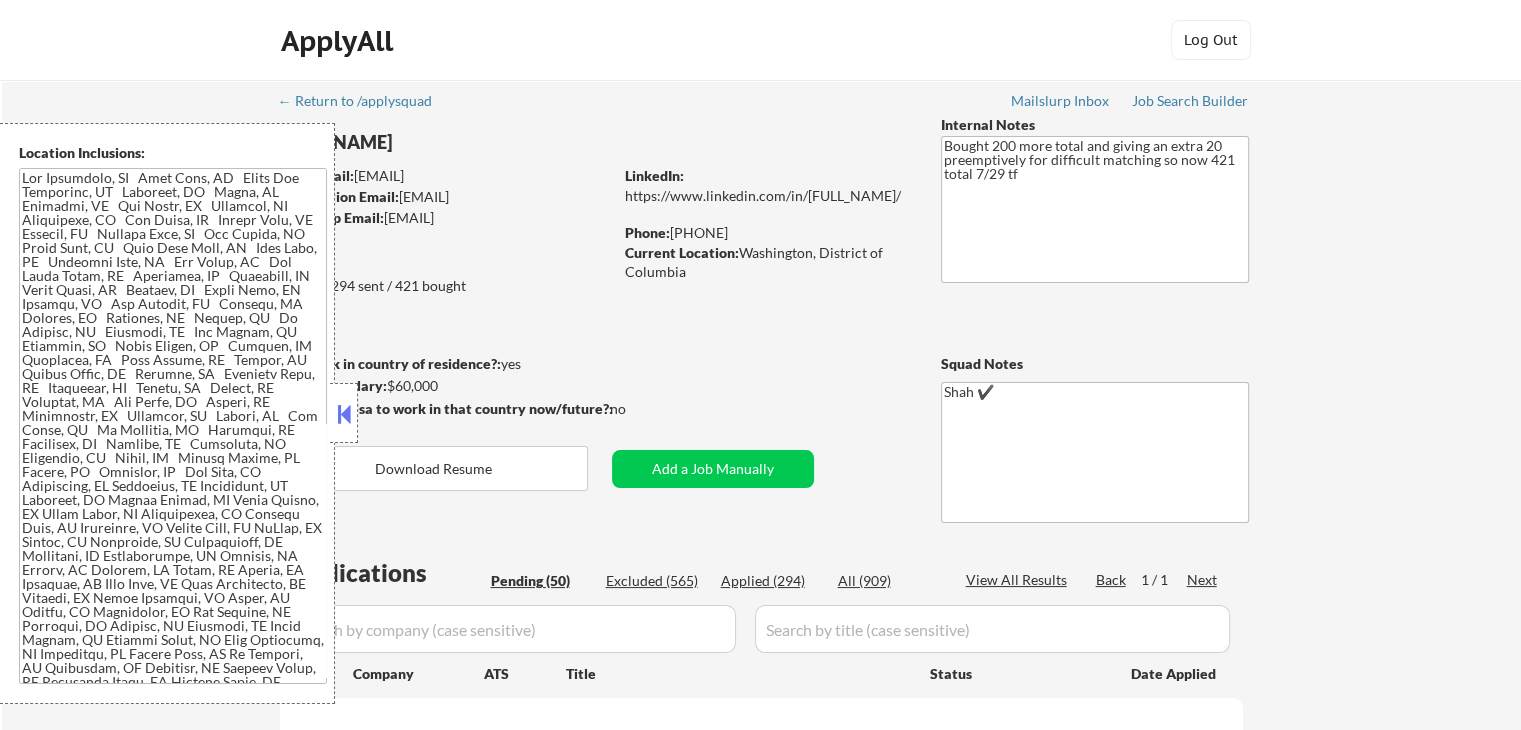 select on ""pending"" 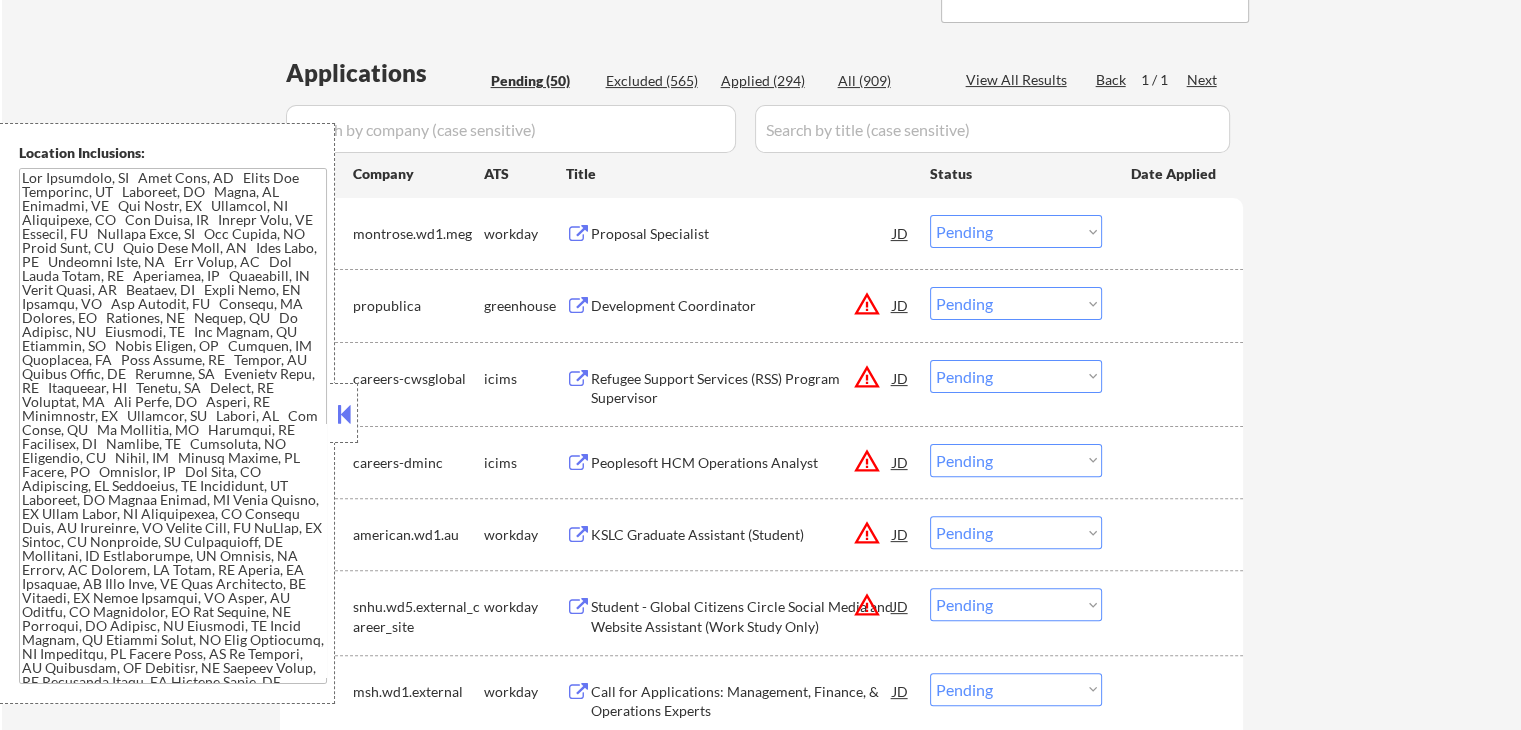 scroll, scrollTop: 600, scrollLeft: 0, axis: vertical 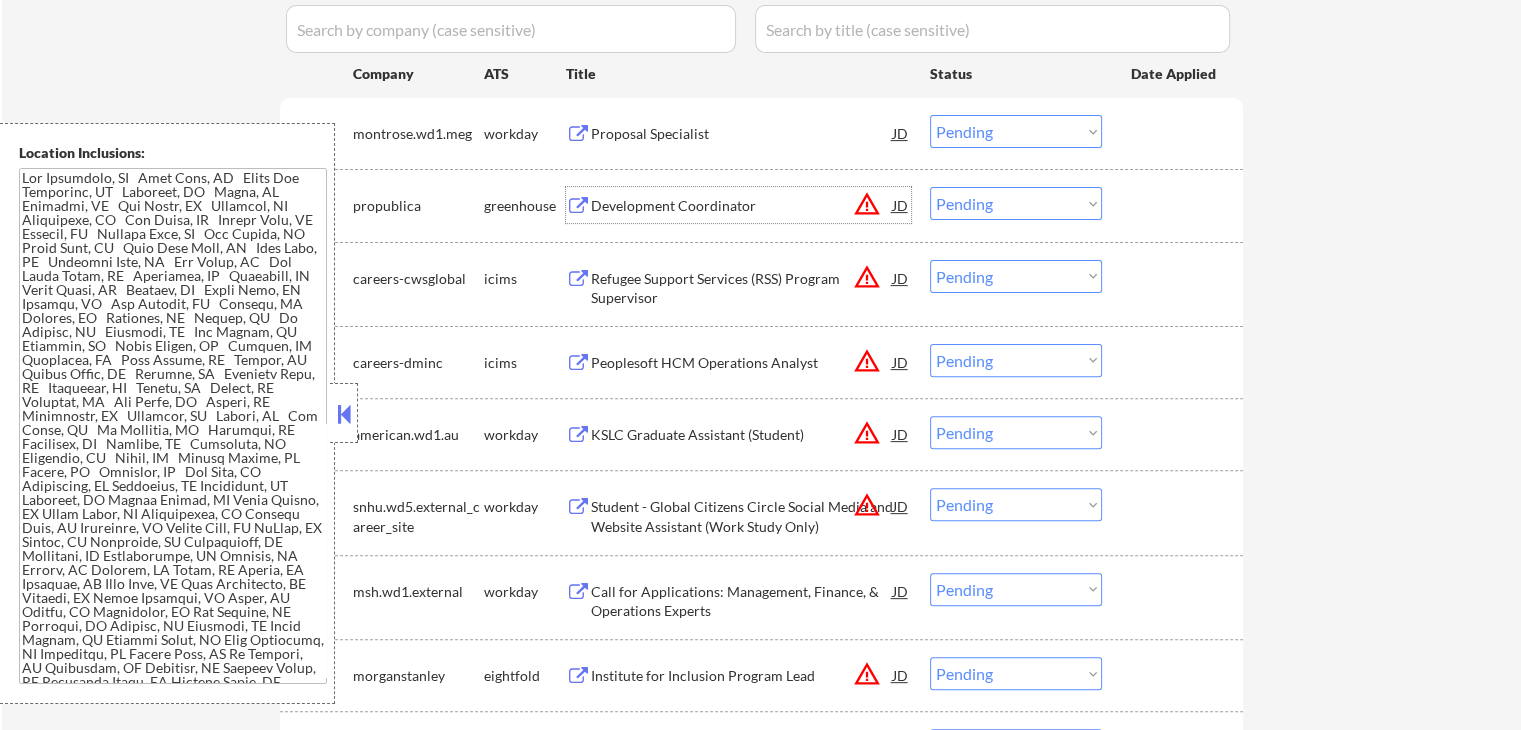 click on "Development Coordinator" at bounding box center (742, 206) 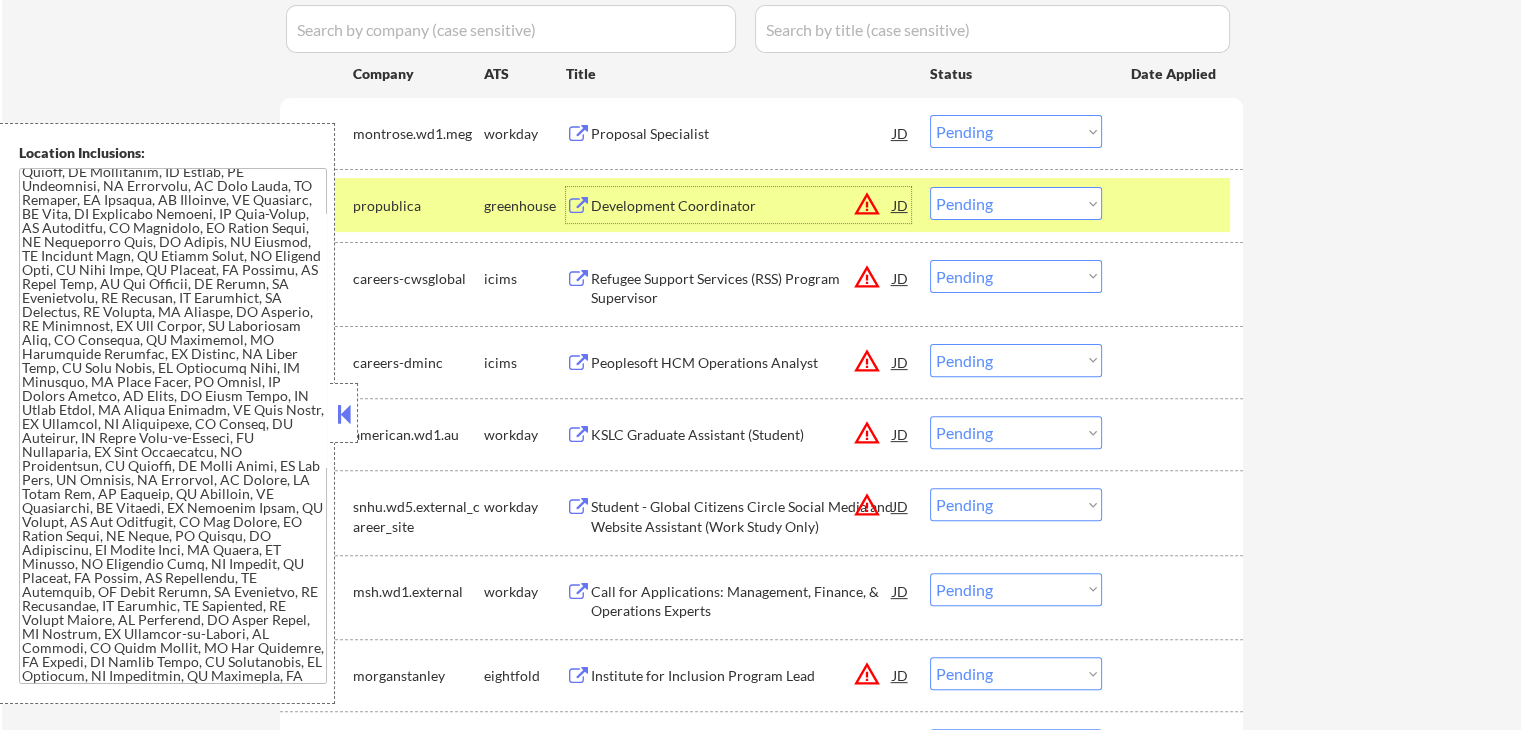 scroll, scrollTop: 1071, scrollLeft: 0, axis: vertical 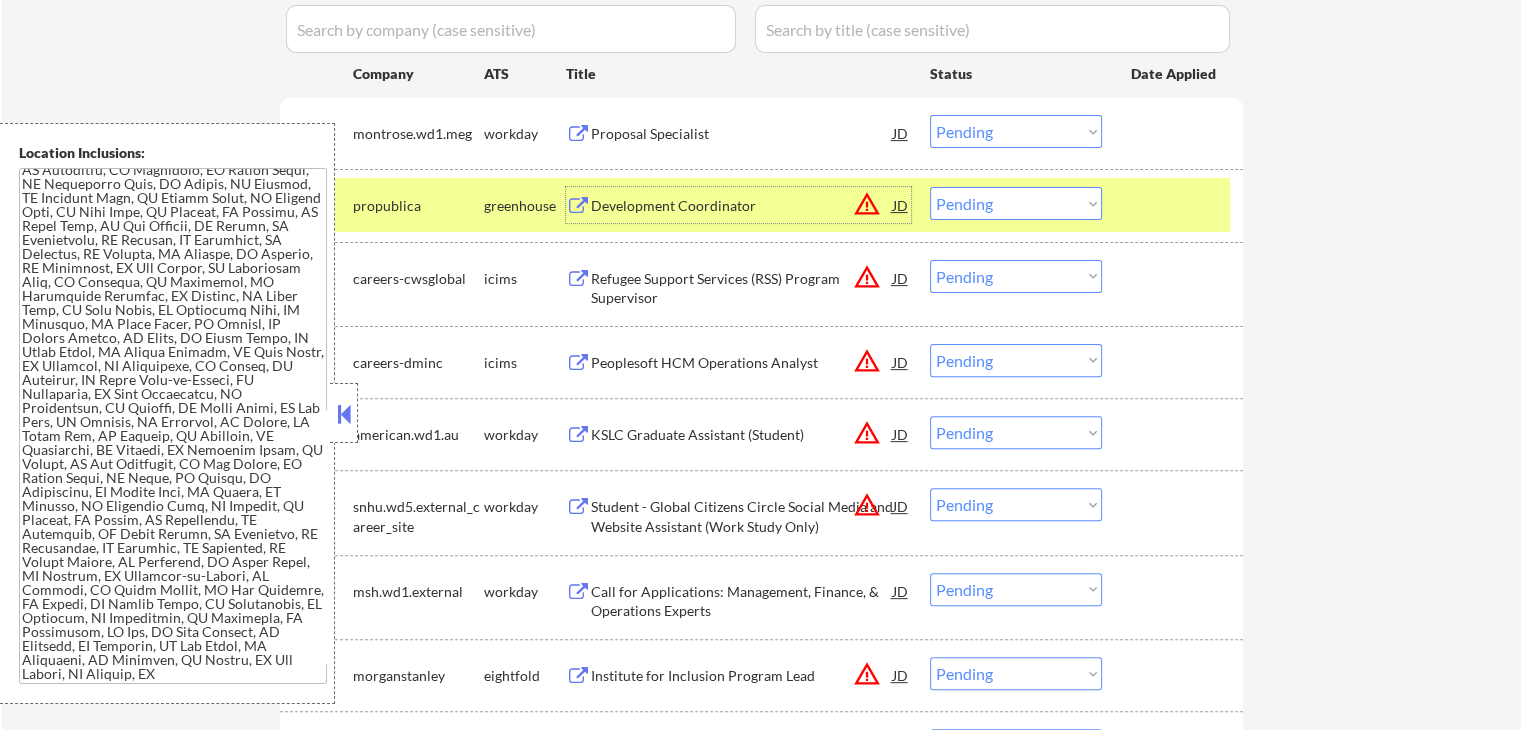 click on "Choose an option... Pending Applied Excluded (Questions) Excluded (Expired) Excluded (Location) Excluded (Bad Match) Excluded (Blocklist) Excluded (Salary) Excluded (Other)" at bounding box center (1016, 203) 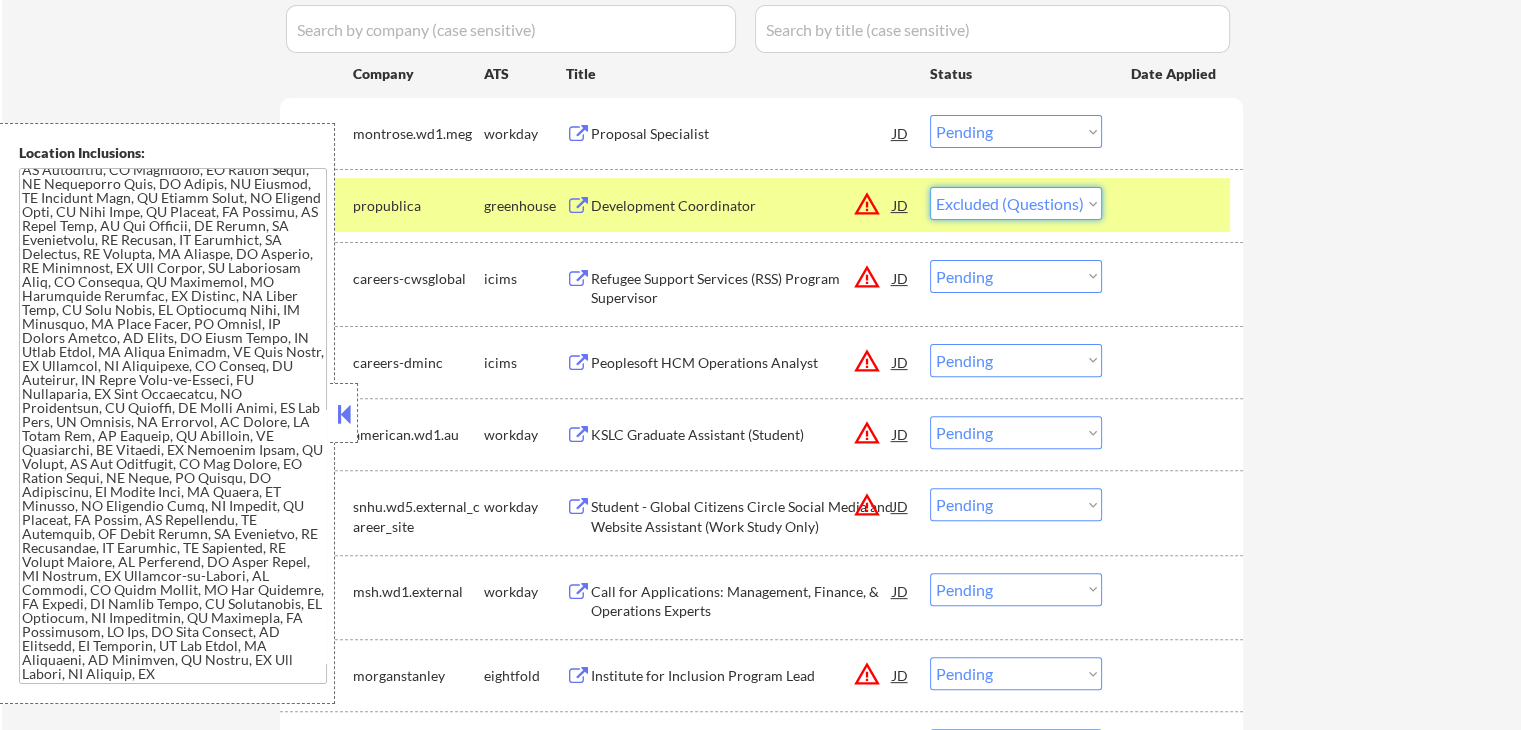 click on "Choose an option... Pending Applied Excluded (Questions) Excluded (Expired) Excluded (Location) Excluded (Bad Match) Excluded (Blocklist) Excluded (Salary) Excluded (Other)" at bounding box center [1016, 203] 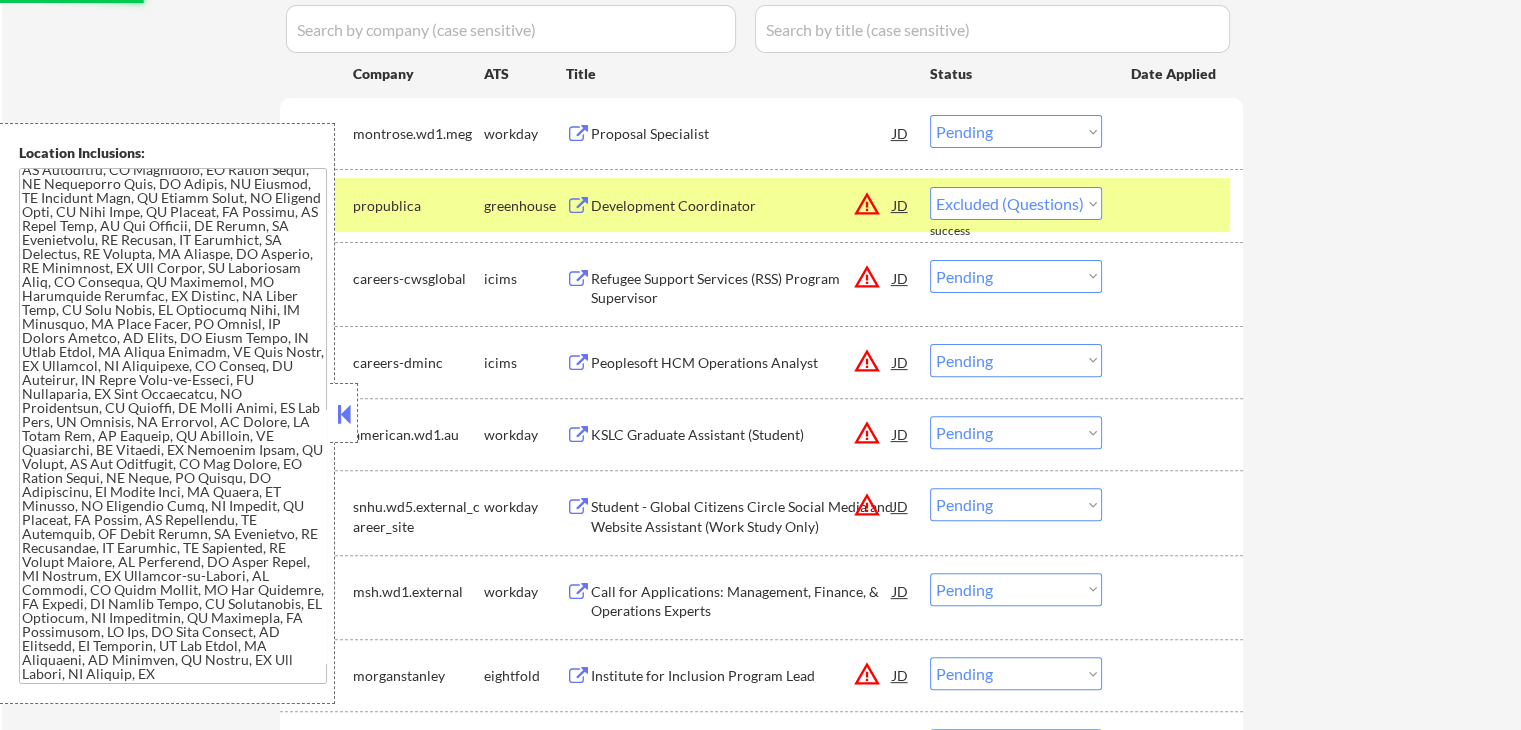 select on ""pending"" 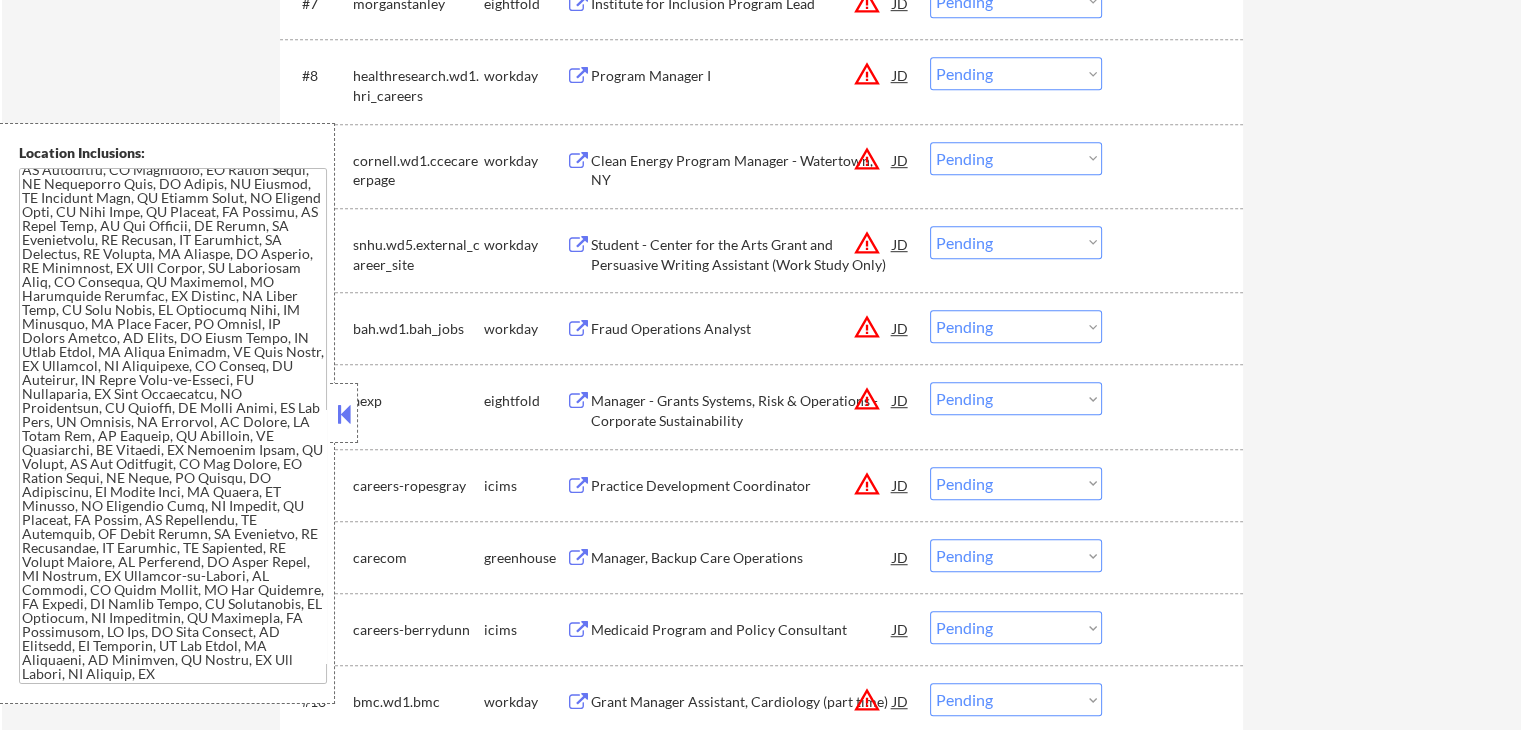 scroll, scrollTop: 1400, scrollLeft: 0, axis: vertical 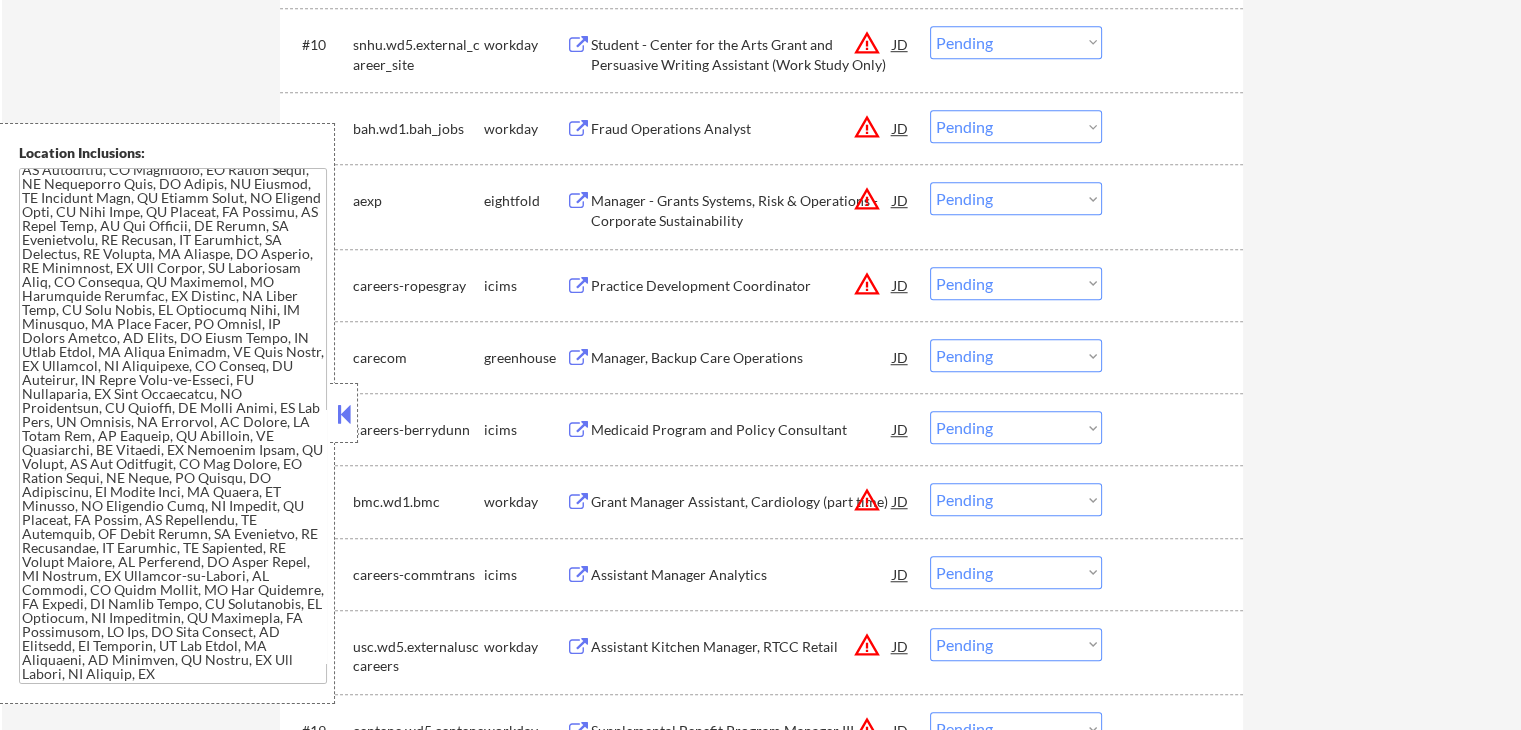 click on "Manager, Backup Care Operations" at bounding box center [742, 358] 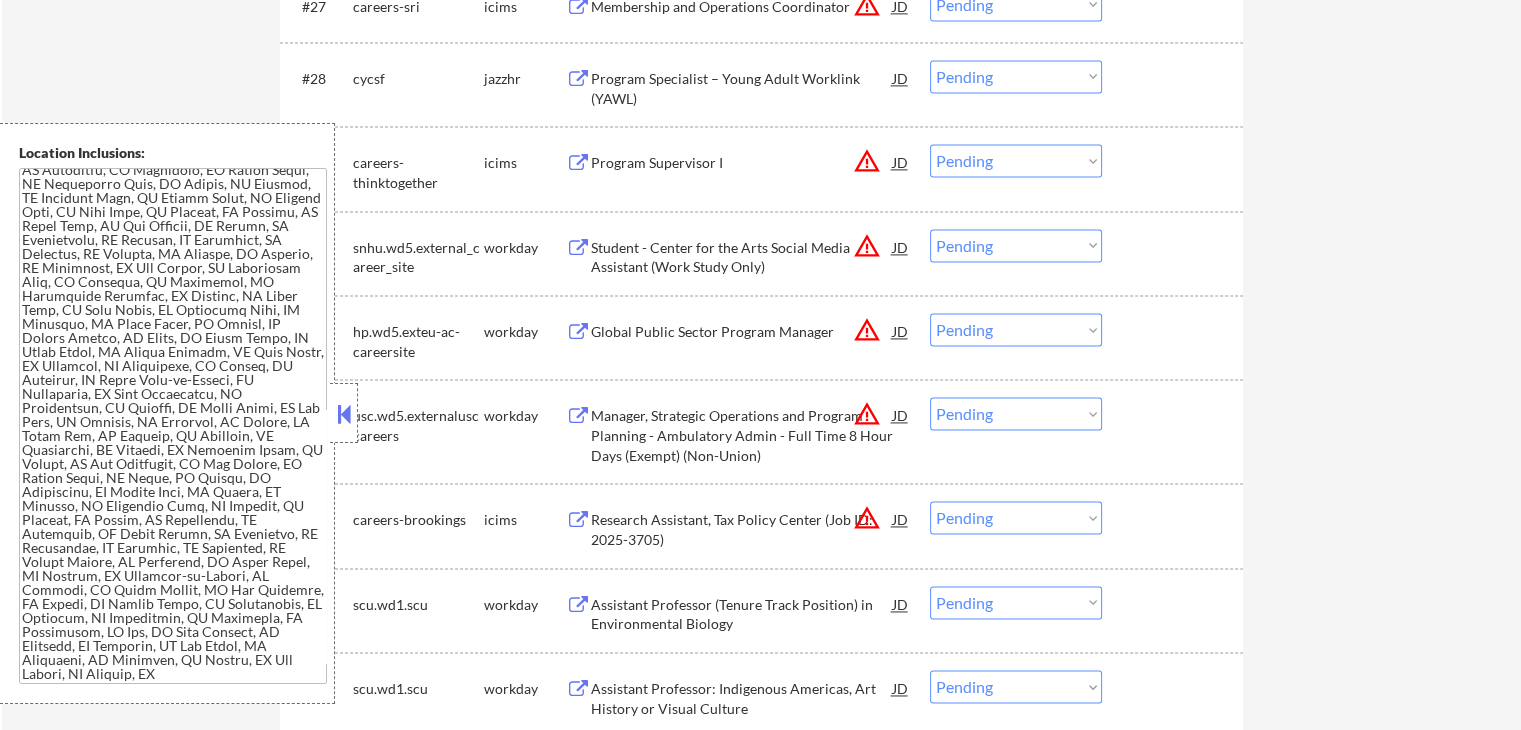 scroll, scrollTop: 2800, scrollLeft: 0, axis: vertical 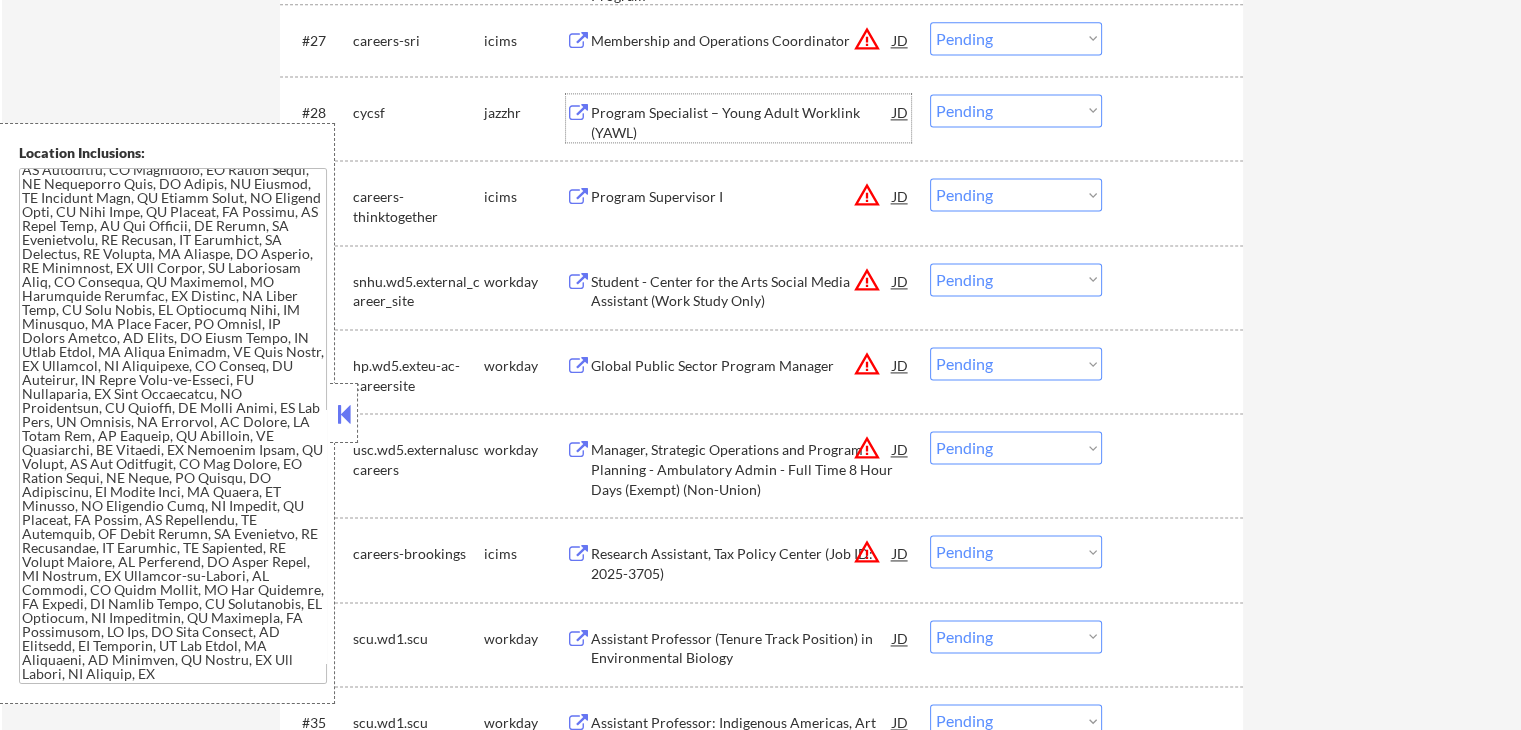 click on "Program Specialist – Young Adult Worklink (YAWL)" at bounding box center (742, 122) 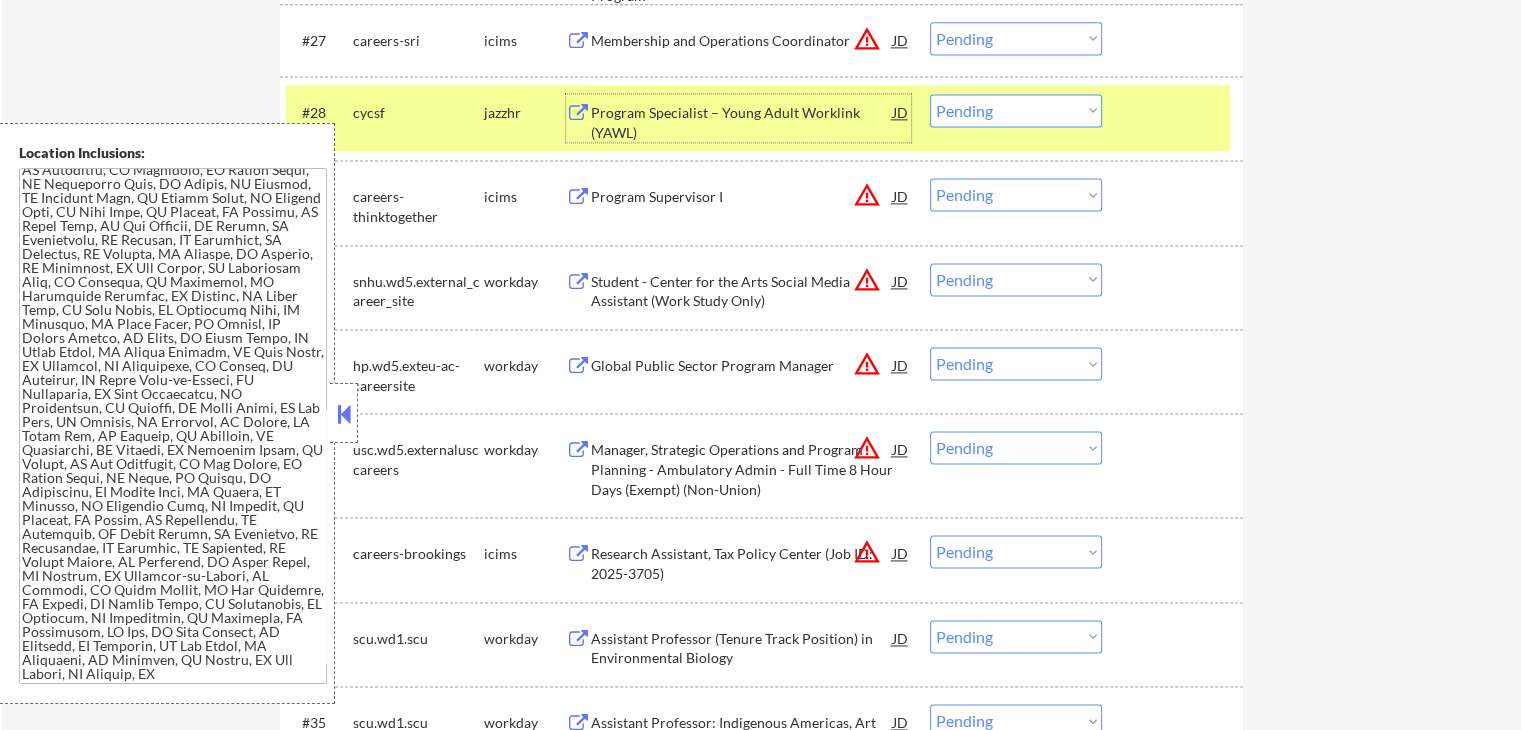 click on "Choose an option... Pending Applied Excluded (Questions) Excluded (Expired) Excluded (Location) Excluded (Bad Match) Excluded (Blocklist) Excluded (Salary) Excluded (Other)" at bounding box center (1016, 110) 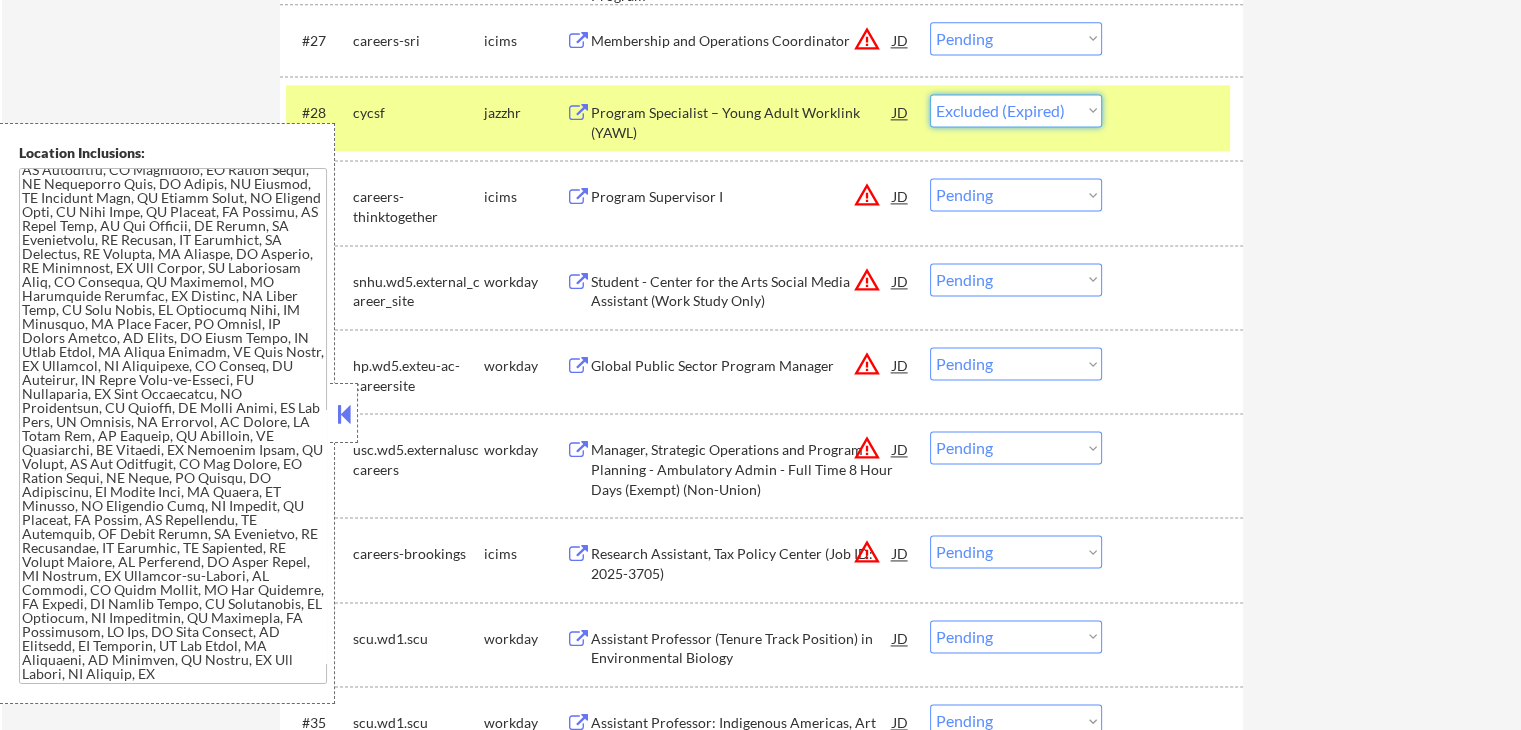 click on "Choose an option... Pending Applied Excluded (Questions) Excluded (Expired) Excluded (Location) Excluded (Bad Match) Excluded (Blocklist) Excluded (Salary) Excluded (Other)" at bounding box center (1016, 110) 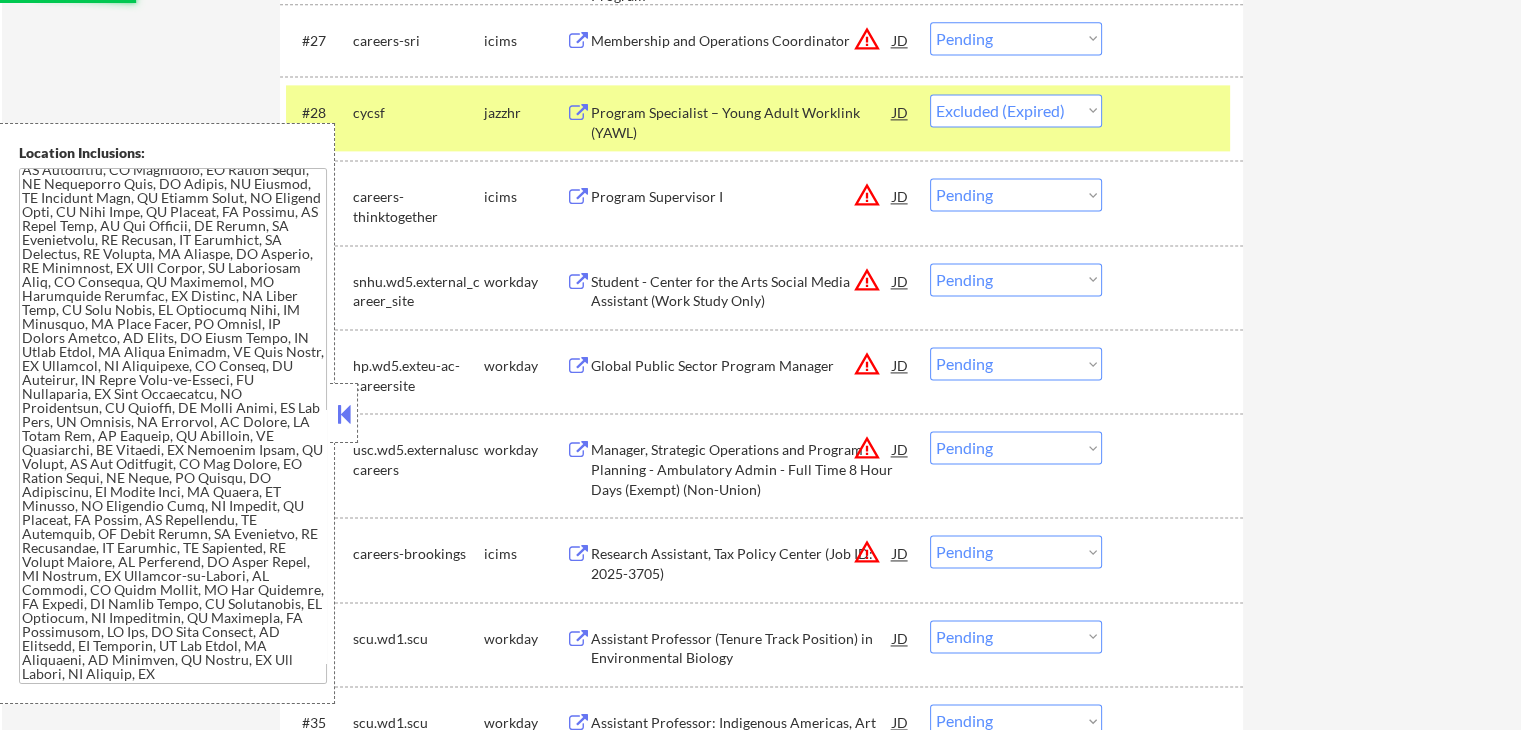 select on ""pending"" 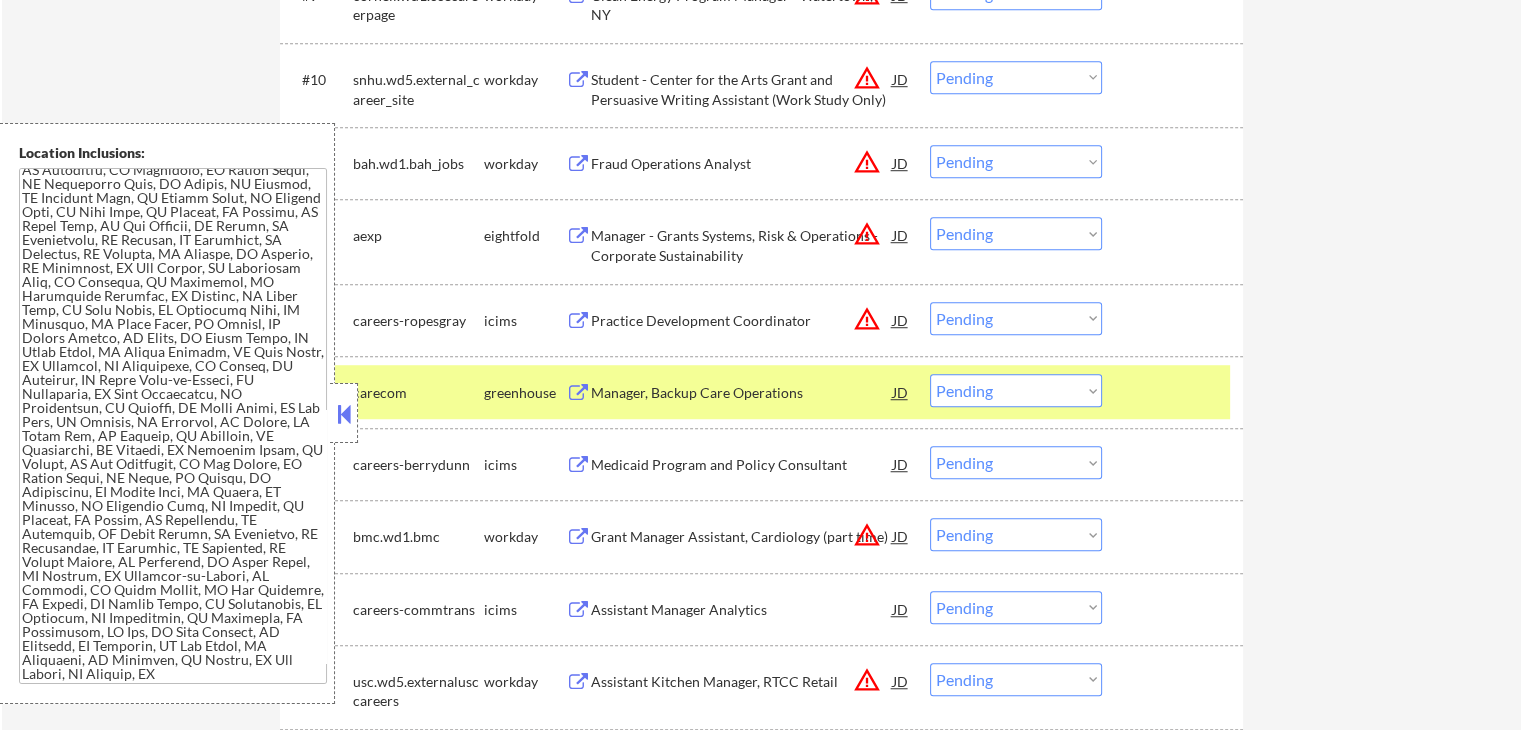 scroll, scrollTop: 1400, scrollLeft: 0, axis: vertical 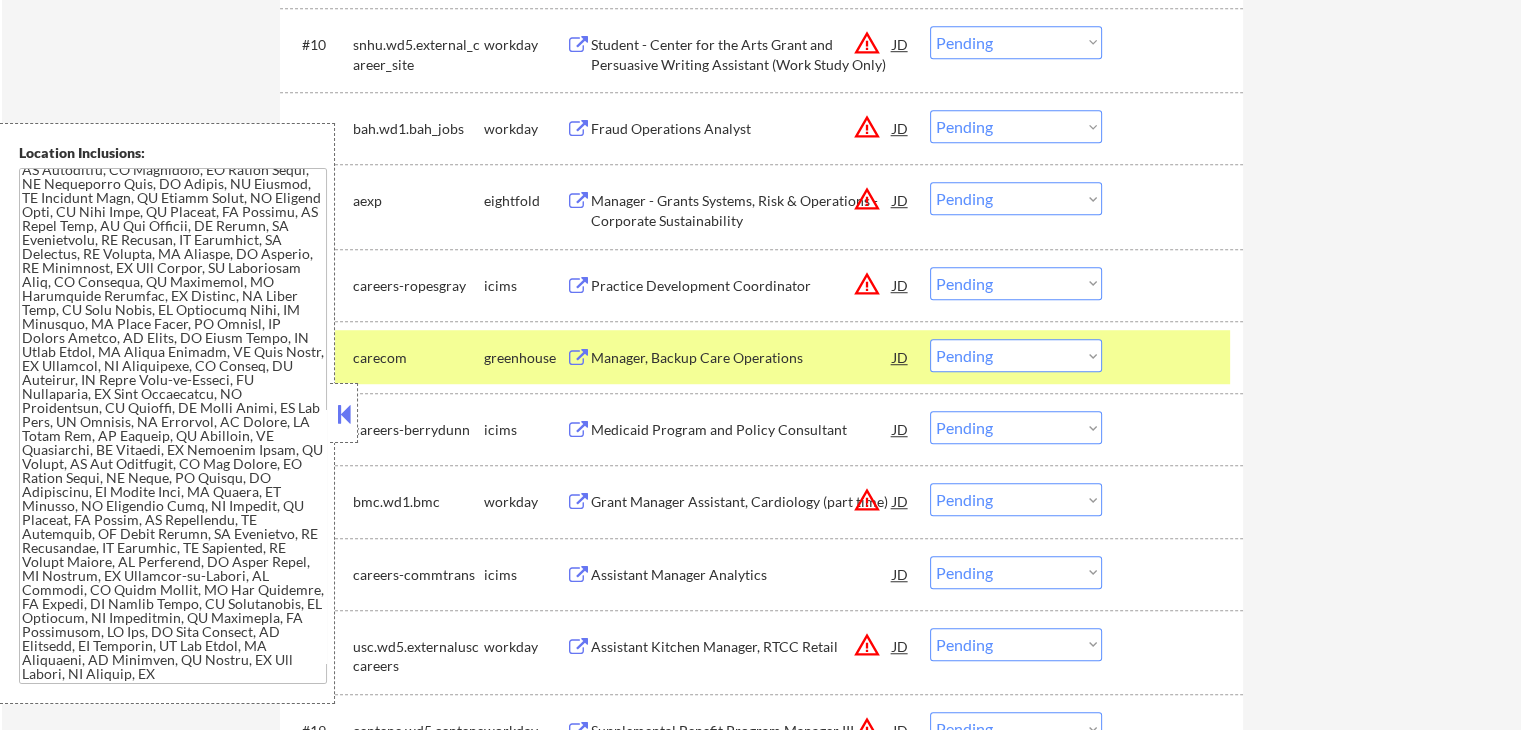 click on "Choose an option... Pending Applied Excluded (Questions) Excluded (Expired) Excluded (Location) Excluded (Bad Match) Excluded (Blocklist) Excluded (Salary) Excluded (Other)" at bounding box center [1016, 355] 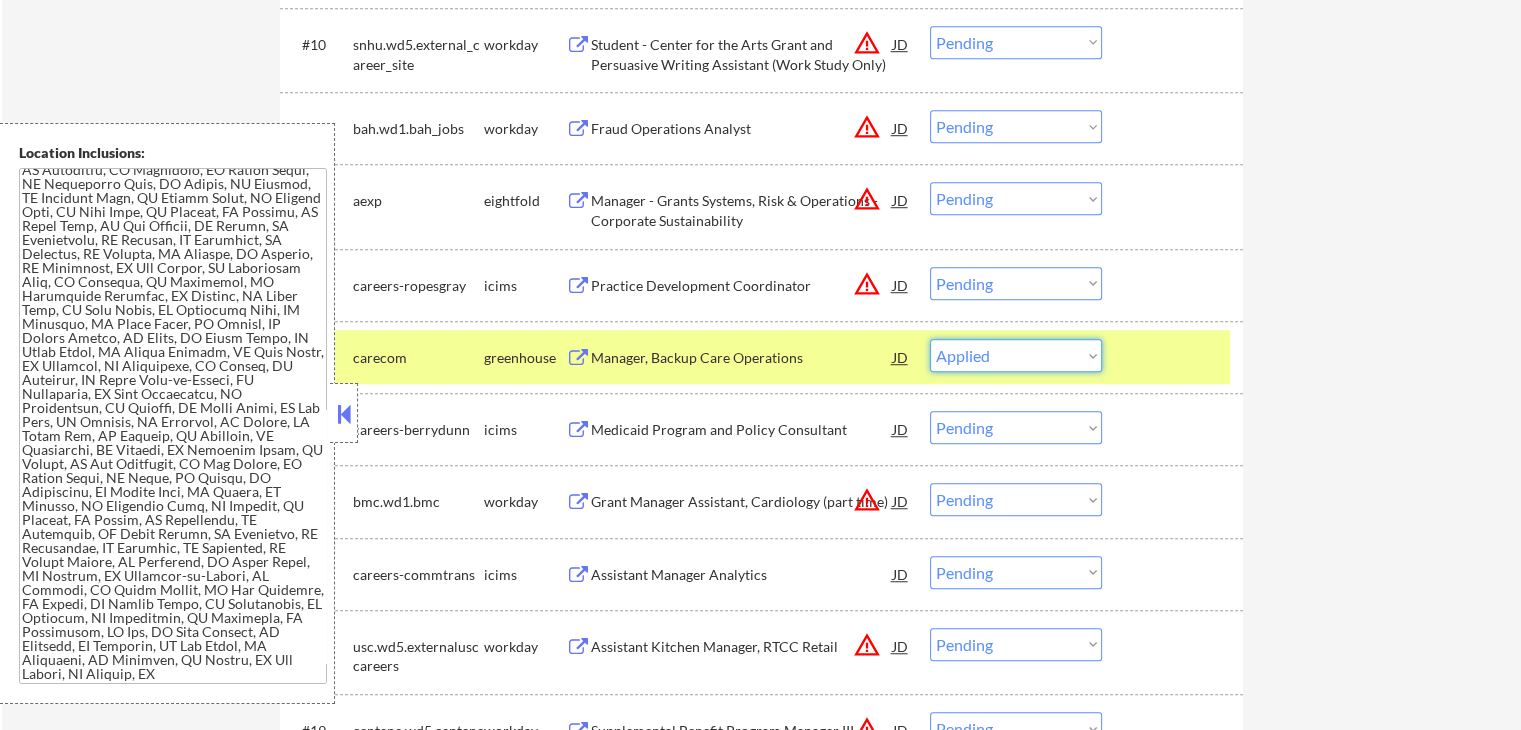 click on "Choose an option... Pending Applied Excluded (Questions) Excluded (Expired) Excluded (Location) Excluded (Bad Match) Excluded (Blocklist) Excluded (Salary) Excluded (Other)" at bounding box center [1016, 355] 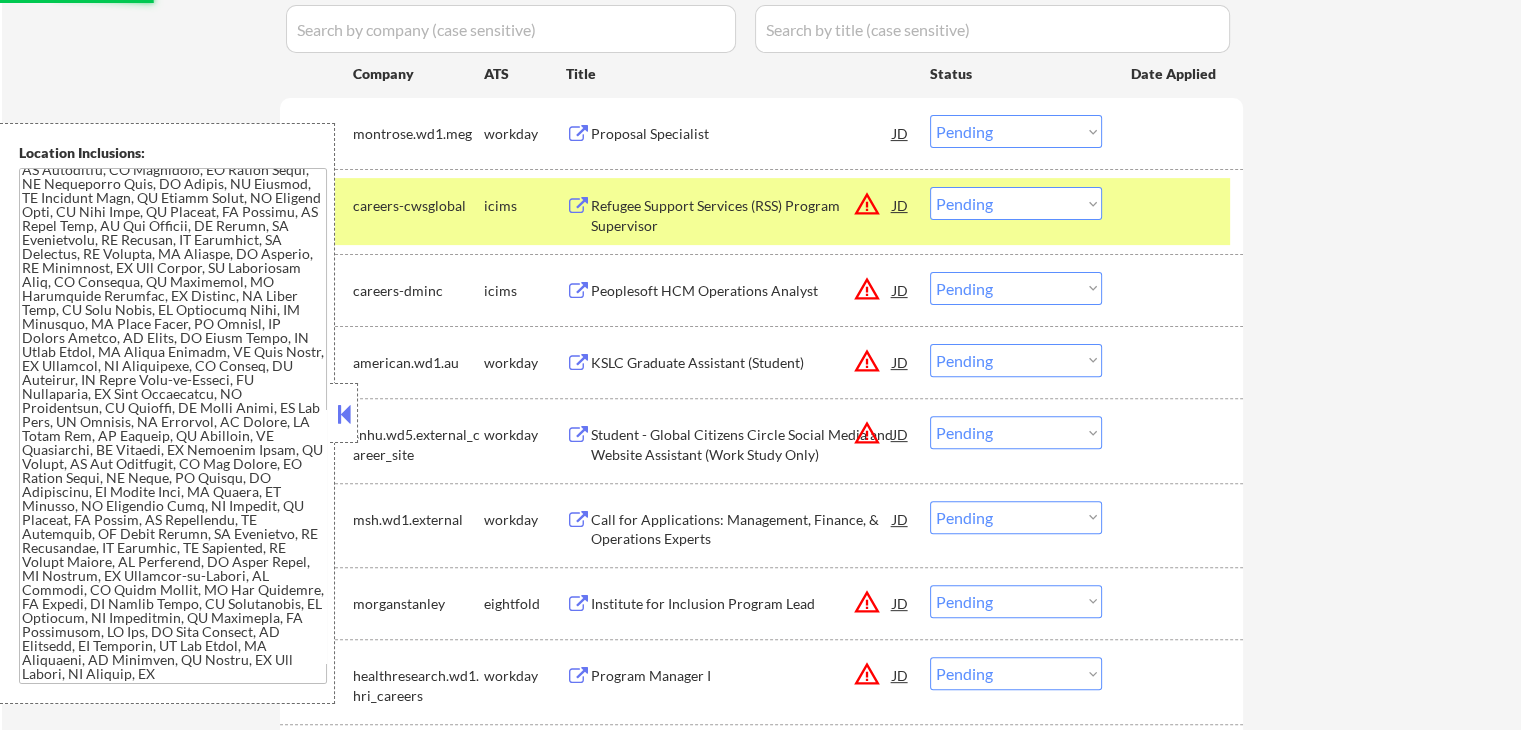 select on ""pending"" 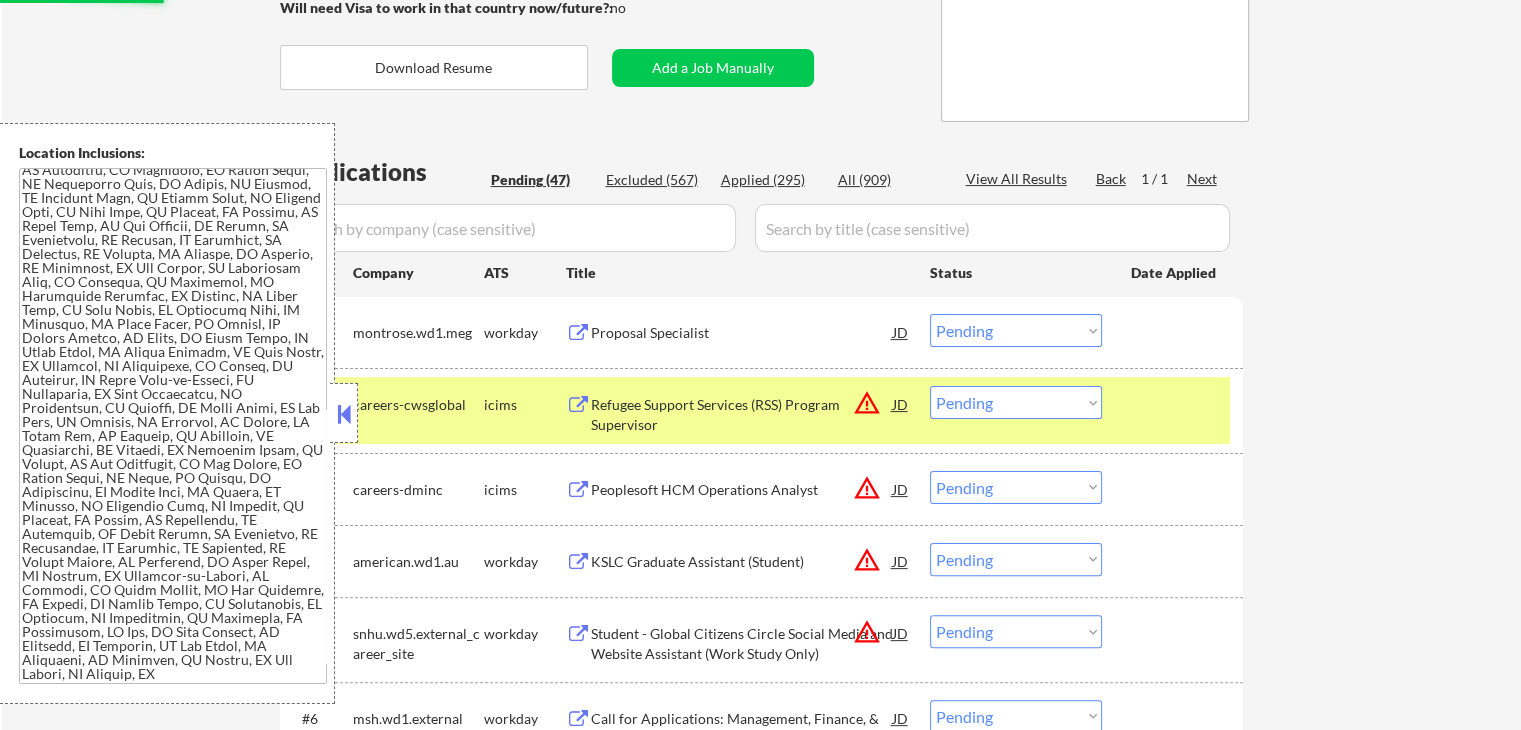 scroll, scrollTop: 600, scrollLeft: 0, axis: vertical 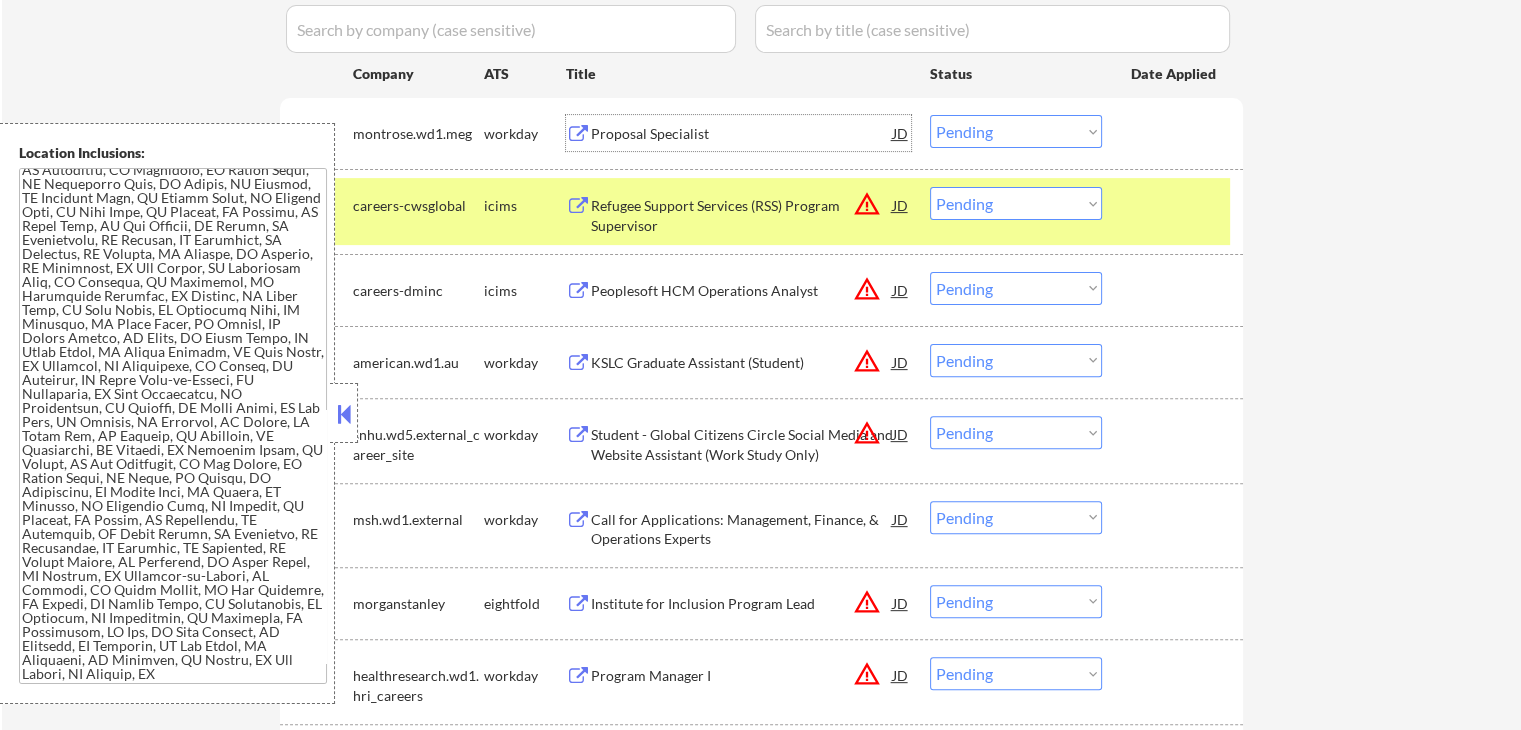 click on "Proposal Specialist" at bounding box center [742, 134] 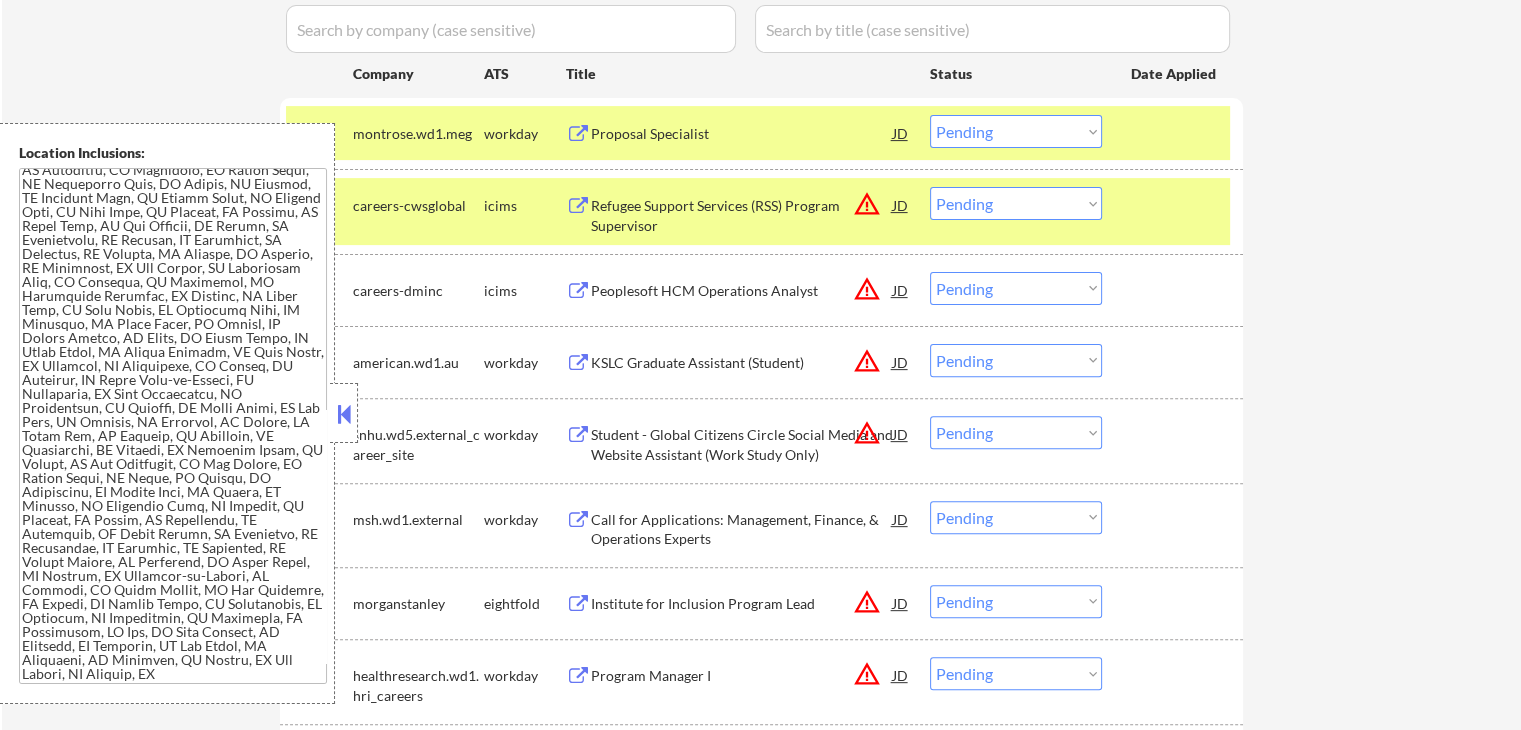 click on "KSLC Graduate Assistant (Student)" at bounding box center [742, 363] 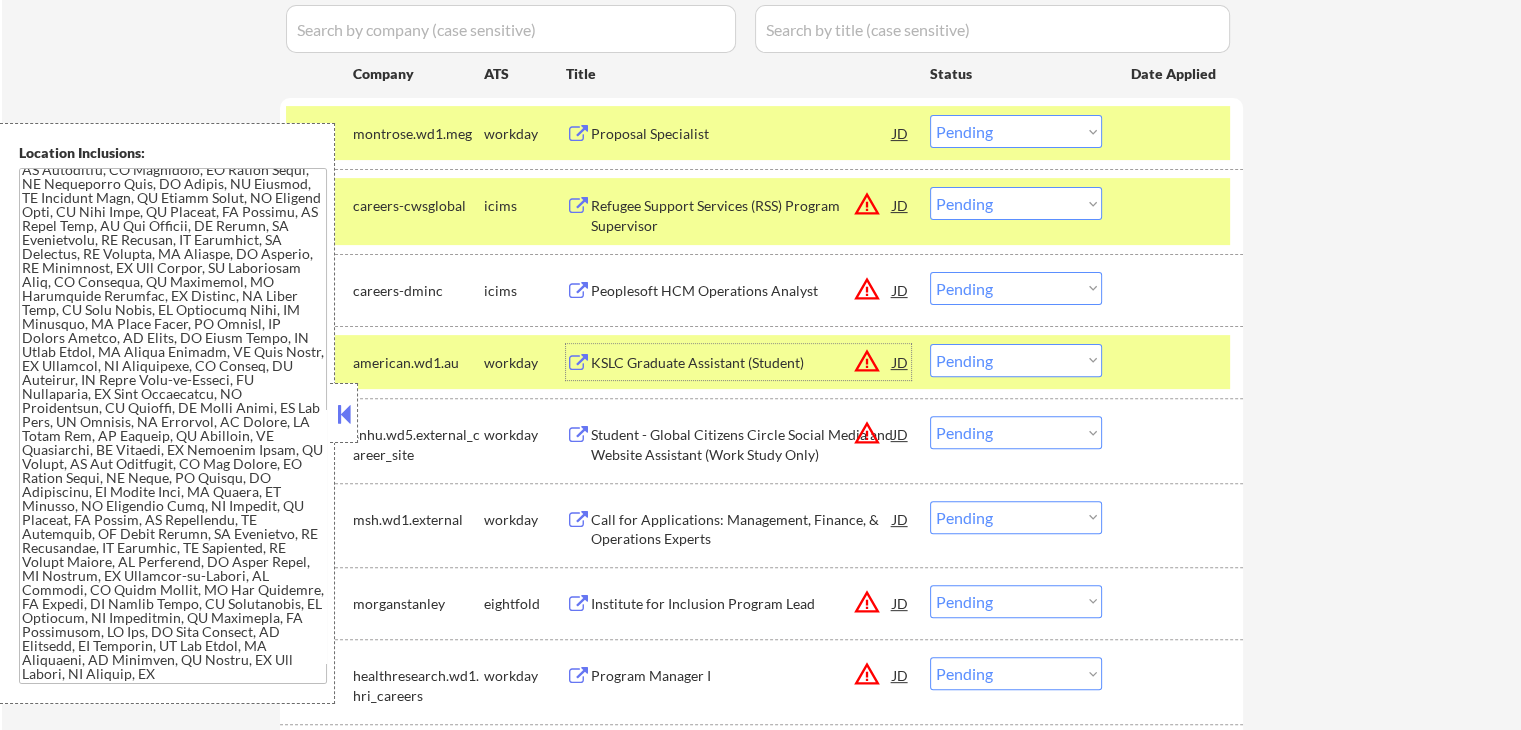 scroll, scrollTop: 700, scrollLeft: 0, axis: vertical 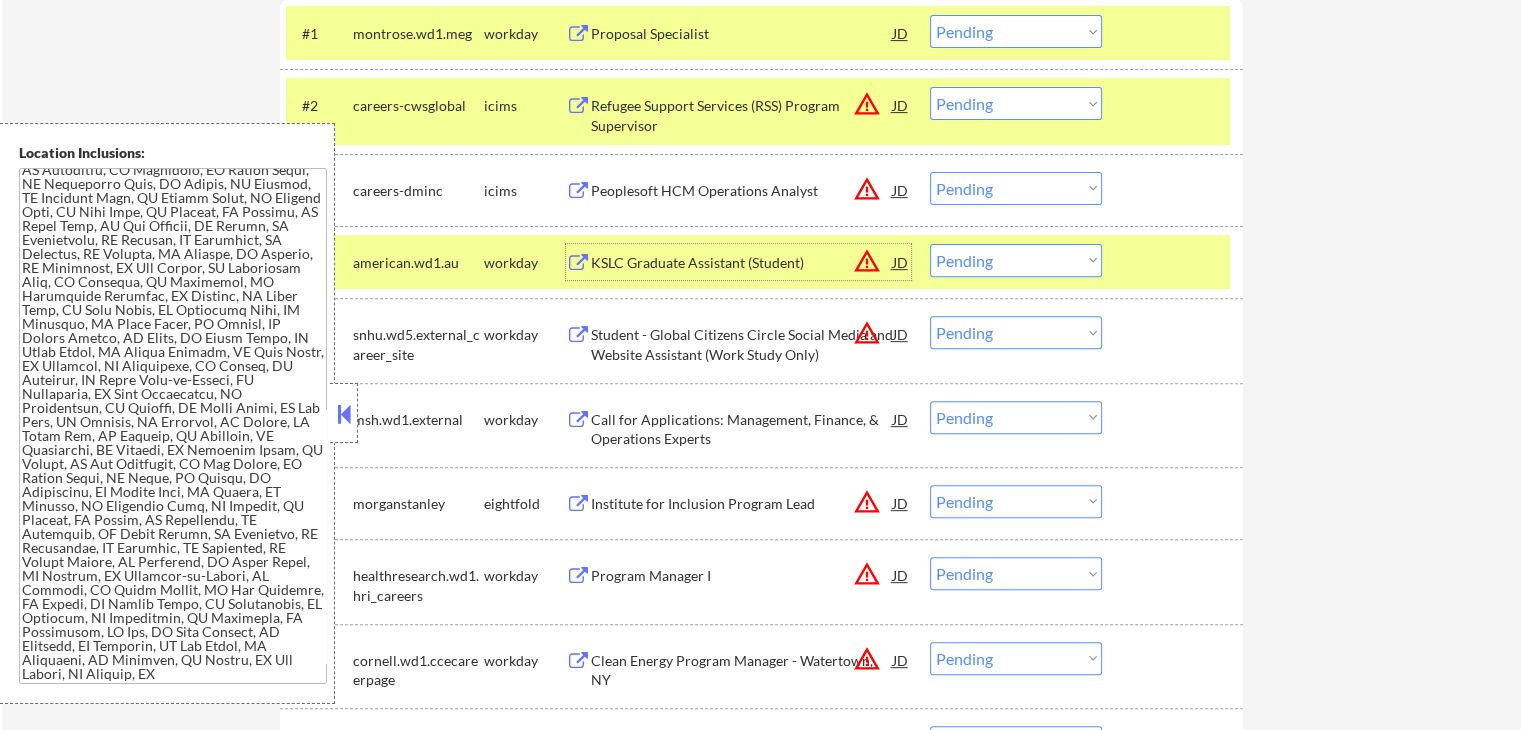 click on "KSLC Graduate Assistant (Student)" at bounding box center (742, 263) 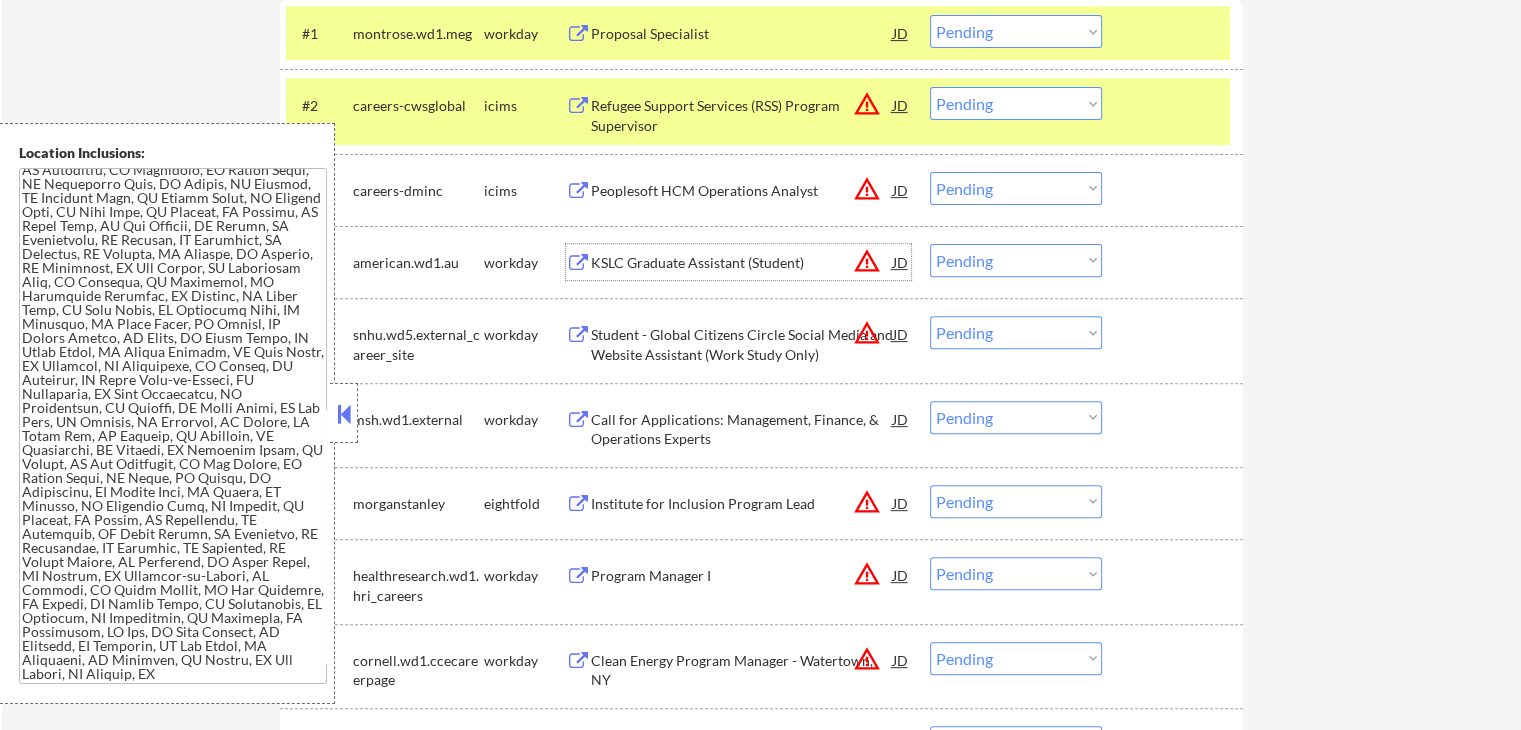 click on "Choose an option... Pending Applied Excluded (Questions) Excluded (Expired) Excluded (Location) Excluded (Bad Match) Excluded (Blocklist) Excluded (Salary) Excluded (Other)" at bounding box center (1016, 260) 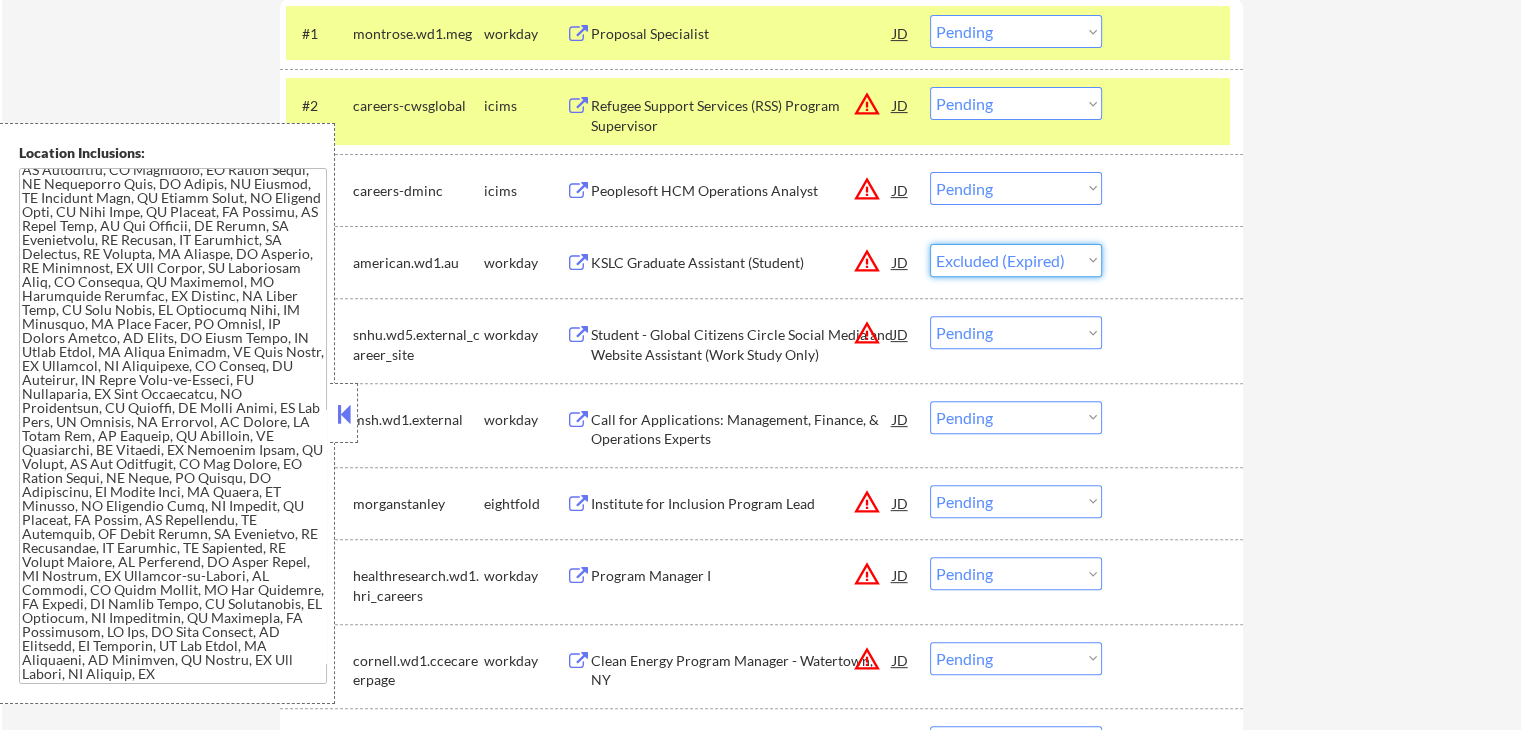 click on "Choose an option... Pending Applied Excluded (Questions) Excluded (Expired) Excluded (Location) Excluded (Bad Match) Excluded (Blocklist) Excluded (Salary) Excluded (Other)" at bounding box center (1016, 260) 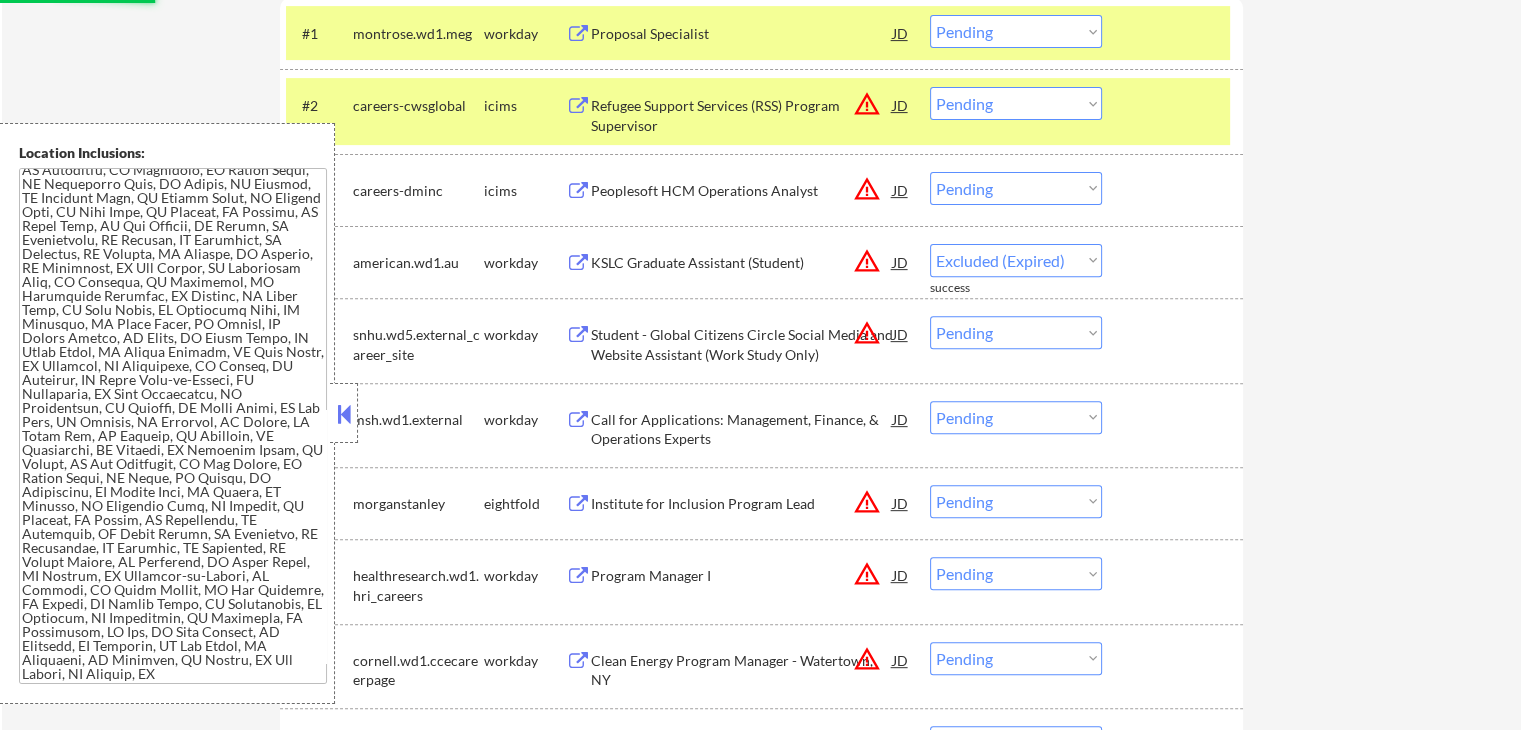 select on ""pending"" 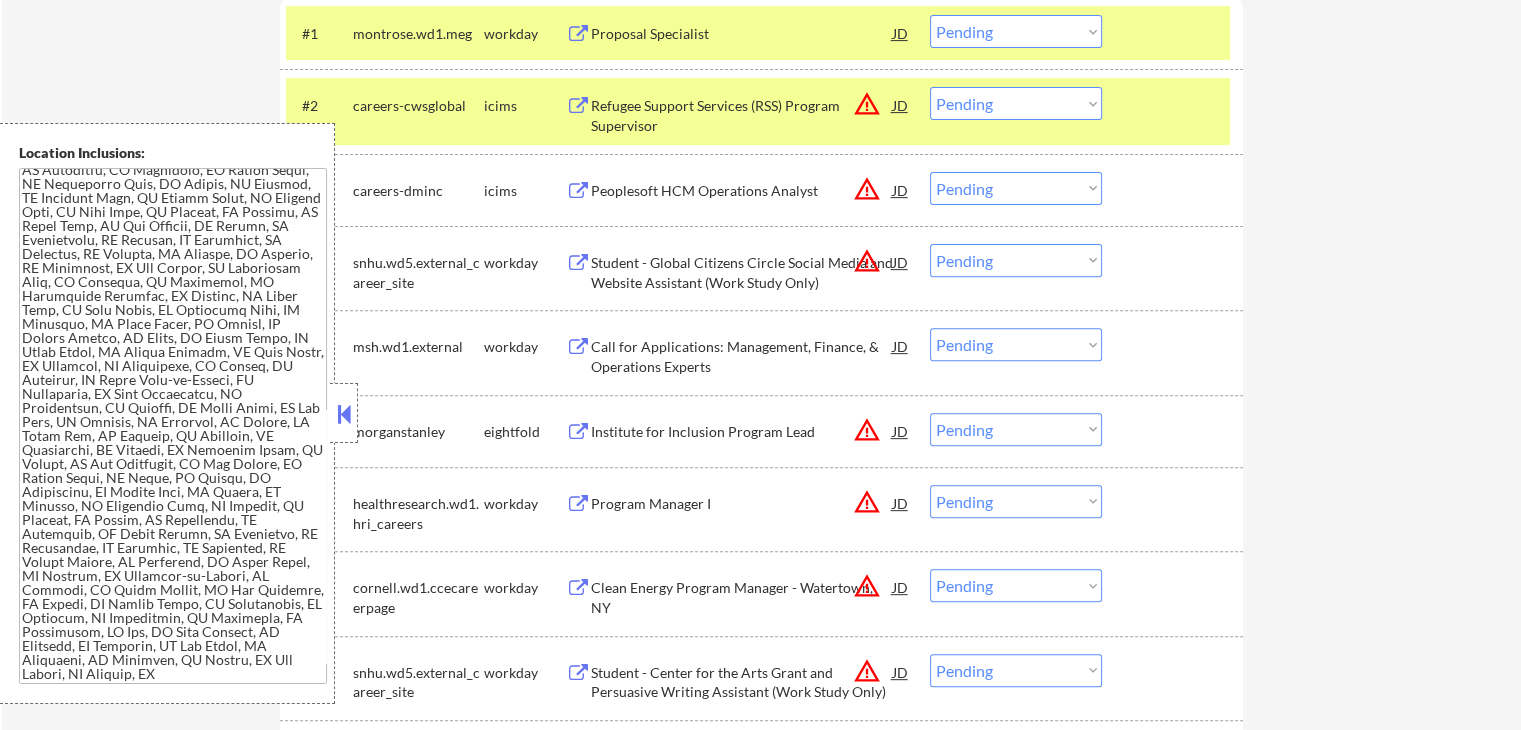 click on "Choose an option... Pending Applied Excluded (Questions) Excluded (Expired) Excluded (Location) Excluded (Bad Match) Excluded (Blocklist) Excluded (Salary) Excluded (Other)" at bounding box center (1016, 31) 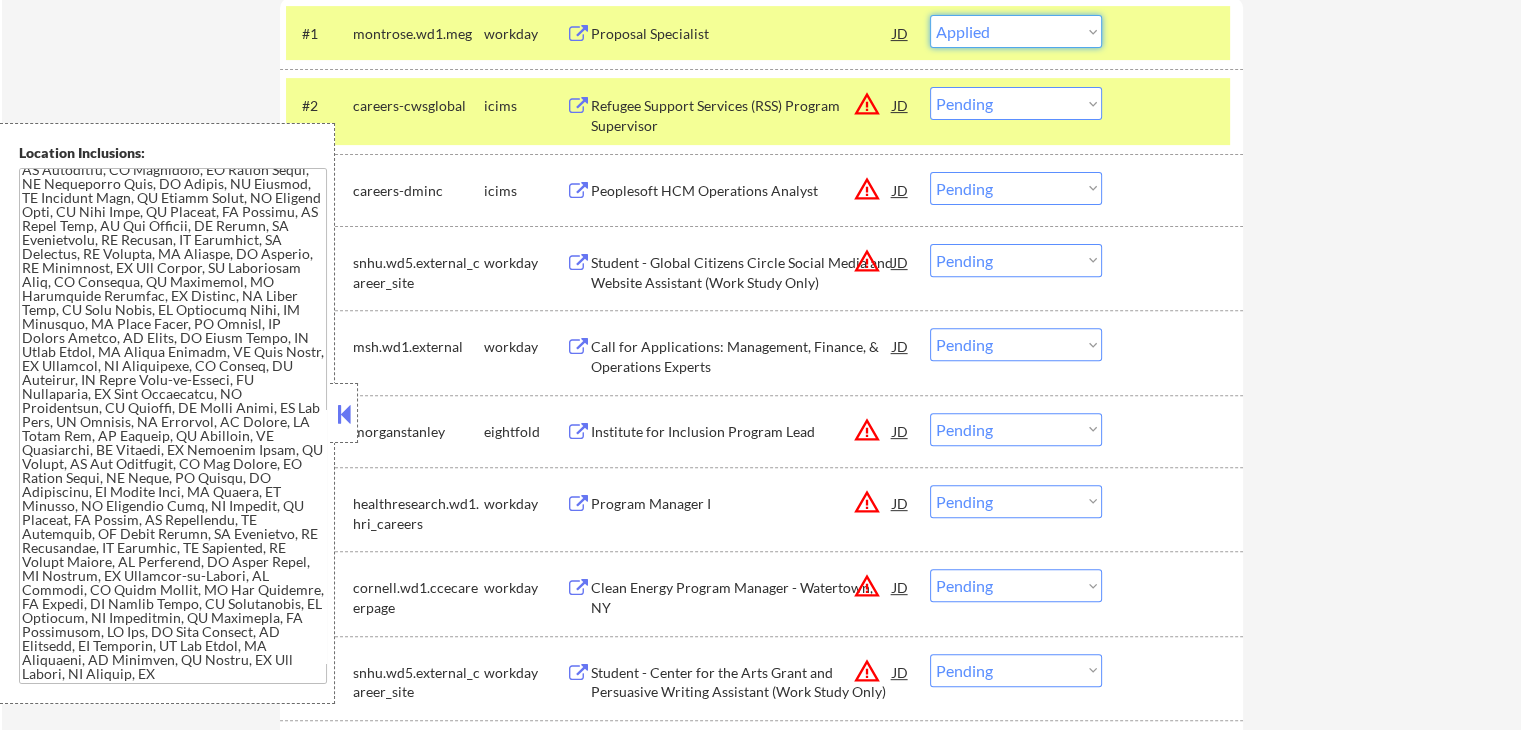 click on "Choose an option... Pending Applied Excluded (Questions) Excluded (Expired) Excluded (Location) Excluded (Bad Match) Excluded (Blocklist) Excluded (Salary) Excluded (Other)" at bounding box center (1016, 31) 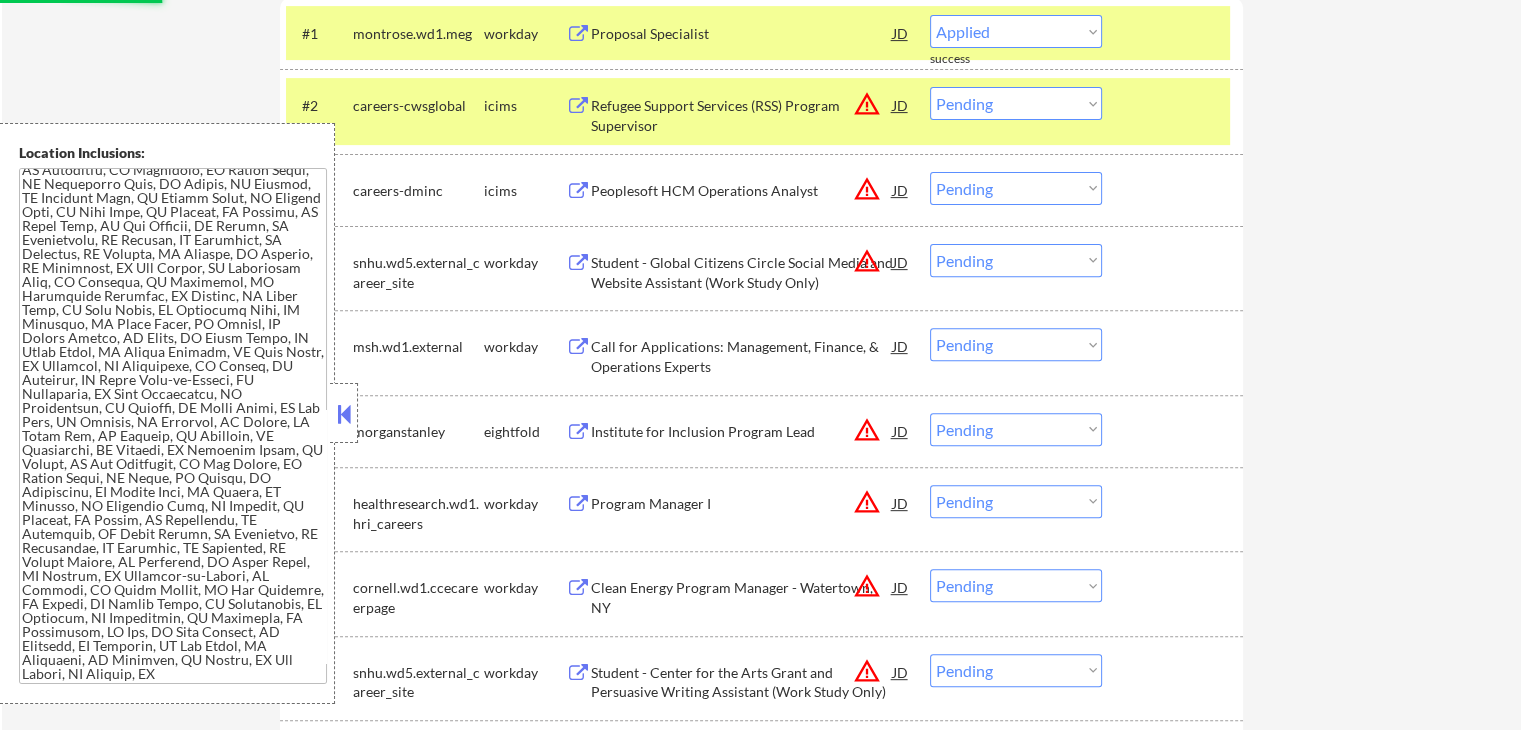 select on ""pending"" 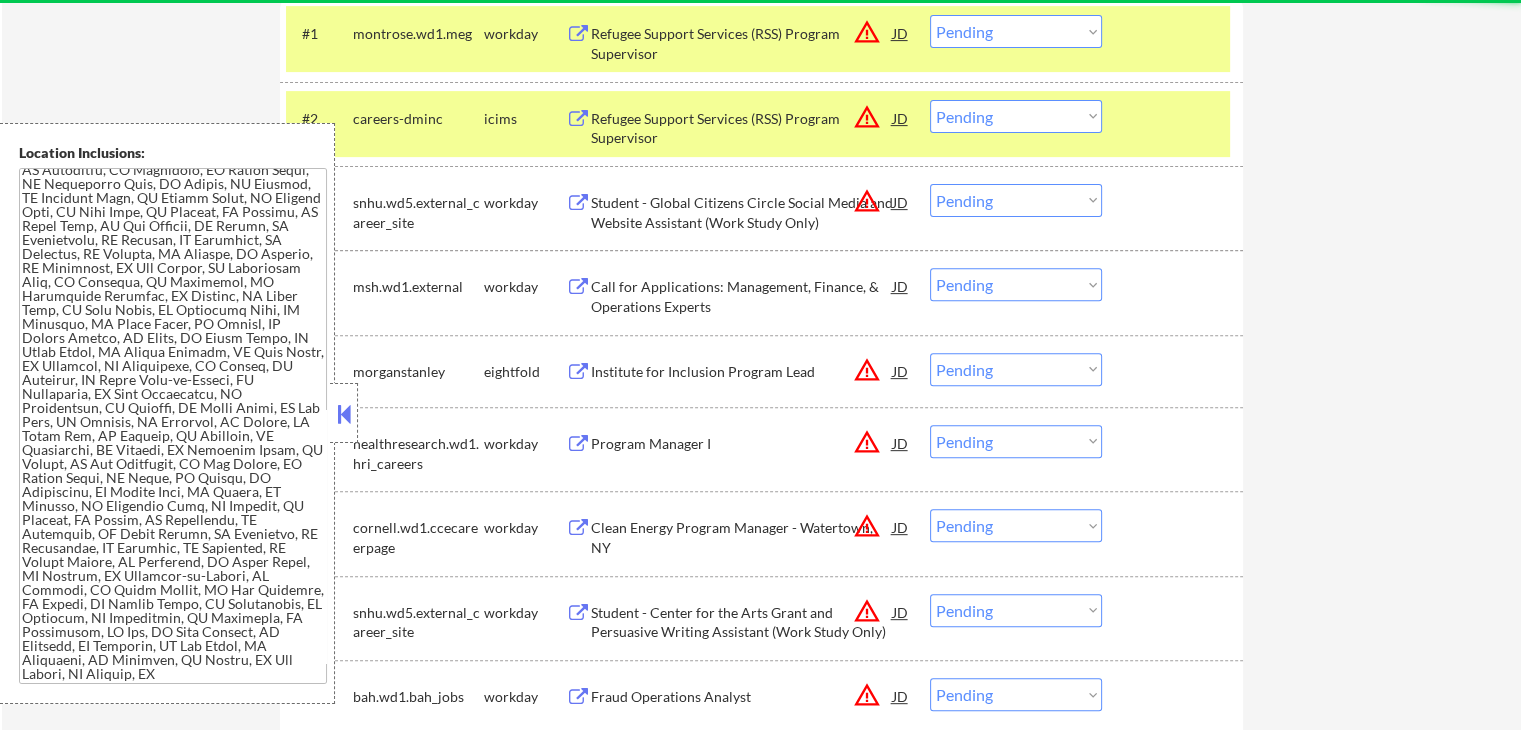 scroll, scrollTop: 600, scrollLeft: 0, axis: vertical 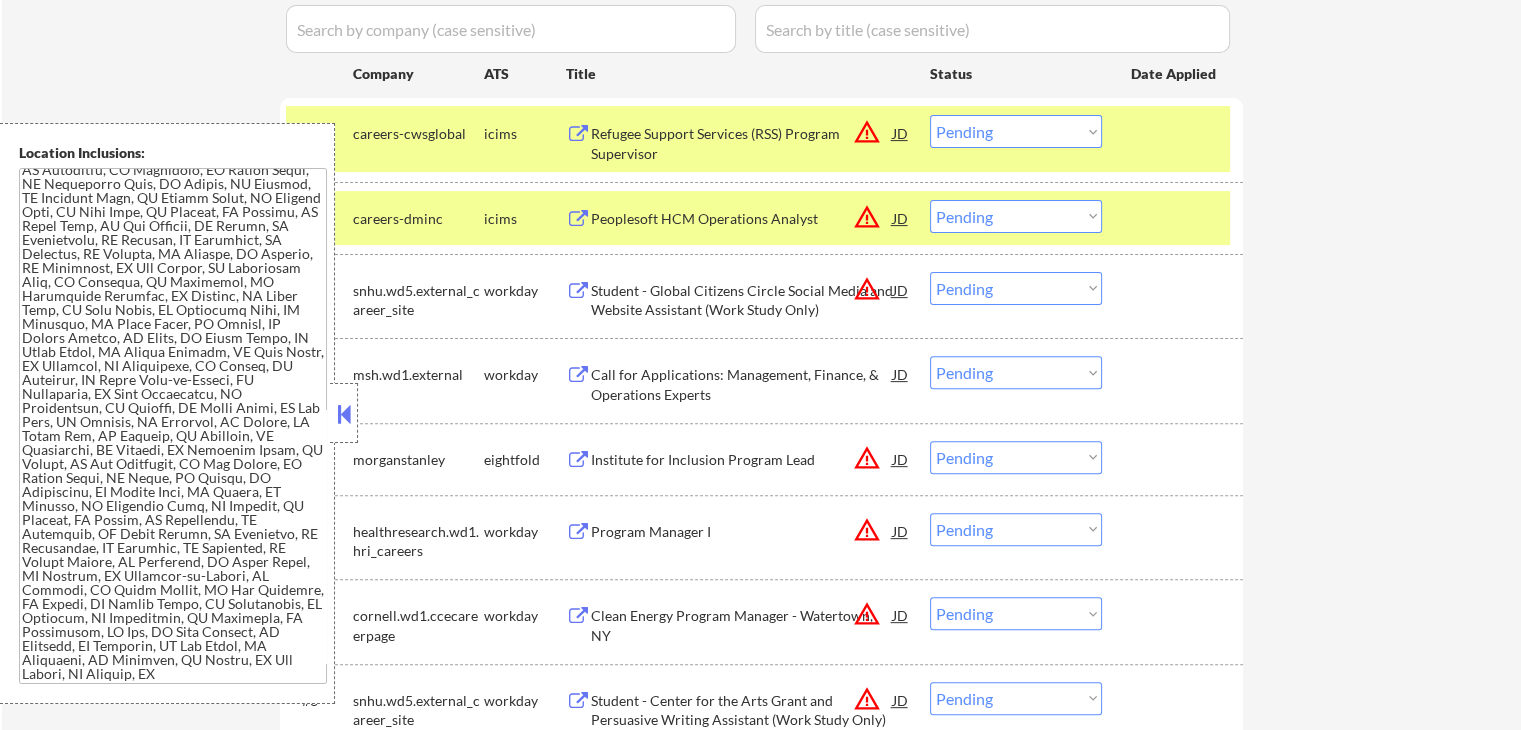 click on "Student - Global Citizens Circle Social Media and Website Assistant (Work Study Only)" at bounding box center (742, 300) 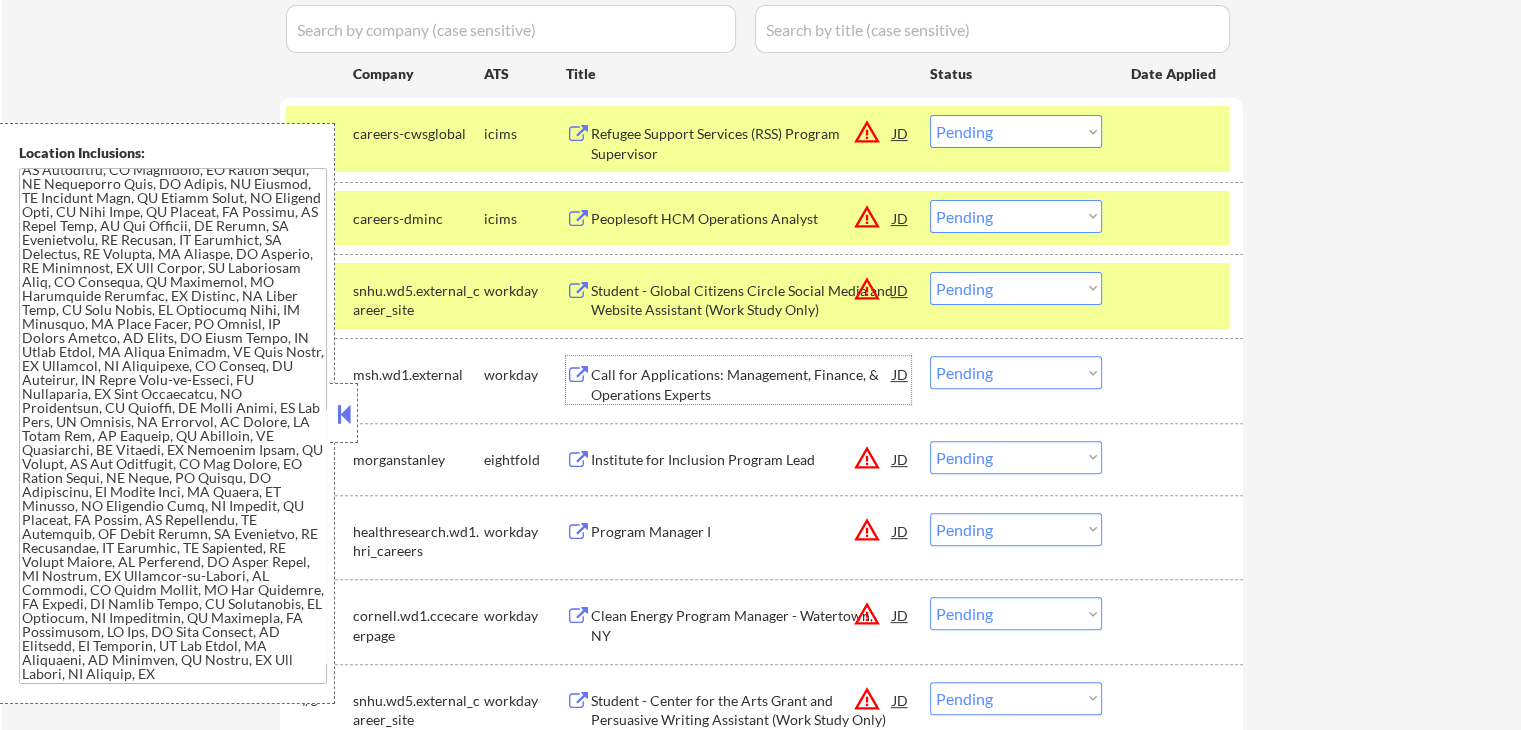 click on "Call for Applications: Management, Finance, & Operations Experts" at bounding box center [742, 384] 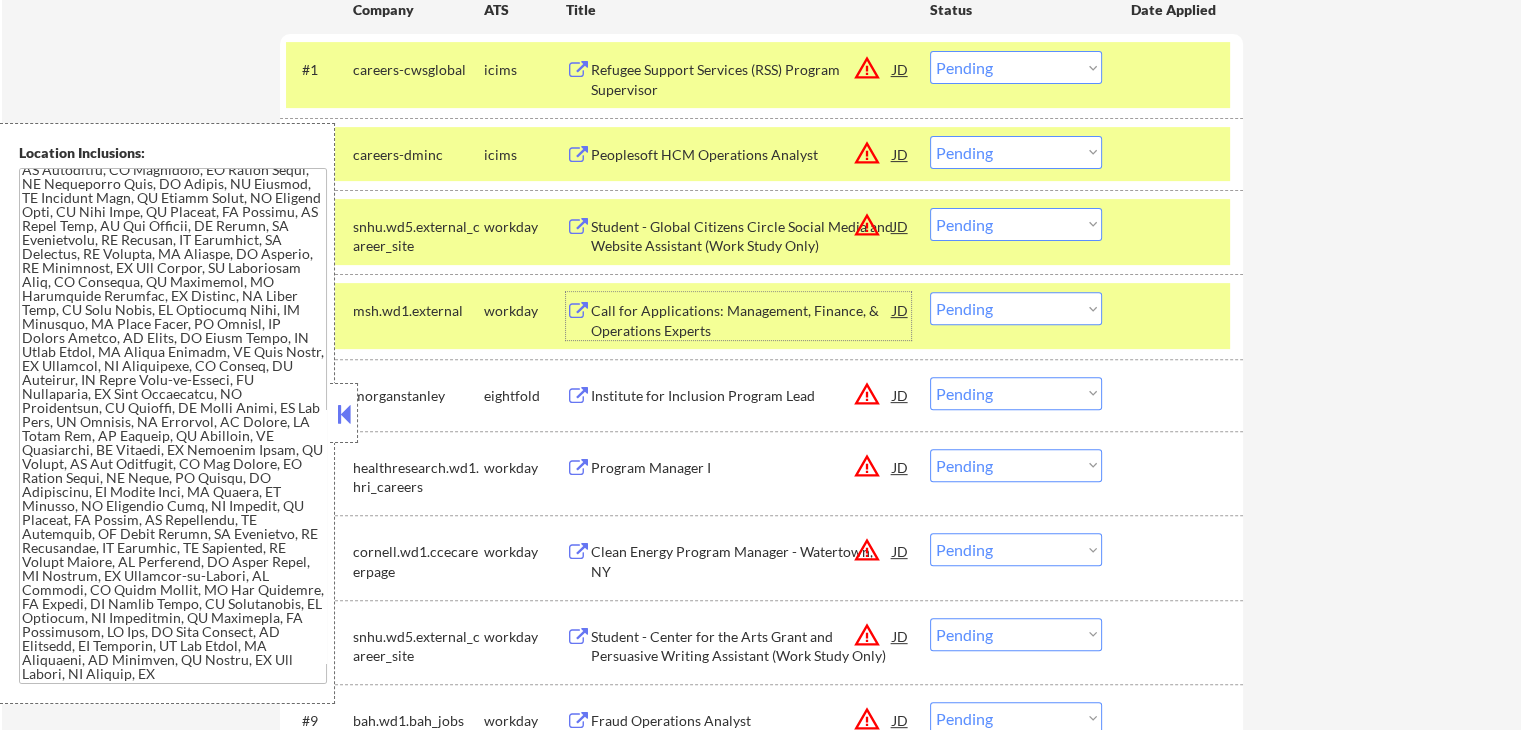 scroll, scrollTop: 700, scrollLeft: 0, axis: vertical 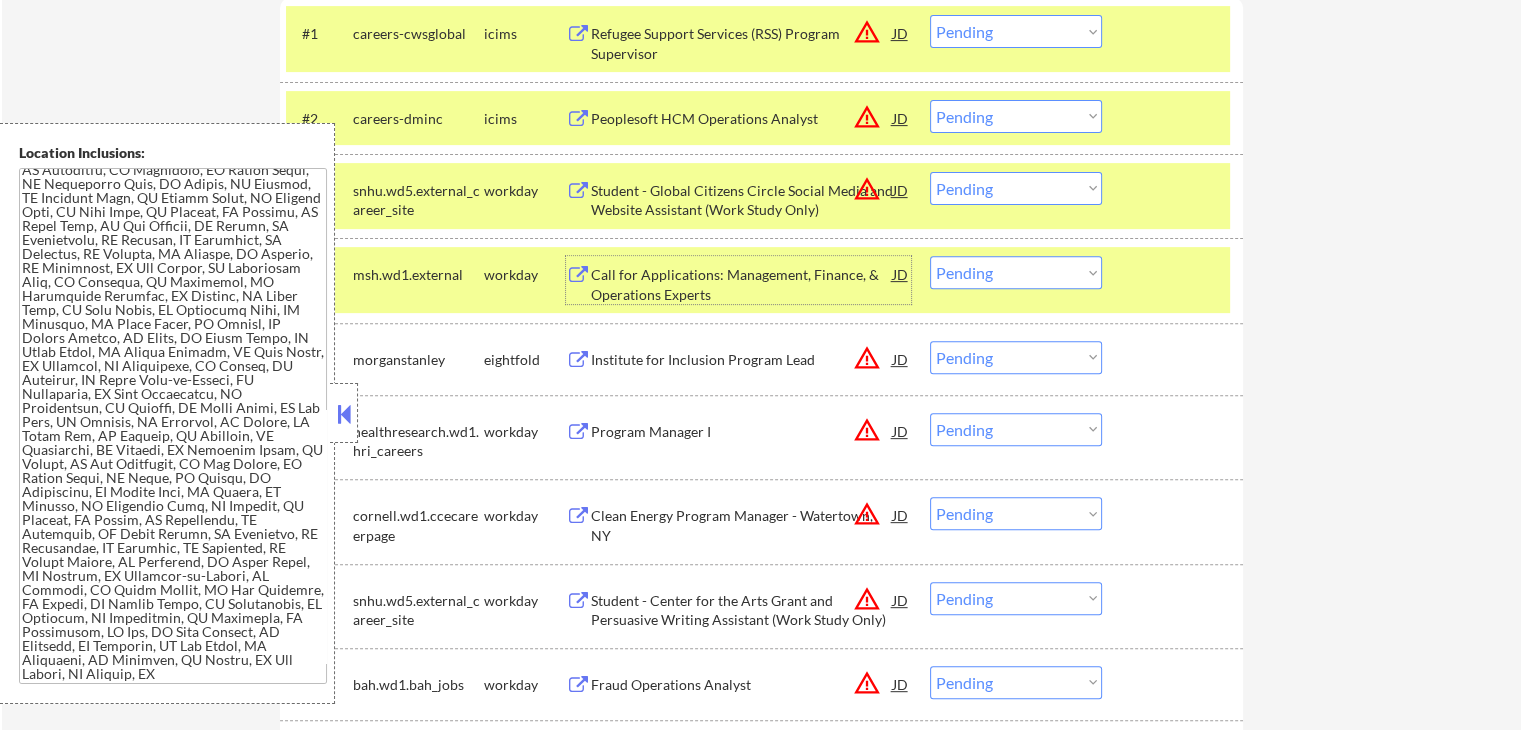 click on "Choose an option... Pending Applied Excluded (Questions) Excluded (Expired) Excluded (Location) Excluded (Bad Match) Excluded (Blocklist) Excluded (Salary) Excluded (Other)" at bounding box center [1016, 188] 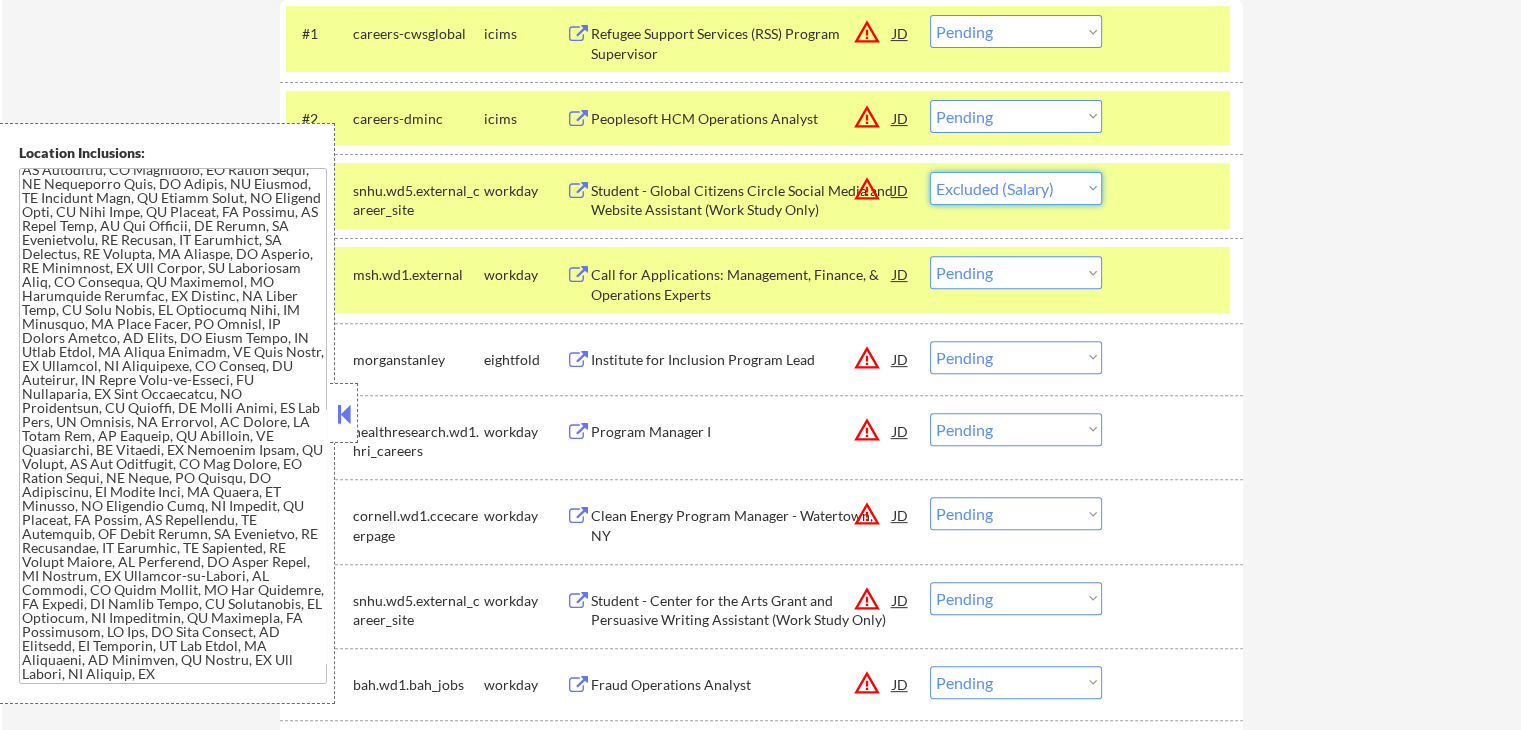 click on "Choose an option... Pending Applied Excluded (Questions) Excluded (Expired) Excluded (Location) Excluded (Bad Match) Excluded (Blocklist) Excluded (Salary) Excluded (Other)" at bounding box center [1016, 188] 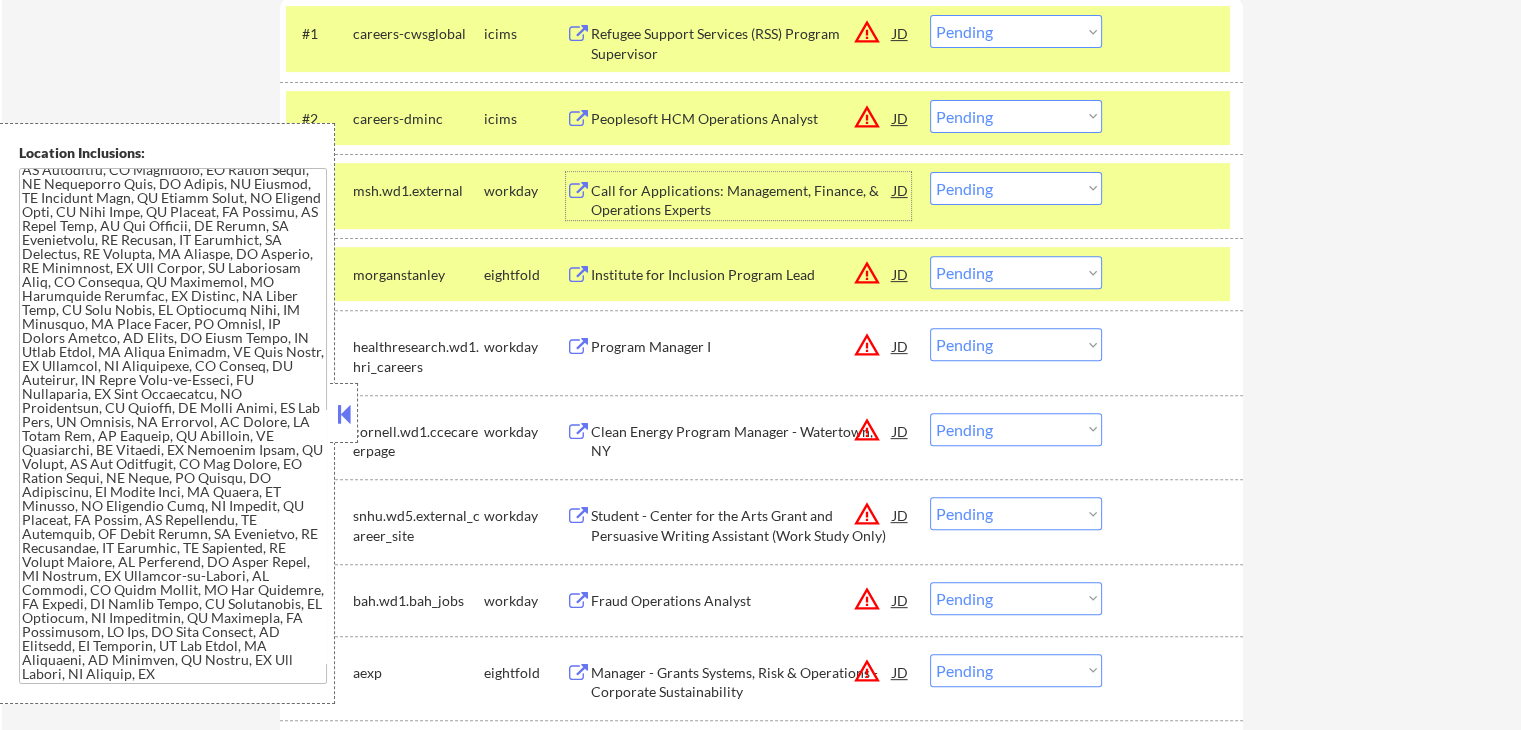 click on "Call for Applications: Management, Finance, & Operations Experts" at bounding box center (742, 200) 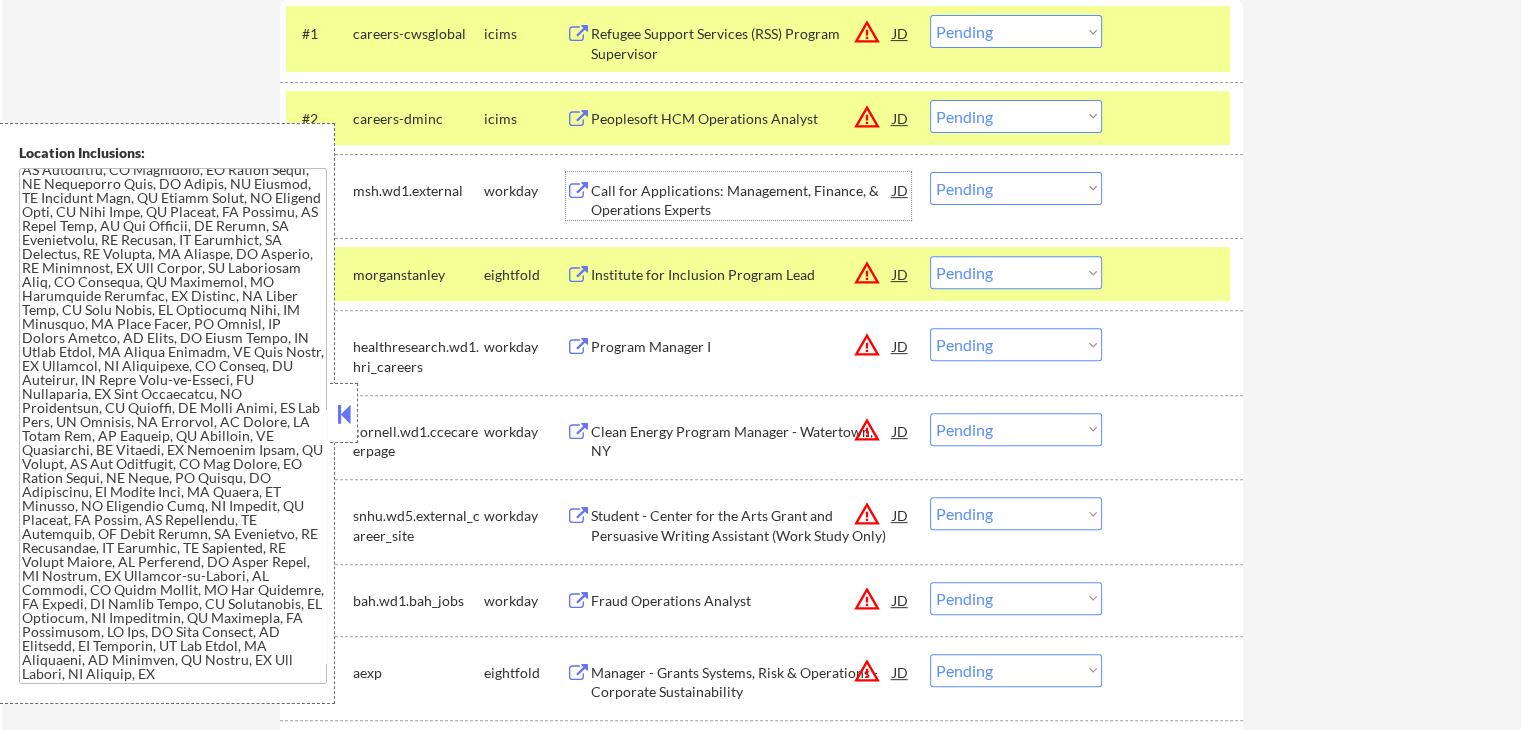 click on "Choose an option... Pending Applied Excluded (Questions) Excluded (Expired) Excluded (Location) Excluded (Bad Match) Excluded (Blocklist) Excluded (Salary) Excluded (Other)" at bounding box center [1016, 188] 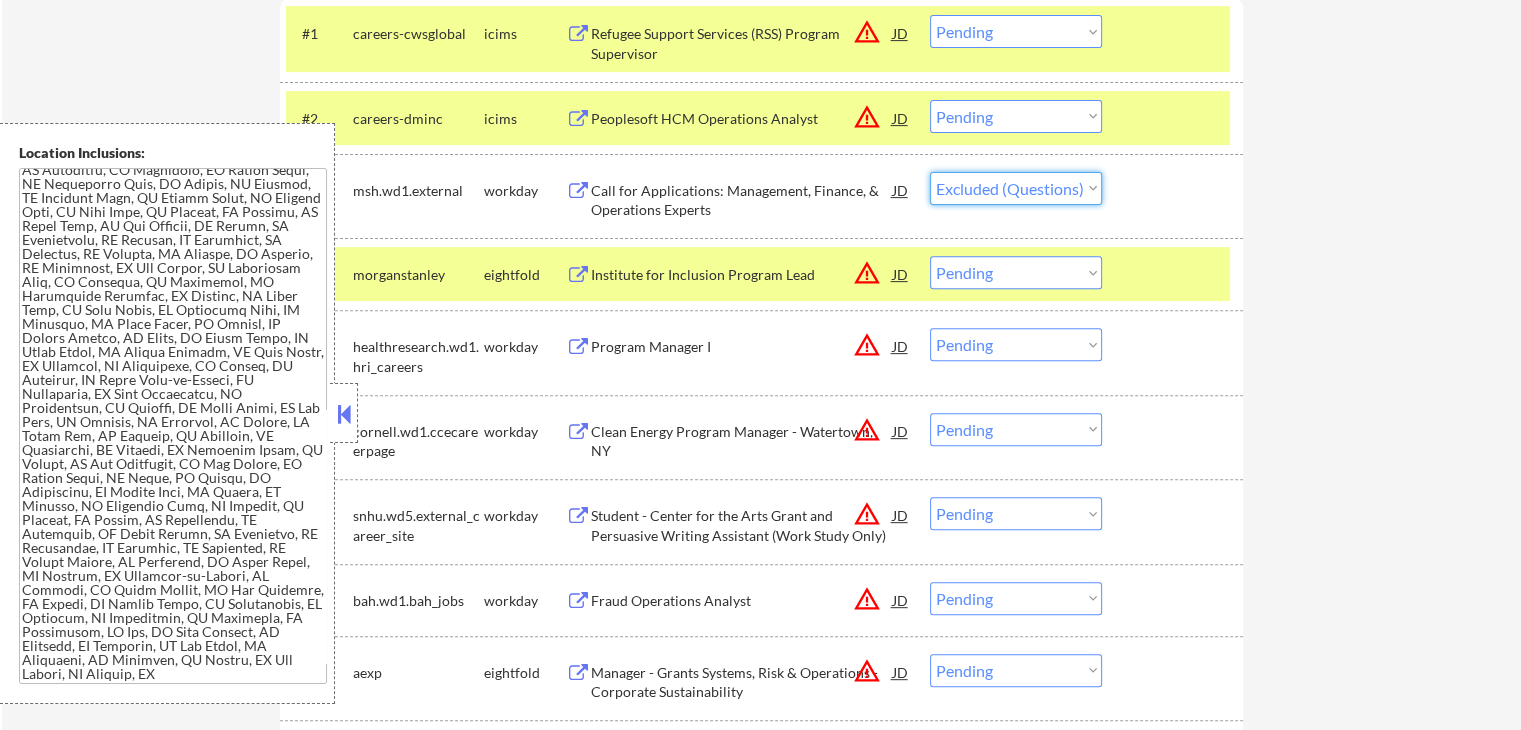 click on "Choose an option... Pending Applied Excluded (Questions) Excluded (Expired) Excluded (Location) Excluded (Bad Match) Excluded (Blocklist) Excluded (Salary) Excluded (Other)" at bounding box center (1016, 188) 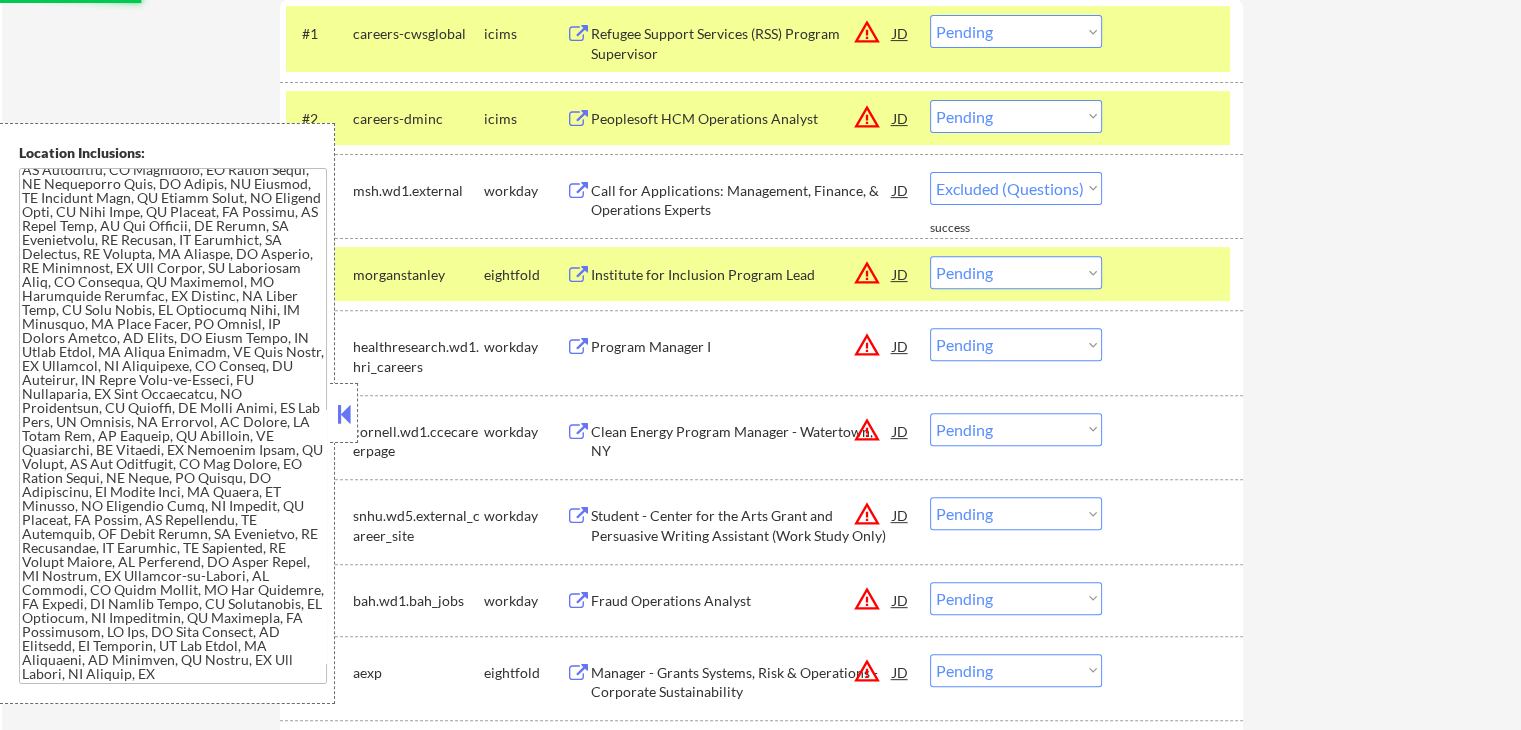 click on "Program Manager I" at bounding box center [742, 347] 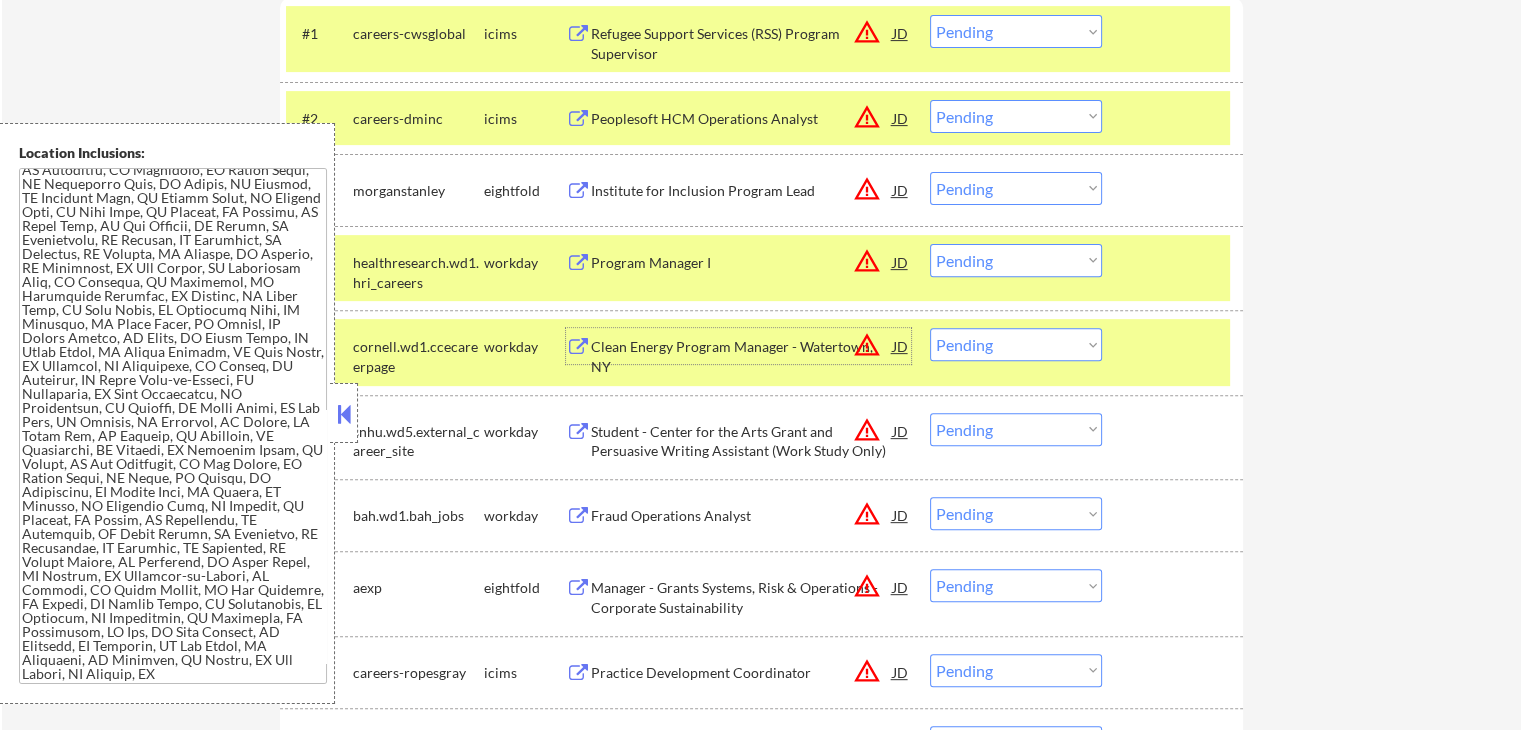 click on "Program Manager I" at bounding box center [742, 263] 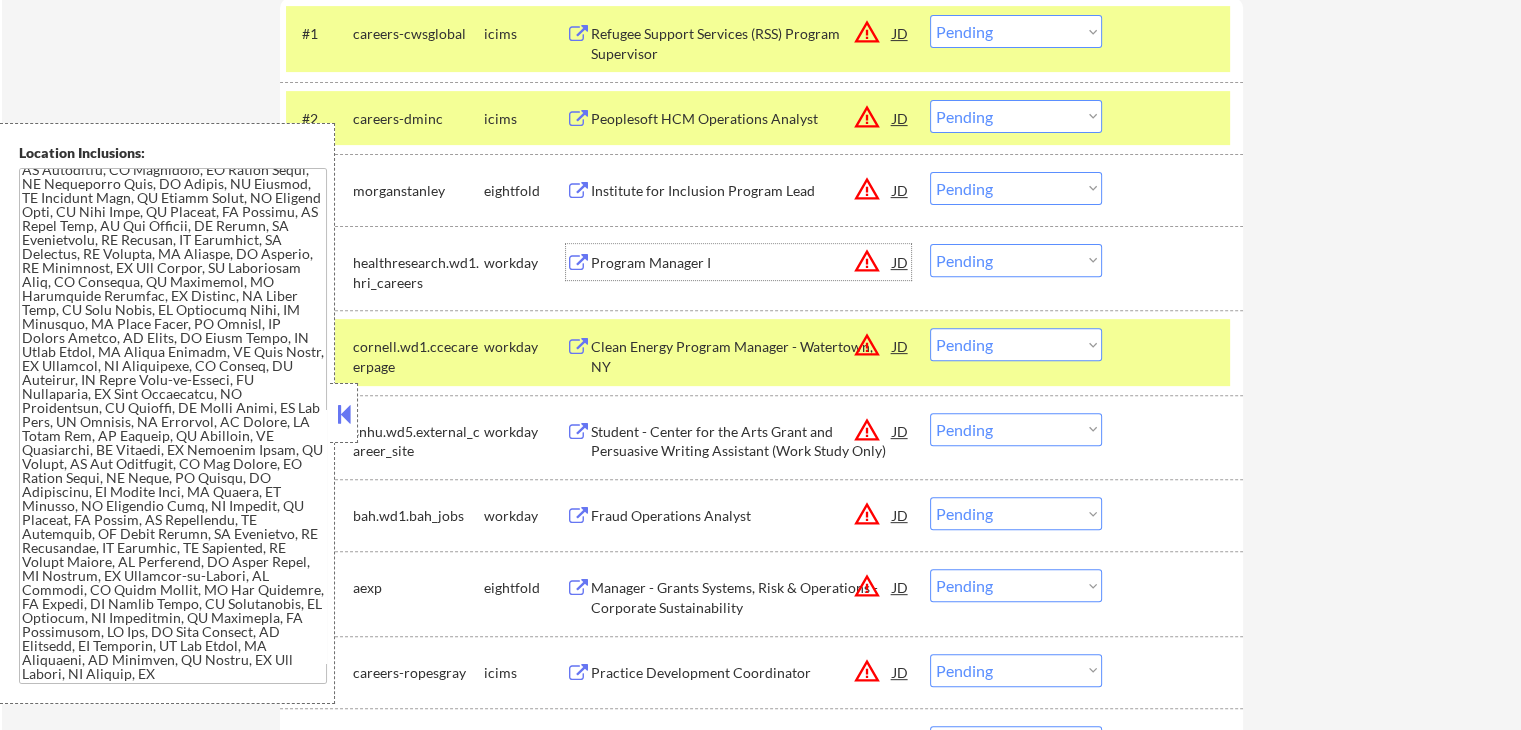 click on "Choose an option... Pending Applied Excluded (Questions) Excluded (Expired) Excluded (Location) Excluded (Bad Match) Excluded (Blocklist) Excluded (Salary) Excluded (Other)" at bounding box center [1016, 260] 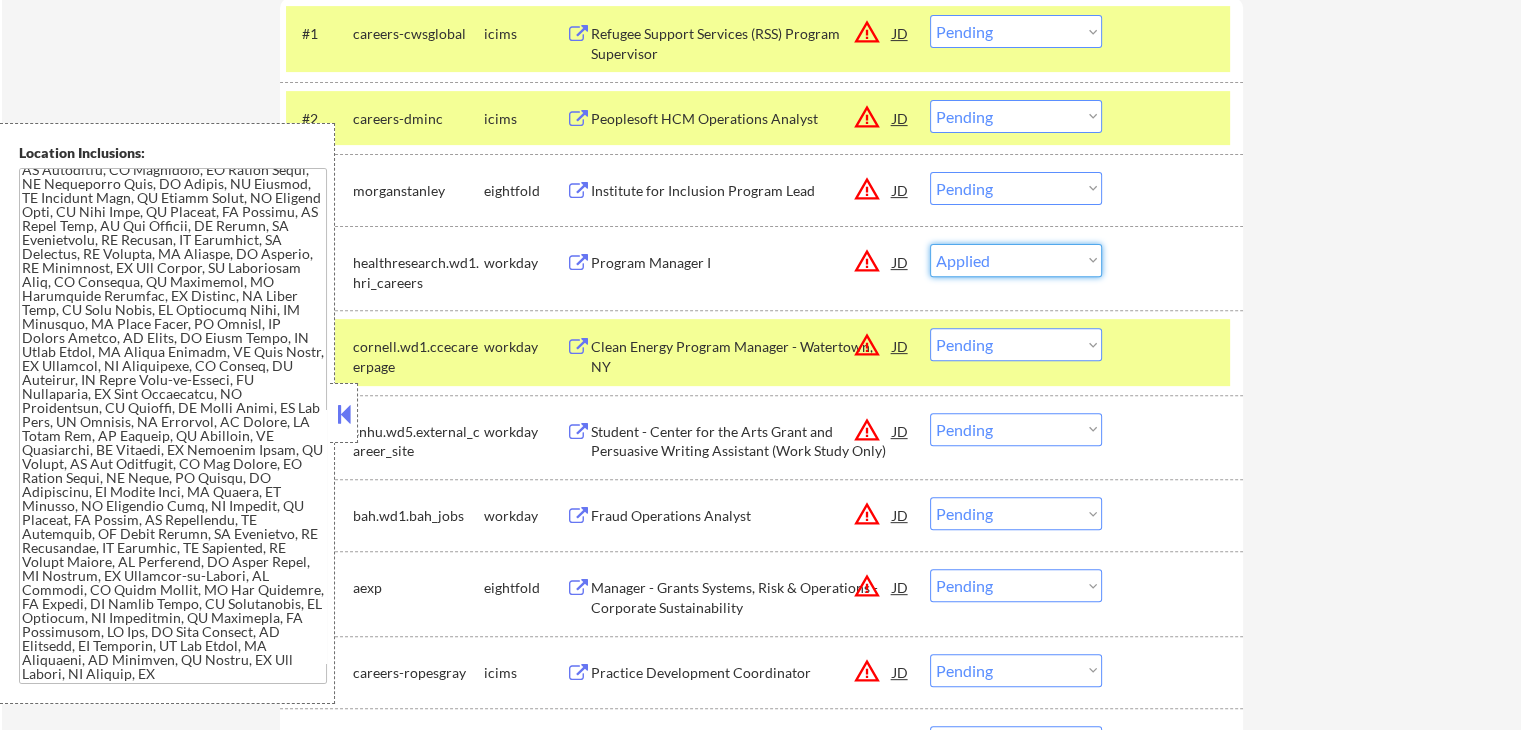 click on "Choose an option... Pending Applied Excluded (Questions) Excluded (Expired) Excluded (Location) Excluded (Bad Match) Excluded (Blocklist) Excluded (Salary) Excluded (Other)" at bounding box center (1016, 260) 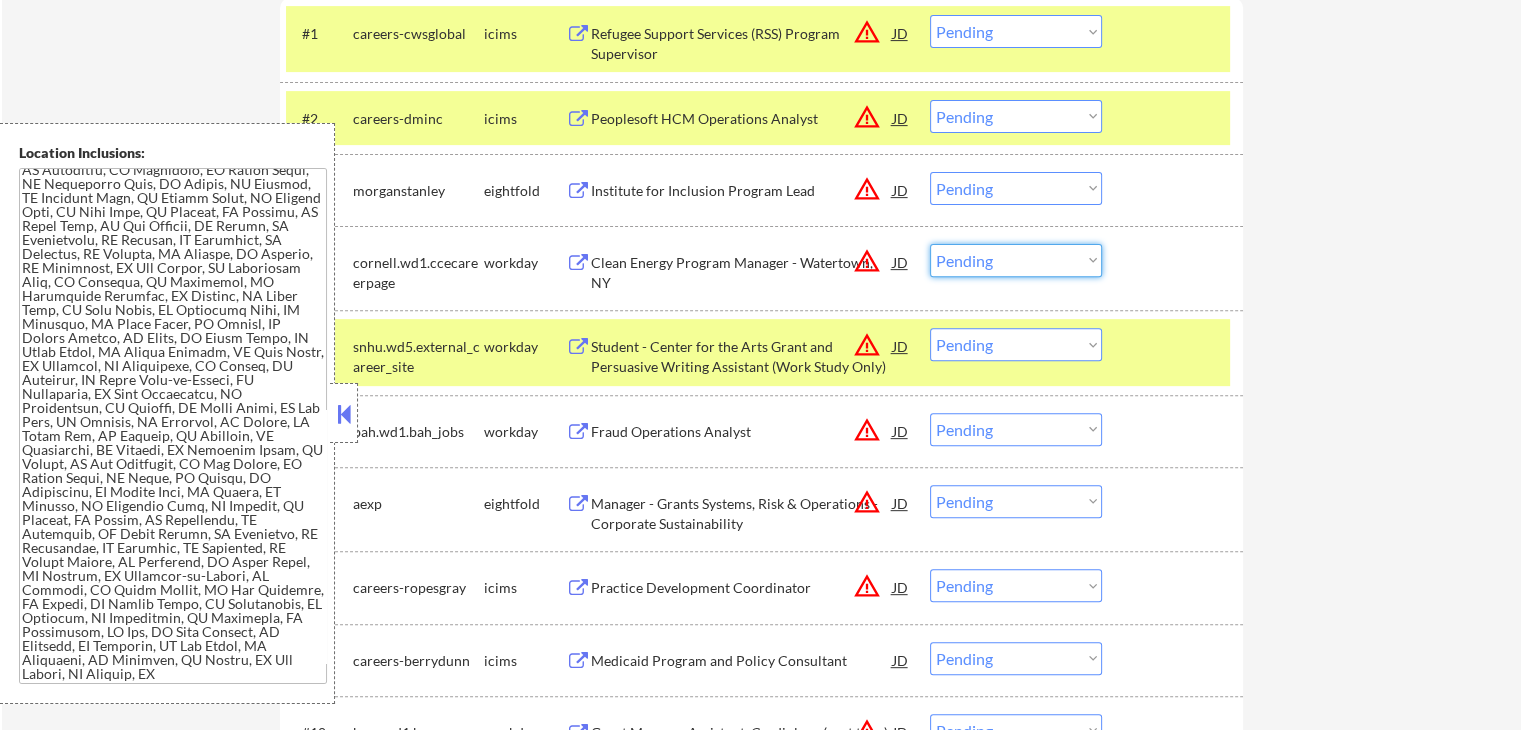 click on "Choose an option... Pending Applied Excluded (Questions) Excluded (Expired) Excluded (Location) Excluded (Bad Match) Excluded (Blocklist) Excluded (Salary) Excluded (Other)" at bounding box center [1016, 260] 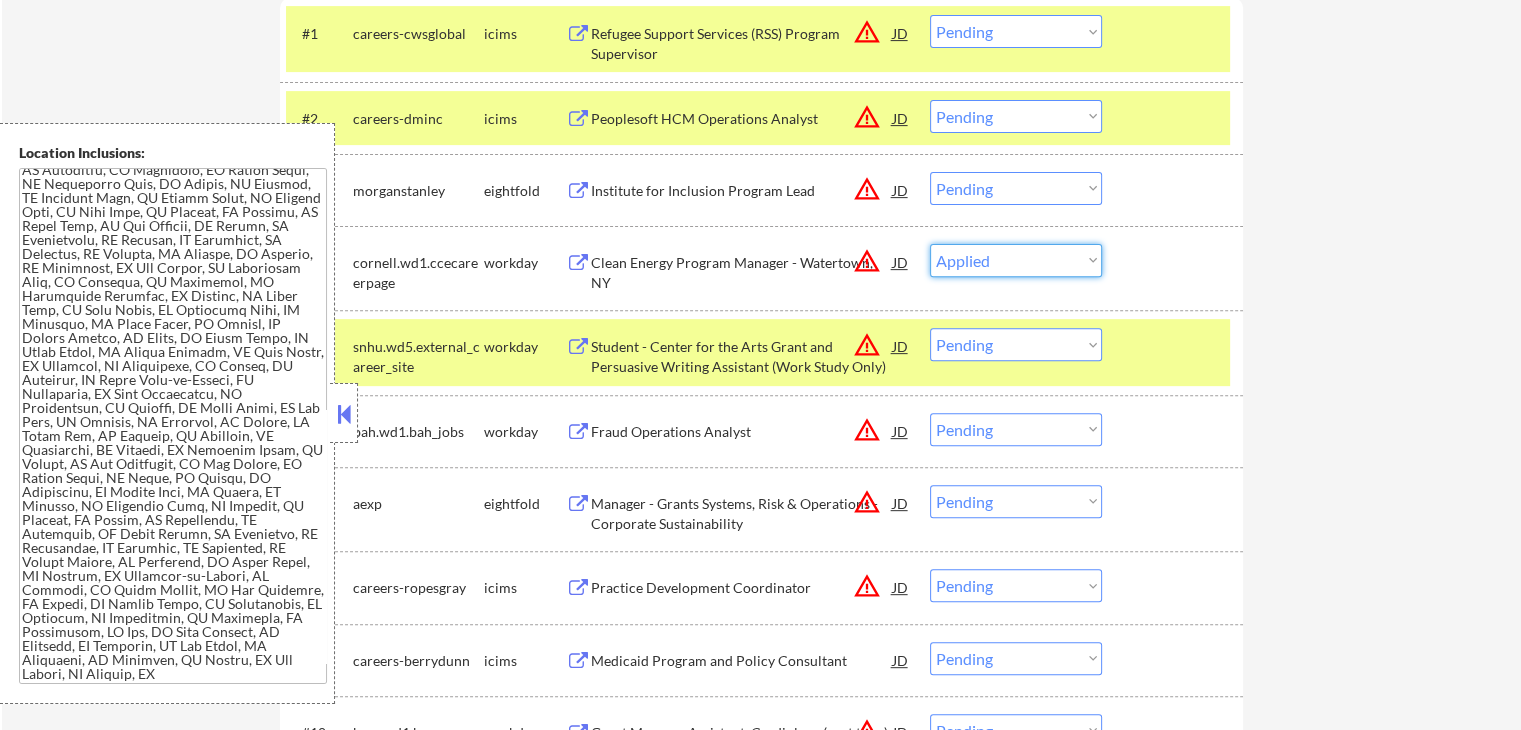 click on "Choose an option... Pending Applied Excluded (Questions) Excluded (Expired) Excluded (Location) Excluded (Bad Match) Excluded (Blocklist) Excluded (Salary) Excluded (Other)" at bounding box center [1016, 260] 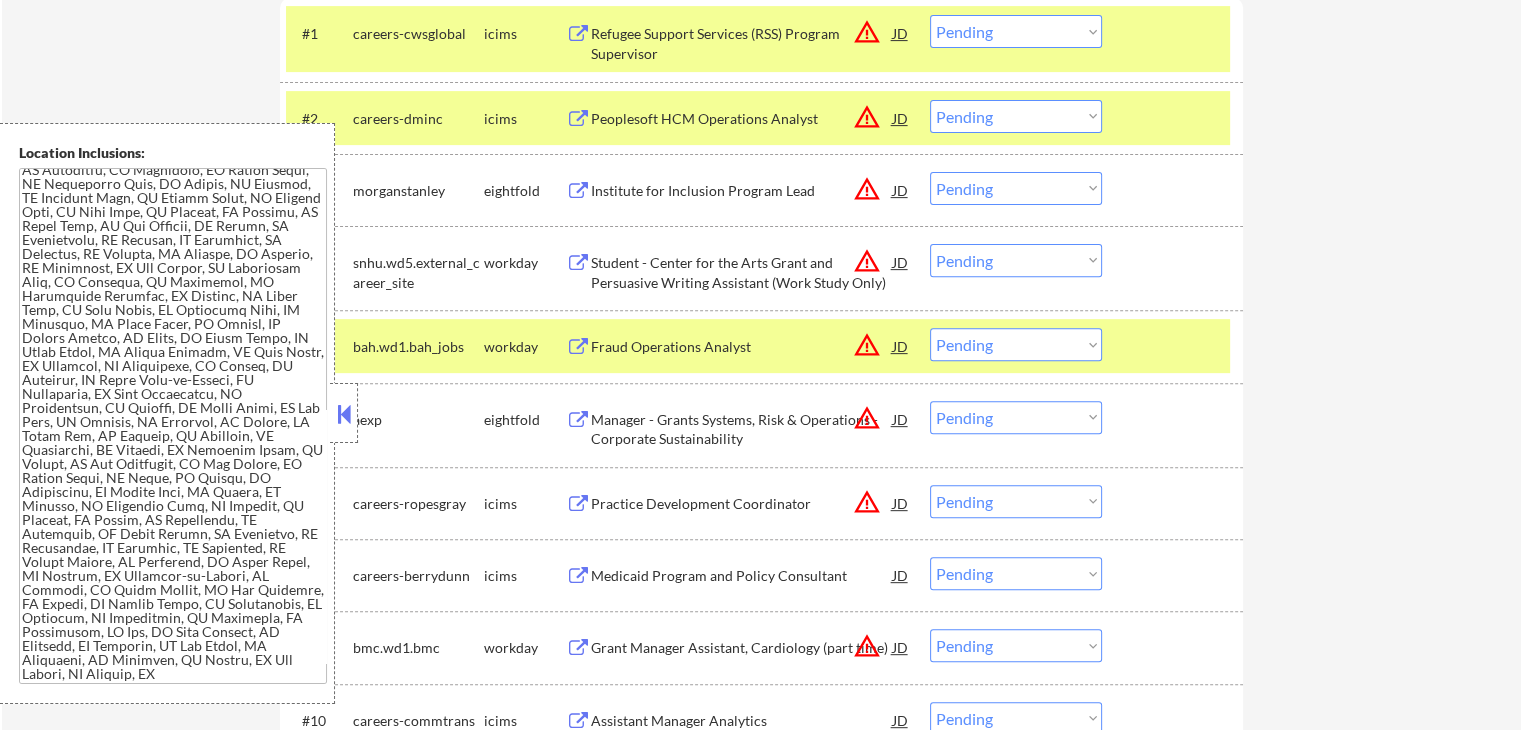 click on "Student - Center for the Arts Grant and Persuasive Writing Assistant (Work Study Only)" at bounding box center [742, 272] 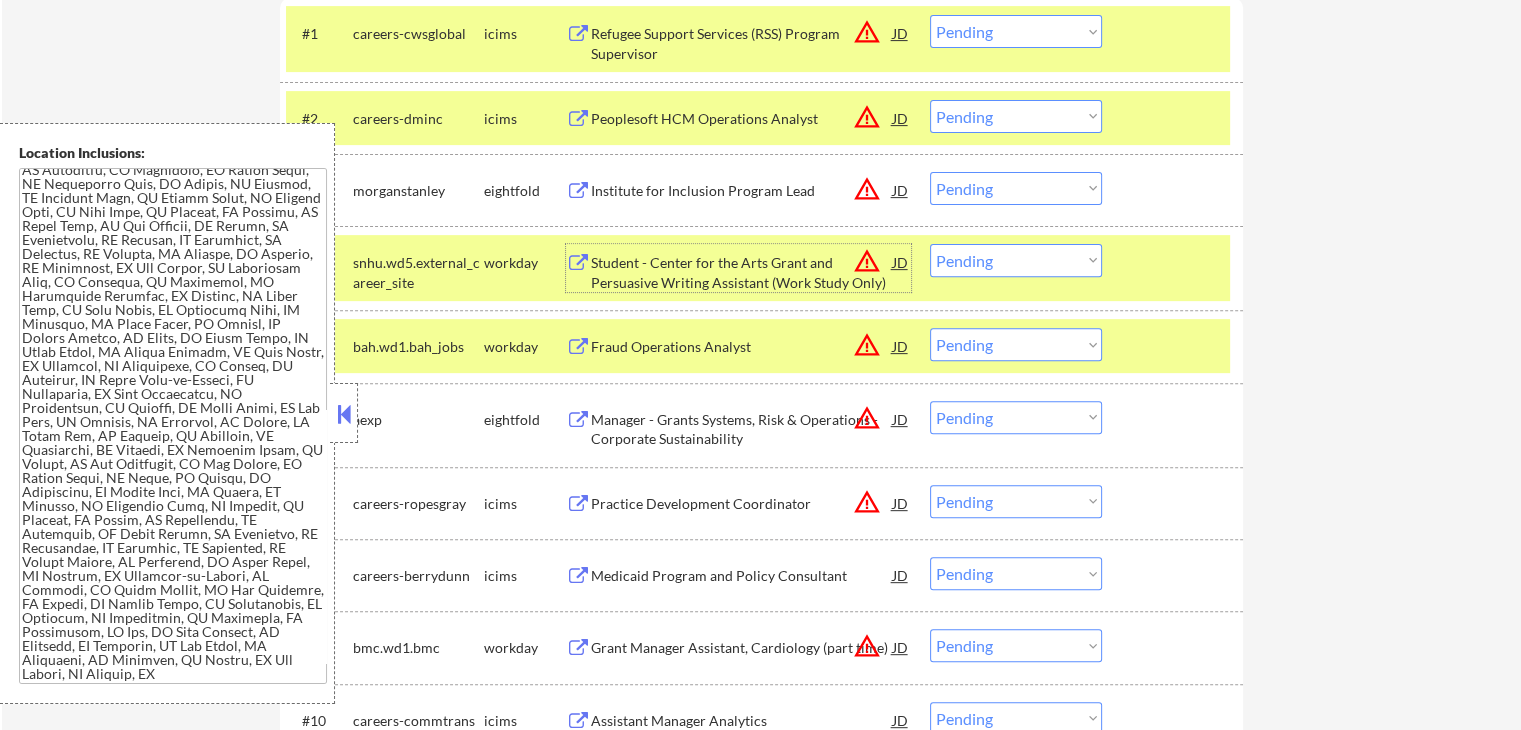 click on "Fraud Operations Analyst" at bounding box center (742, 347) 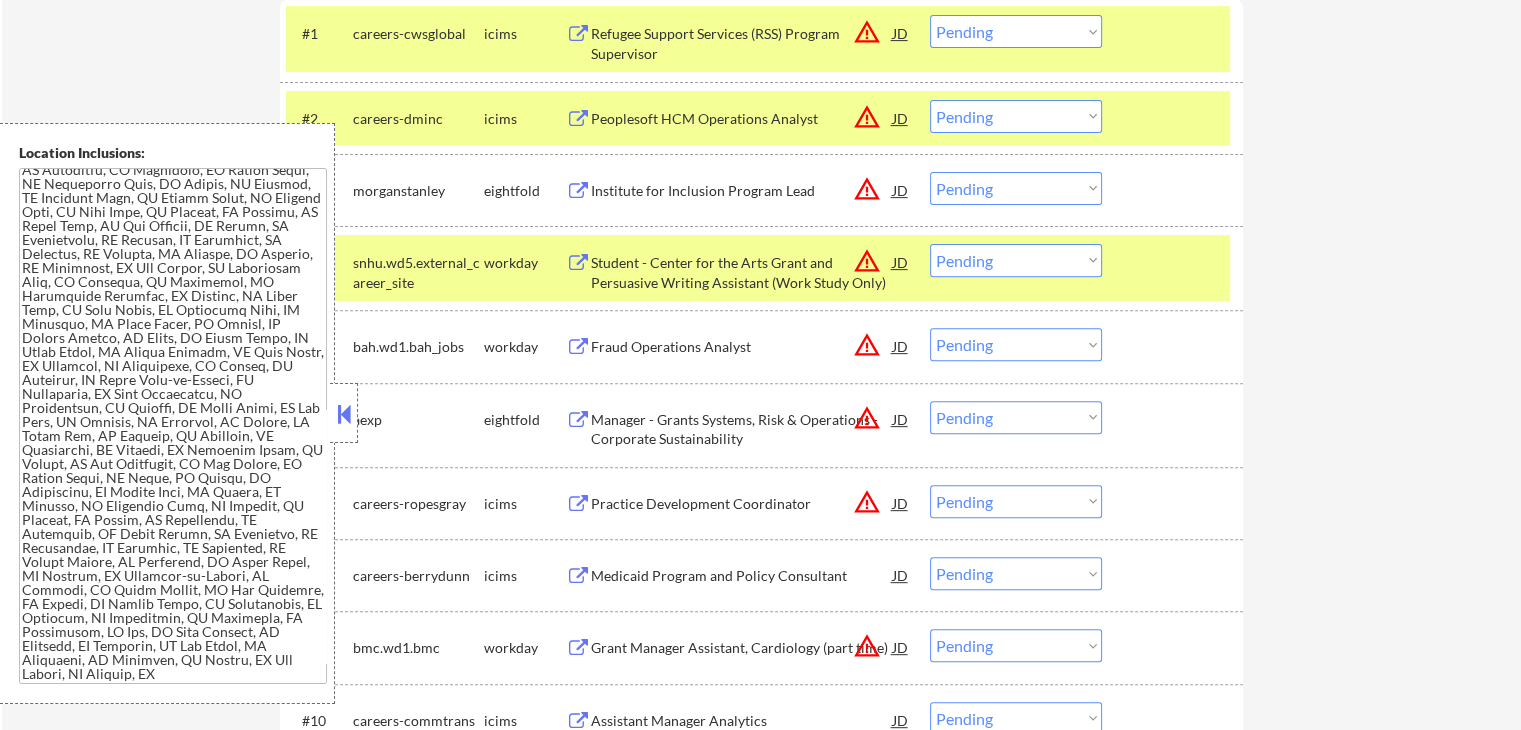 scroll, scrollTop: 116, scrollLeft: 0, axis: vertical 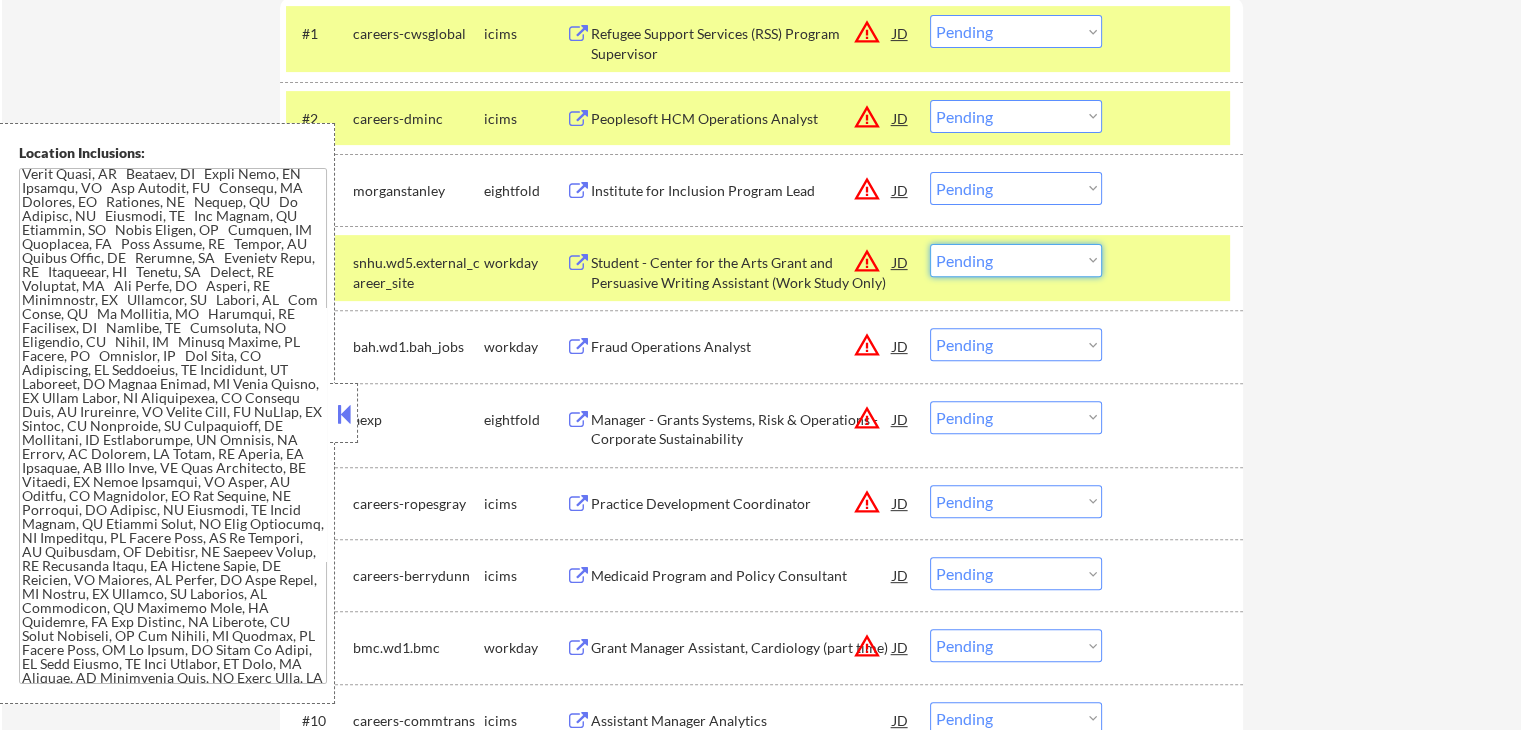 click on "Choose an option... Pending Applied Excluded (Questions) Excluded (Expired) Excluded (Location) Excluded (Bad Match) Excluded (Blocklist) Excluded (Salary) Excluded (Other)" at bounding box center (1016, 260) 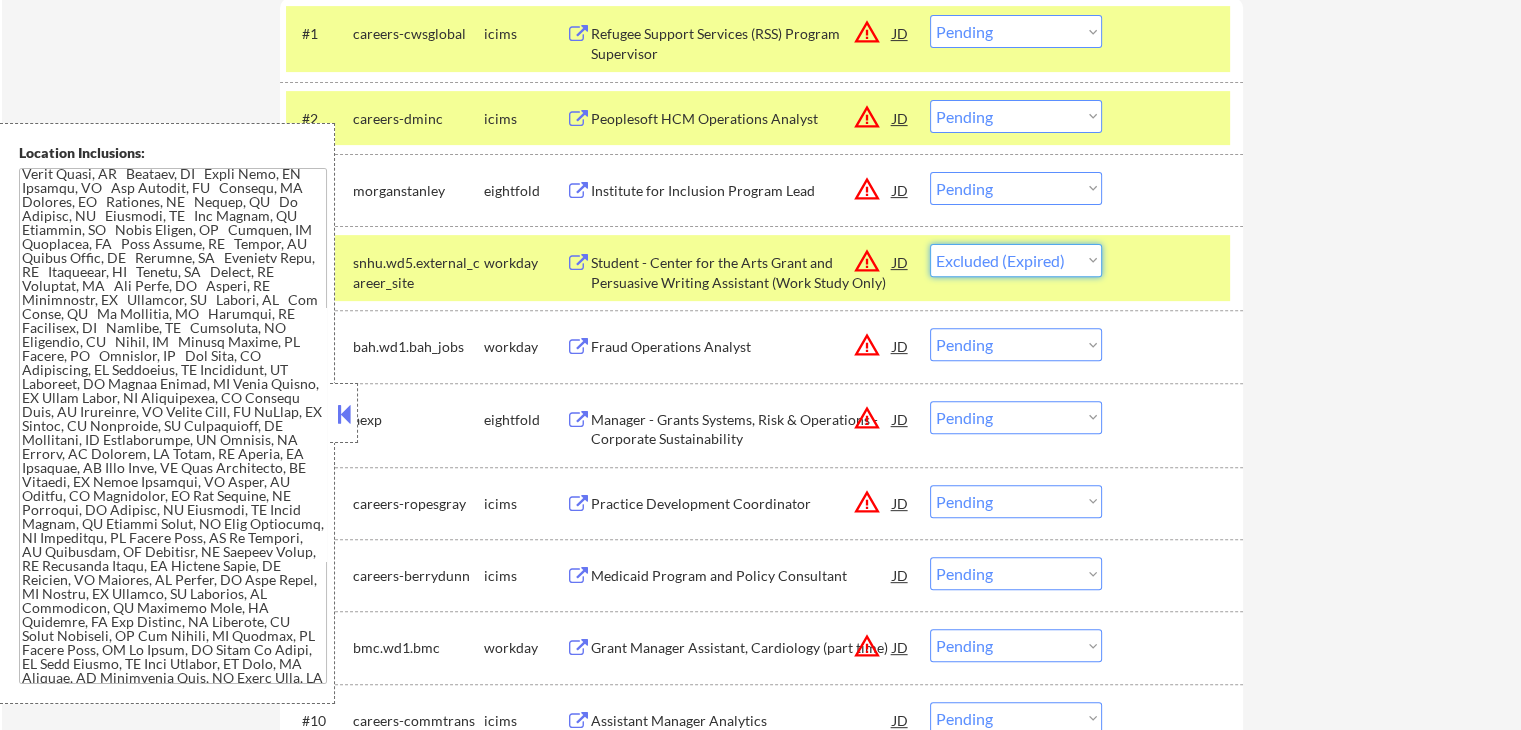 click on "Choose an option... Pending Applied Excluded (Questions) Excluded (Expired) Excluded (Location) Excluded (Bad Match) Excluded (Blocklist) Excluded (Salary) Excluded (Other)" at bounding box center [1016, 260] 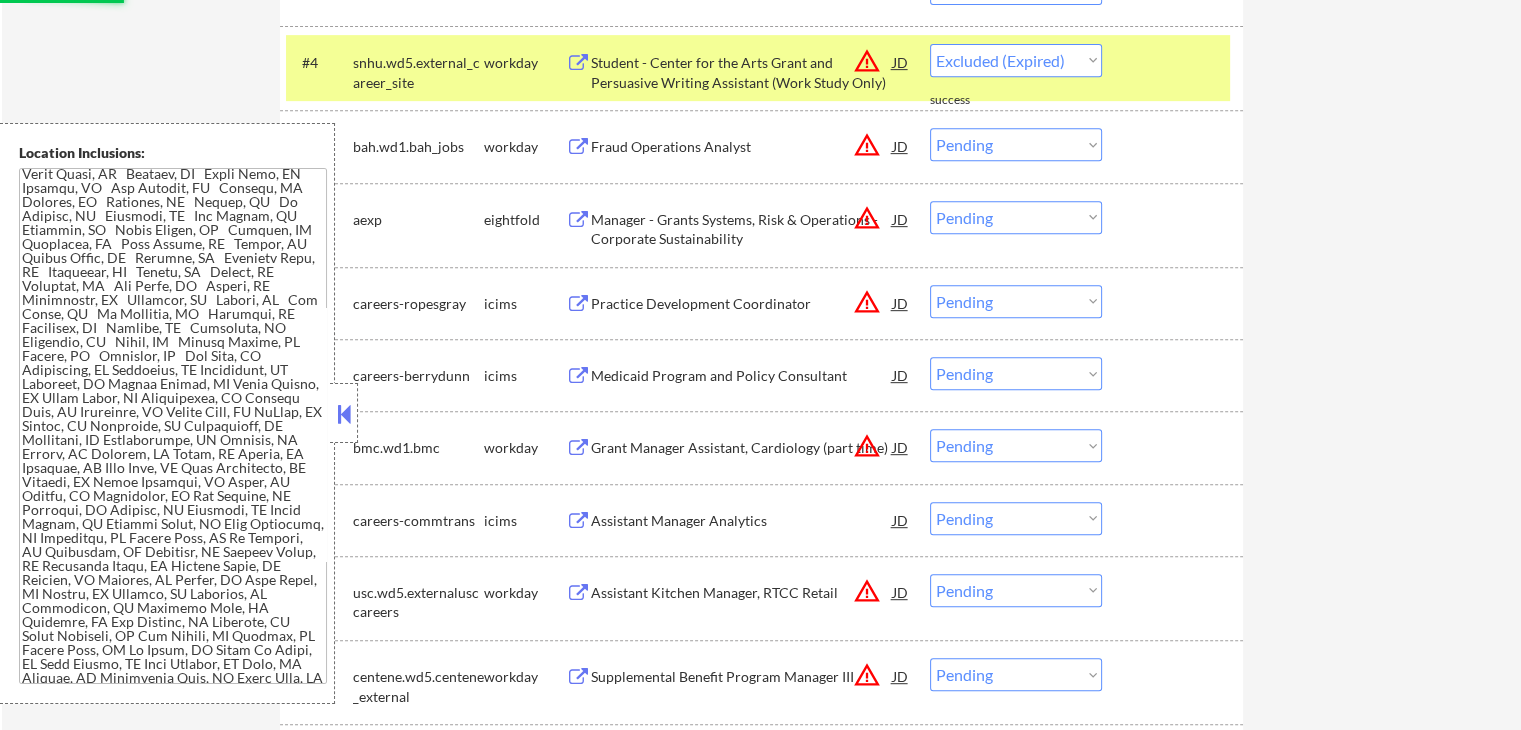 select on ""pending"" 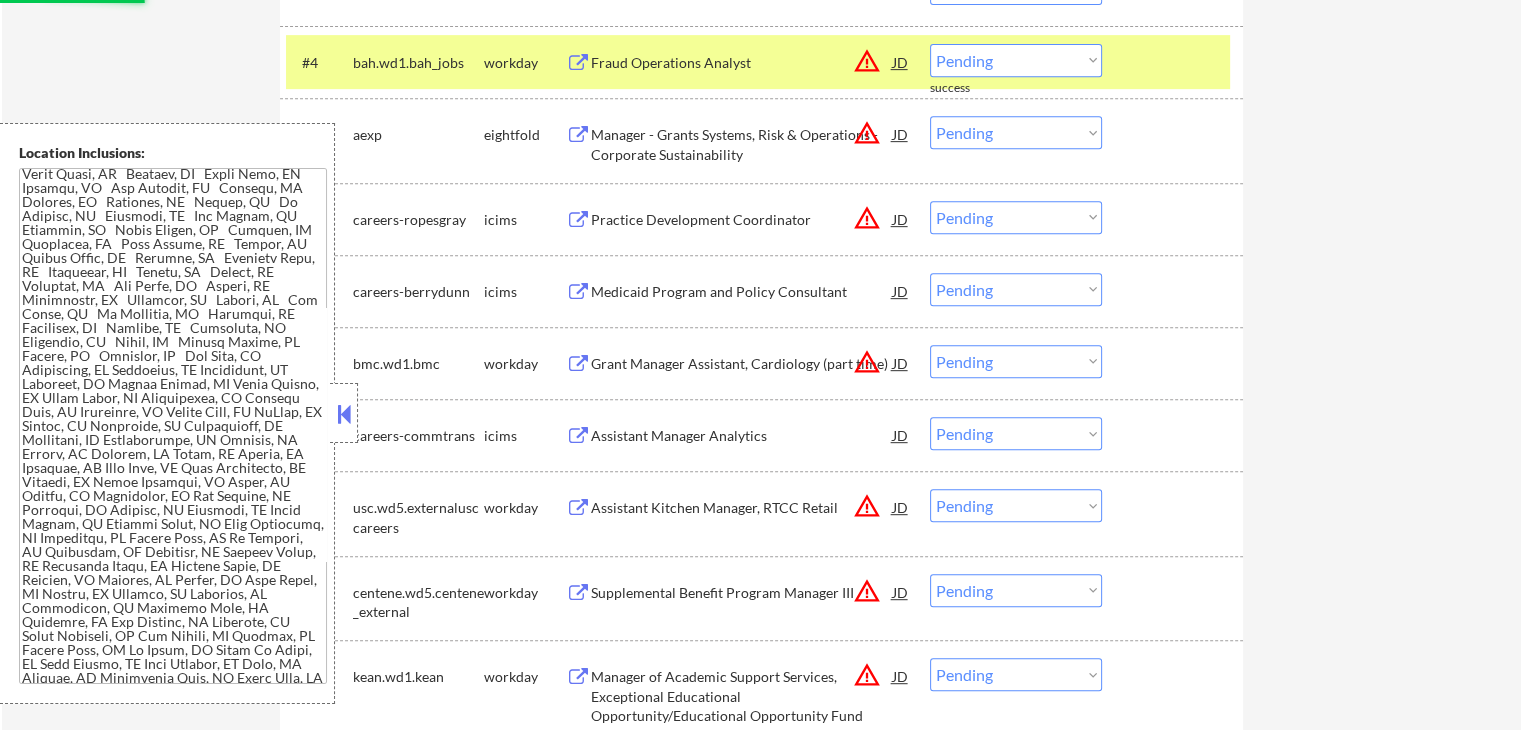 scroll, scrollTop: 1000, scrollLeft: 0, axis: vertical 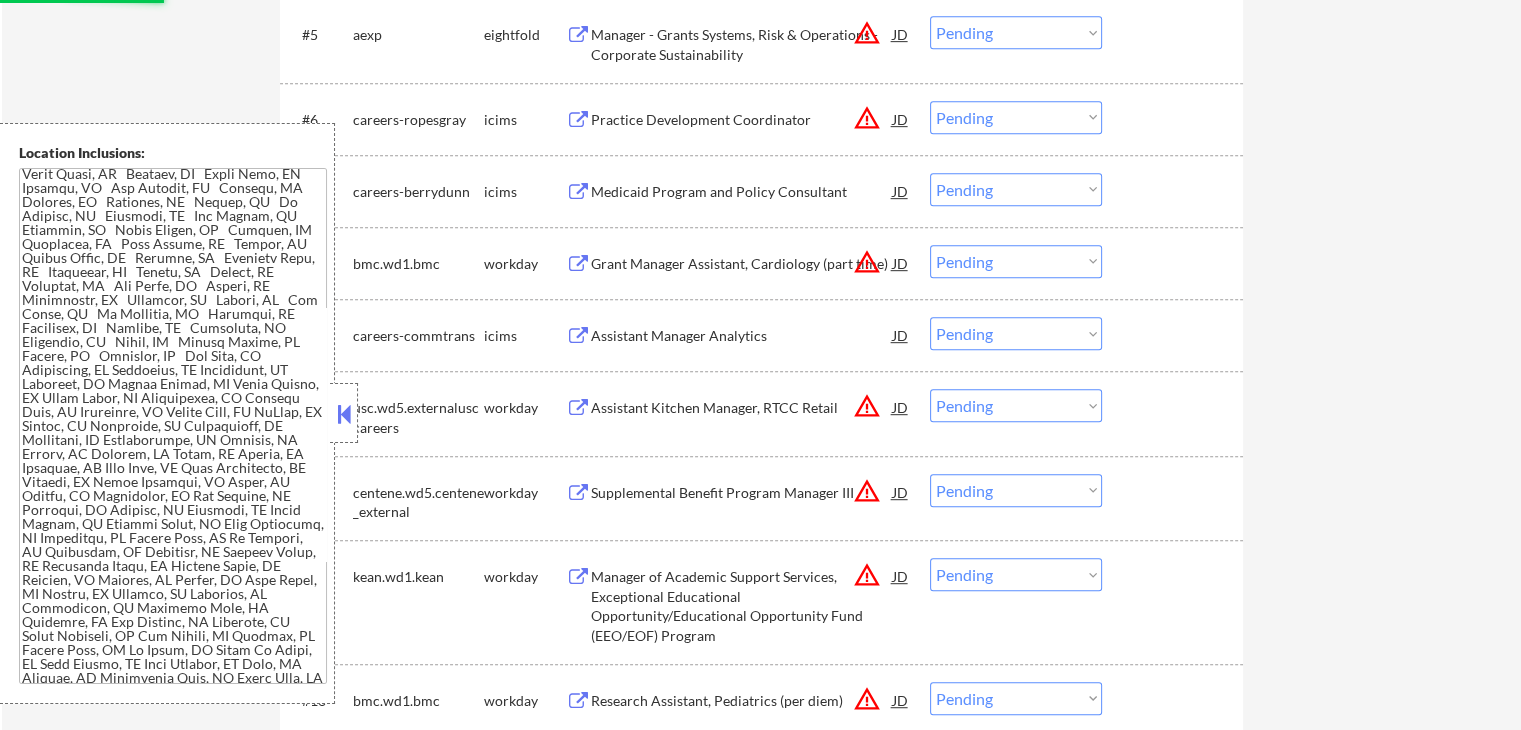 click on "Grant Manager Assistant, Cardiology (part time)" at bounding box center [742, 264] 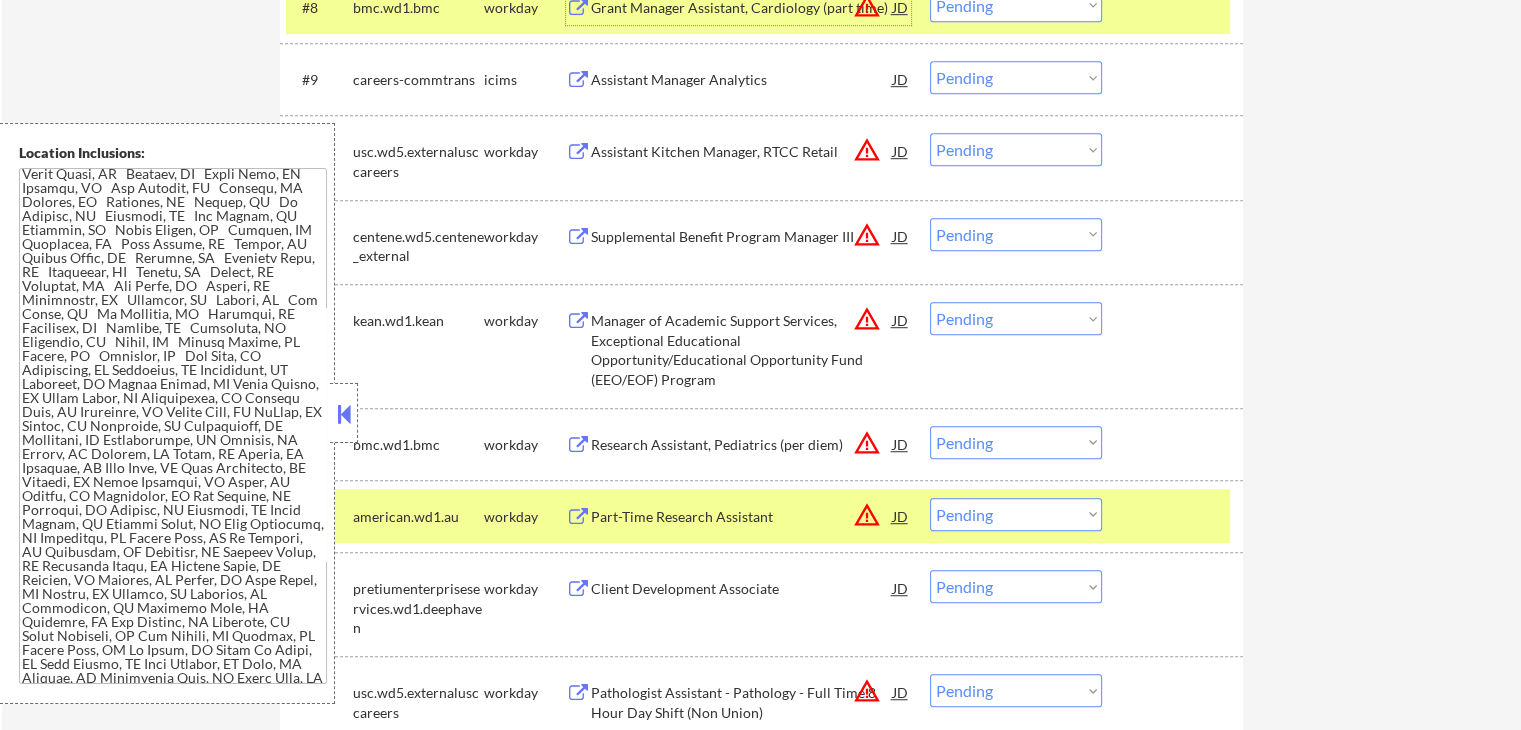 scroll, scrollTop: 1300, scrollLeft: 0, axis: vertical 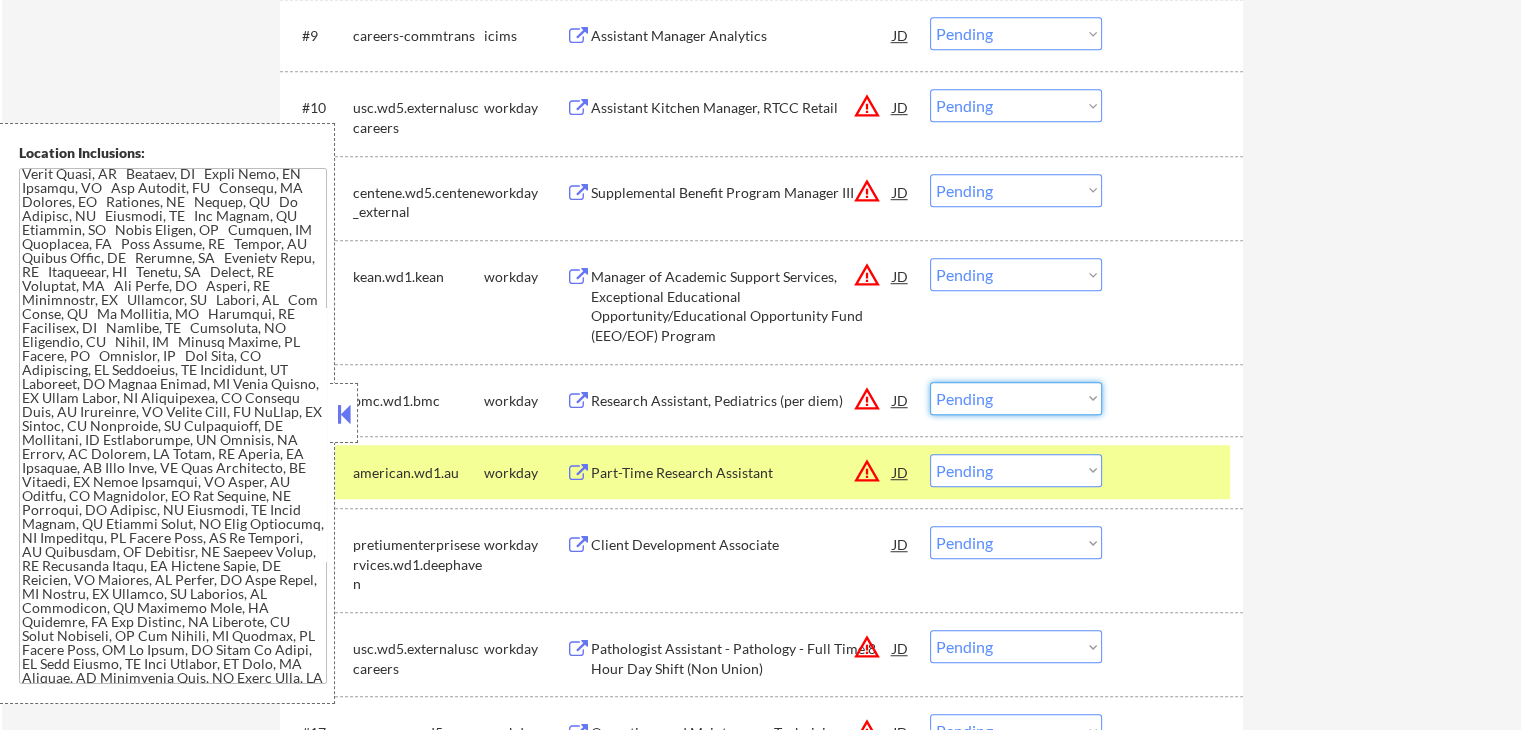 drag, startPoint x: 990, startPoint y: 393, endPoint x: 1006, endPoint y: 411, distance: 24.083189 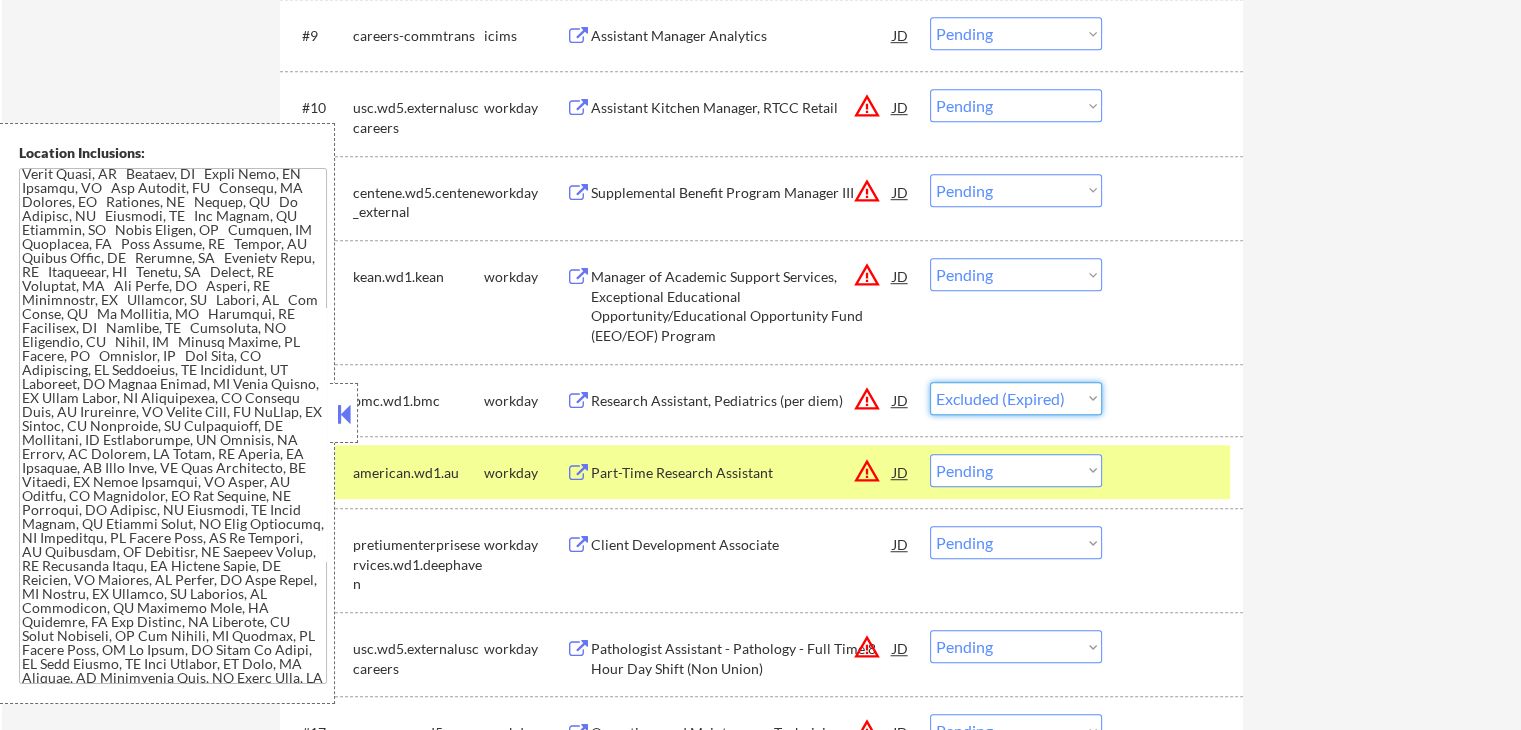 click on "Choose an option... Pending Applied Excluded (Questions) Excluded (Expired) Excluded (Location) Excluded (Bad Match) Excluded (Blocklist) Excluded (Salary) Excluded (Other)" at bounding box center [1016, 398] 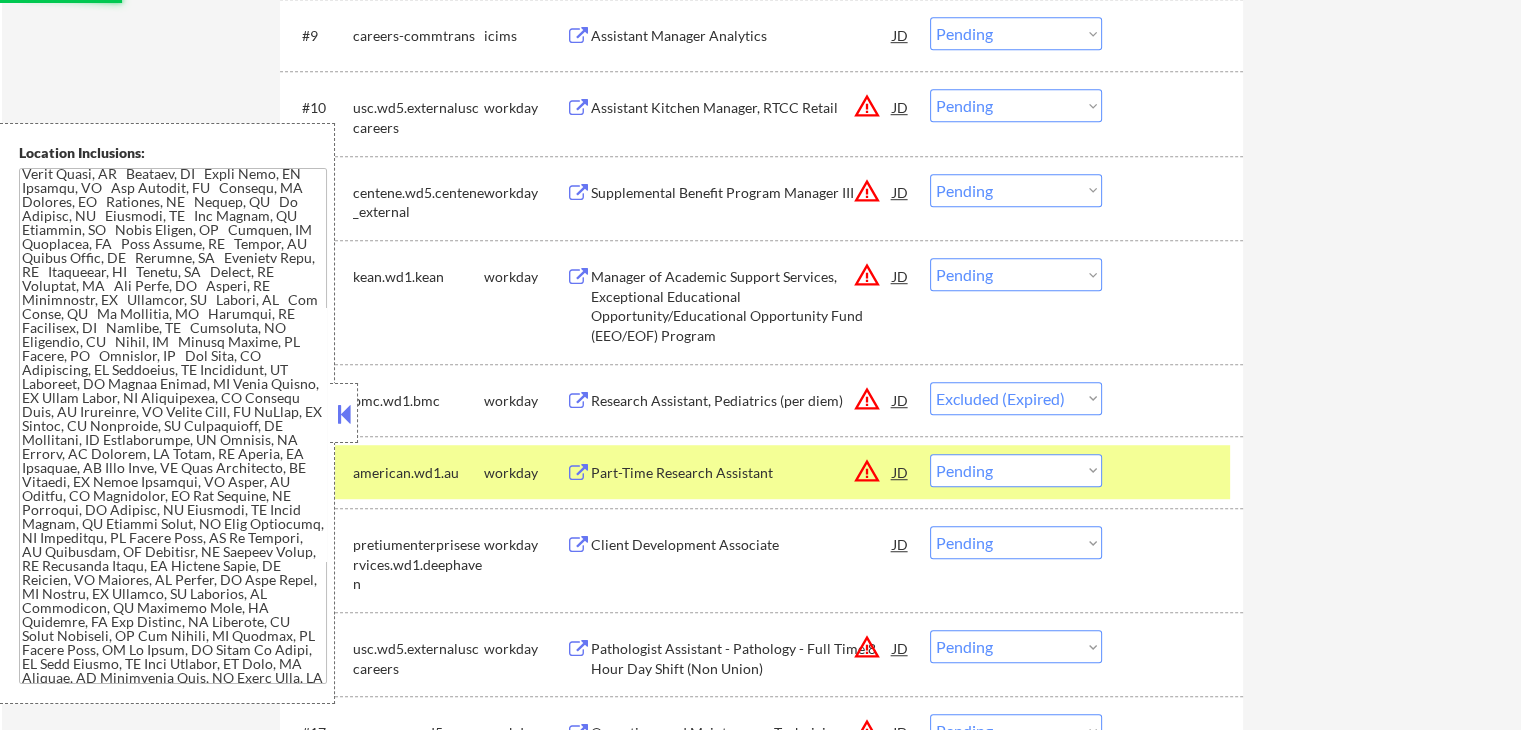select on ""pending"" 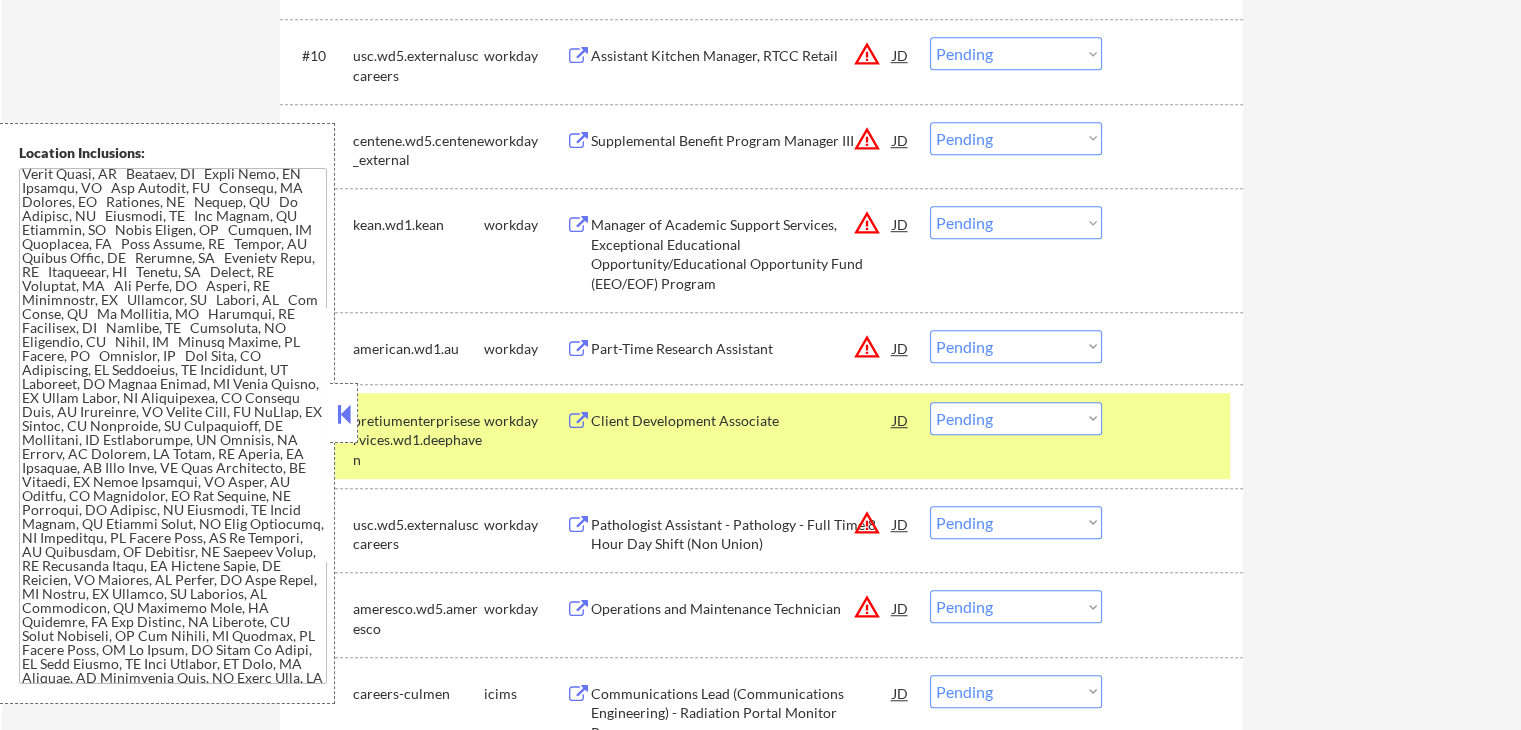 scroll, scrollTop: 1400, scrollLeft: 0, axis: vertical 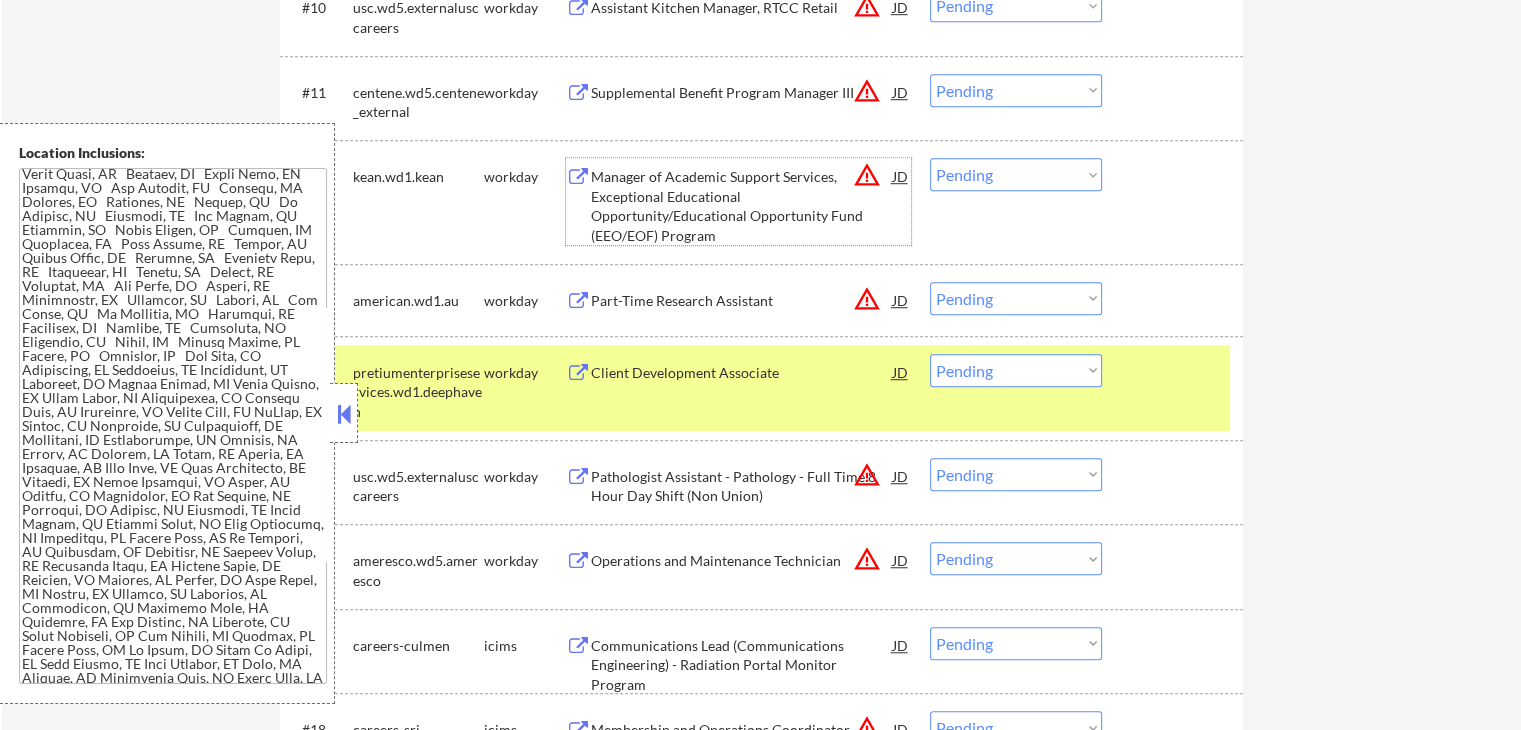 click on "Manager of Academic Support Services, Exceptional Educational Opportunity/Educational Opportunity Fund (EEO/EOF) Program" at bounding box center (742, 206) 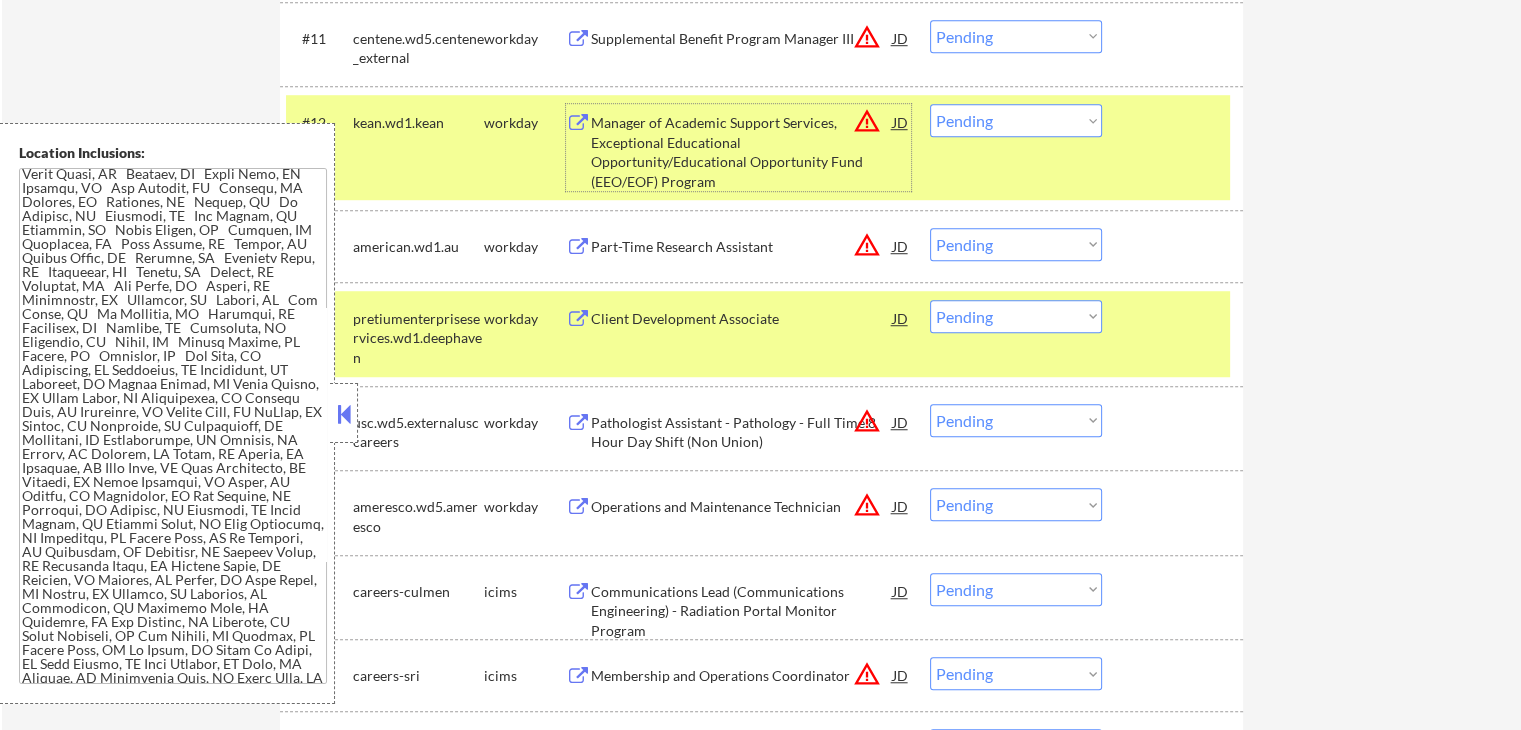scroll, scrollTop: 1500, scrollLeft: 0, axis: vertical 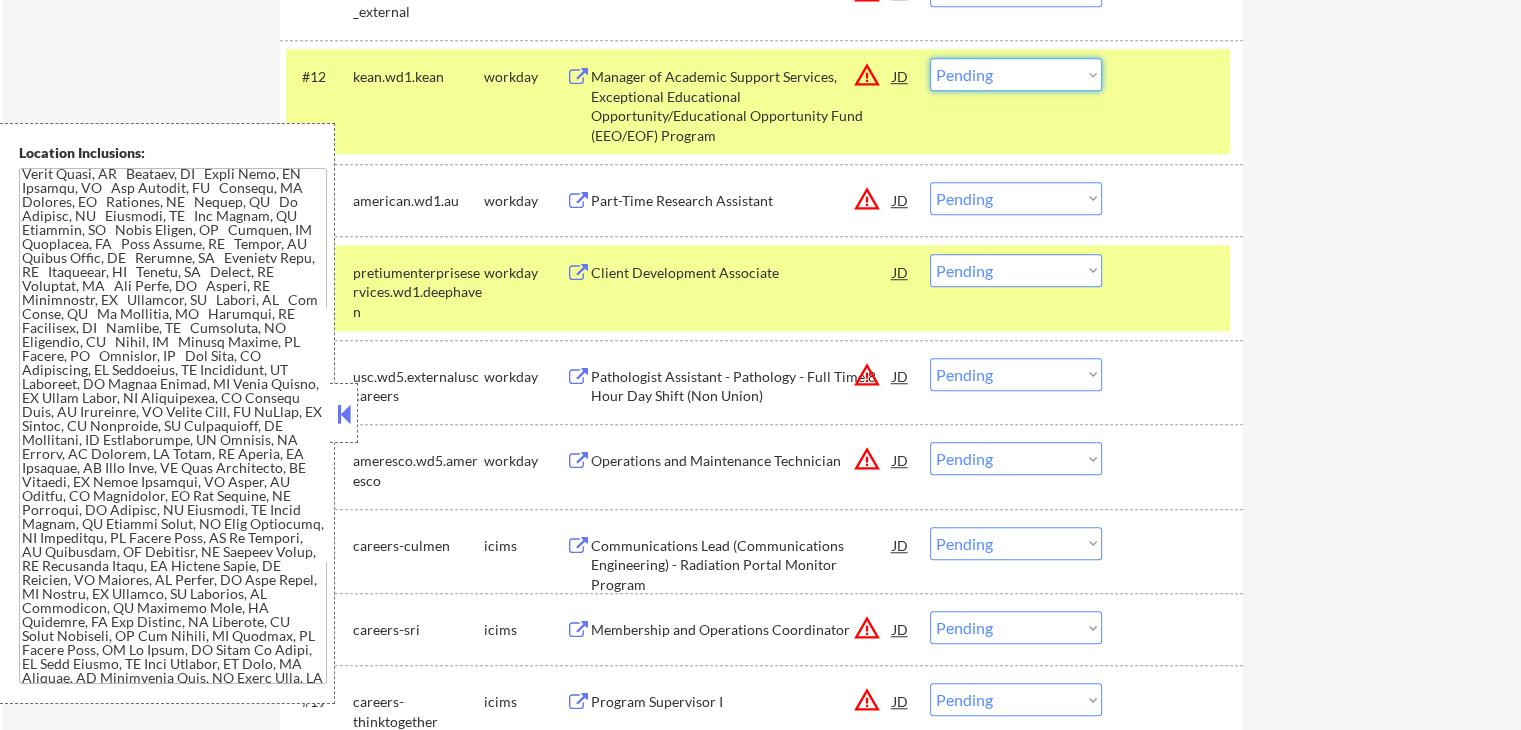 drag, startPoint x: 1048, startPoint y: 74, endPoint x: 1048, endPoint y: 89, distance: 15 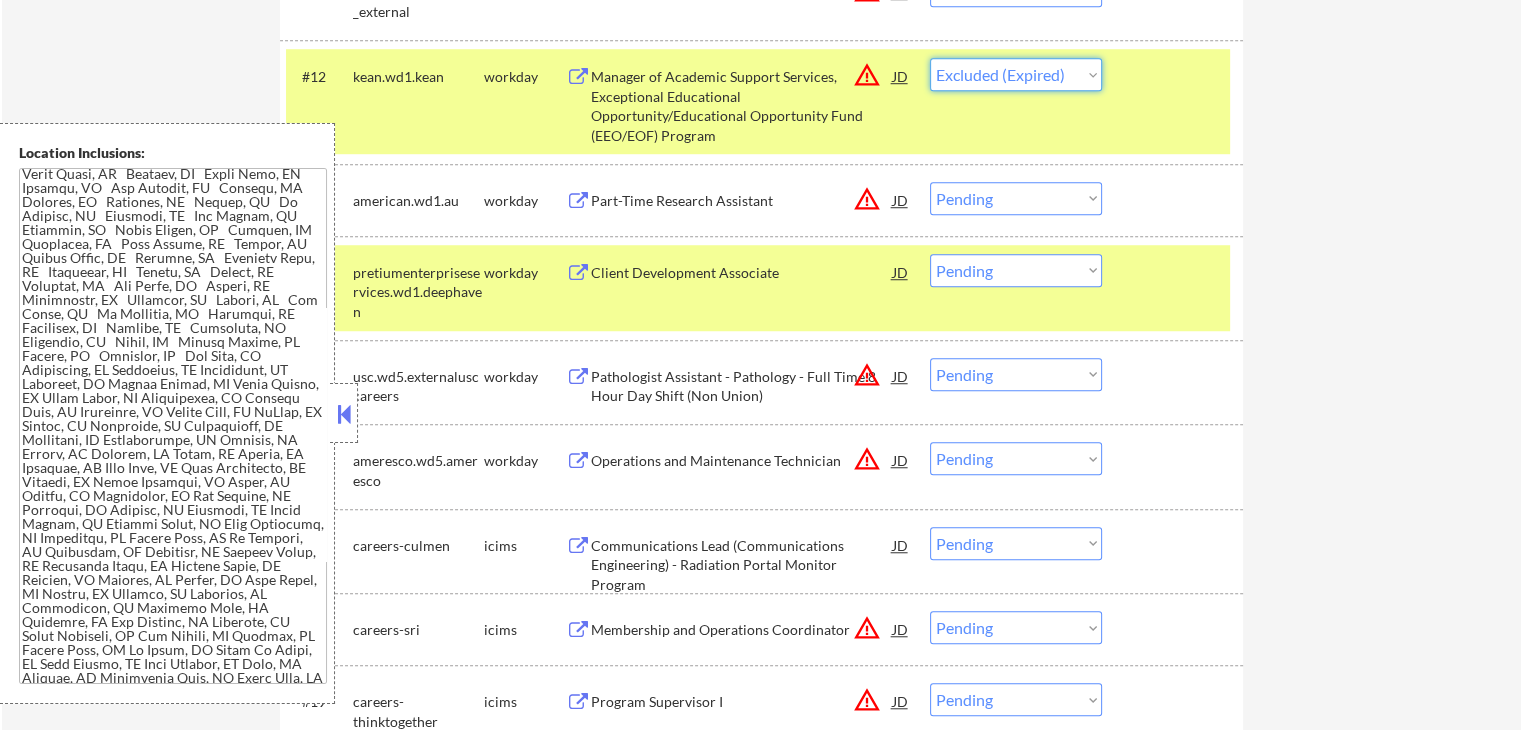click on "Choose an option... Pending Applied Excluded (Questions) Excluded (Expired) Excluded (Location) Excluded (Bad Match) Excluded (Blocklist) Excluded (Salary) Excluded (Other)" at bounding box center (1016, 74) 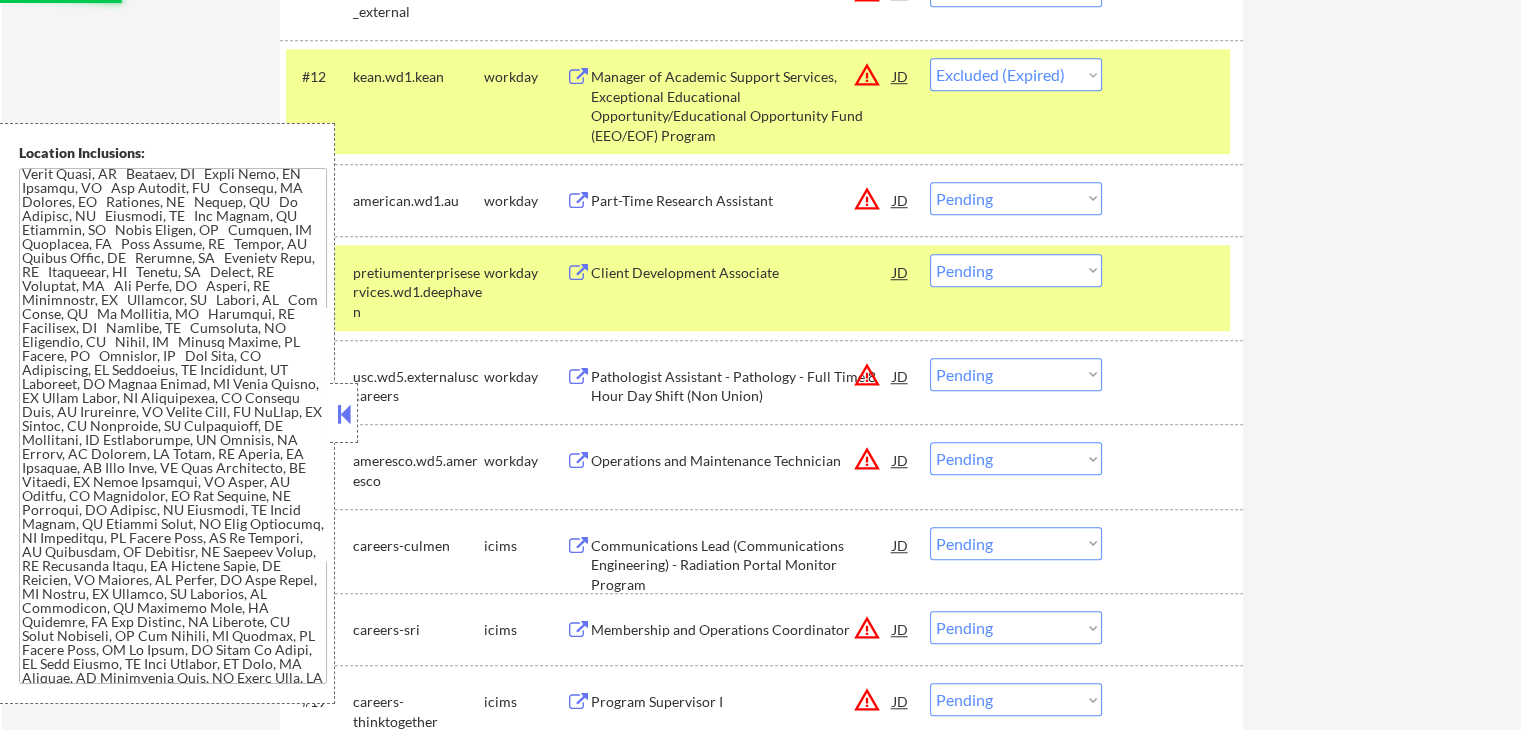 click on "← Return to /applysquad Mailslurp Inbox Job Search Builder Andres Merizalde User Email:  andyordon@gmail.com Application Email:  andyordon@gmail.com Mailslurp Email:  andres.merizalde@mailflux.com LinkedIn:   https://www.linkedin.com/in/andrés-ordoñez-merizalde/
Phone:  248-719-4247 Current Location:  Washington, District of Columbia Applies:  294 sent / 421 bought Internal Notes Bought 200 more total and giving an extra 20 preemptively for difficult matching so now 421 total 7/29 tf Can work in country of residence?:  yes Squad Notes Minimum salary:  $60,000 Will need Visa to work in that country now/future?:   no Download Resume Add a Job Manually Shah ✔️ Applications Pending (39) Excluded (572) Applied (298) All (909) View All Results Back 1 / 1
Next Company ATS Title Status Date Applied #1 careers-cwsglobal icims Refugee Support Services (RSS) Program Supervisor JD warning_amber Choose an option... Pending Applied Excluded (Questions) Excluded (Expired) Excluded (Location) Excluded (Bad Match)" at bounding box center [761, 557] 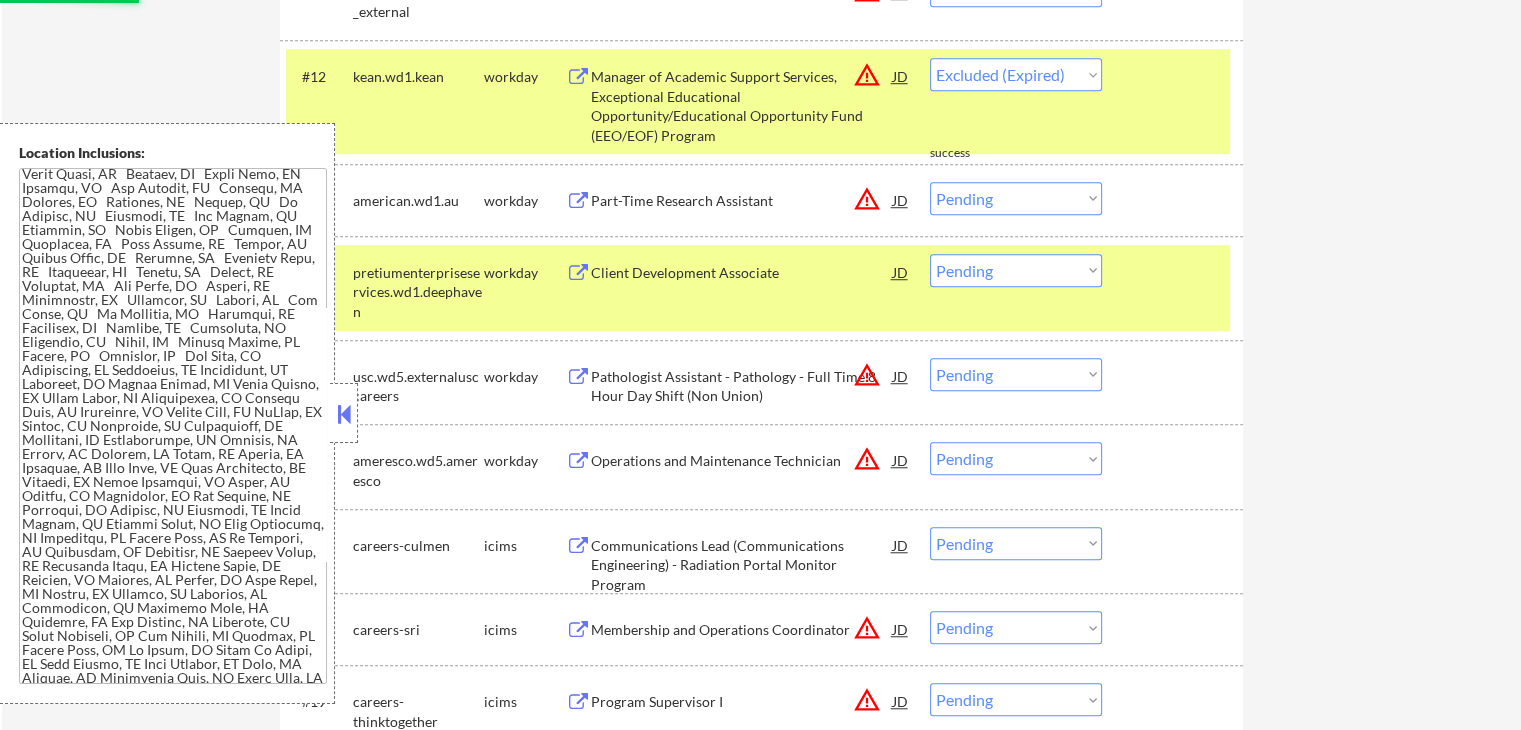 select on ""pending"" 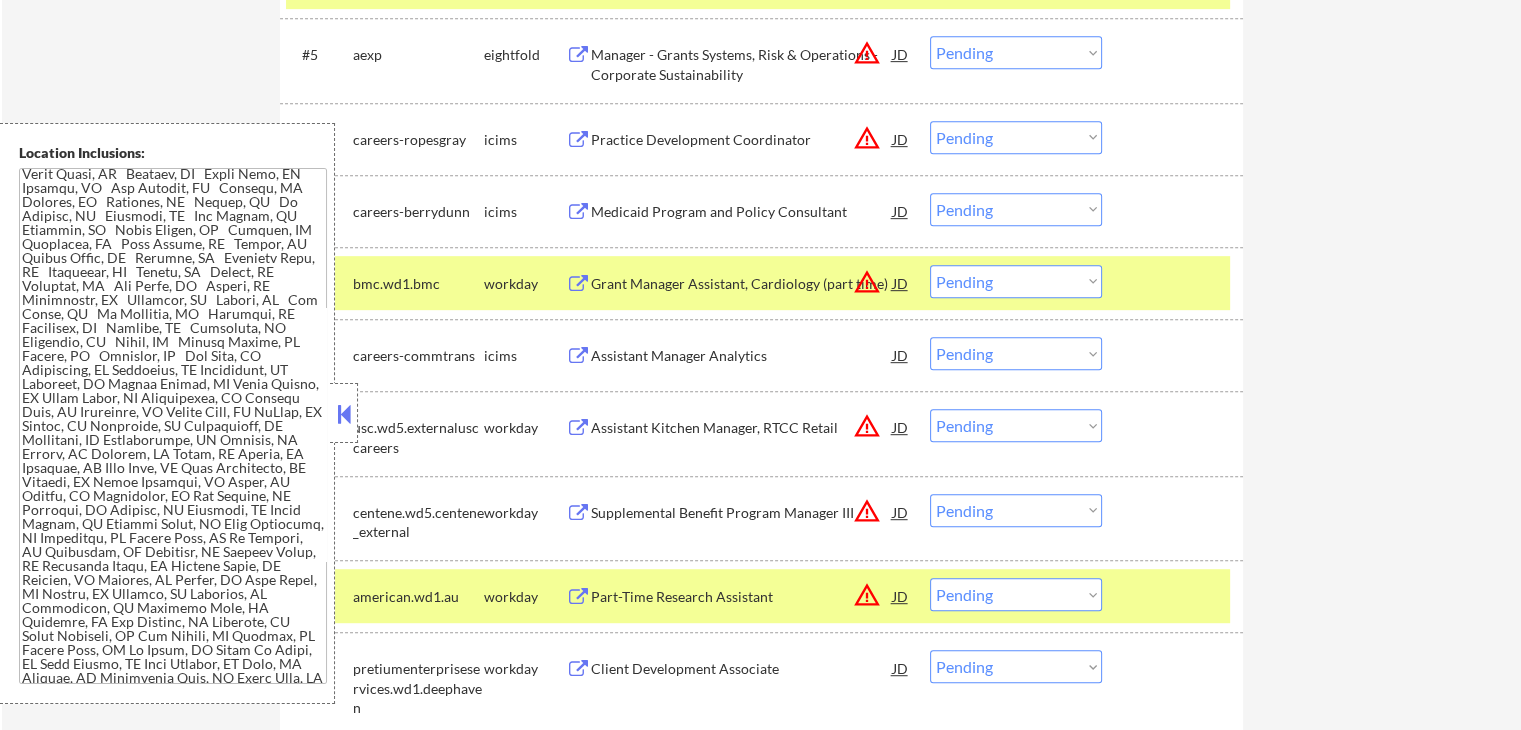 scroll, scrollTop: 1000, scrollLeft: 0, axis: vertical 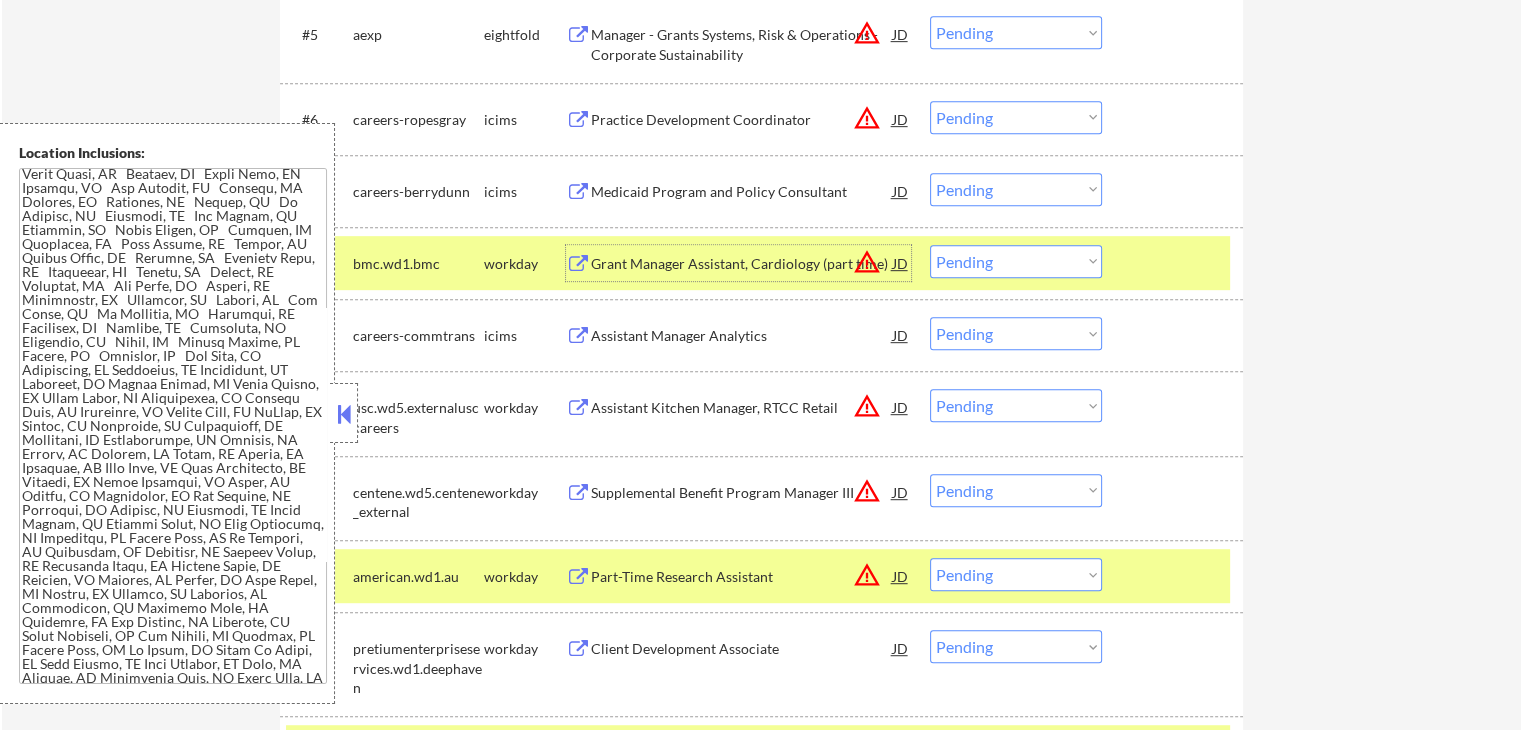click on "Grant Manager Assistant, Cardiology (part time)" at bounding box center (742, 264) 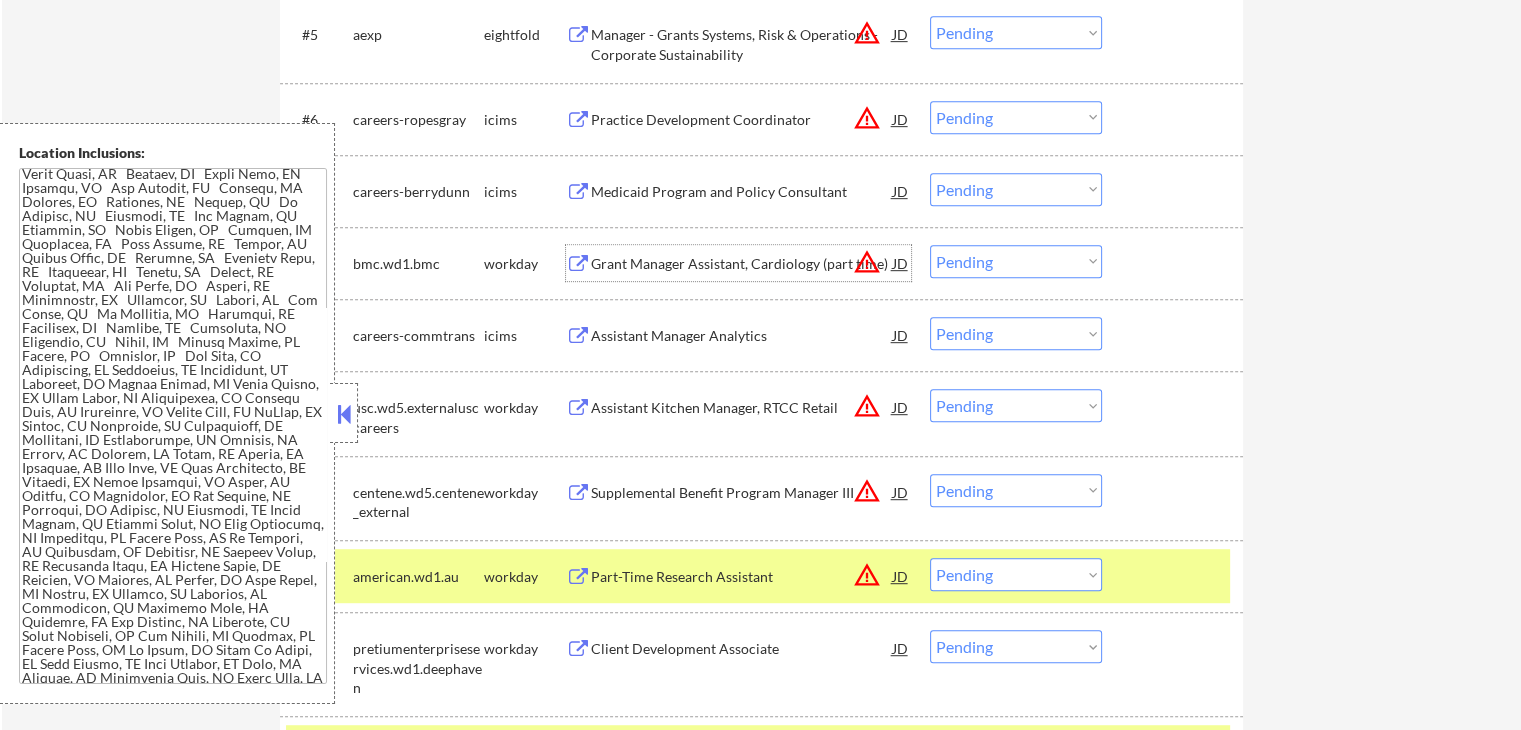 click on "Choose an option... Pending Applied Excluded (Questions) Excluded (Expired) Excluded (Location) Excluded (Bad Match) Excluded (Blocklist) Excluded (Salary) Excluded (Other)" at bounding box center (1016, 261) 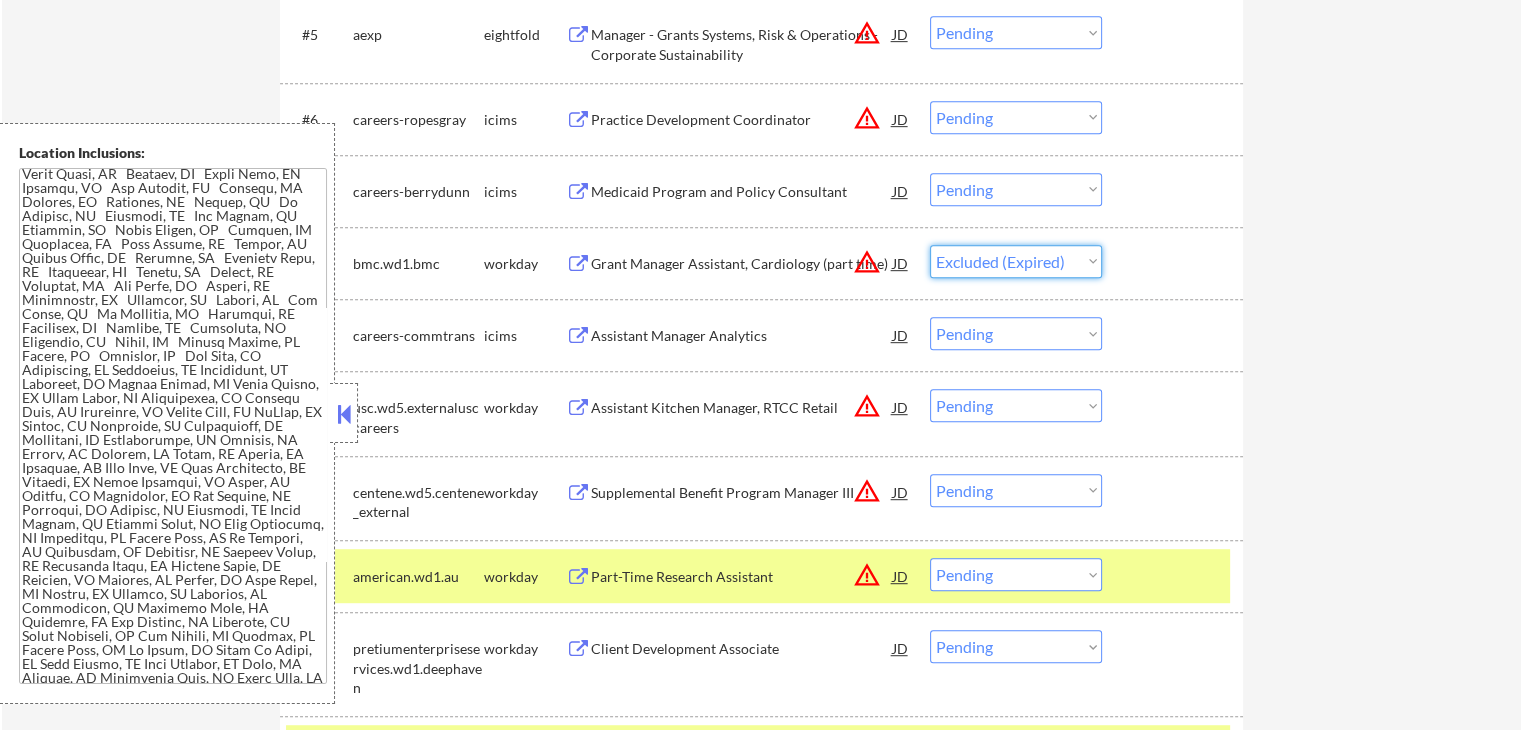 click on "Choose an option... Pending Applied Excluded (Questions) Excluded (Expired) Excluded (Location) Excluded (Bad Match) Excluded (Blocklist) Excluded (Salary) Excluded (Other)" at bounding box center (1016, 261) 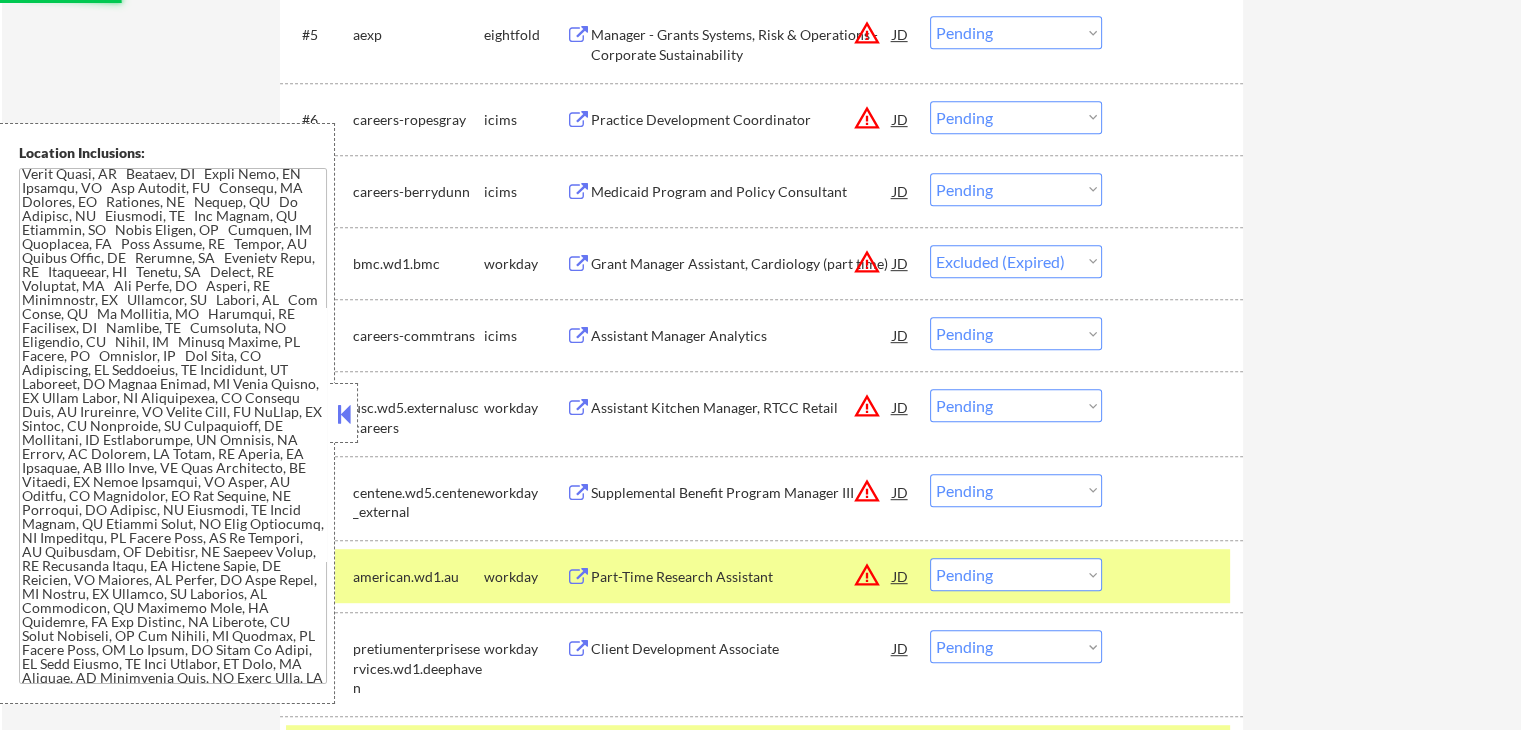 select on ""pending"" 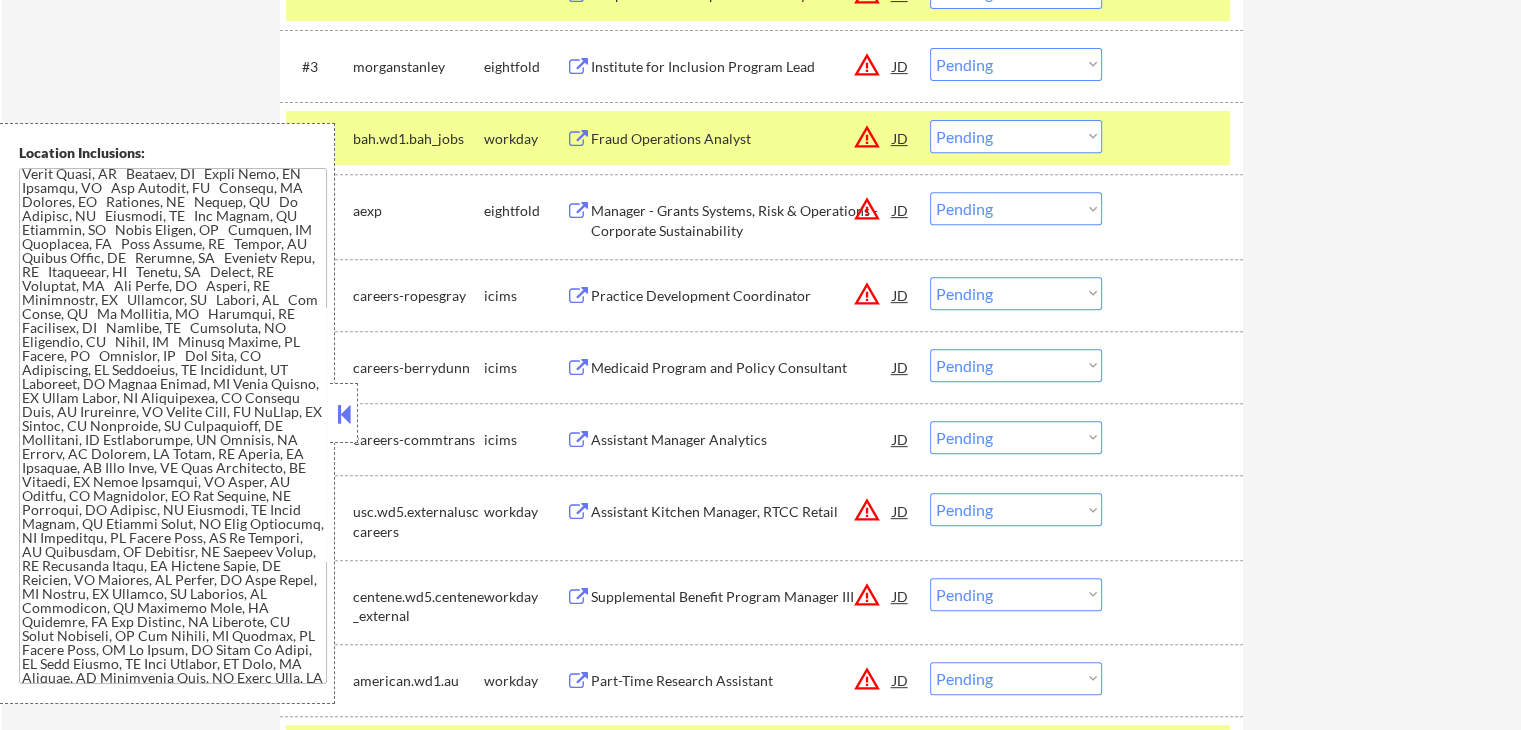 scroll, scrollTop: 800, scrollLeft: 0, axis: vertical 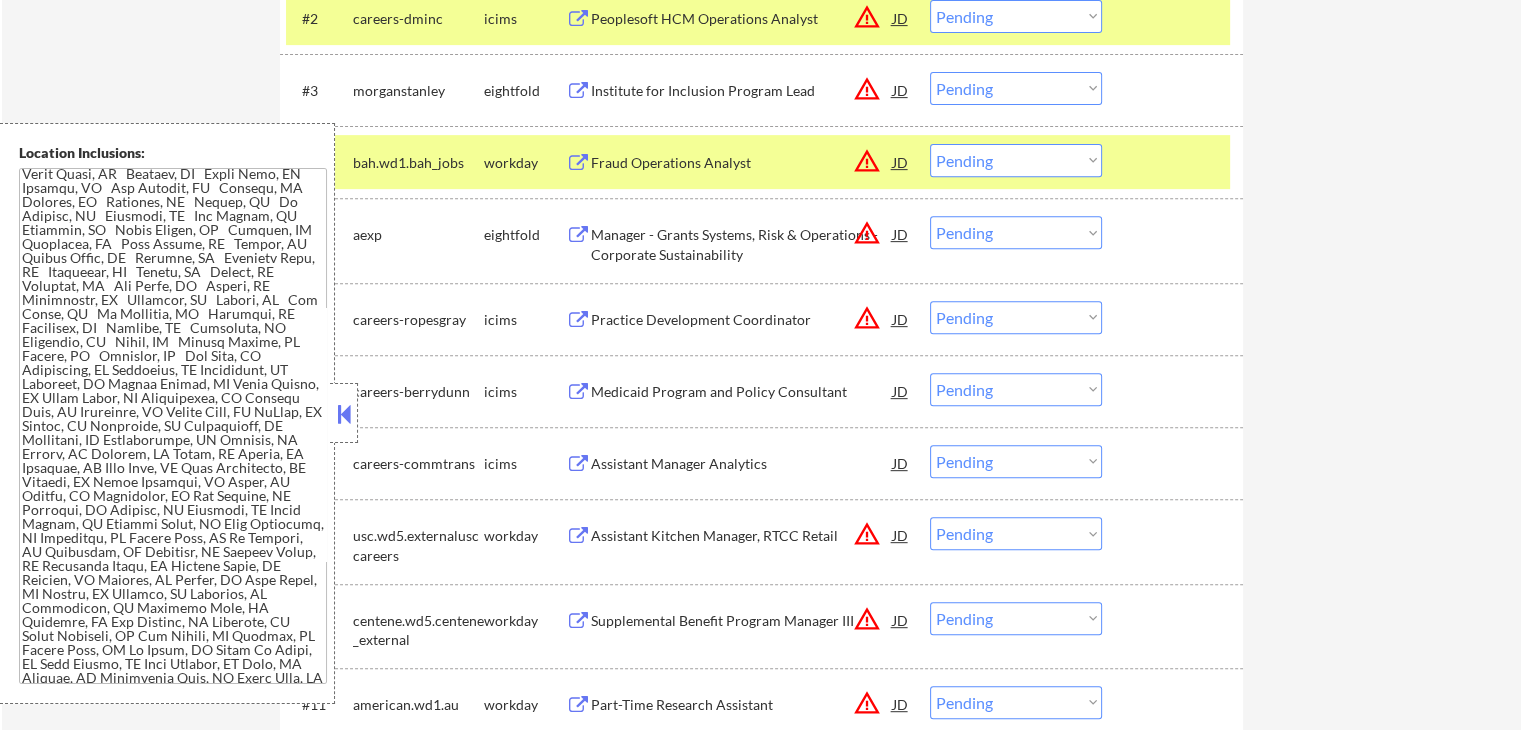 drag, startPoint x: 997, startPoint y: 137, endPoint x: 1023, endPoint y: 153, distance: 30.528675 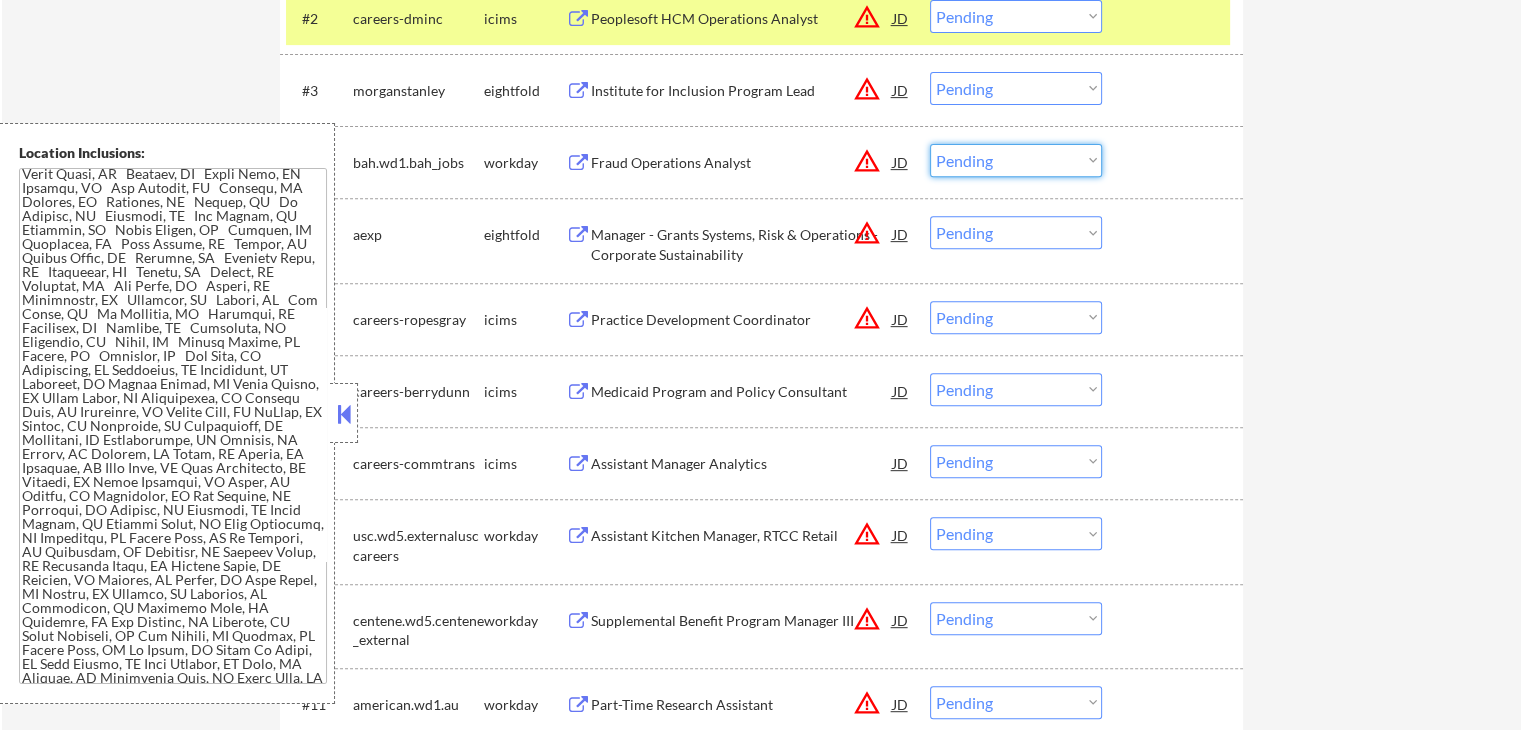 drag, startPoint x: 1024, startPoint y: 157, endPoint x: 1032, endPoint y: 171, distance: 16.124516 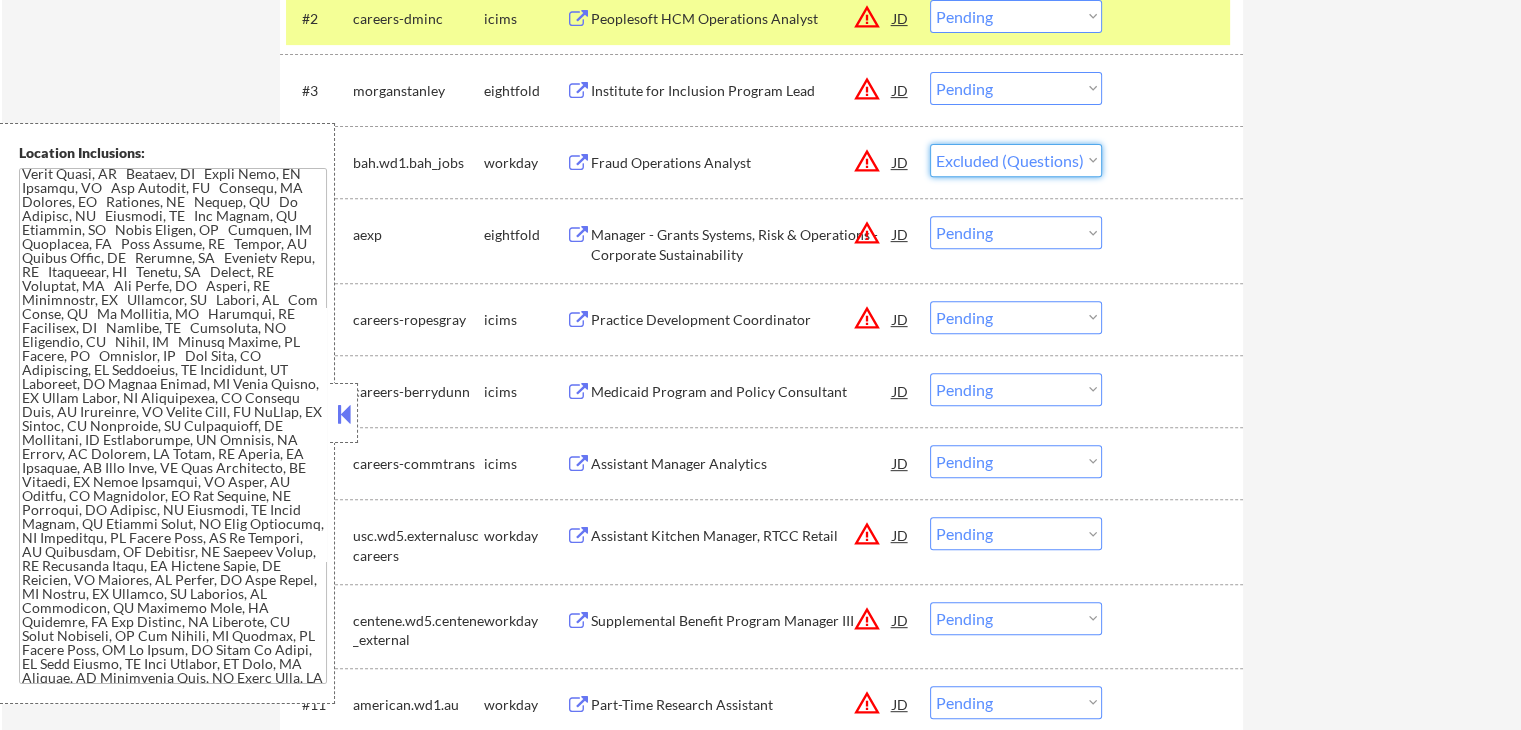 click on "Choose an option... Pending Applied Excluded (Questions) Excluded (Expired) Excluded (Location) Excluded (Bad Match) Excluded (Blocklist) Excluded (Salary) Excluded (Other)" at bounding box center (1016, 160) 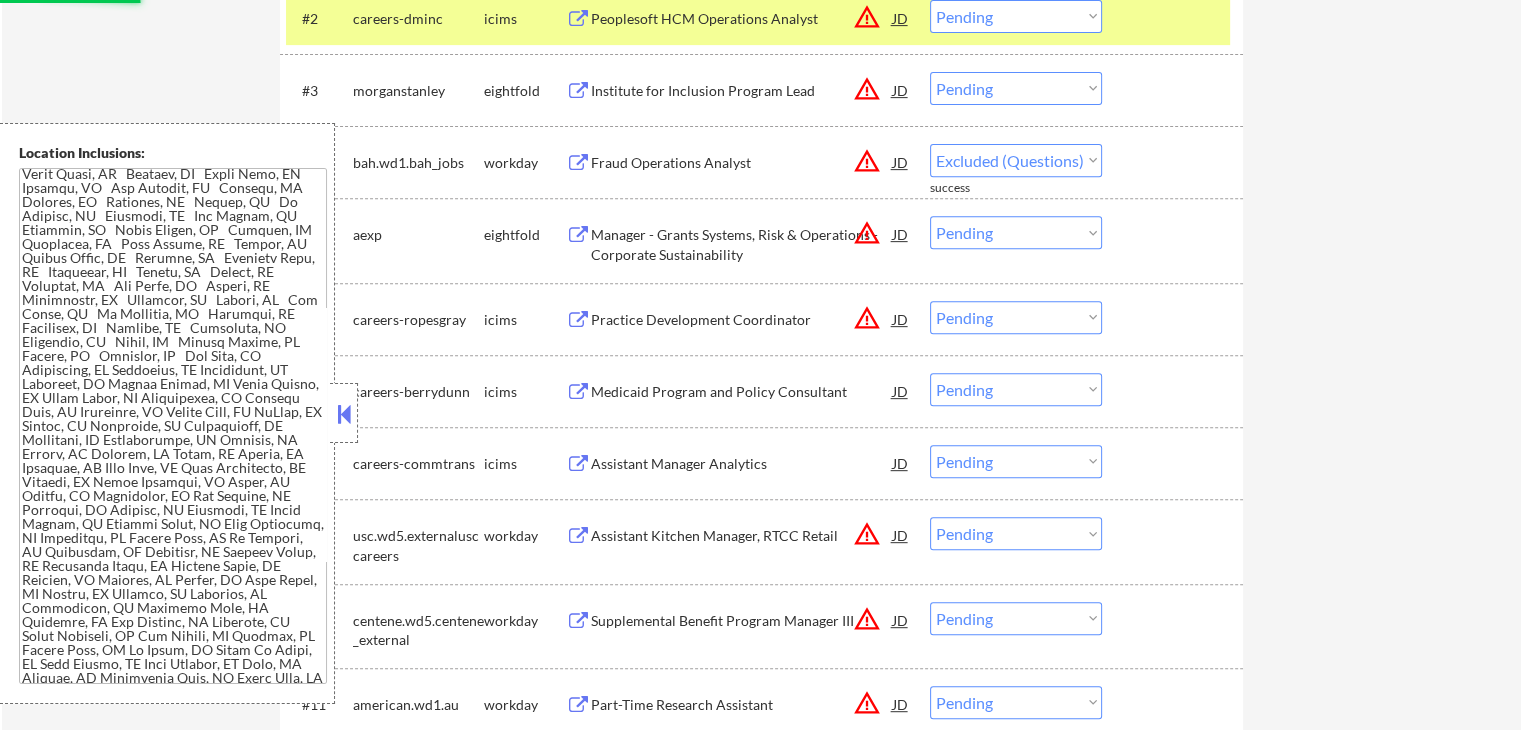 select on ""pending"" 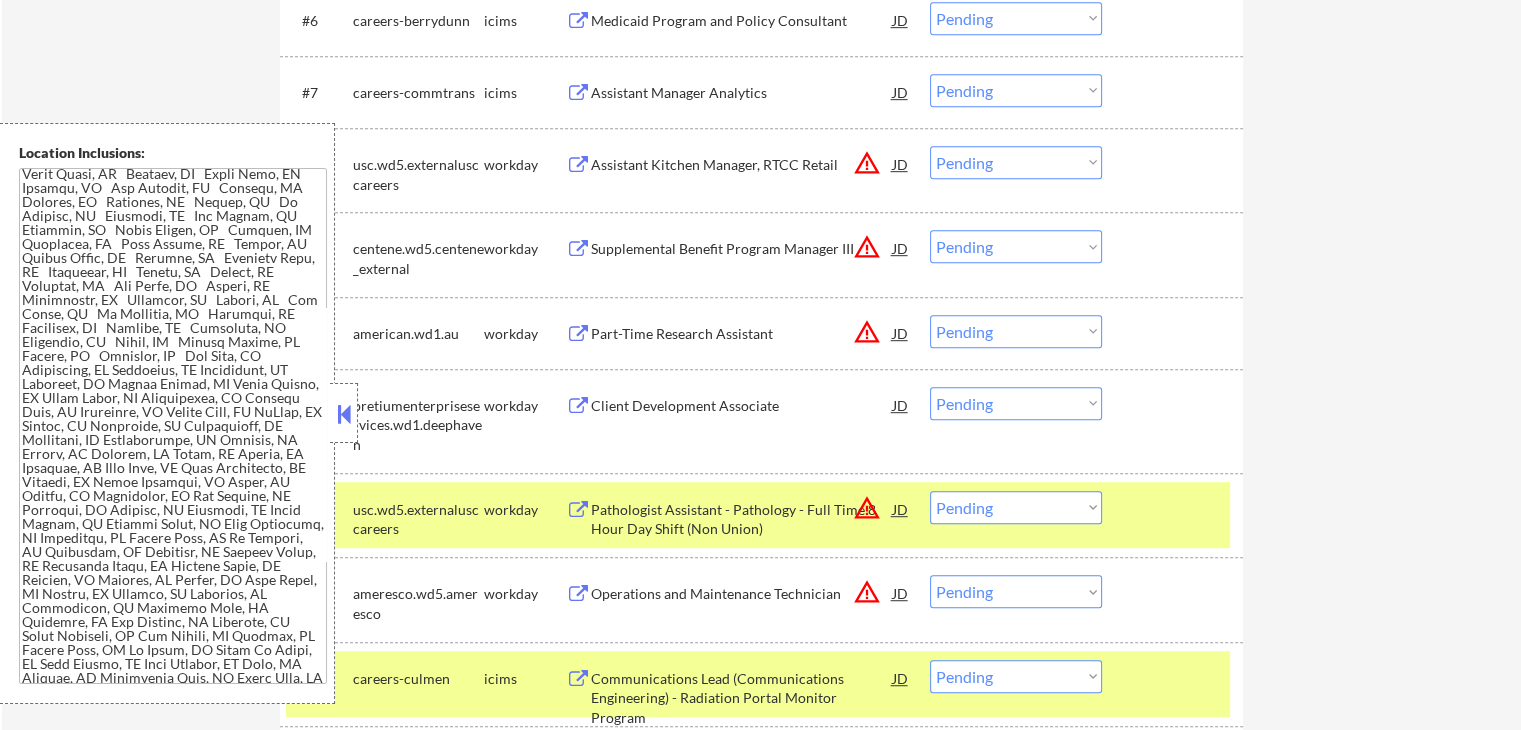 scroll, scrollTop: 1100, scrollLeft: 0, axis: vertical 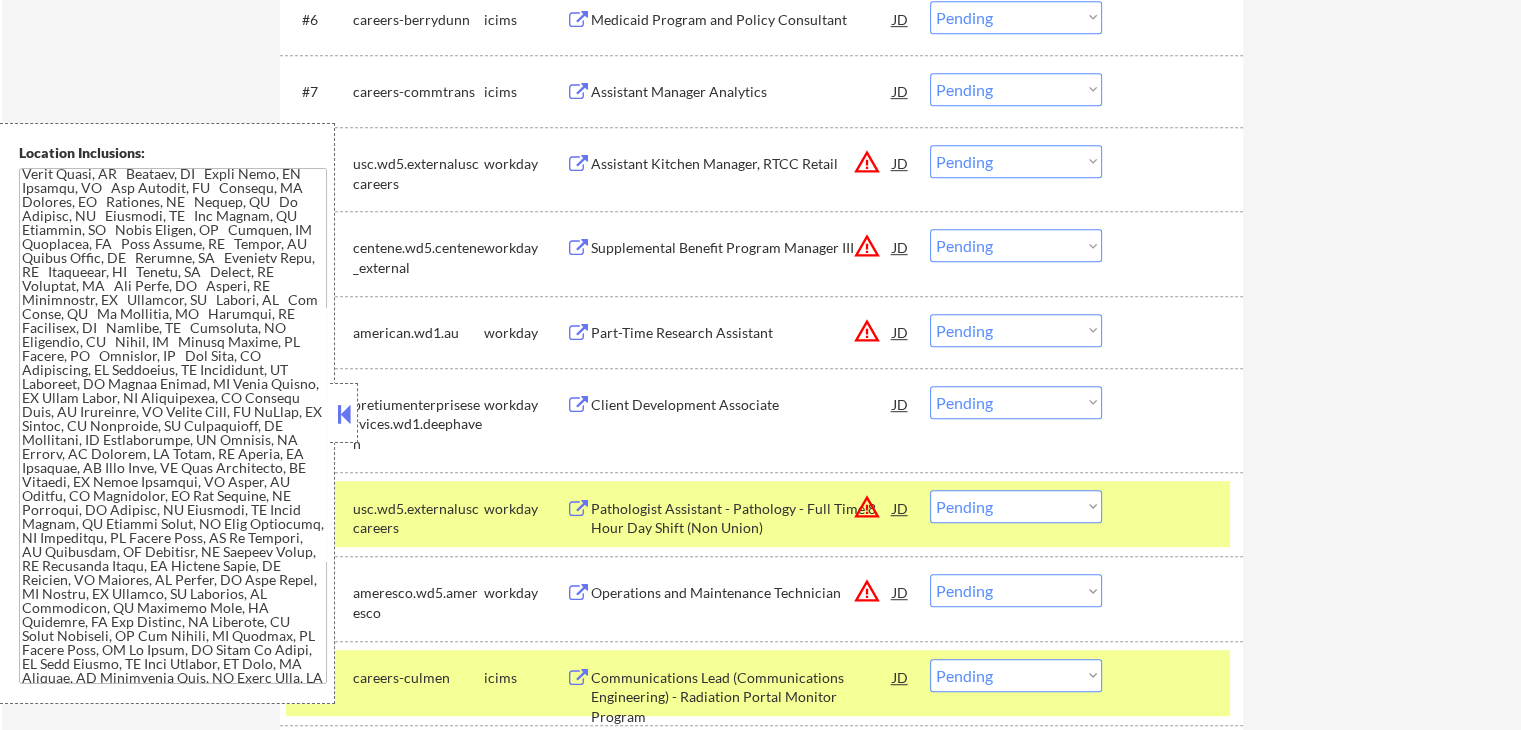 click on "Assistant Kitchen Manager, RTCC Retail" at bounding box center (742, 164) 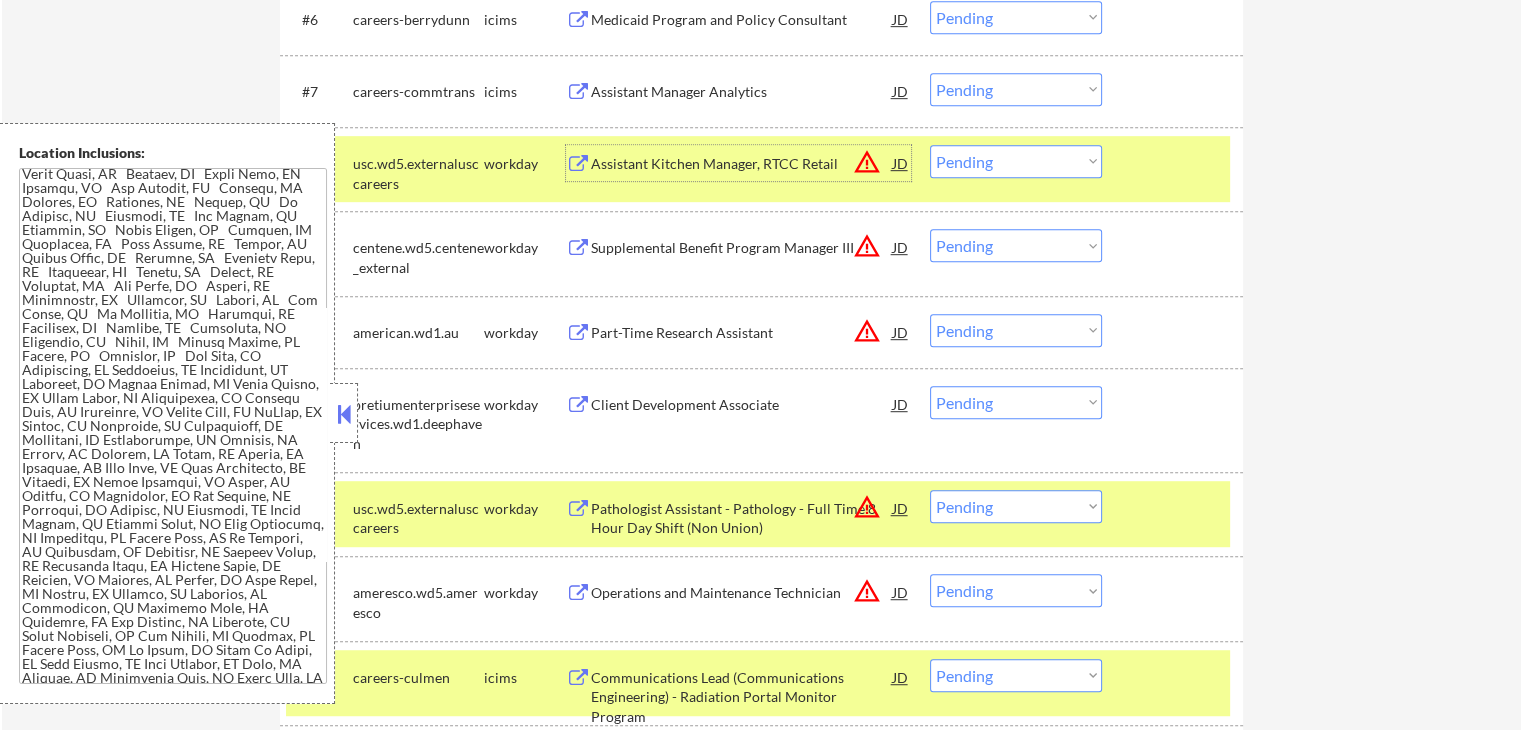 click on "Supplemental Benefit Program Manager III" at bounding box center [742, 248] 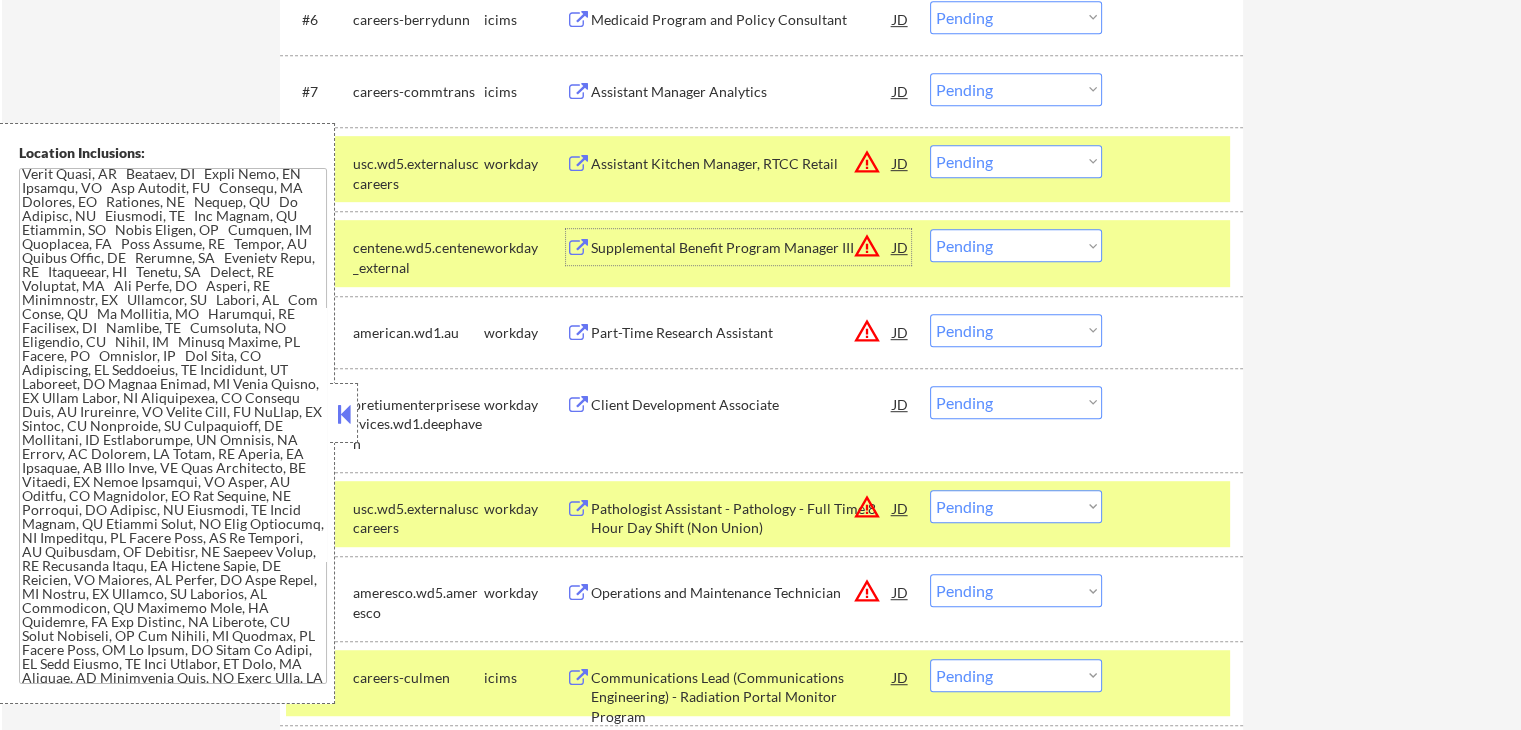 click on "Part-Time Research Assistant" at bounding box center (742, 333) 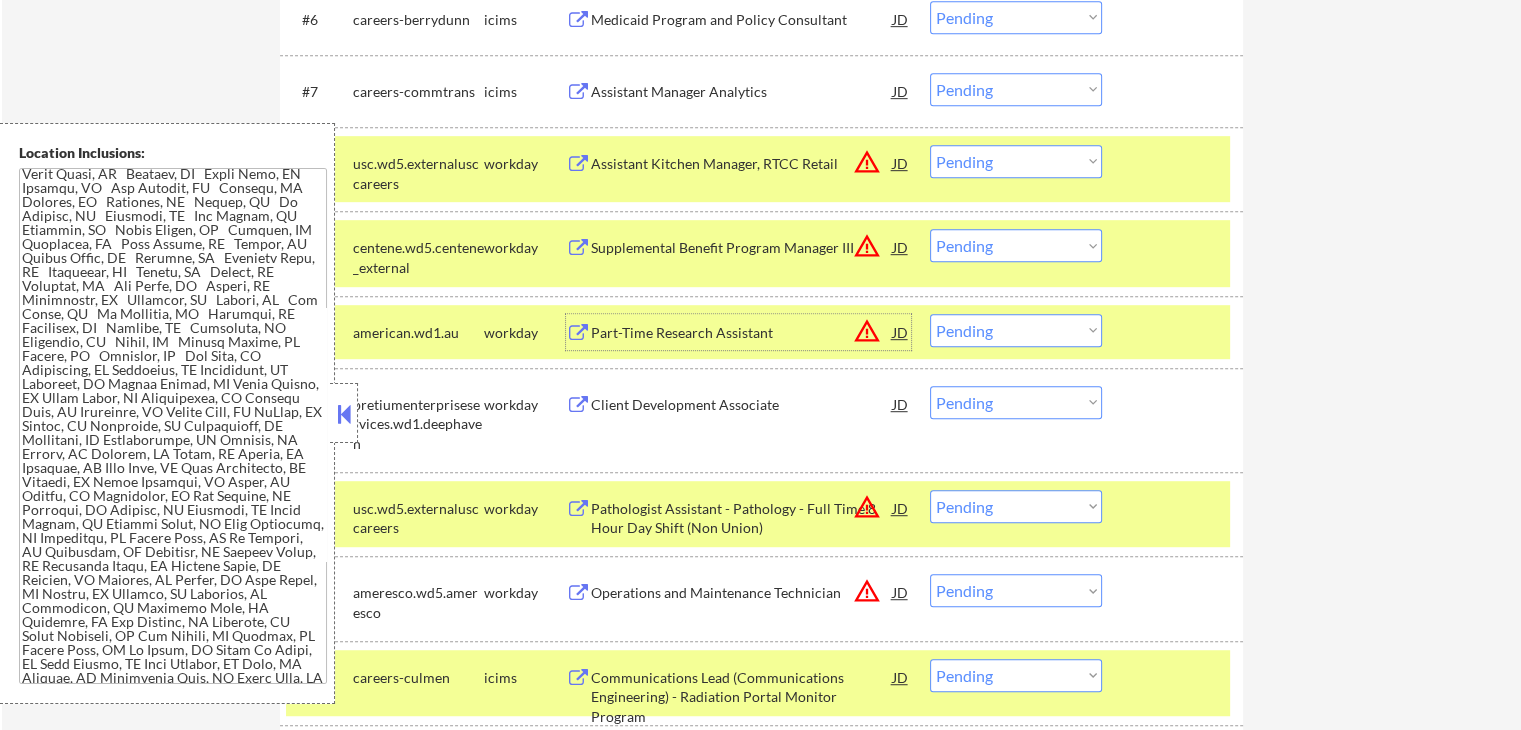 click on "Client Development Associate" at bounding box center [742, 405] 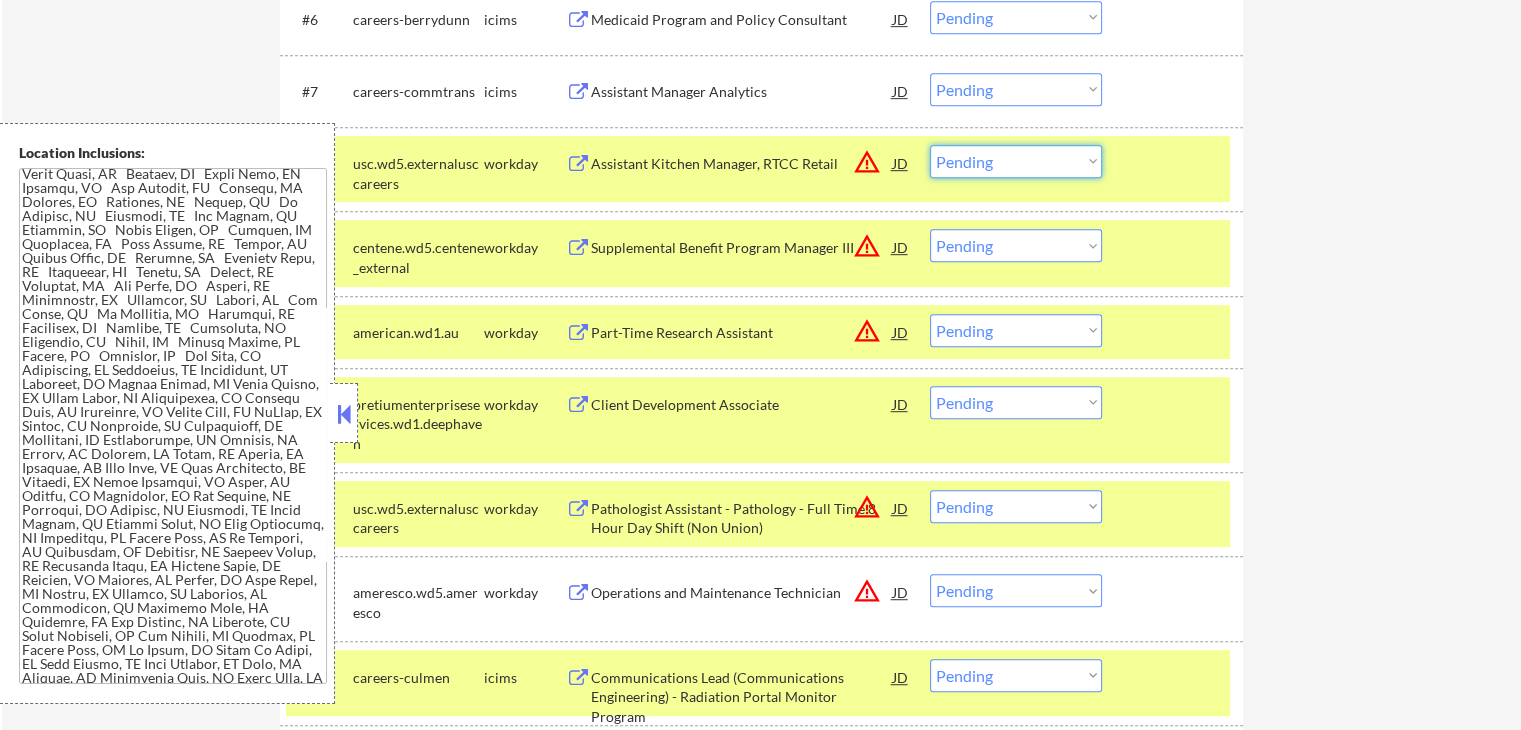 drag, startPoint x: 1007, startPoint y: 157, endPoint x: 1010, endPoint y: 169, distance: 12.369317 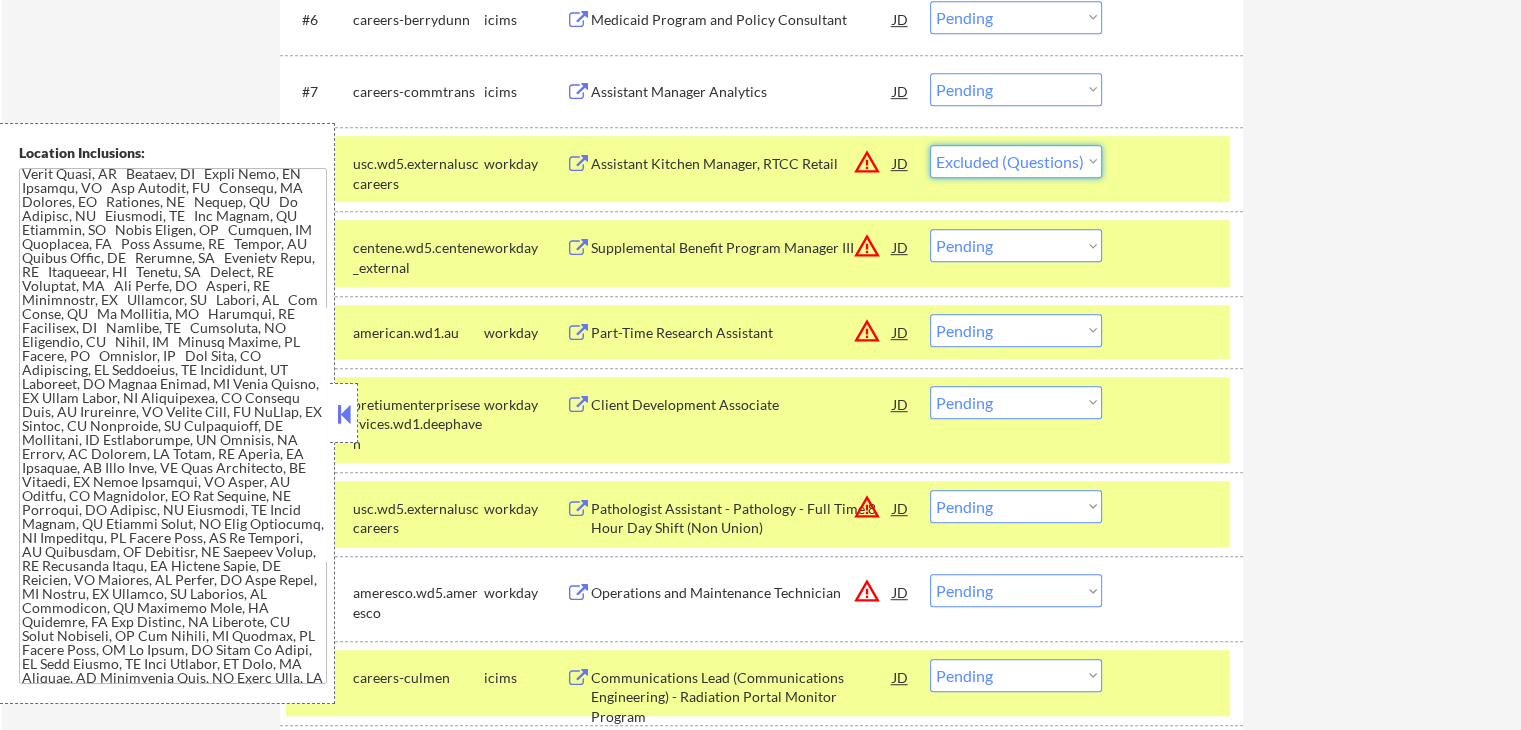 click on "Choose an option... Pending Applied Excluded (Questions) Excluded (Expired) Excluded (Location) Excluded (Bad Match) Excluded (Blocklist) Excluded (Salary) Excluded (Other)" at bounding box center (1016, 161) 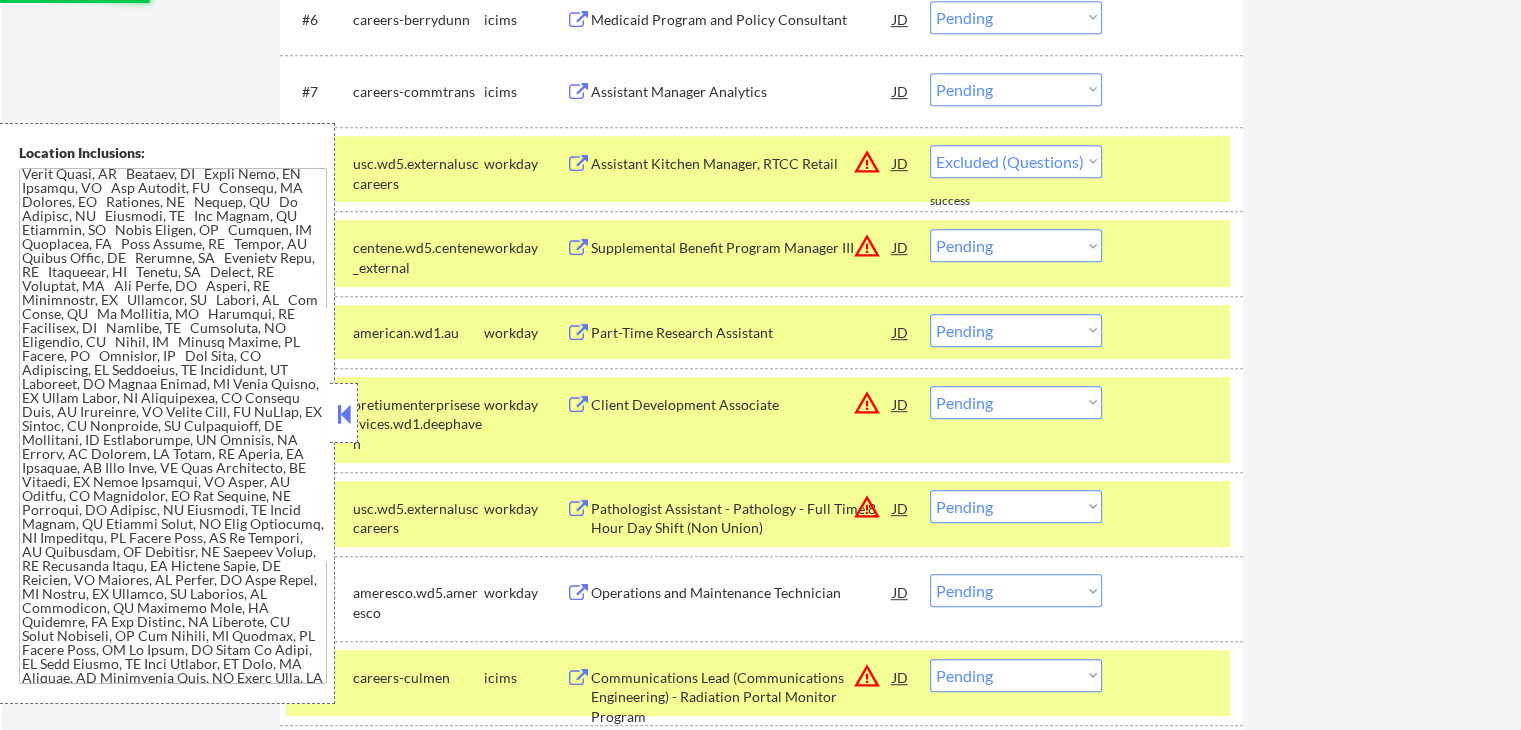 select on ""pending"" 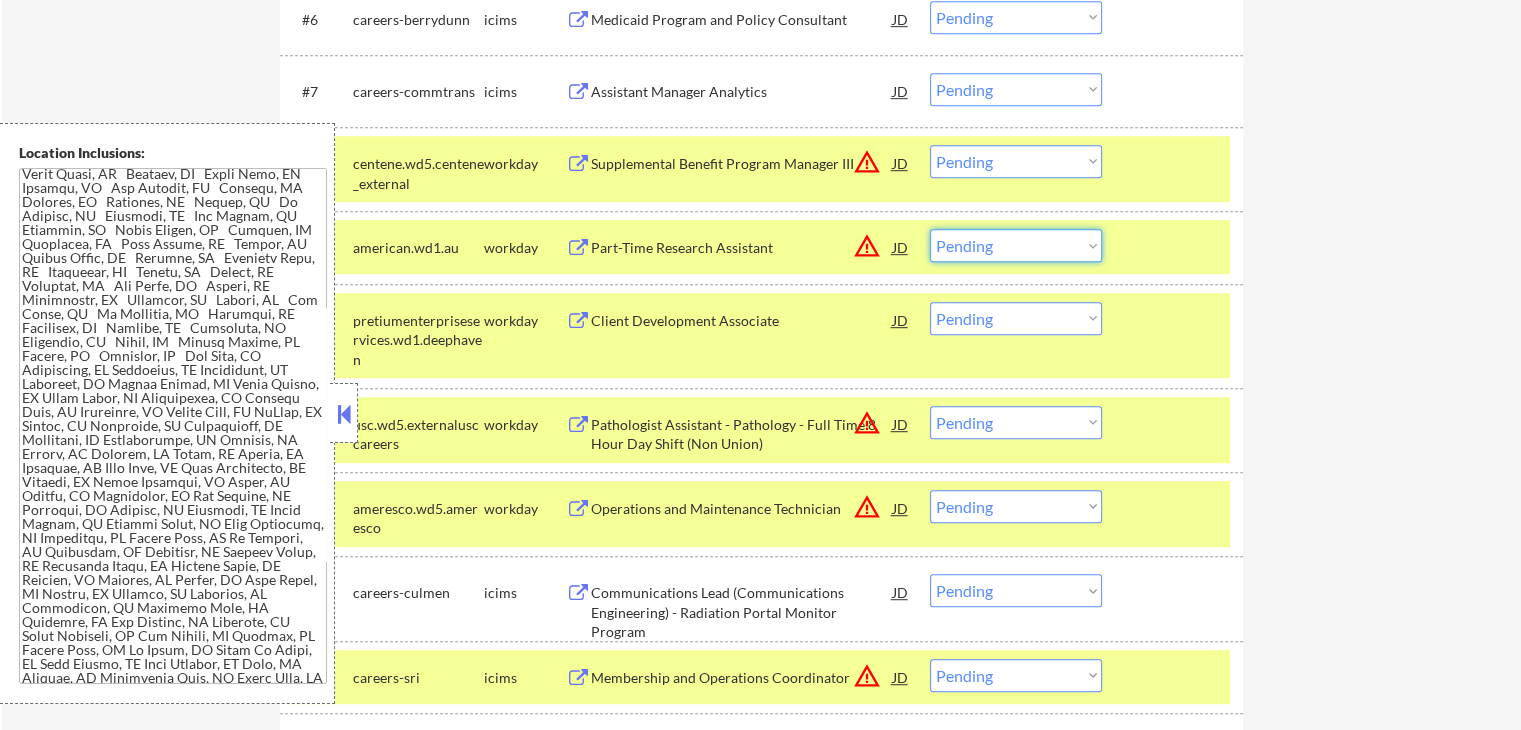drag, startPoint x: 972, startPoint y: 244, endPoint x: 989, endPoint y: 260, distance: 23.345236 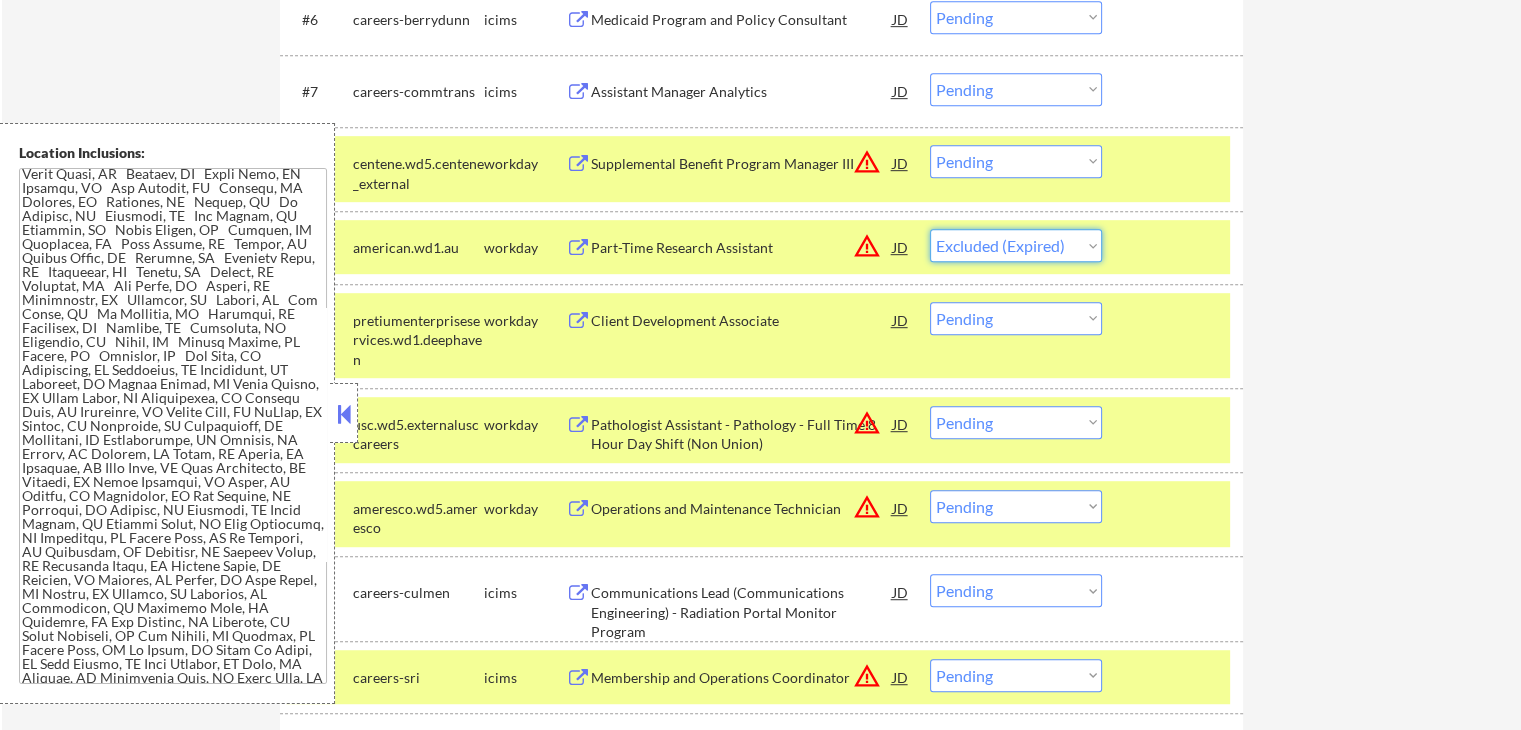 click on "Choose an option... Pending Applied Excluded (Questions) Excluded (Expired) Excluded (Location) Excluded (Bad Match) Excluded (Blocklist) Excluded (Salary) Excluded (Other)" at bounding box center (1016, 245) 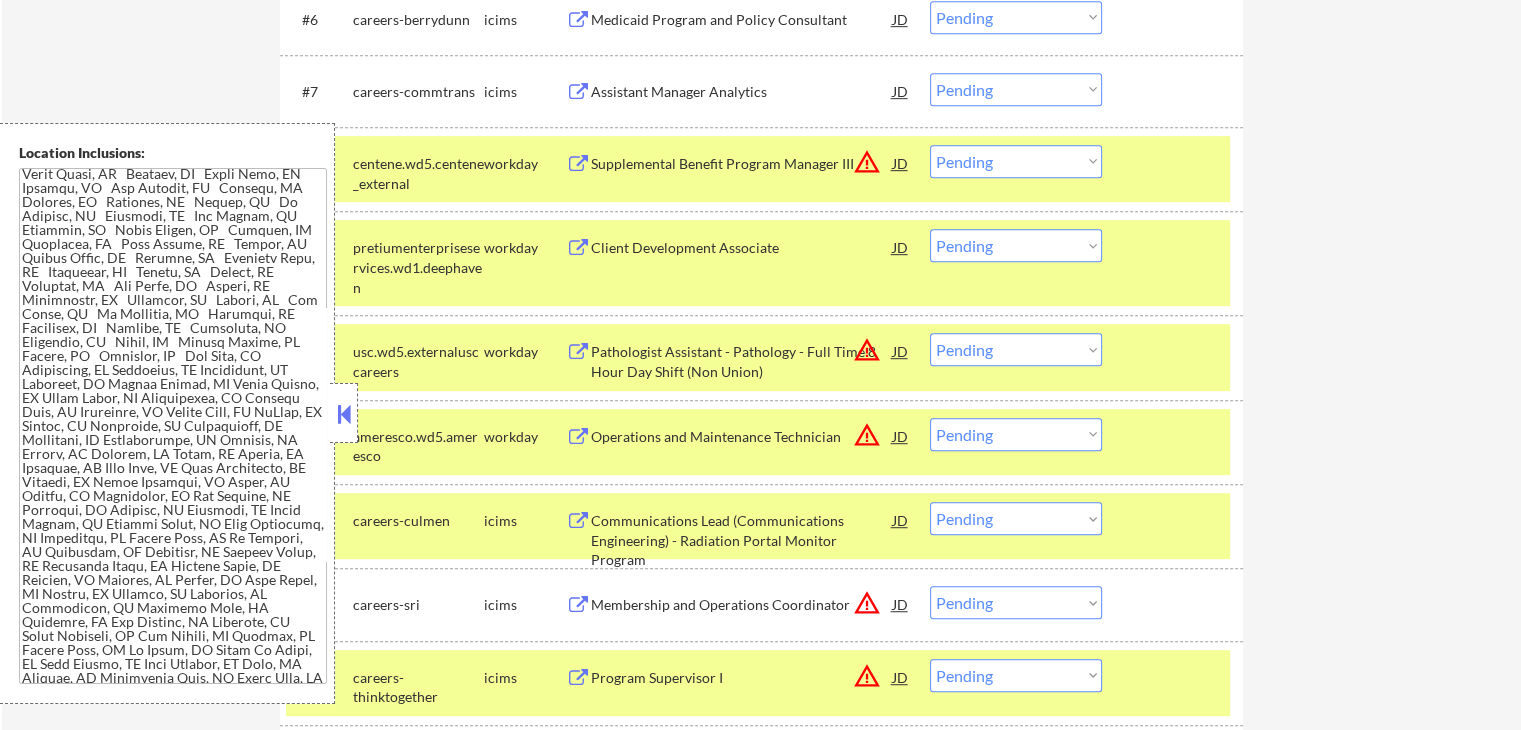 click on "Client Development Associate" at bounding box center (742, 248) 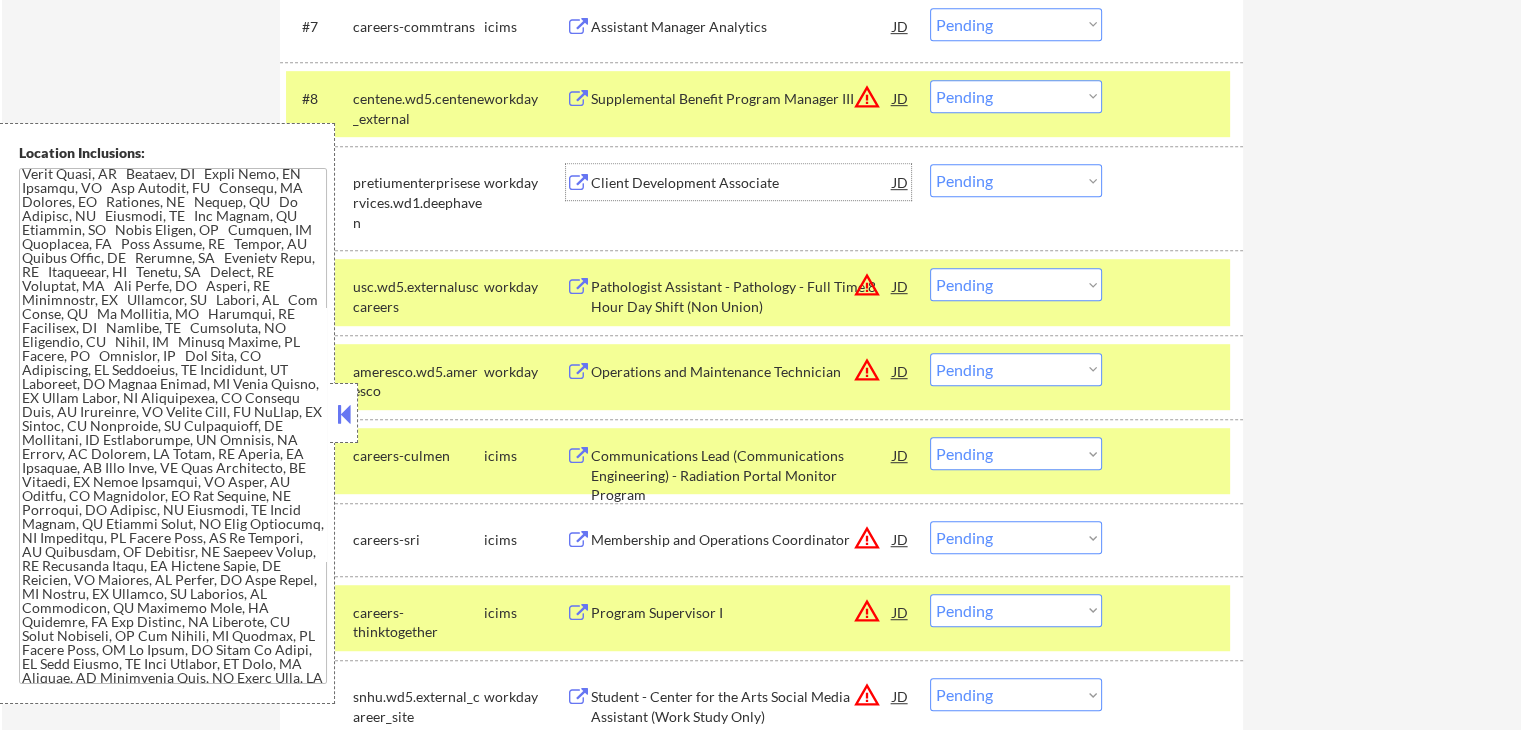 scroll, scrollTop: 1200, scrollLeft: 0, axis: vertical 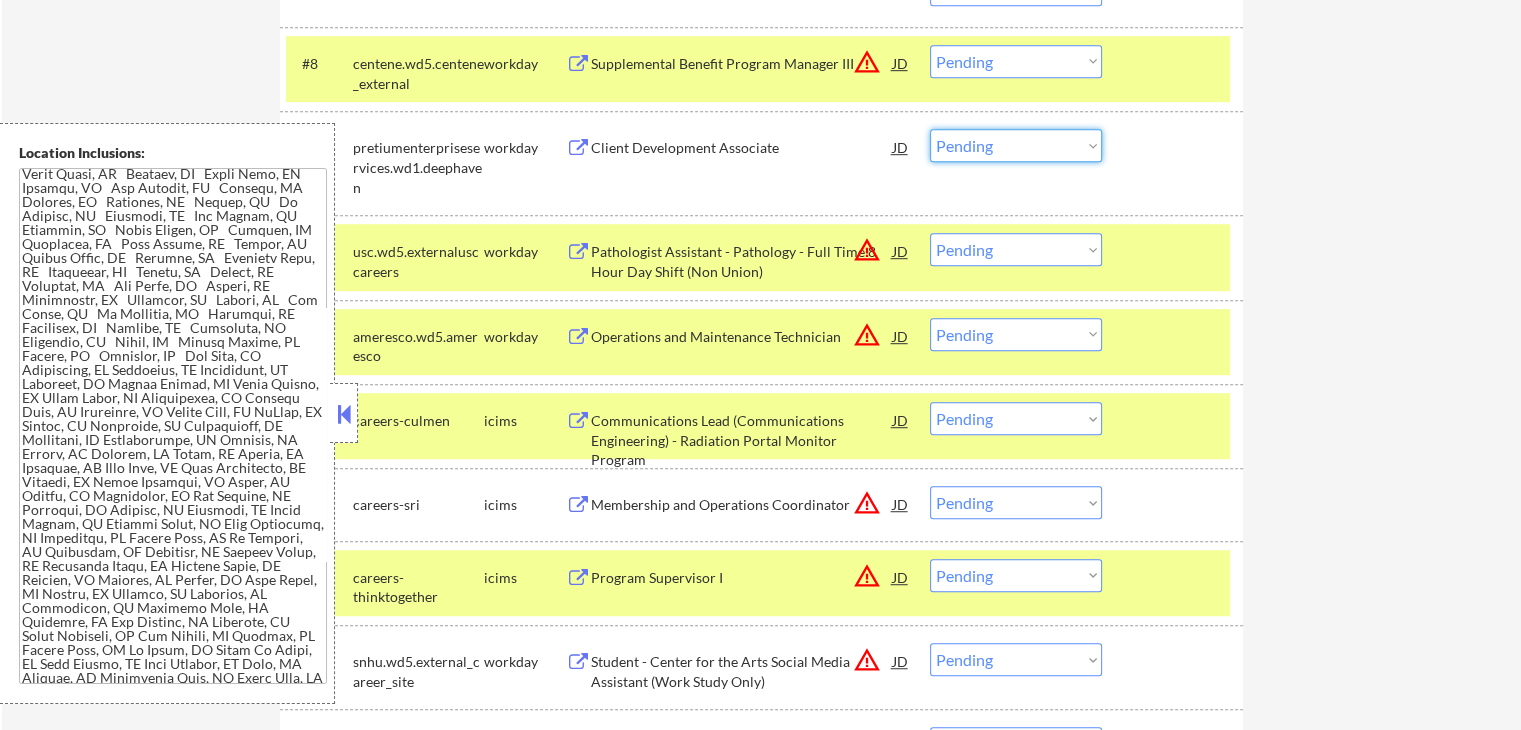 click on "Choose an option... Pending Applied Excluded (Questions) Excluded (Expired) Excluded (Location) Excluded (Bad Match) Excluded (Blocklist) Excluded (Salary) Excluded (Other)" at bounding box center [1016, 145] 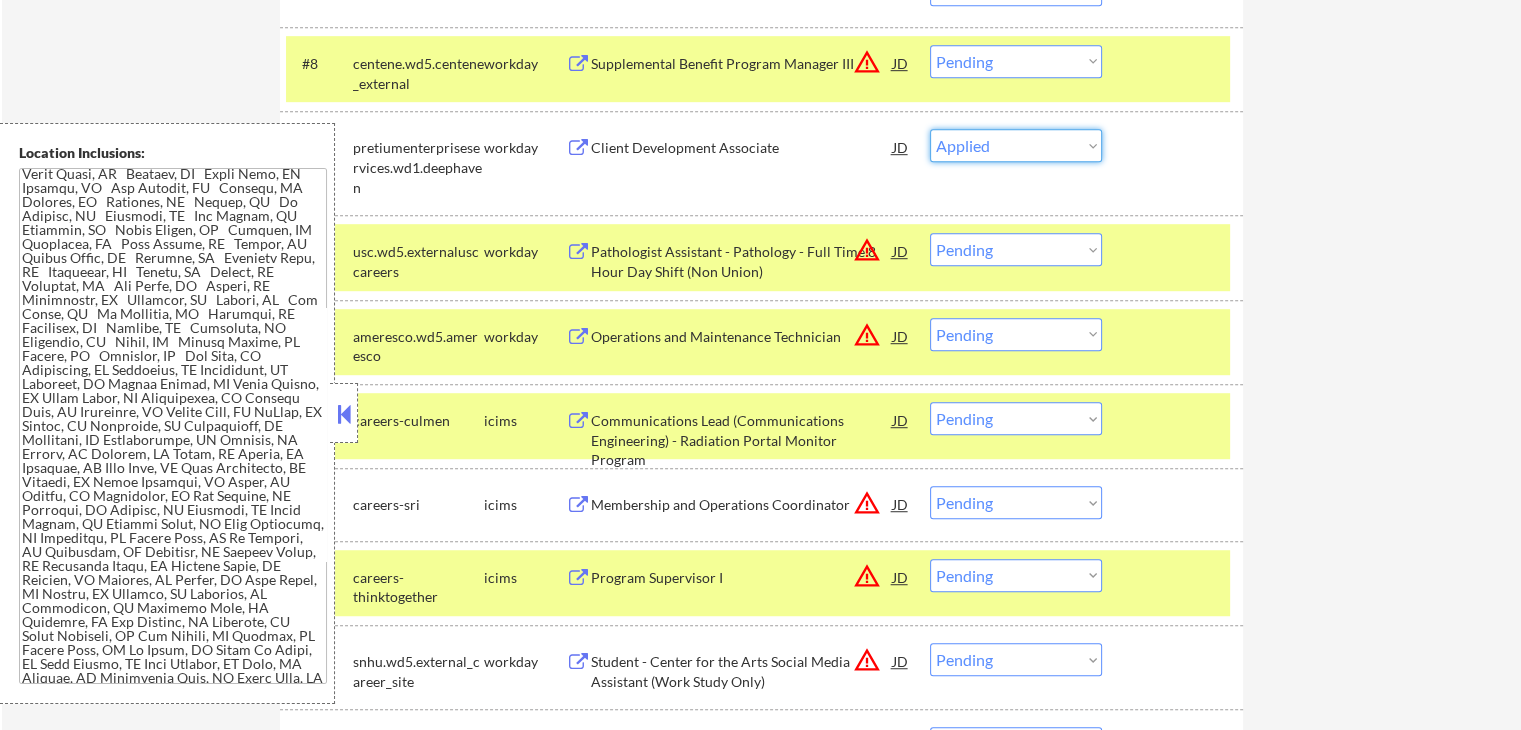 click on "Choose an option... Pending Applied Excluded (Questions) Excluded (Expired) Excluded (Location) Excluded (Bad Match) Excluded (Blocklist) Excluded (Salary) Excluded (Other)" at bounding box center [1016, 145] 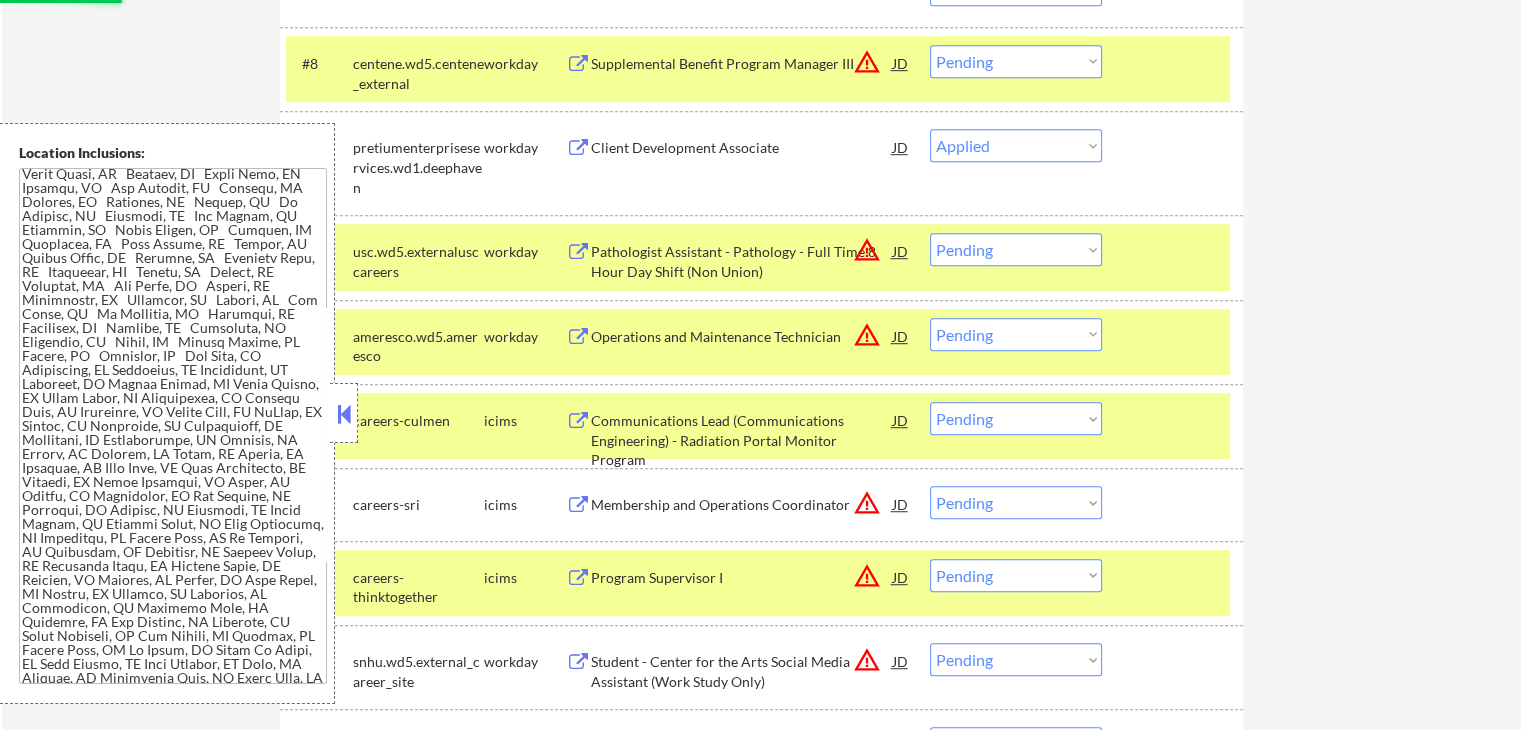 select on ""pending"" 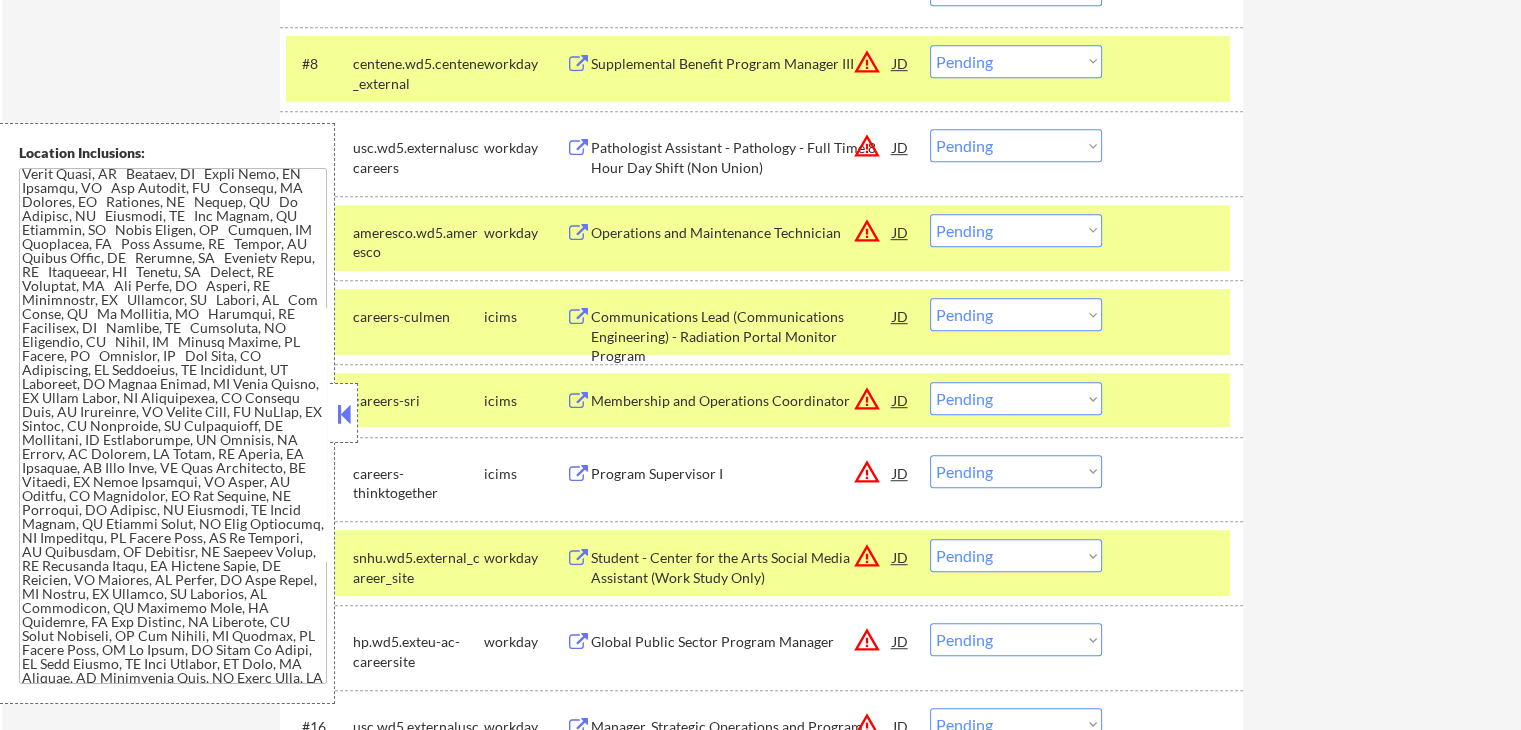 click on "Pathologist Assistant - Pathology - Full Time 8 Hour Day Shift (Non Union)" at bounding box center (742, 157) 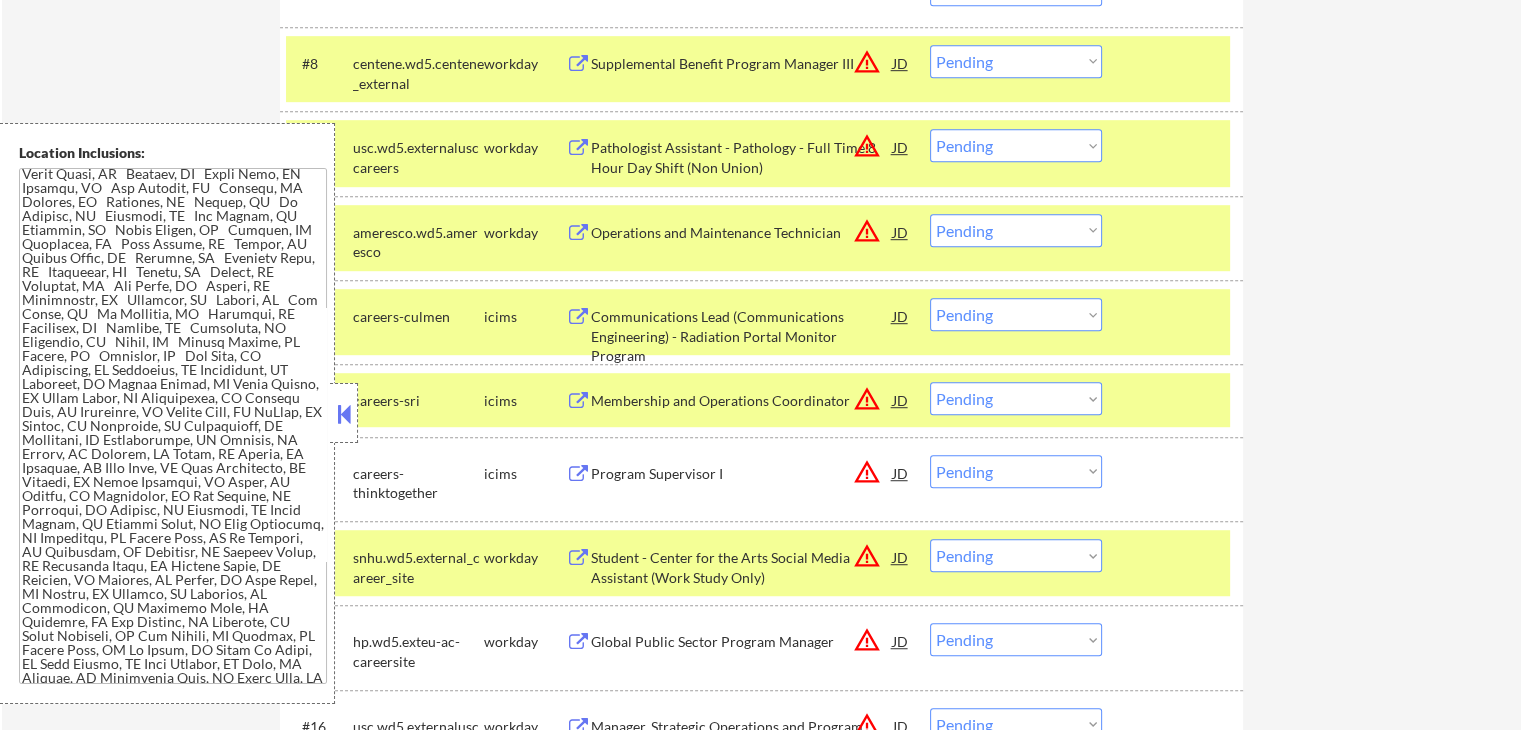 click on "Operations and Maintenance Technician" at bounding box center [742, 233] 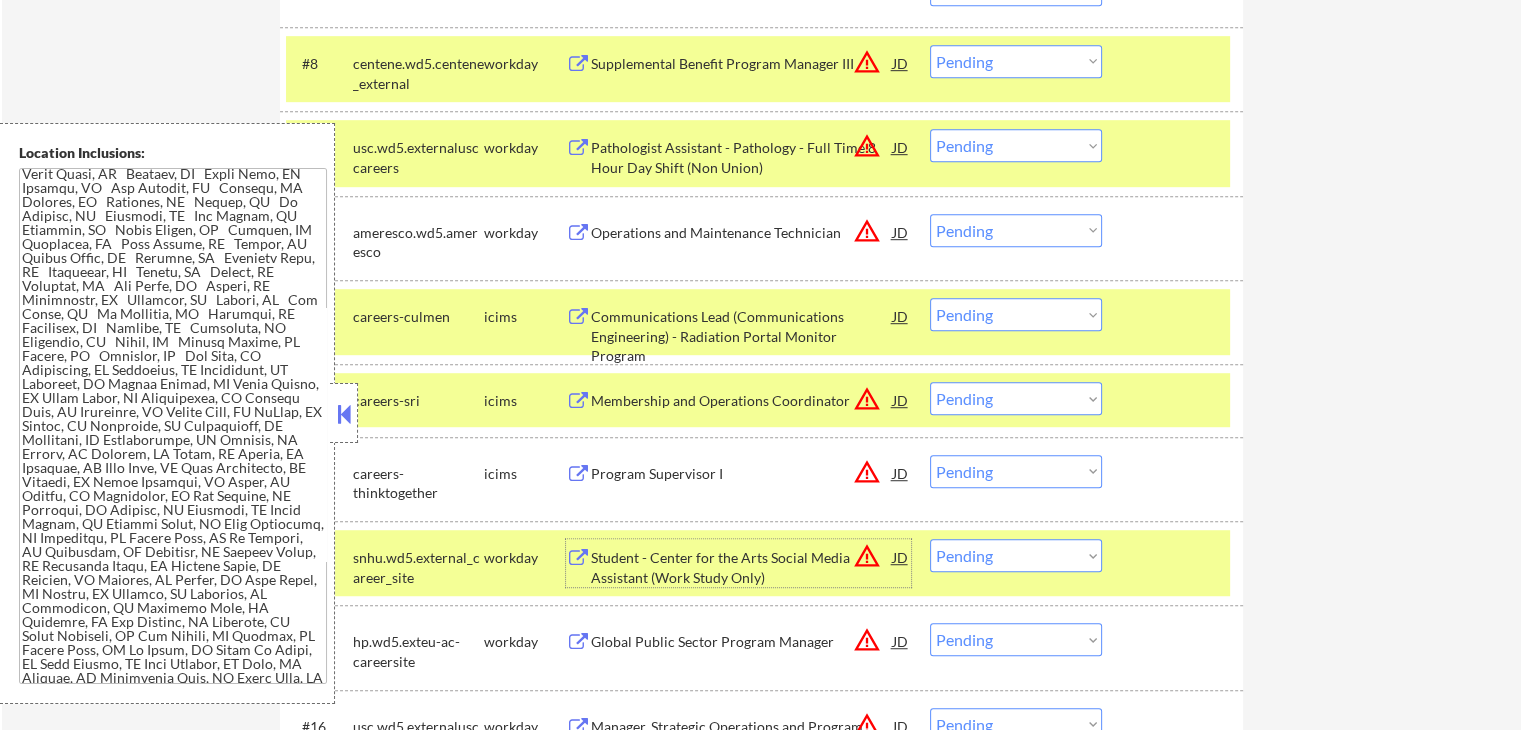 click on "Student - Center for the Arts Social Media Assistant (Work Study Only)" at bounding box center (742, 567) 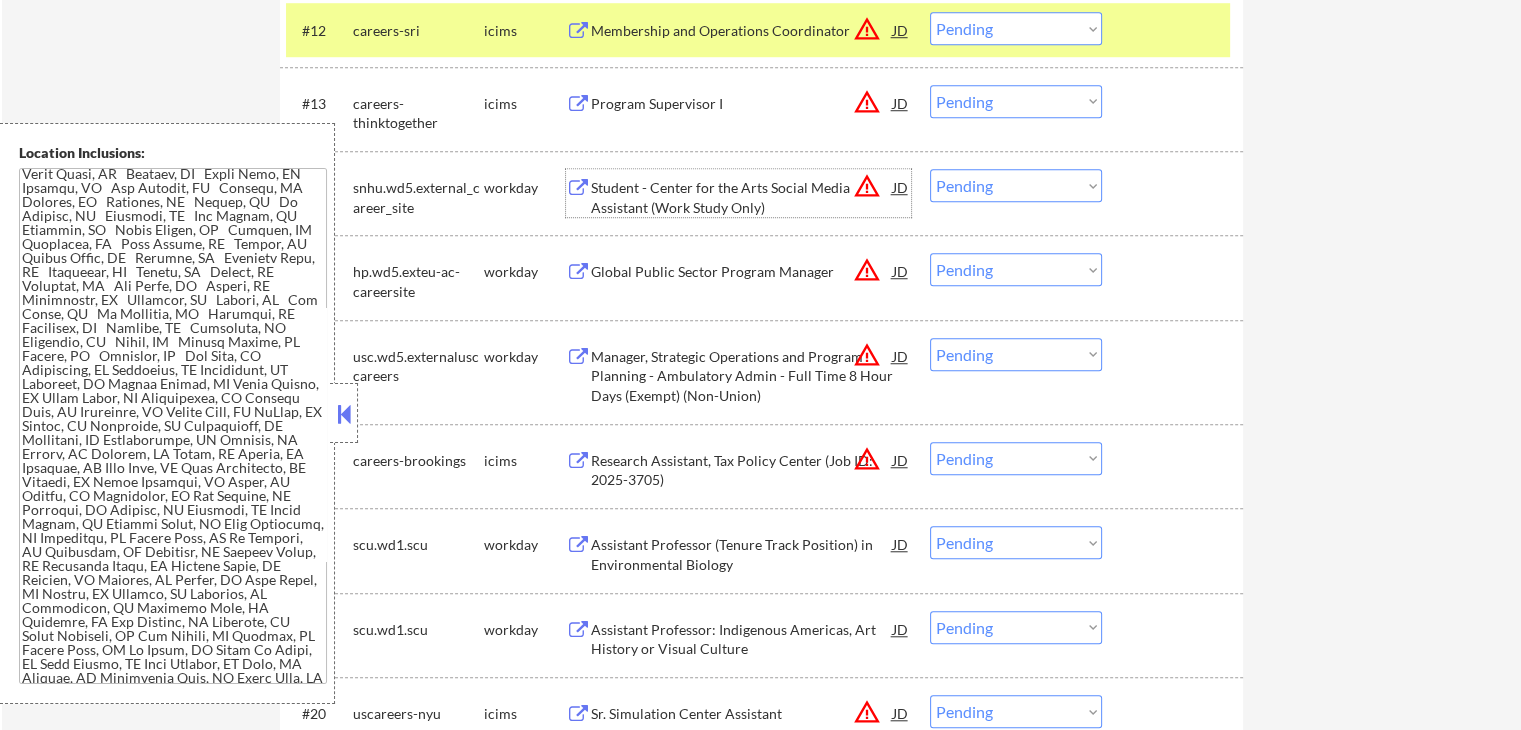scroll, scrollTop: 1600, scrollLeft: 0, axis: vertical 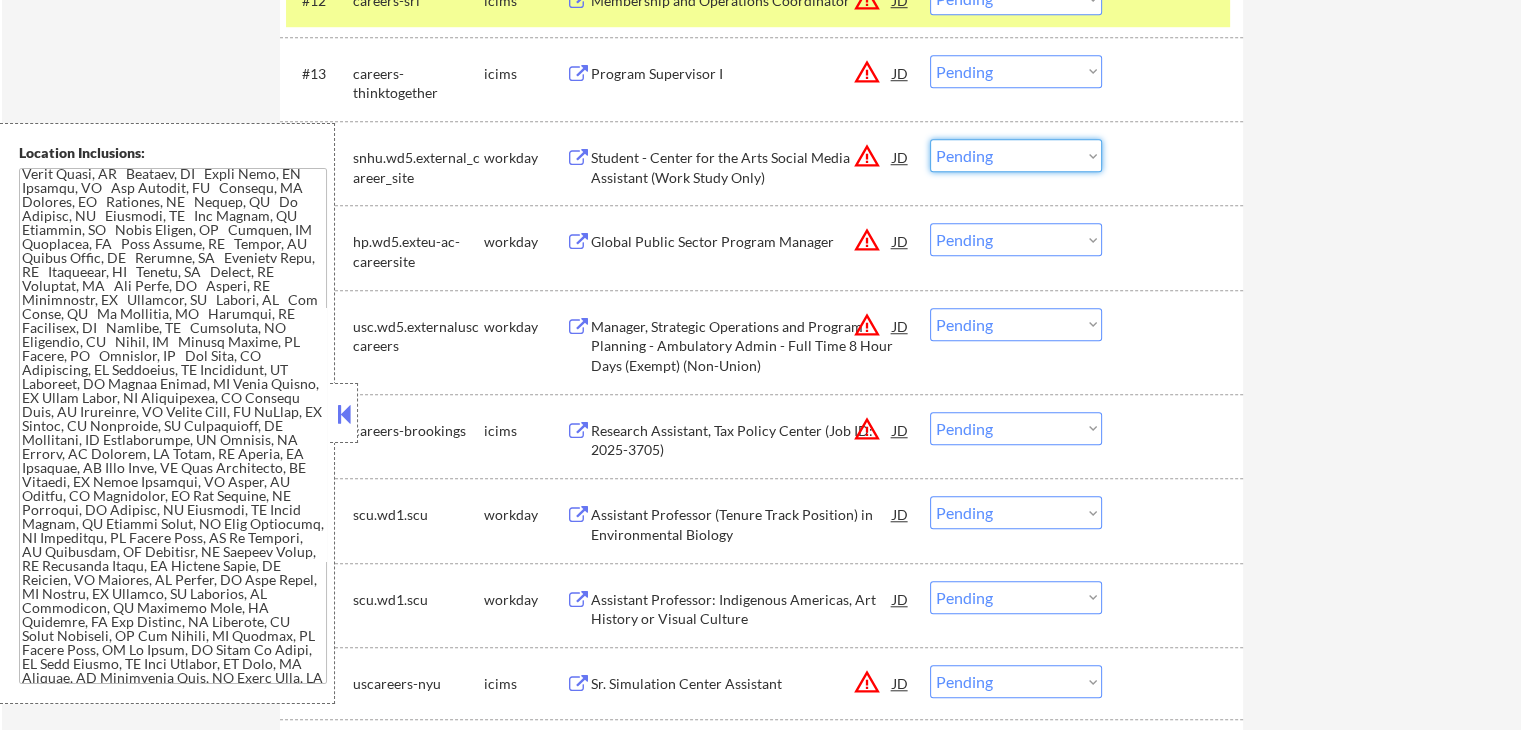 drag, startPoint x: 982, startPoint y: 162, endPoint x: 992, endPoint y: 170, distance: 12.806249 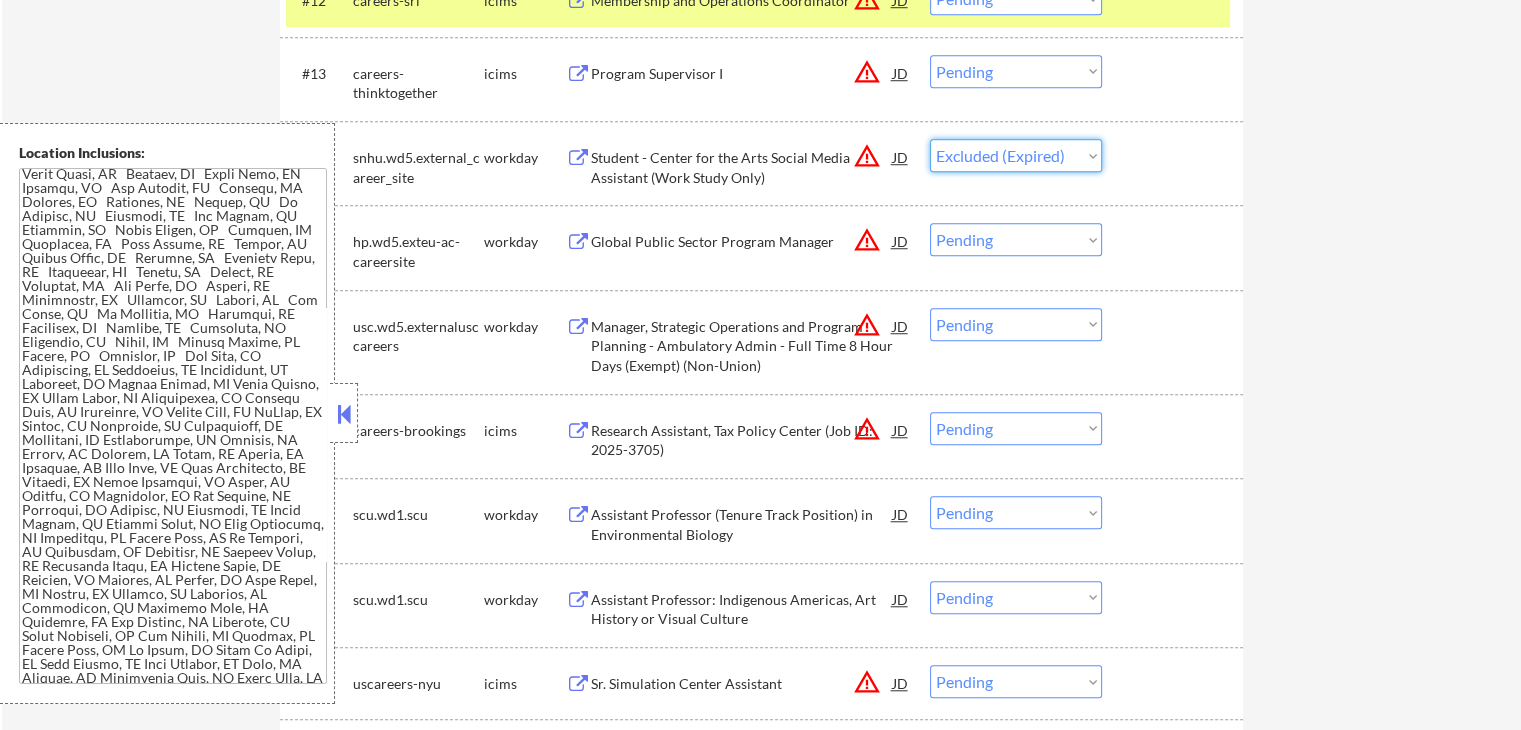 click on "Choose an option... Pending Applied Excluded (Questions) Excluded (Expired) Excluded (Location) Excluded (Bad Match) Excluded (Blocklist) Excluded (Salary) Excluded (Other)" at bounding box center (1016, 155) 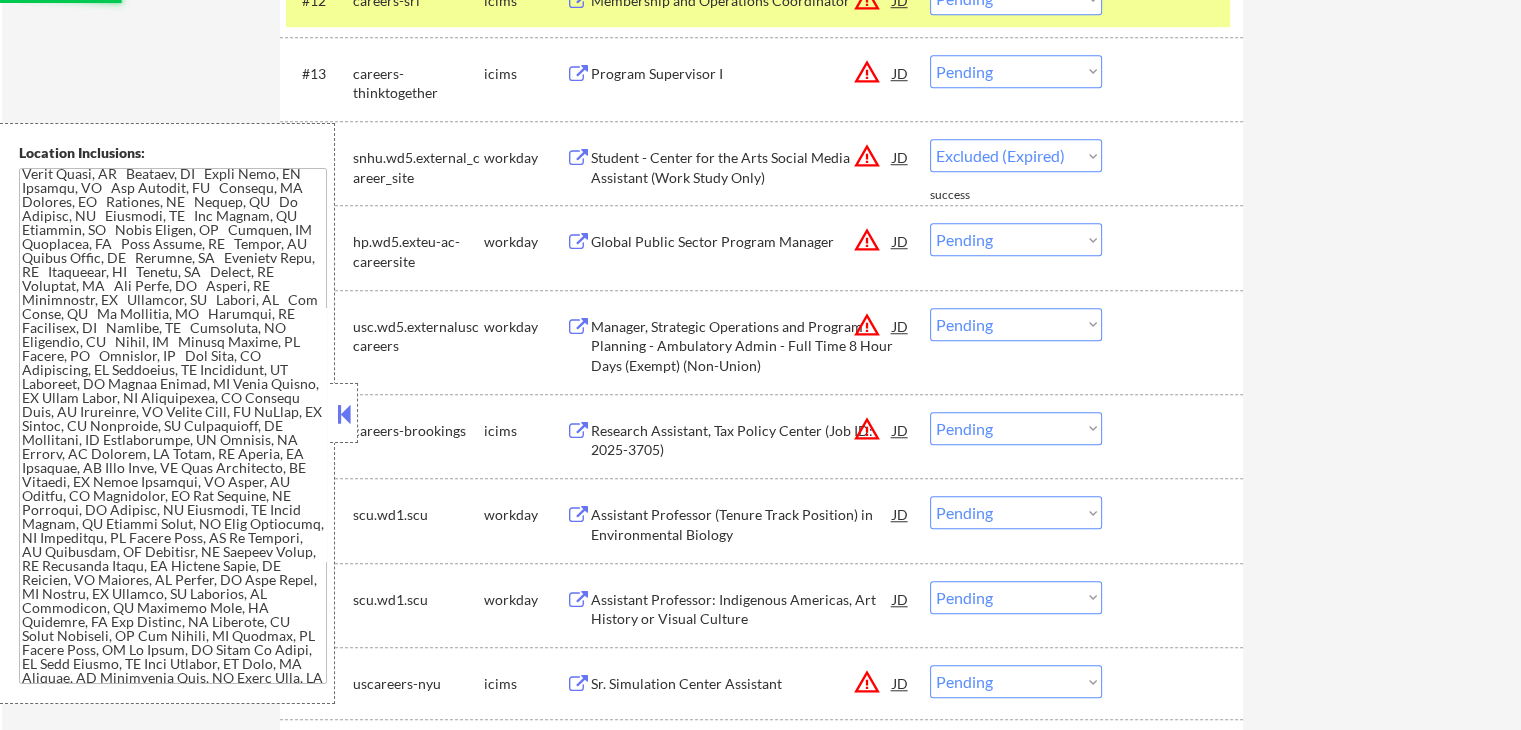 select on ""pending"" 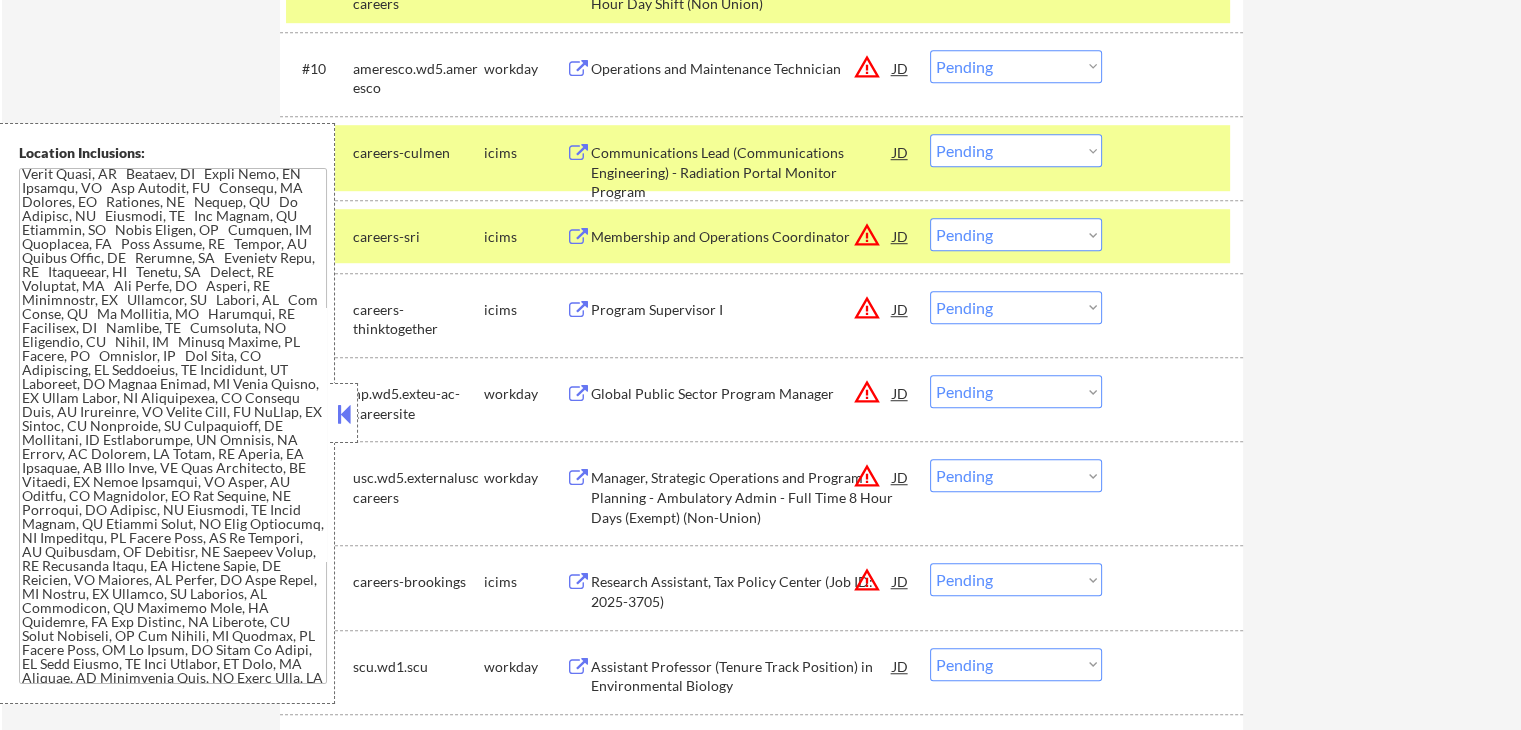 scroll, scrollTop: 1367, scrollLeft: 0, axis: vertical 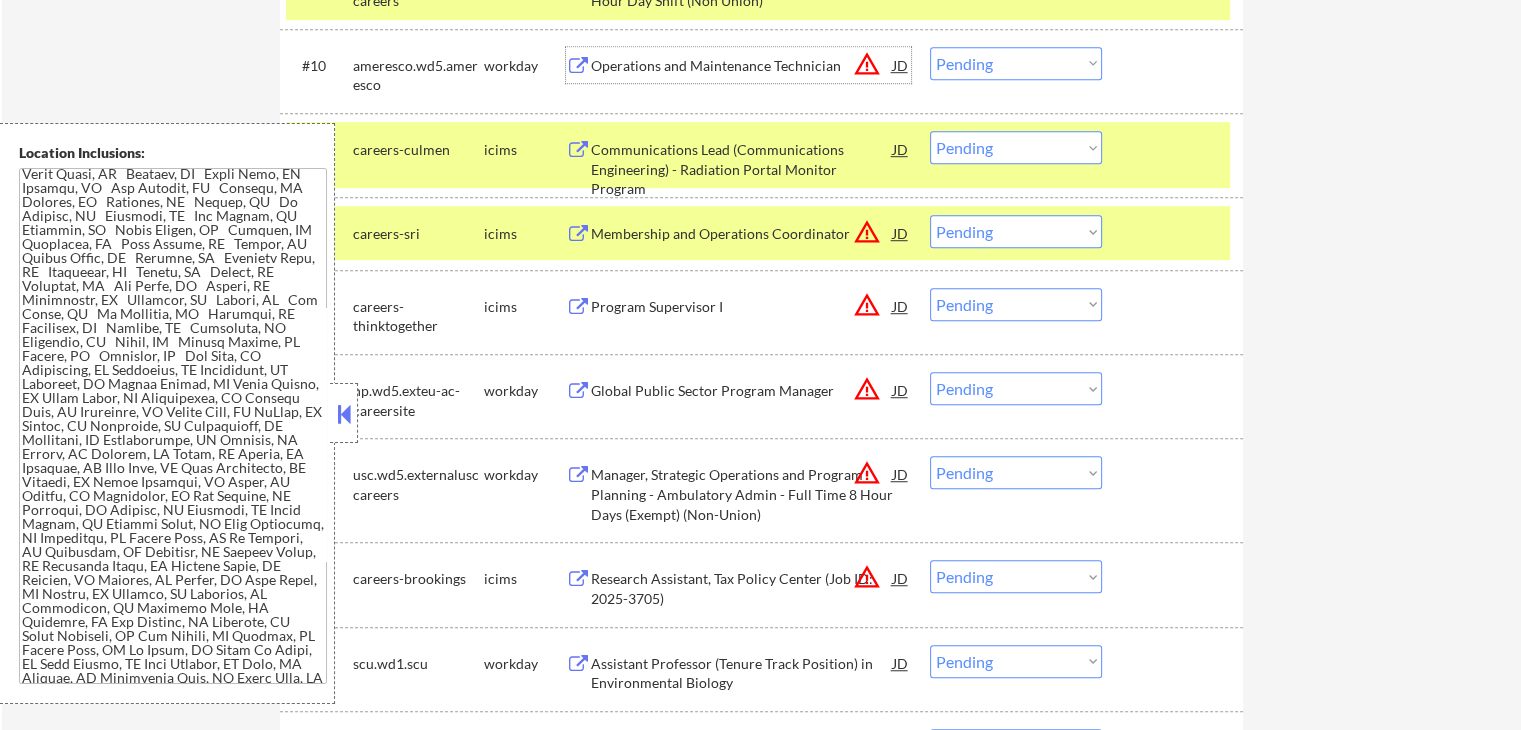 click on "Operations and Maintenance Technician" at bounding box center (742, 66) 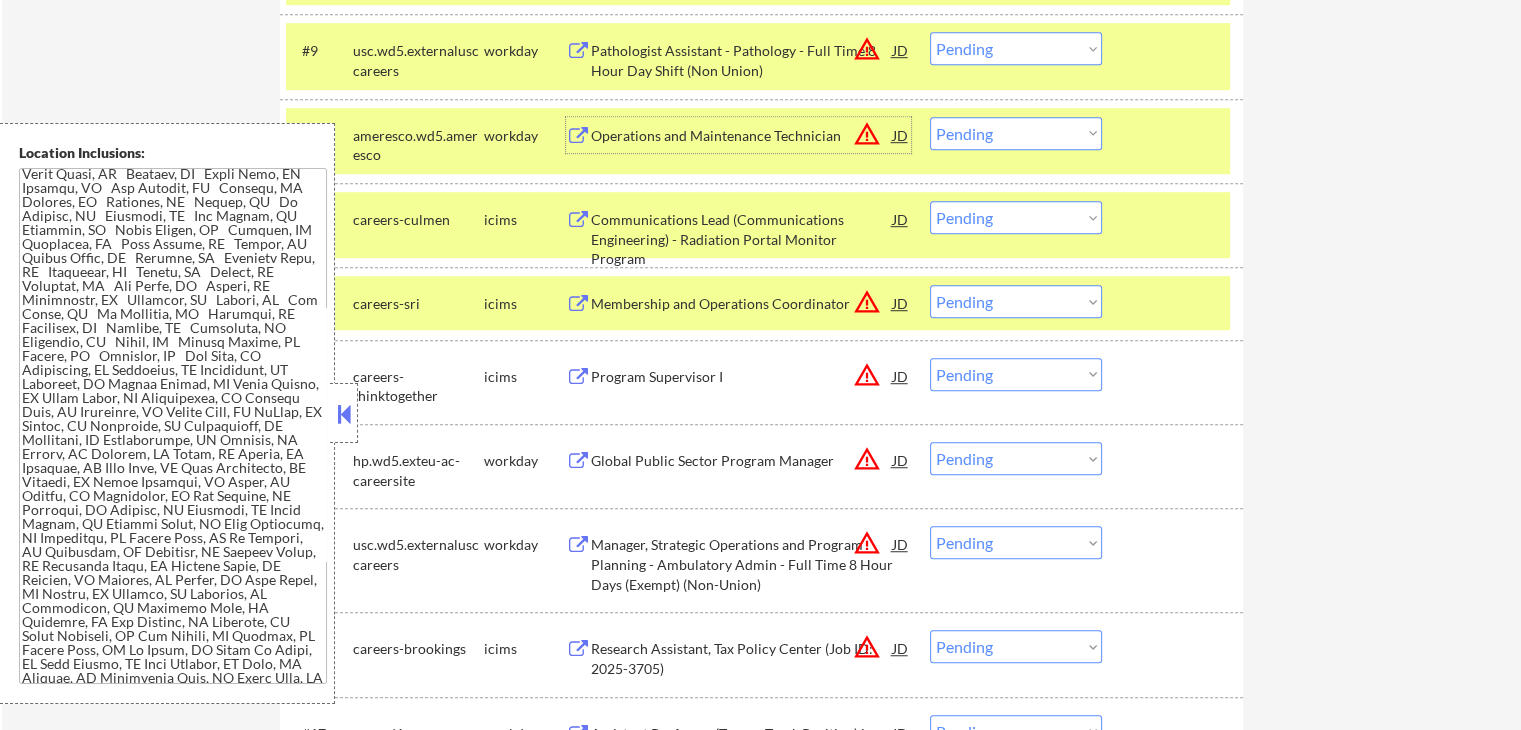 scroll, scrollTop: 1267, scrollLeft: 0, axis: vertical 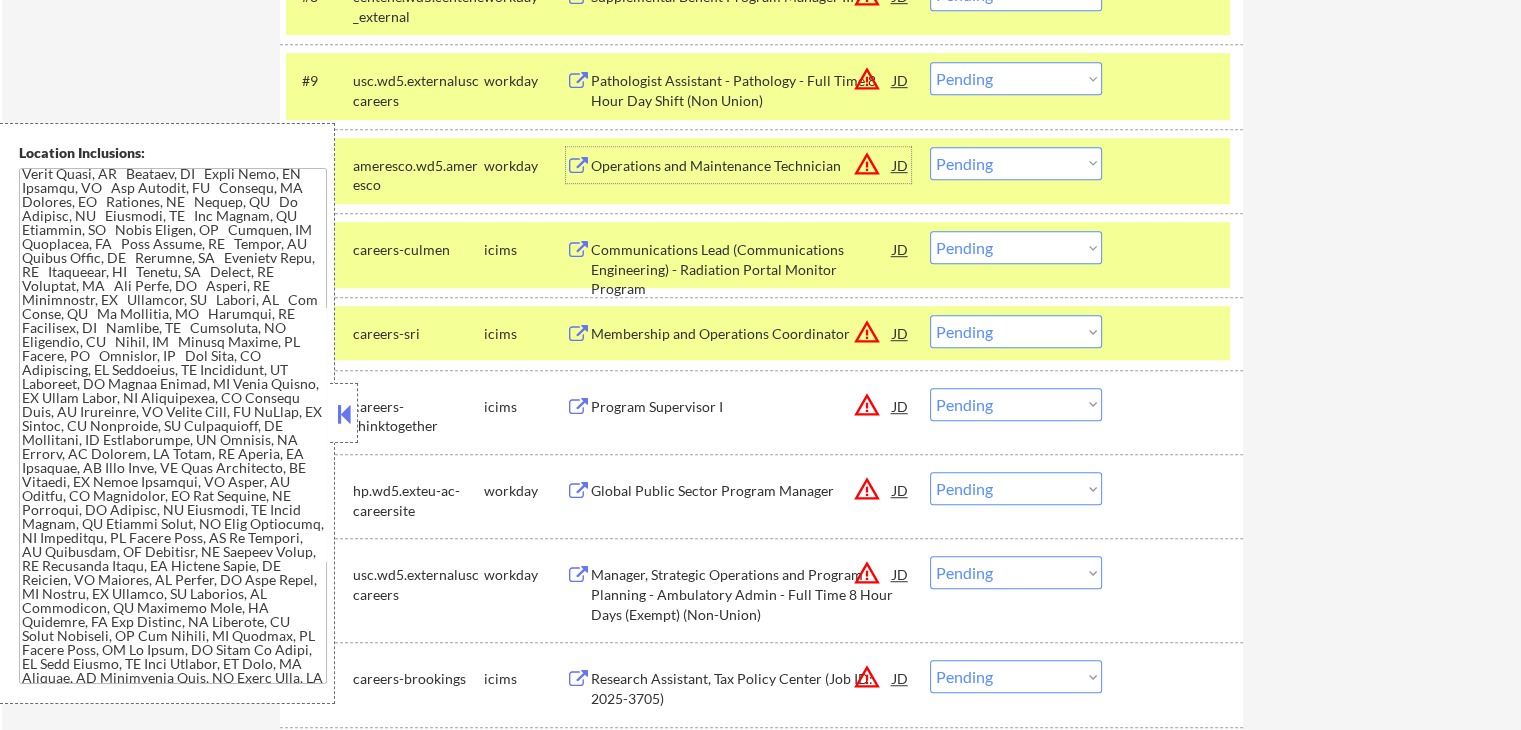 click on "Choose an option... Pending Applied Excluded (Questions) Excluded (Expired) Excluded (Location) Excluded (Bad Match) Excluded (Blocklist) Excluded (Salary) Excluded (Other)" at bounding box center (1016, 163) 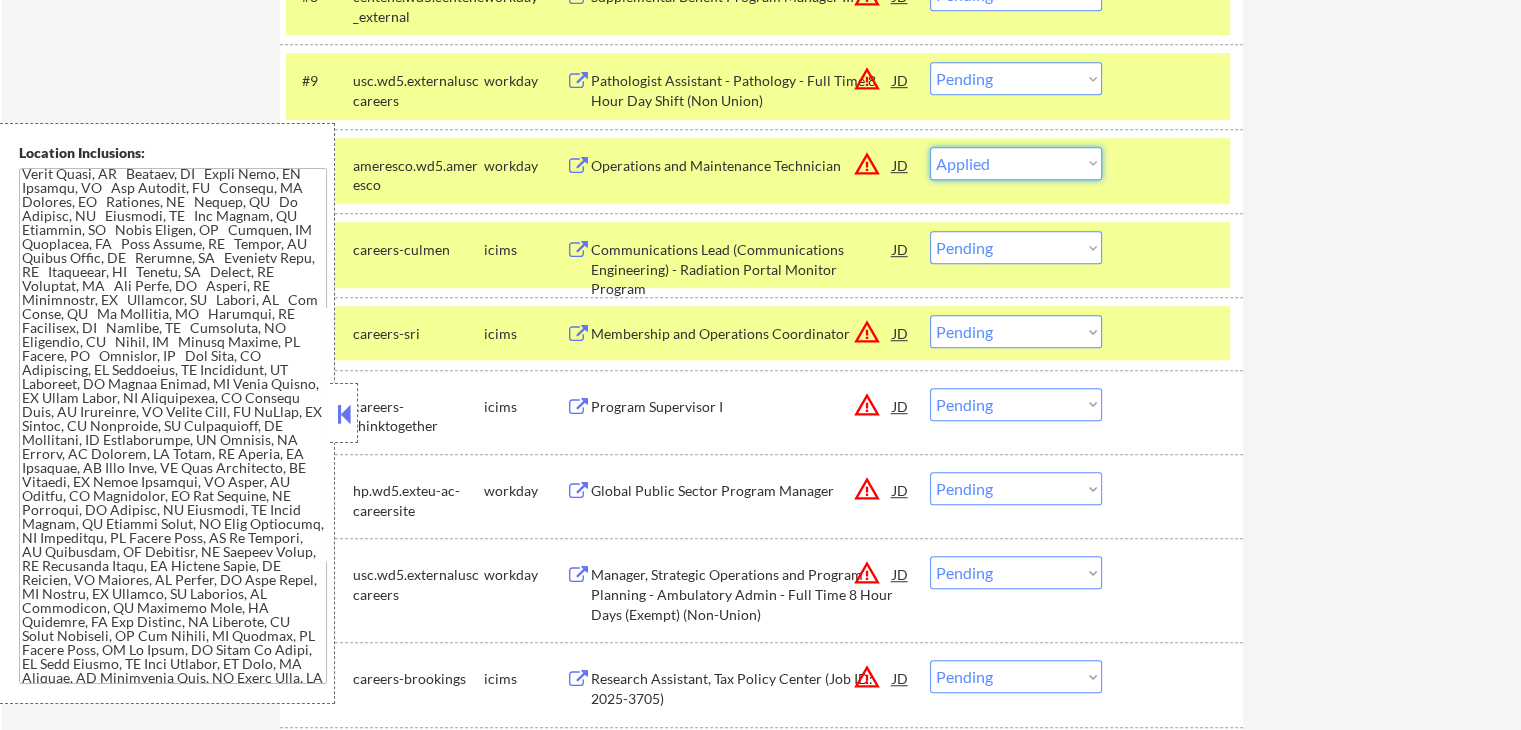 click on "Choose an option... Pending Applied Excluded (Questions) Excluded (Expired) Excluded (Location) Excluded (Bad Match) Excluded (Blocklist) Excluded (Salary) Excluded (Other)" at bounding box center (1016, 163) 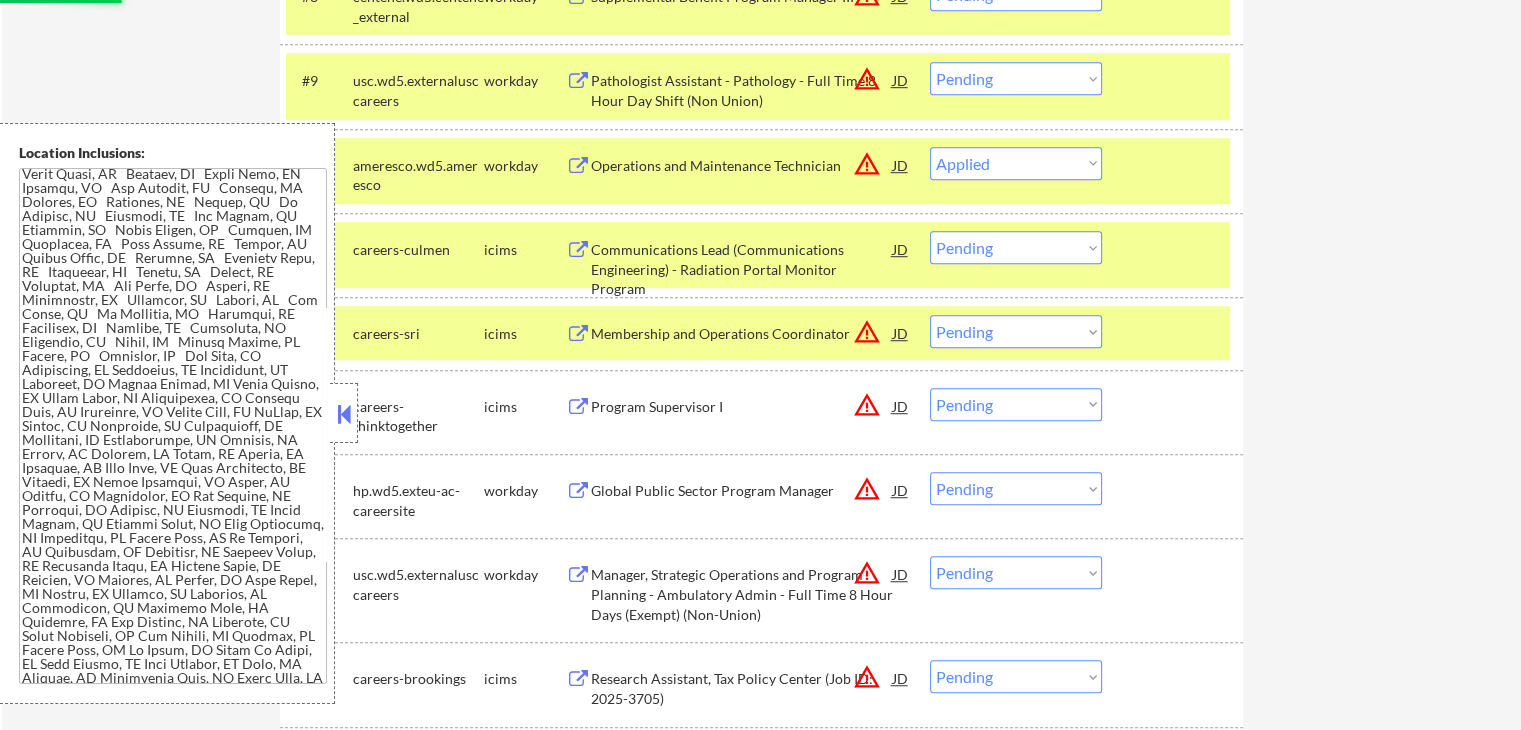 select on ""pending"" 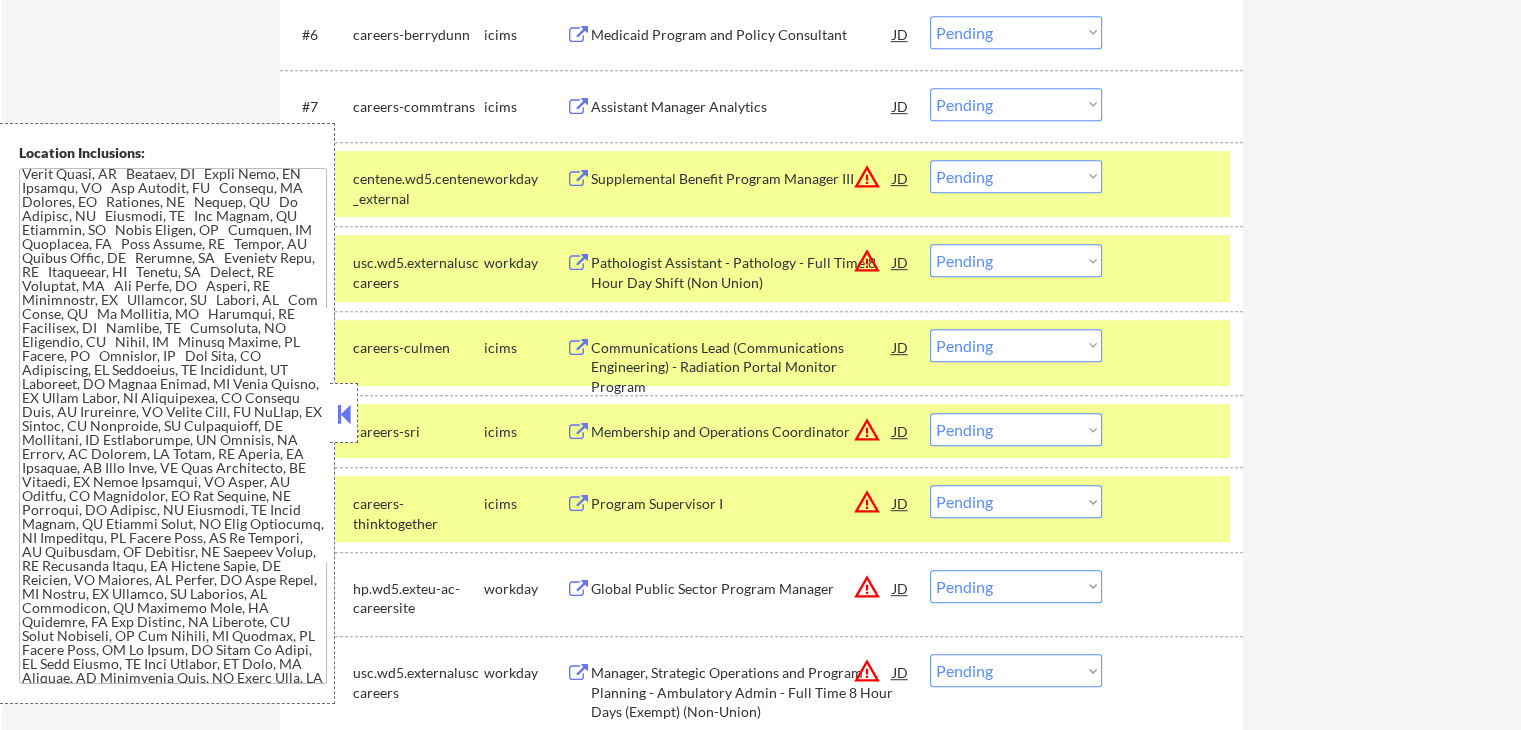 scroll, scrollTop: 1067, scrollLeft: 0, axis: vertical 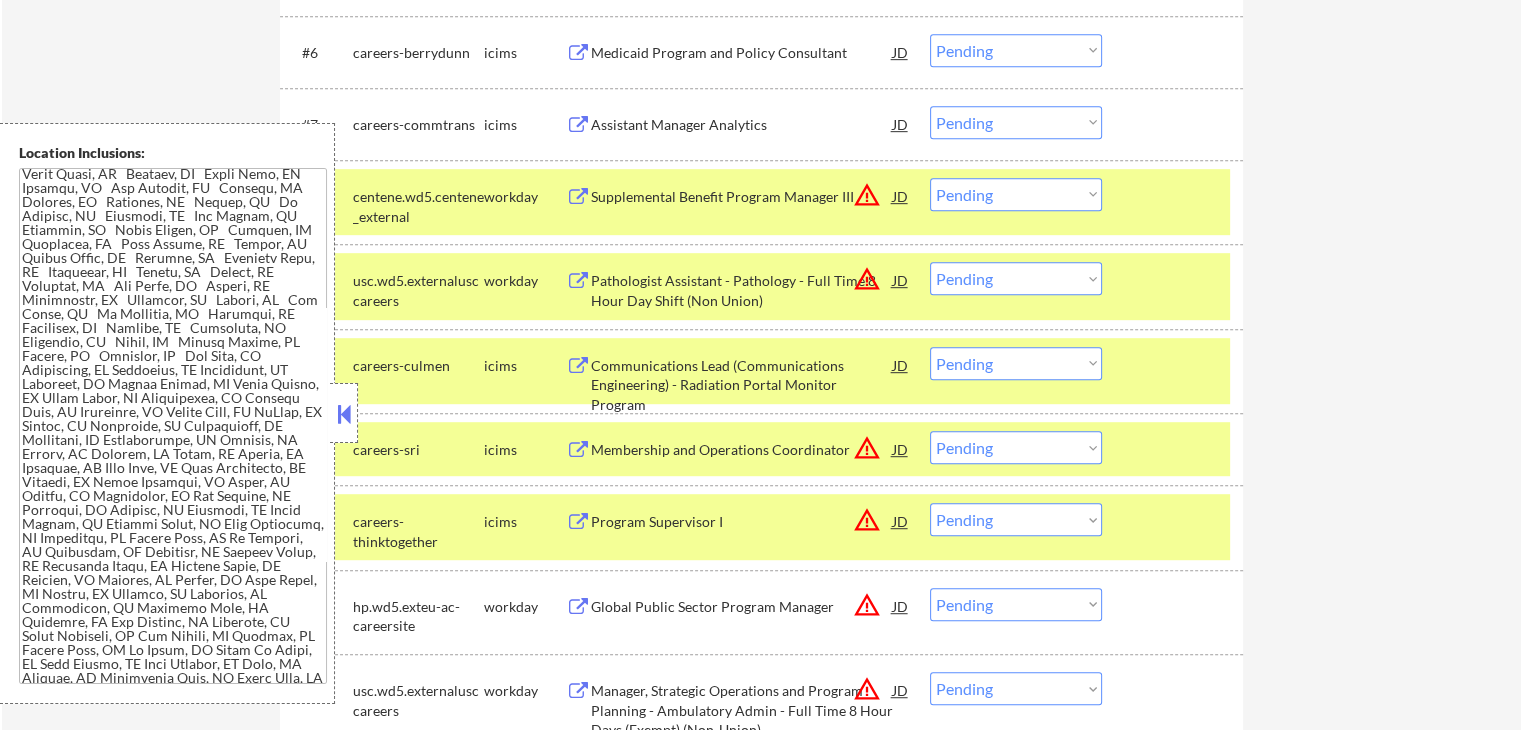 click on "Choose an option... Pending Applied Excluded (Questions) Excluded (Expired) Excluded (Location) Excluded (Bad Match) Excluded (Blocklist) Excluded (Salary) Excluded (Other)" at bounding box center [1016, 194] 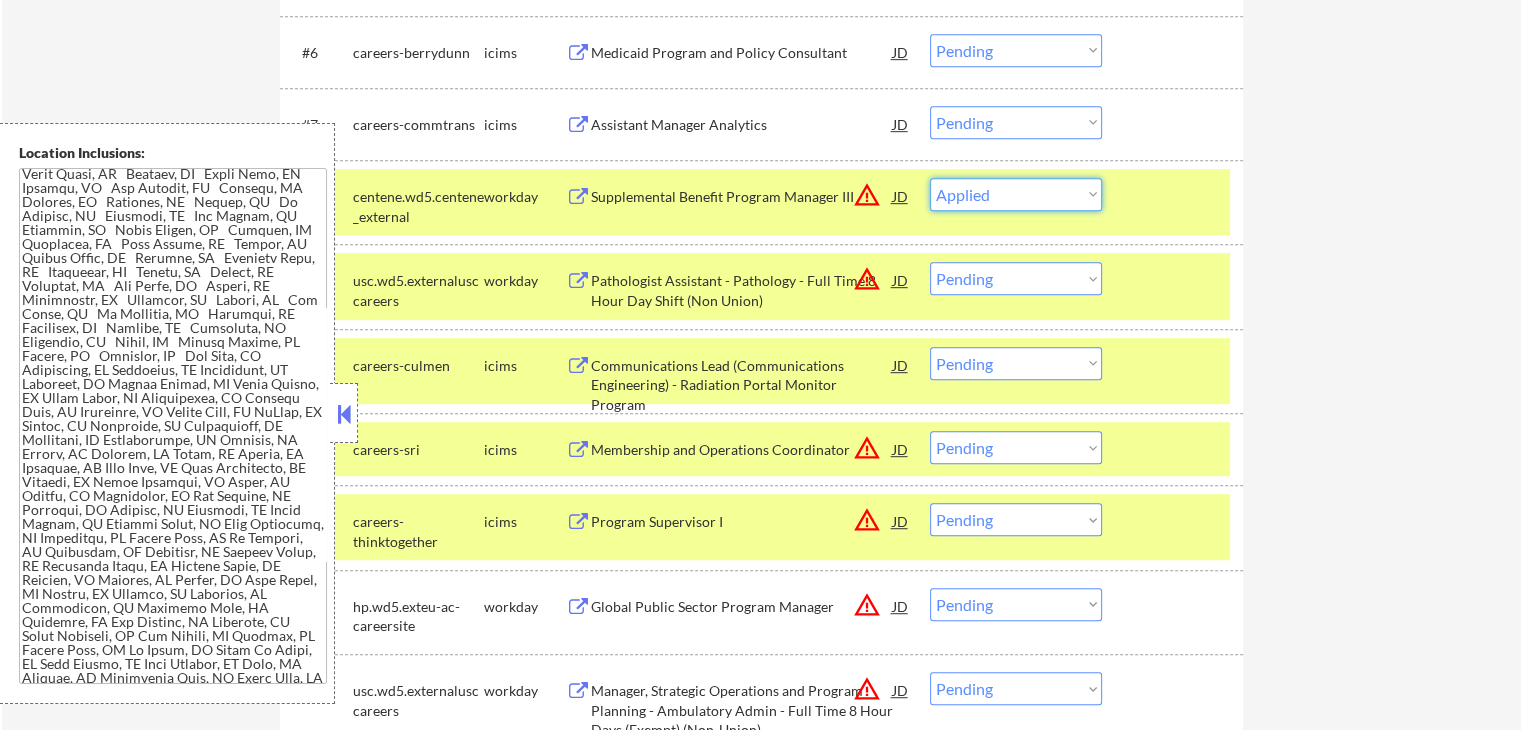 click on "Choose an option... Pending Applied Excluded (Questions) Excluded (Expired) Excluded (Location) Excluded (Bad Match) Excluded (Blocklist) Excluded (Salary) Excluded (Other)" at bounding box center (1016, 194) 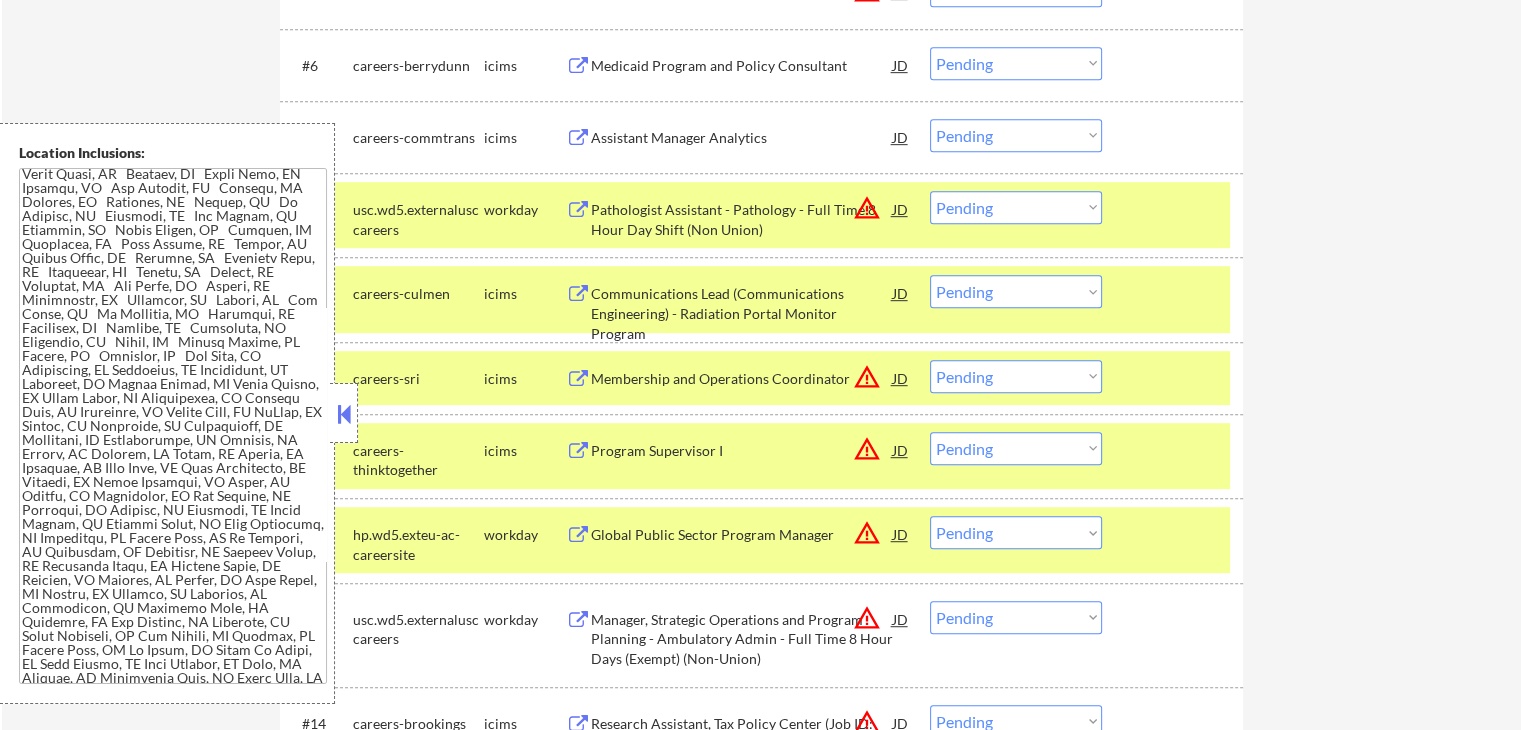 scroll, scrollTop: 1067, scrollLeft: 0, axis: vertical 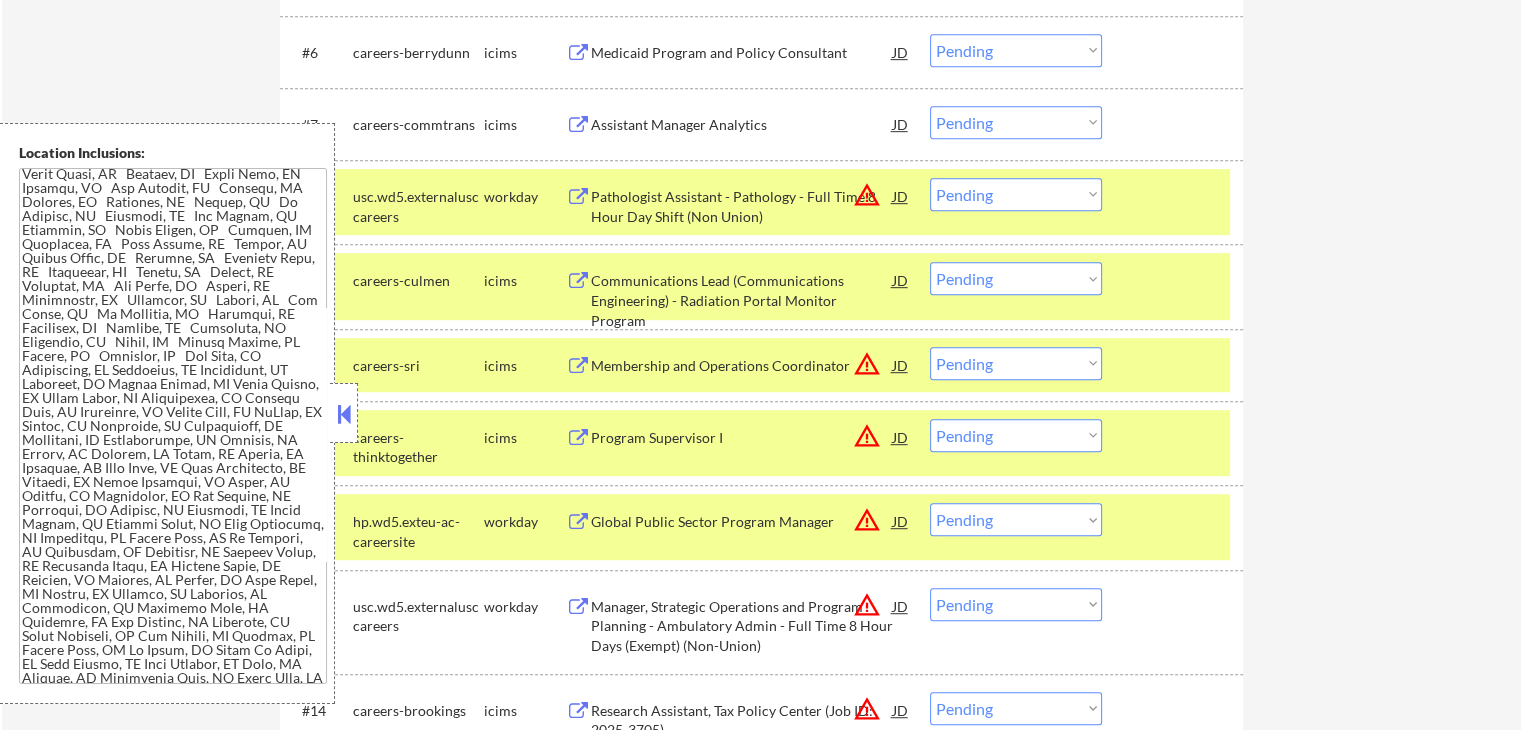 click at bounding box center (1175, 196) 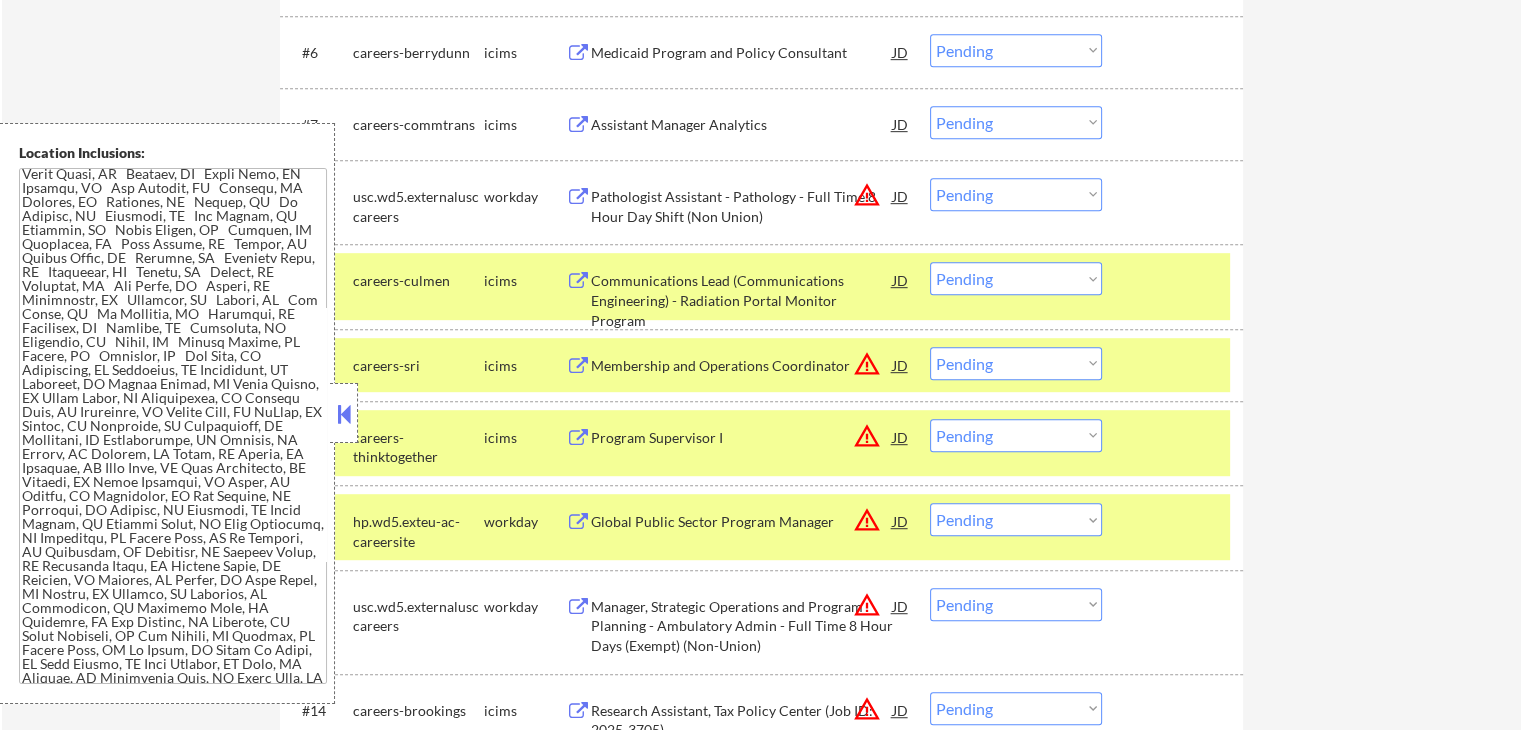 click on "Pathologist Assistant - Pathology - Full Time 8 Hour Day Shift (Non Union)" at bounding box center (742, 206) 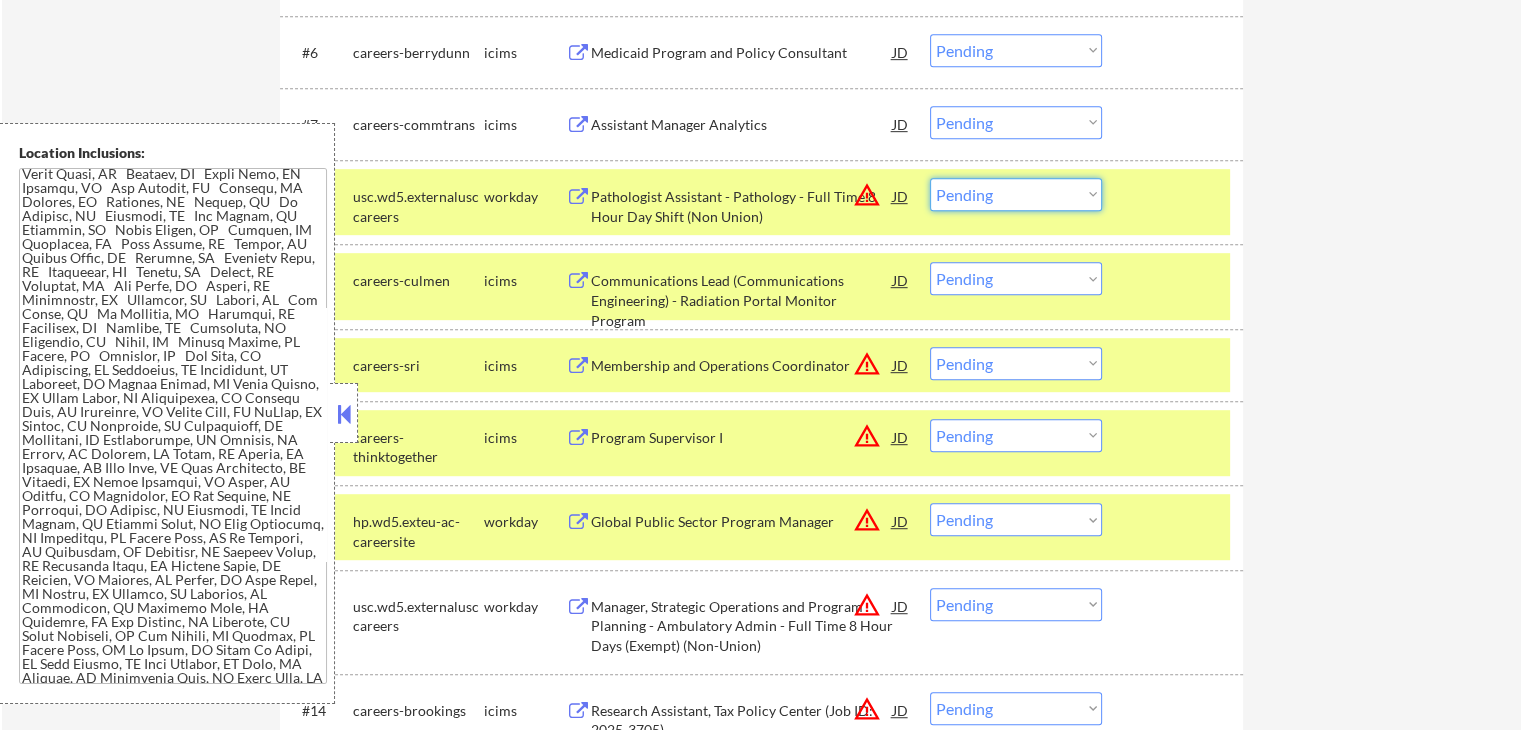 drag, startPoint x: 1032, startPoint y: 191, endPoint x: 1032, endPoint y: 209, distance: 18 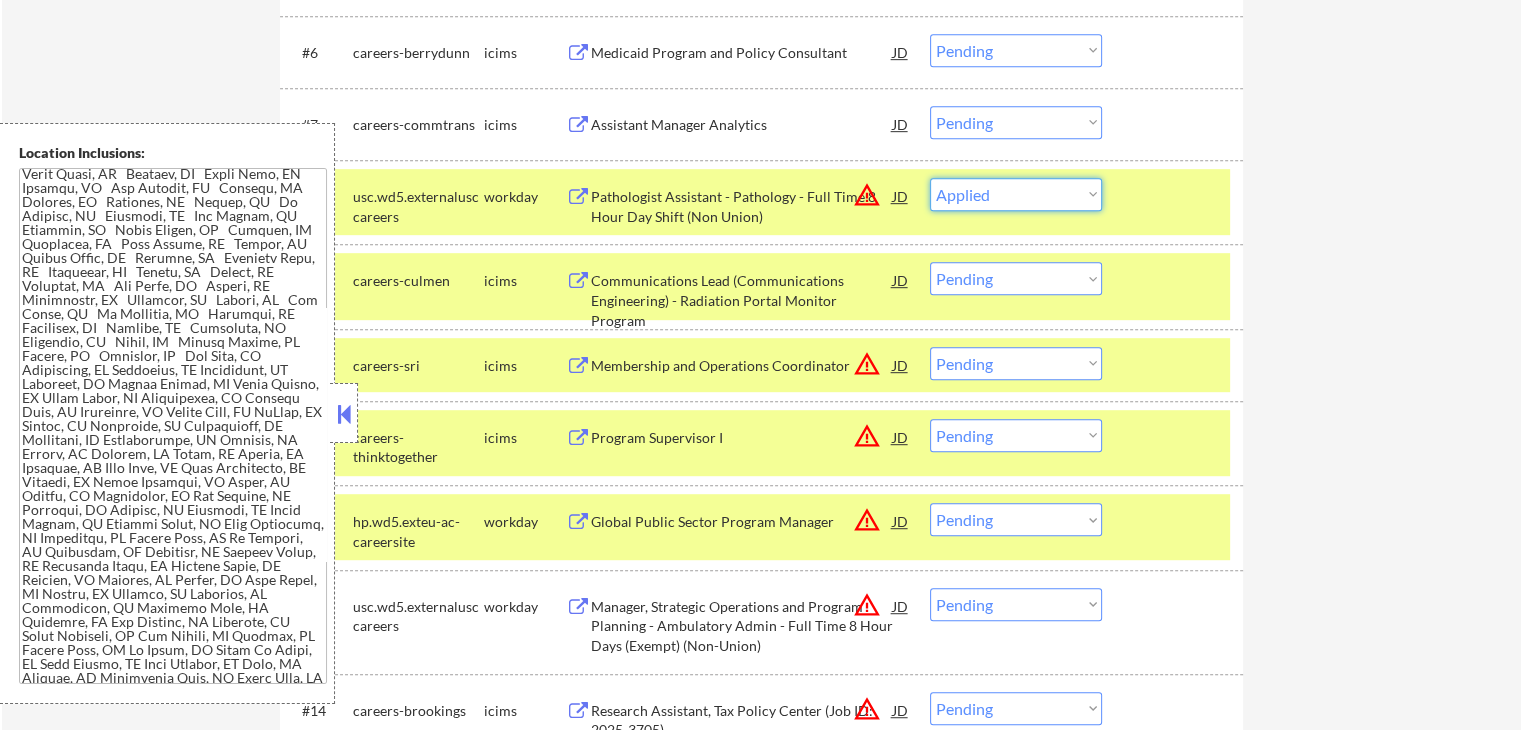click on "Choose an option... Pending Applied Excluded (Questions) Excluded (Expired) Excluded (Location) Excluded (Bad Match) Excluded (Blocklist) Excluded (Salary) Excluded (Other)" at bounding box center [1016, 194] 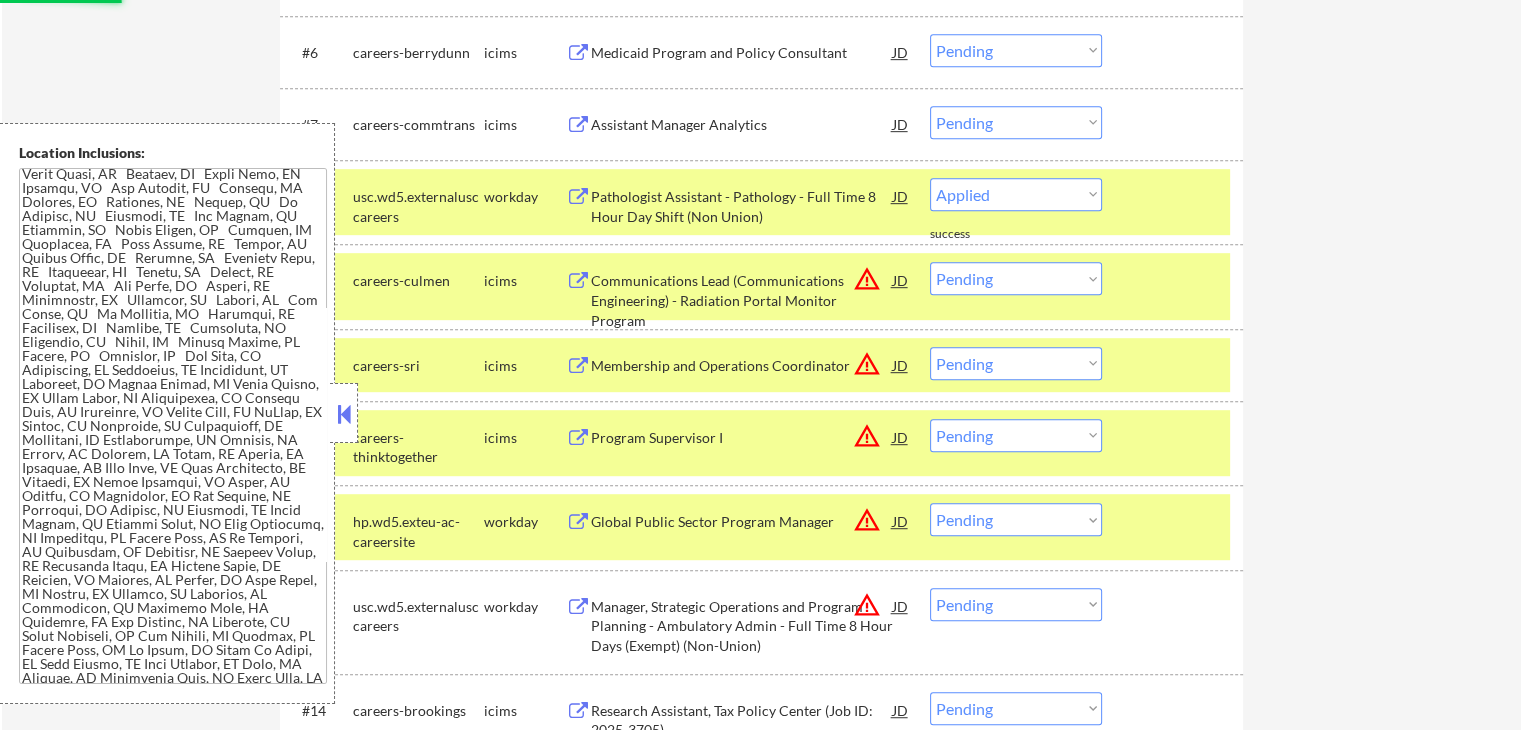 select on ""pending"" 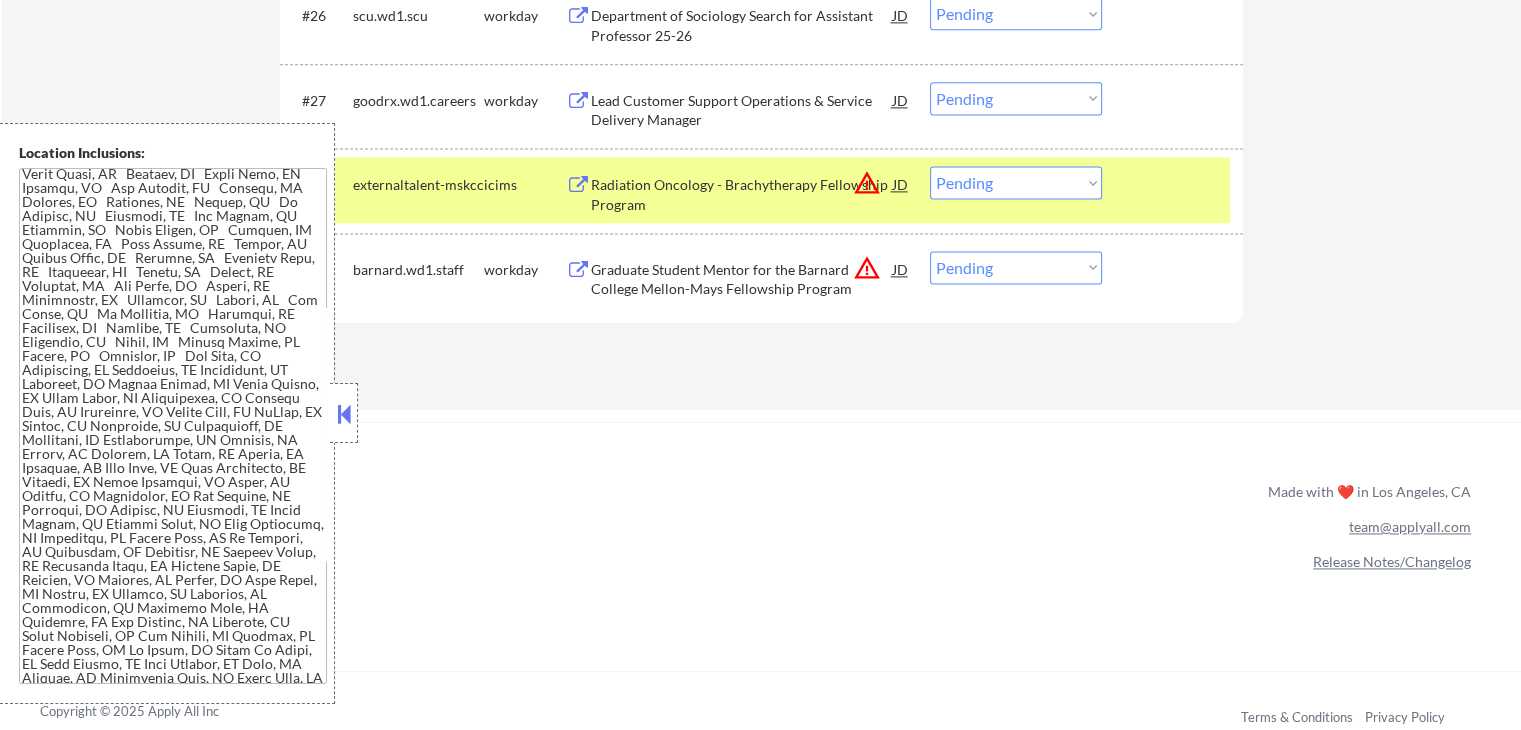 scroll, scrollTop: 2767, scrollLeft: 0, axis: vertical 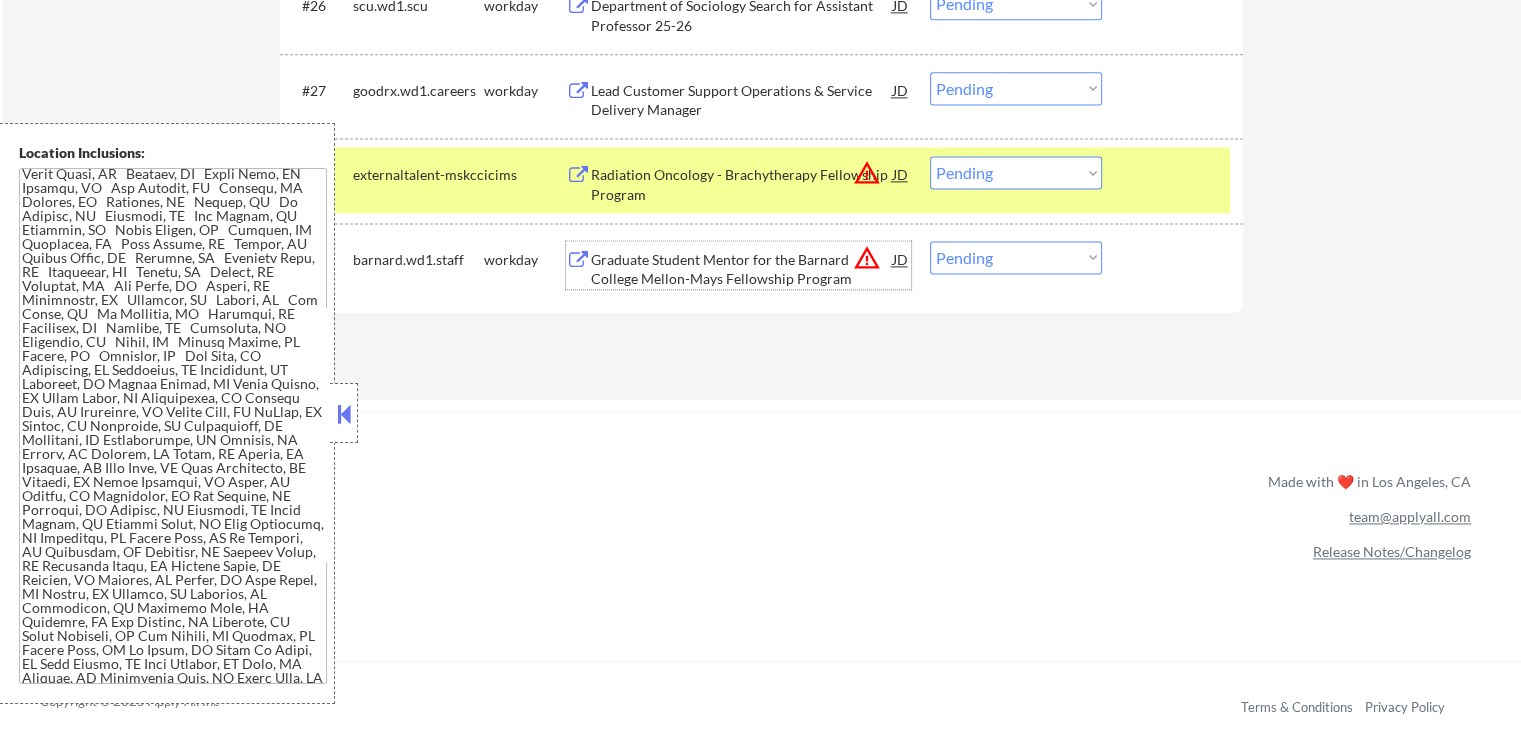 click on "Graduate Student Mentor for the Barnard College Mellon-Mays Fellowship Program" at bounding box center [742, 269] 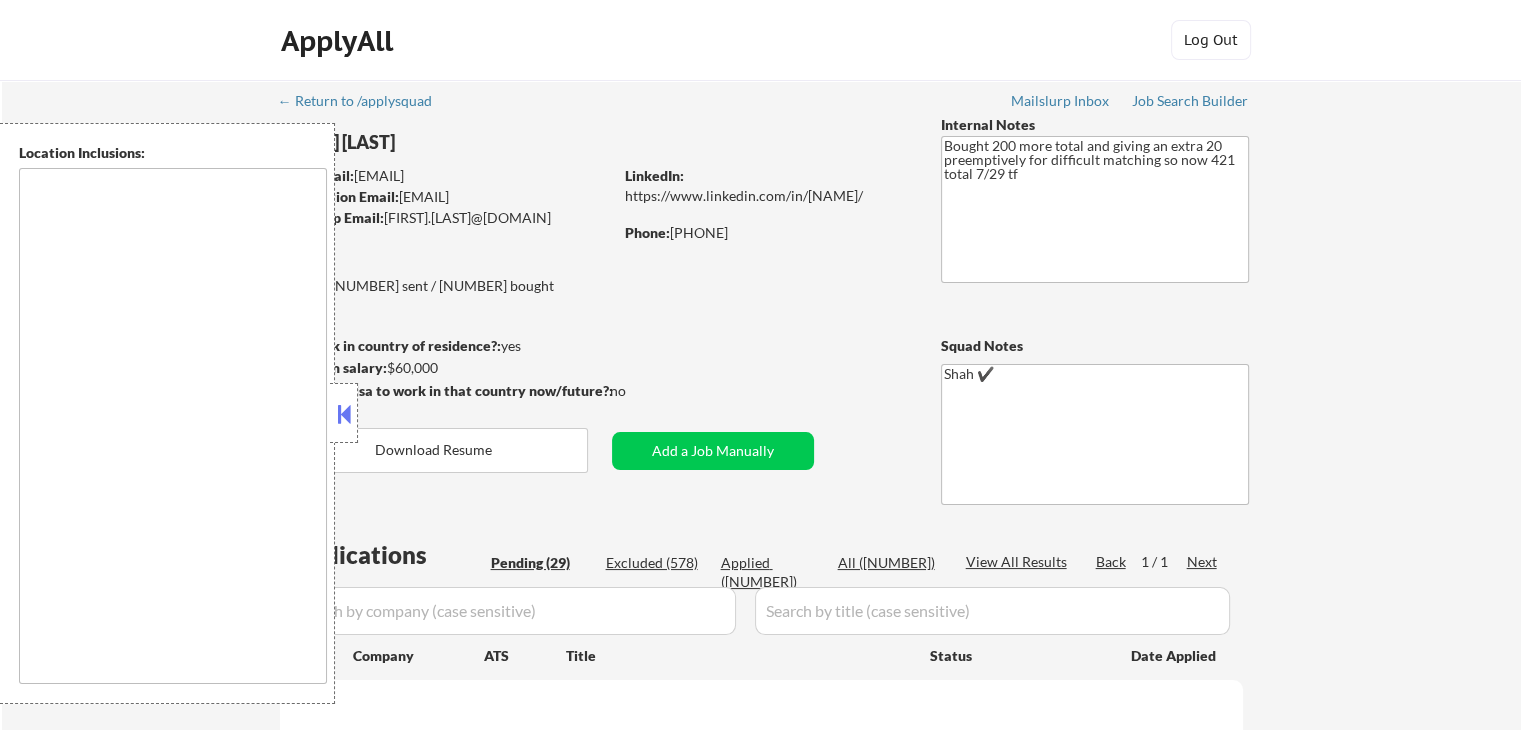 scroll, scrollTop: 2147, scrollLeft: 0, axis: vertical 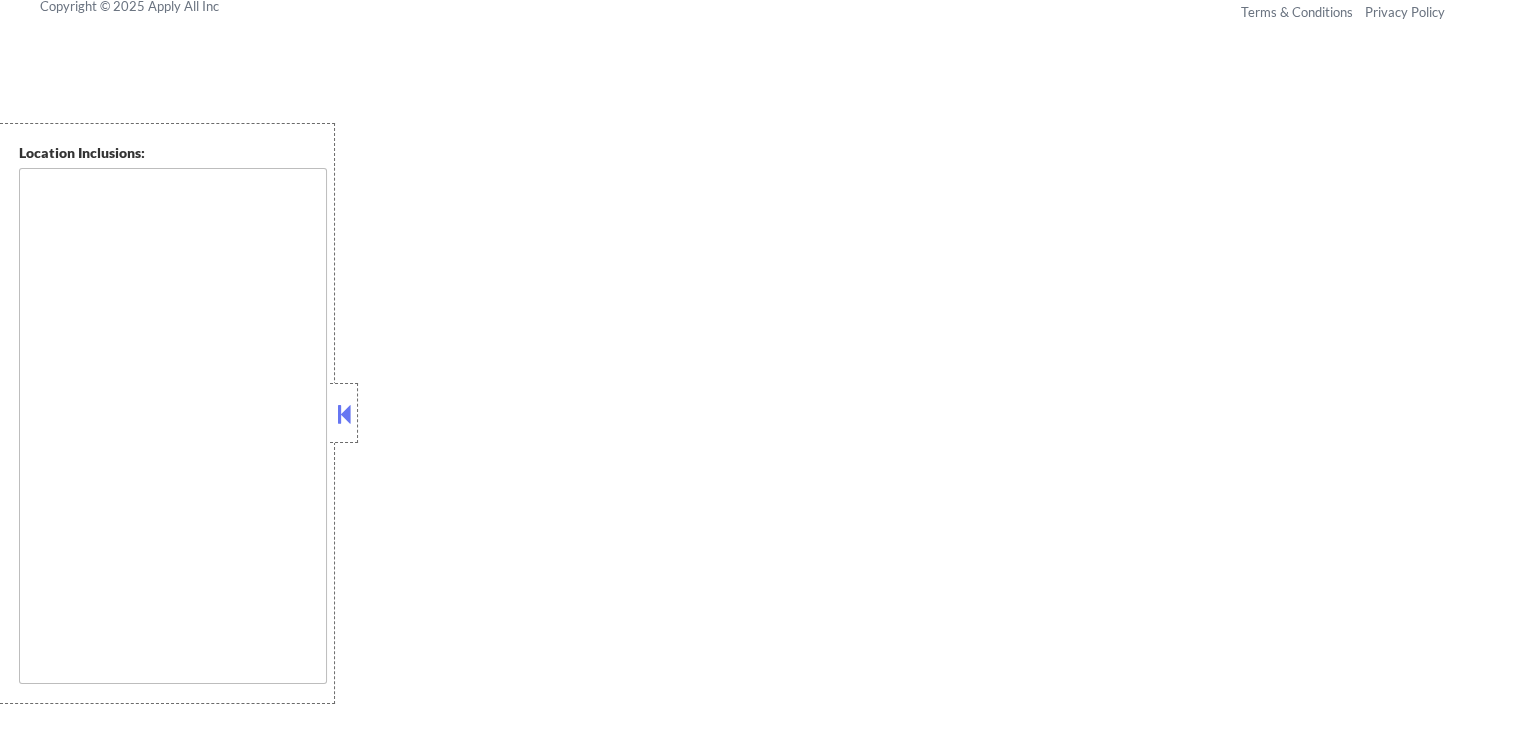 type on "[CITY], [STATE]   [CITY], [STATE]   [CITY], [STATE]   [CITY], [STATE]   [CITY], [STATE]   [CITY], [STATE]   [CITY], [STATE]   [CITY], [STATE]   [CITY], [STATE]   [CITY], [STATE]   [CITY], [STATE]   [CITY], [STATE]   [CITY], [STATE]   [CITY], [STATE]   [CITY], [STATE]   [CITY], [STATE]   [CITY], [STATE]   [CITY], [STATE]   [CITY], [STATE]   [CITY], [STATE]   [CITY], [STATE]   [CITY], [STATE]   [CITY], [STATE]   [CITY], [STATE]   [CITY], [STATE]   [CITY], [STATE]   [CITY], [STATE]   [CITY], [STATE]   [CITY], [STATE]   [CITY], [STATE]   [CITY], [STATE]   [CITY], [STATE]   [CITY], [STATE]   [CITY], [STATE]   [CITY], [STATE]   [CITY], [STATE]   [CITY], [STATE]   [CITY], [STATE]   [CITY], [STATE]   [CITY], [STATE]   [CITY], [STATE]   [CITY], [STATE]   [CITY], [STATE]   [CITY], [STATE]   [CITY], [STATE]   [CITY], [STATE]   [CITY], [STATE]   [CITY], [STATE]   [CITY]..." 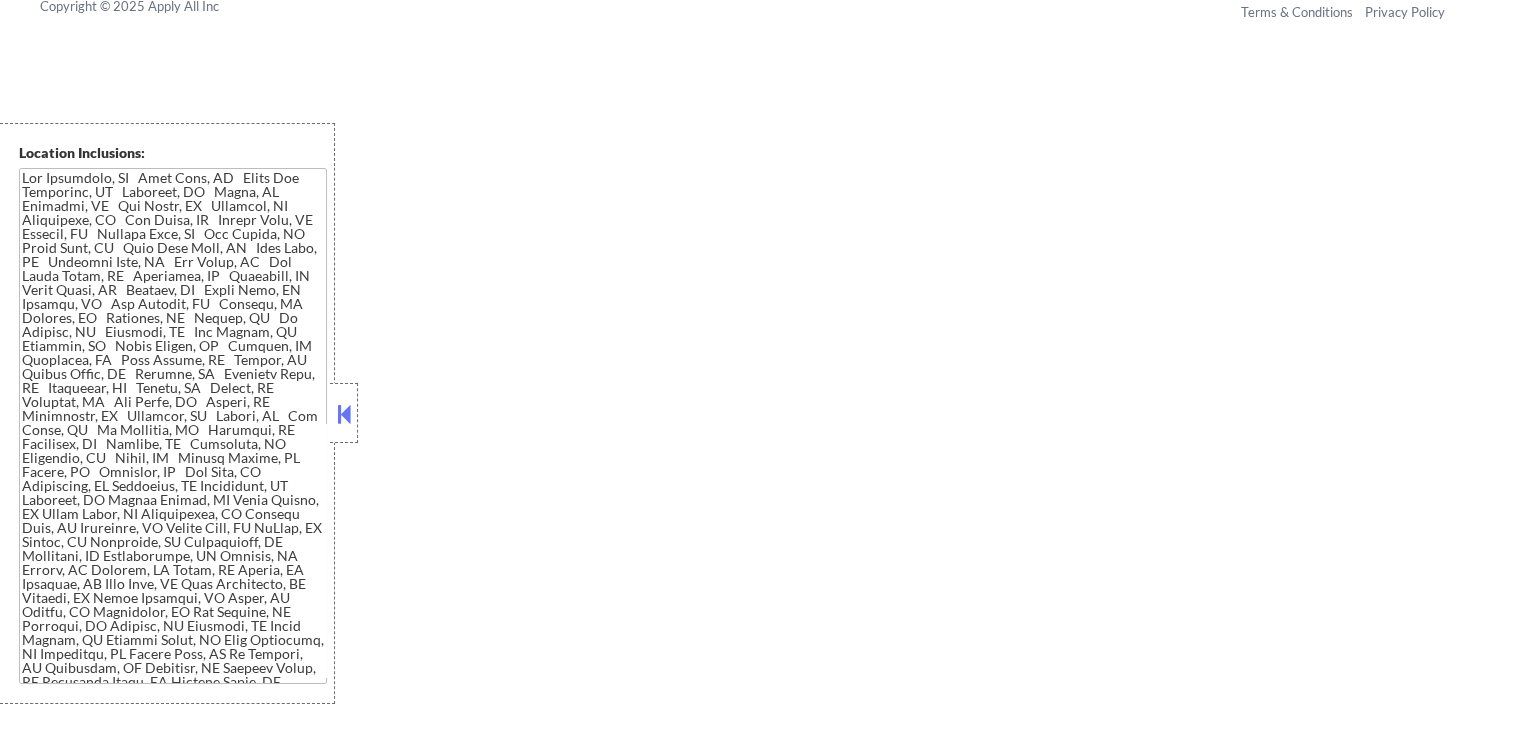 select on ""pending"" 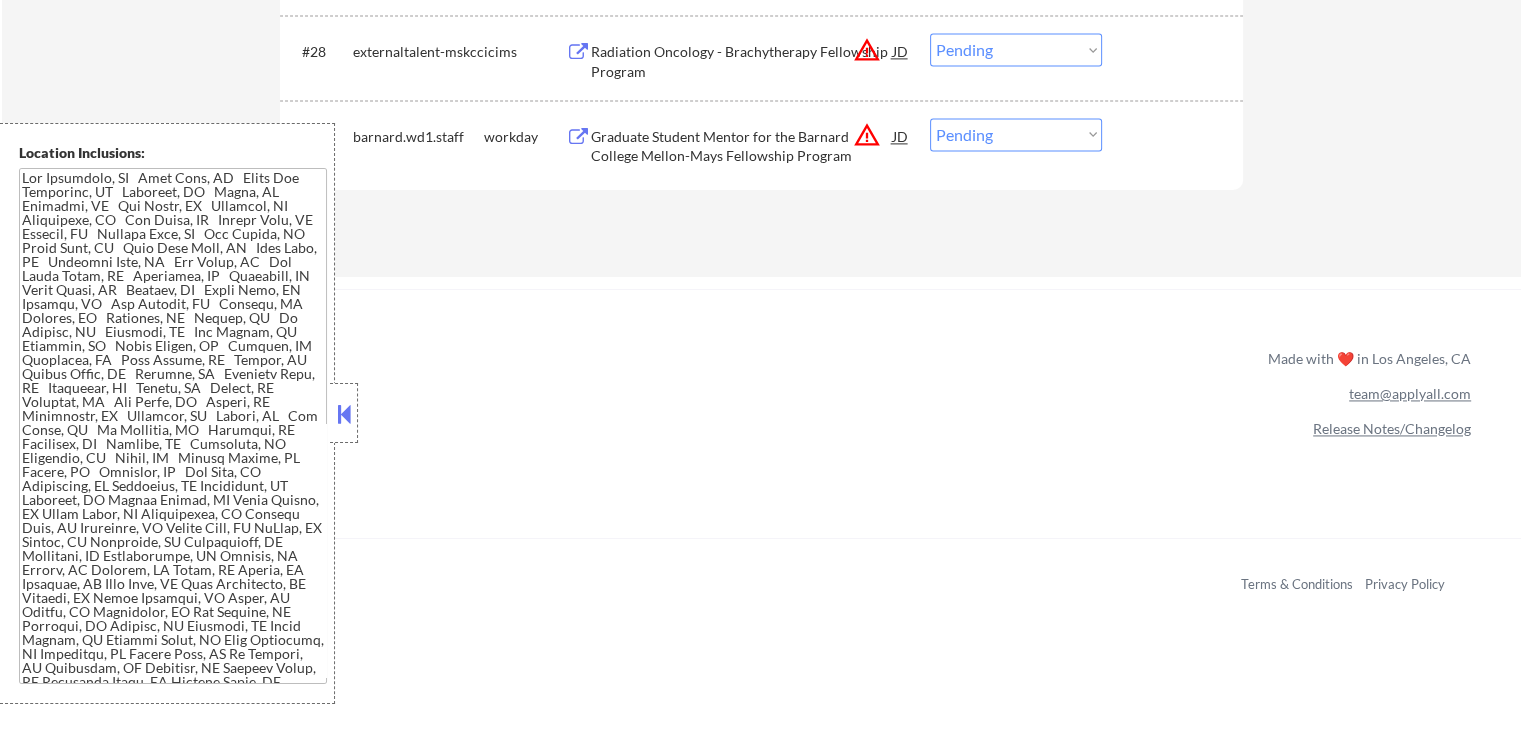 scroll, scrollTop: 2765, scrollLeft: 0, axis: vertical 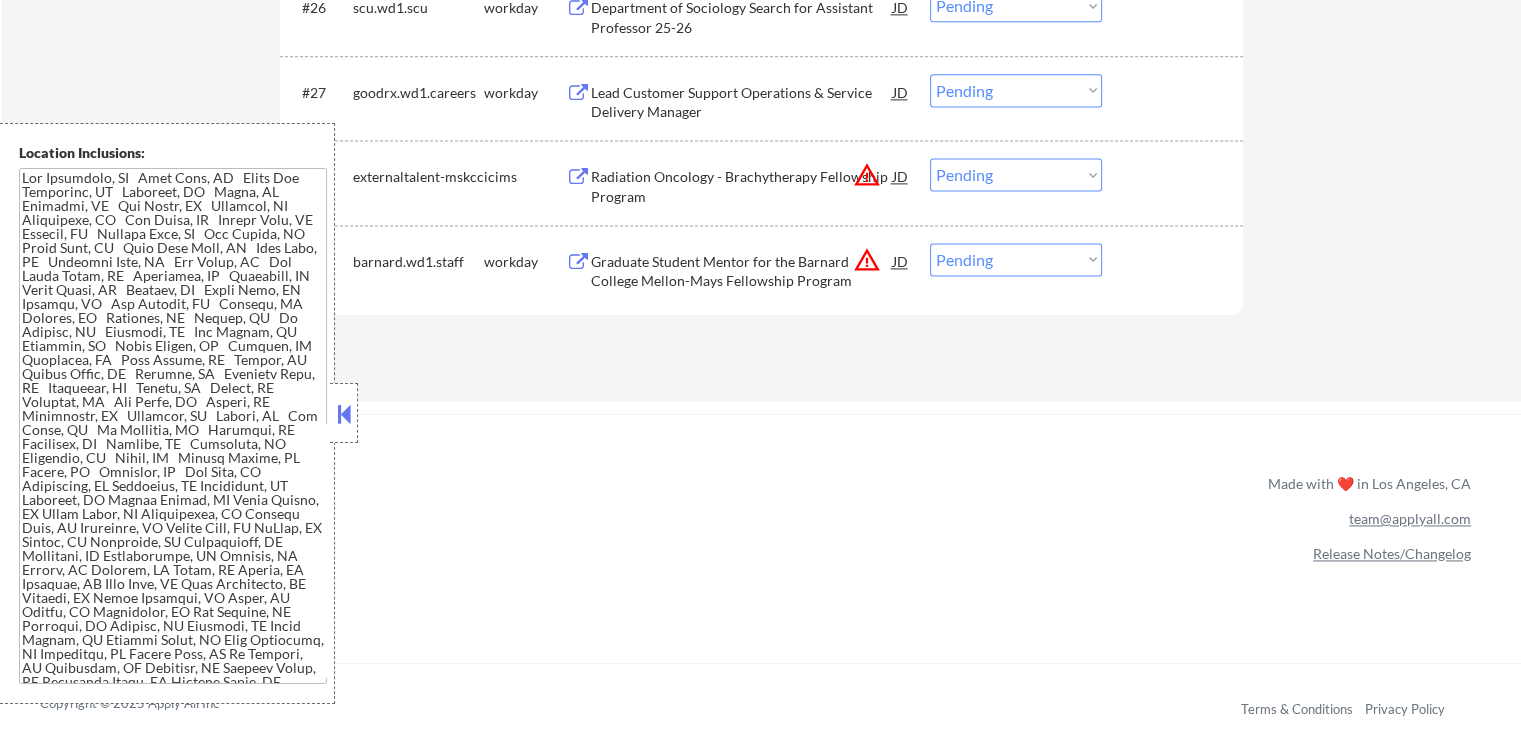 click on "Choose an option... Pending Applied Excluded (Questions) Excluded (Expired) Excluded (Location) Excluded (Bad Match) Excluded (Blocklist) Excluded (Salary) Excluded (Other)" at bounding box center [1016, 259] 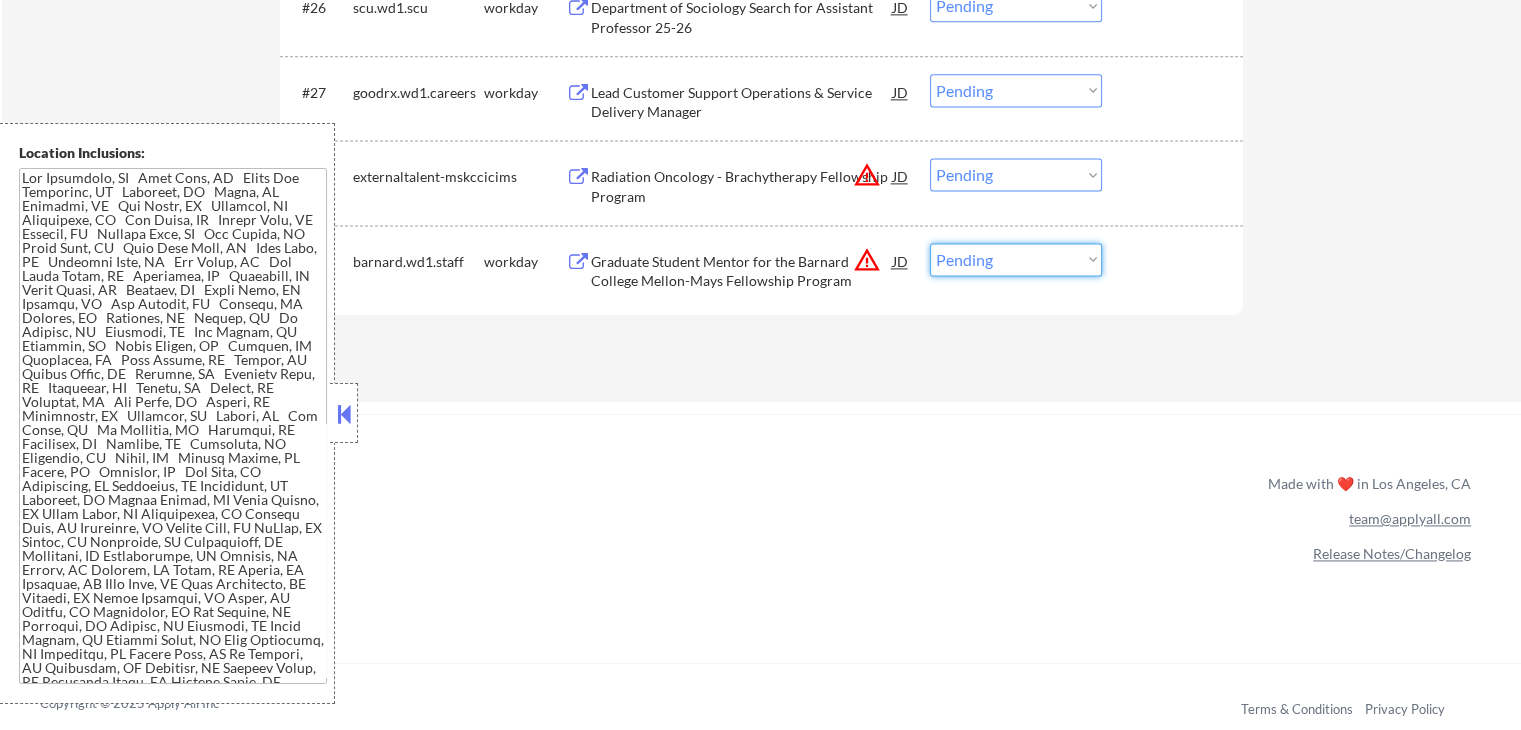 select on ""excluded__salary_"" 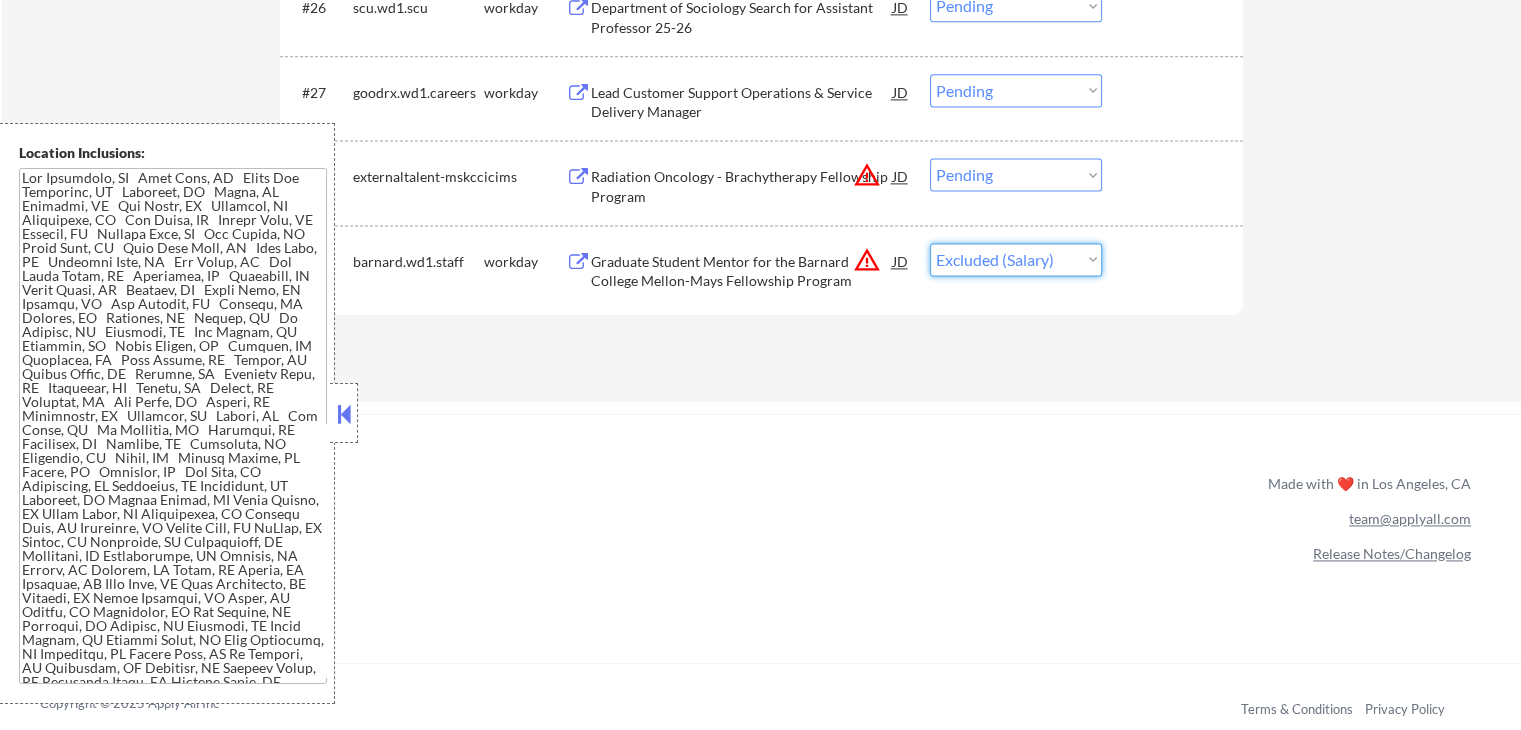 click on "Choose an option... Pending Applied Excluded (Questions) Excluded (Expired) Excluded (Location) Excluded (Bad Match) Excluded (Blocklist) Excluded (Salary) Excluded (Other)" at bounding box center (1016, 259) 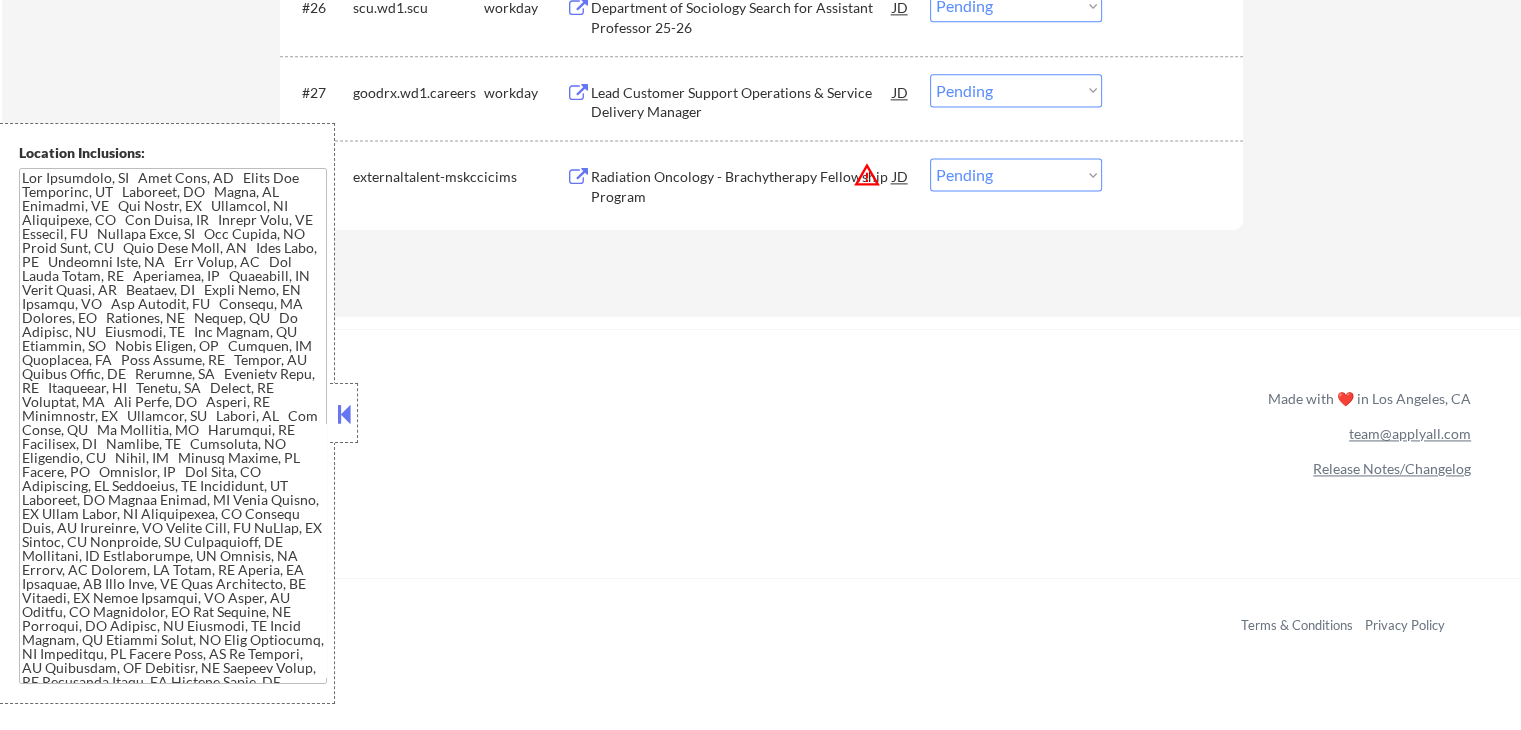 click on "Radiation Oncology - Brachytherapy Fellowship Program" at bounding box center (742, 186) 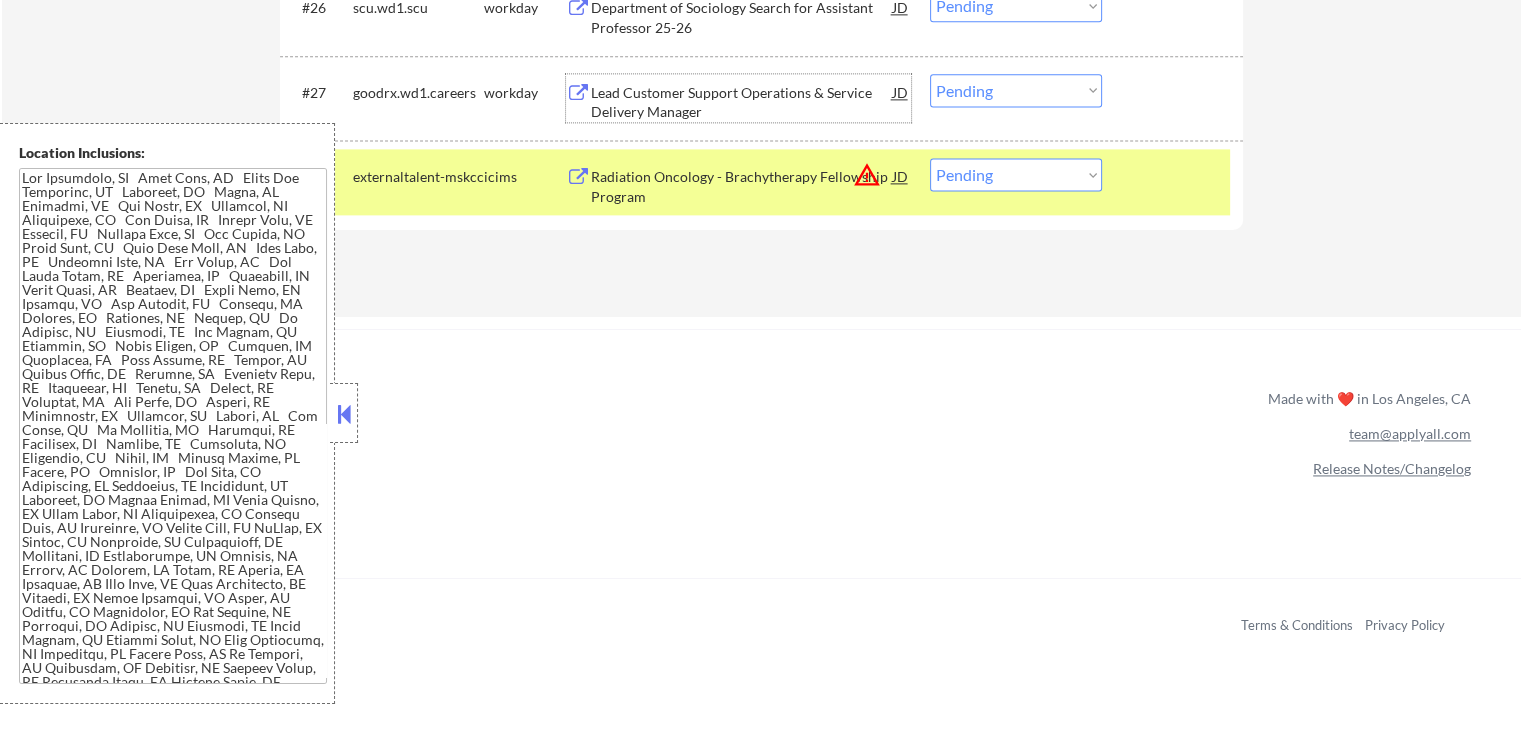 click on "Lead Customer Support Operations & Service Delivery Manager" at bounding box center [742, 102] 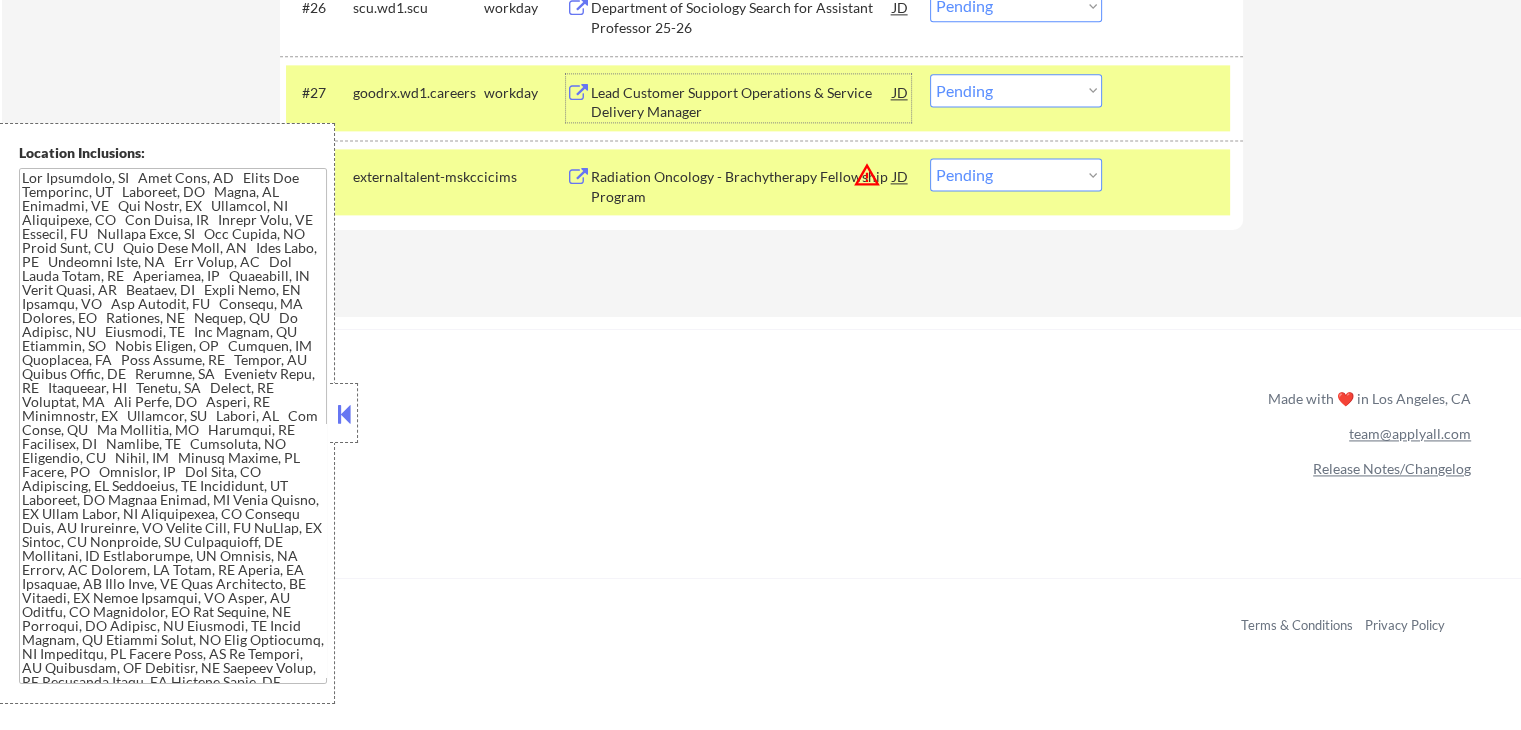 scroll, scrollTop: 2665, scrollLeft: 0, axis: vertical 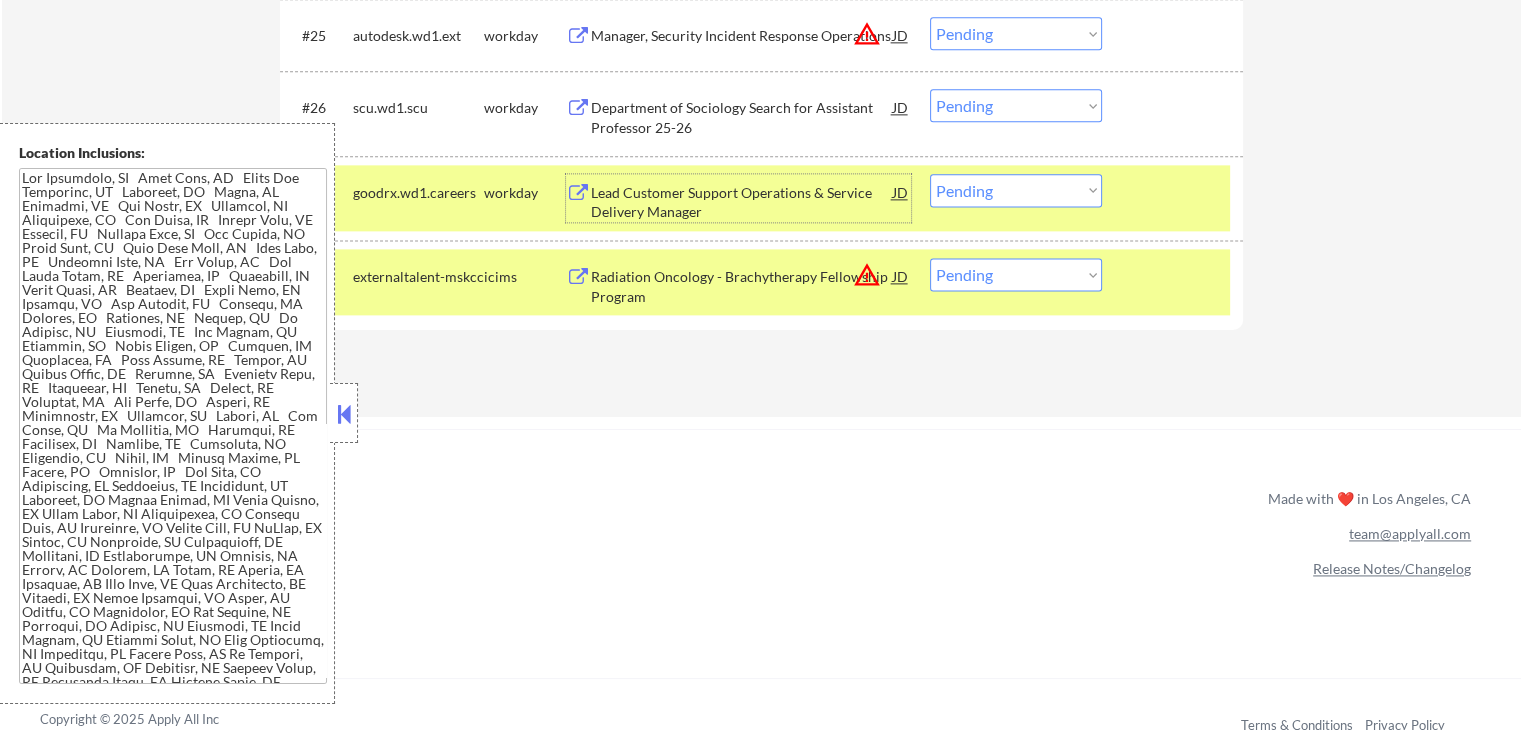 click on "Department of Sociology Search for Assistant Professor 25-26" at bounding box center [742, 117] 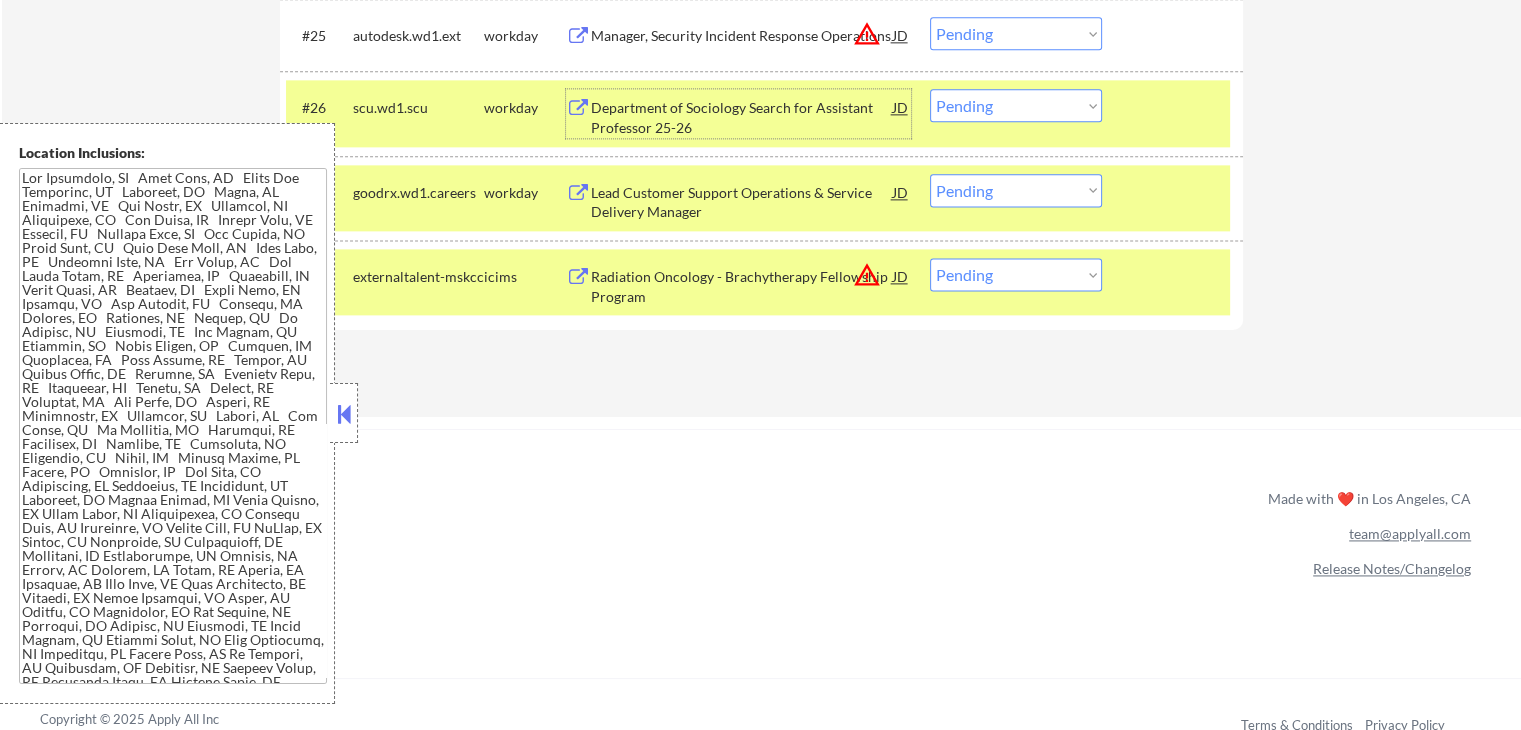click on "Manager, Security Incident Response Operations" at bounding box center [742, 36] 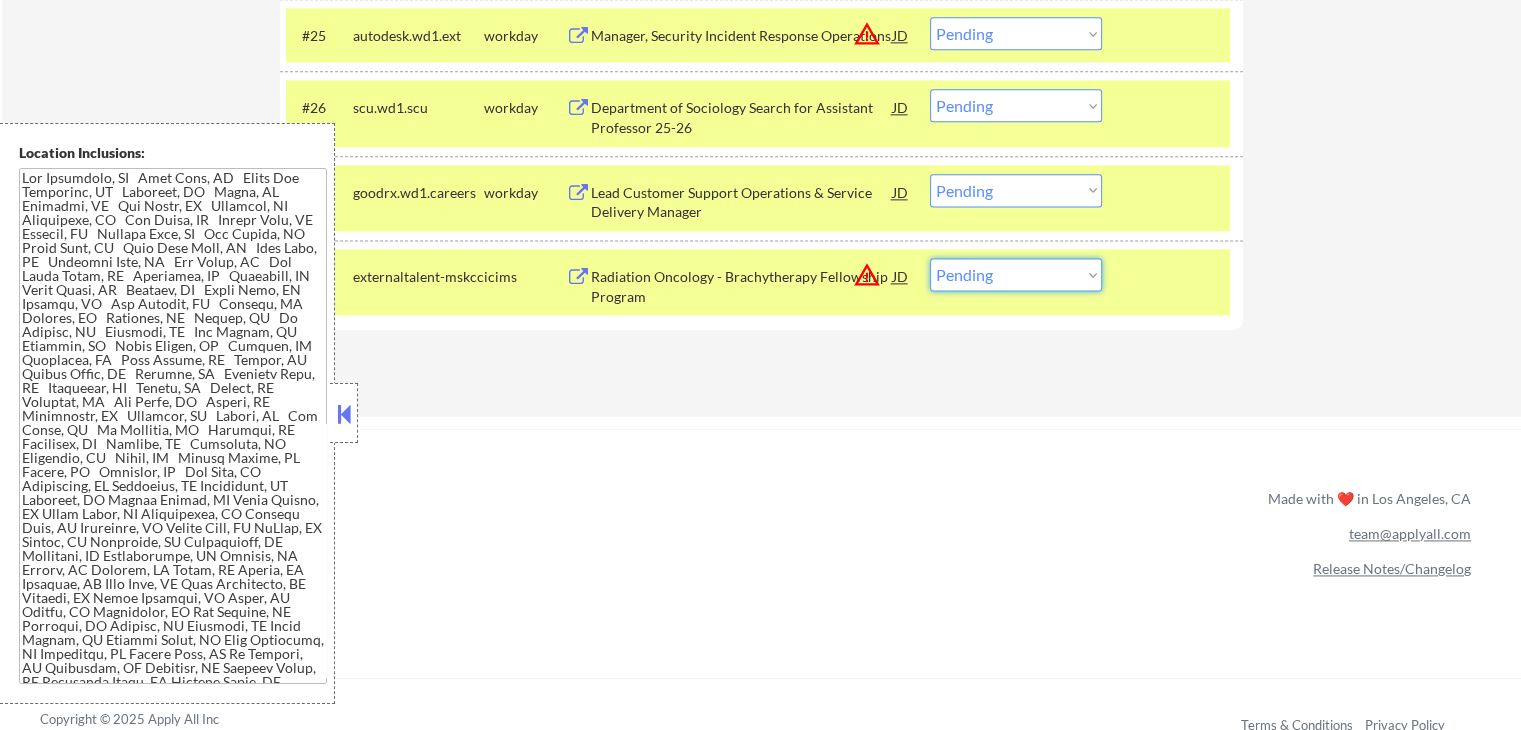 click on "Choose an option... Pending Applied Excluded (Questions) Excluded (Expired) Excluded (Location) Excluded (Bad Match) Excluded (Blocklist) Excluded (Salary) Excluded (Other)" at bounding box center [1016, 274] 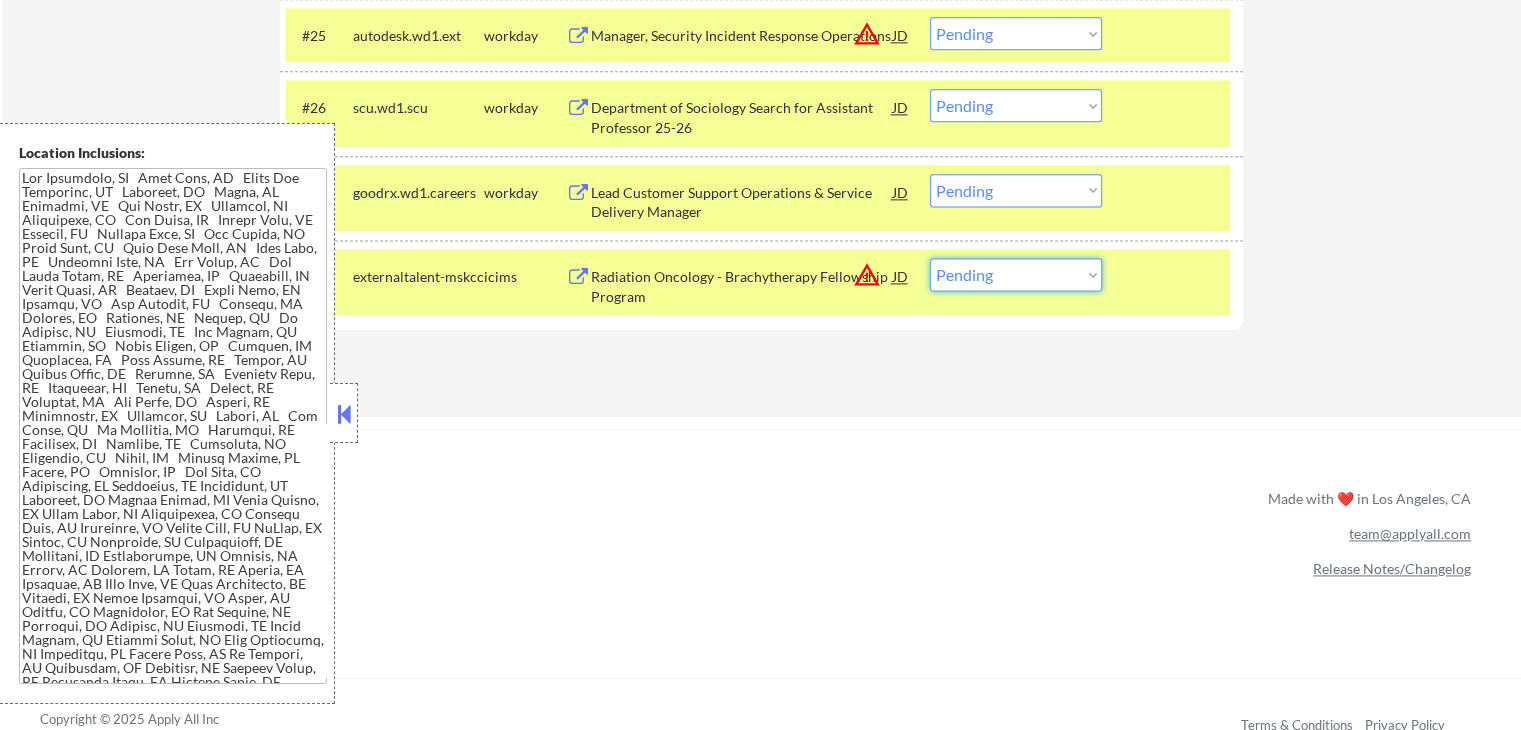 select on ""excluded__expired_"" 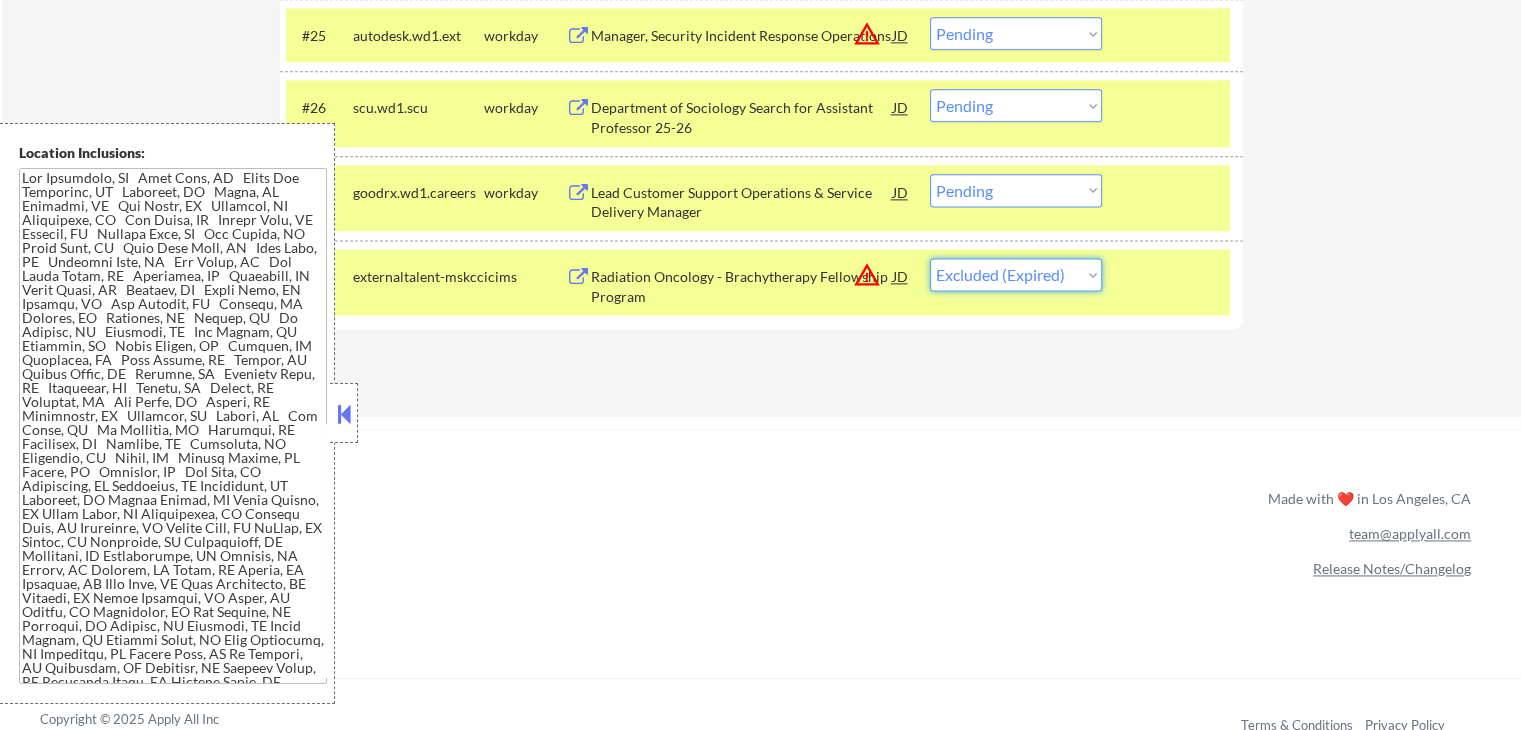 click on "Choose an option... Pending Applied Excluded (Questions) Excluded (Expired) Excluded (Location) Excluded (Bad Match) Excluded (Blocklist) Excluded (Salary) Excluded (Other)" at bounding box center (1016, 274) 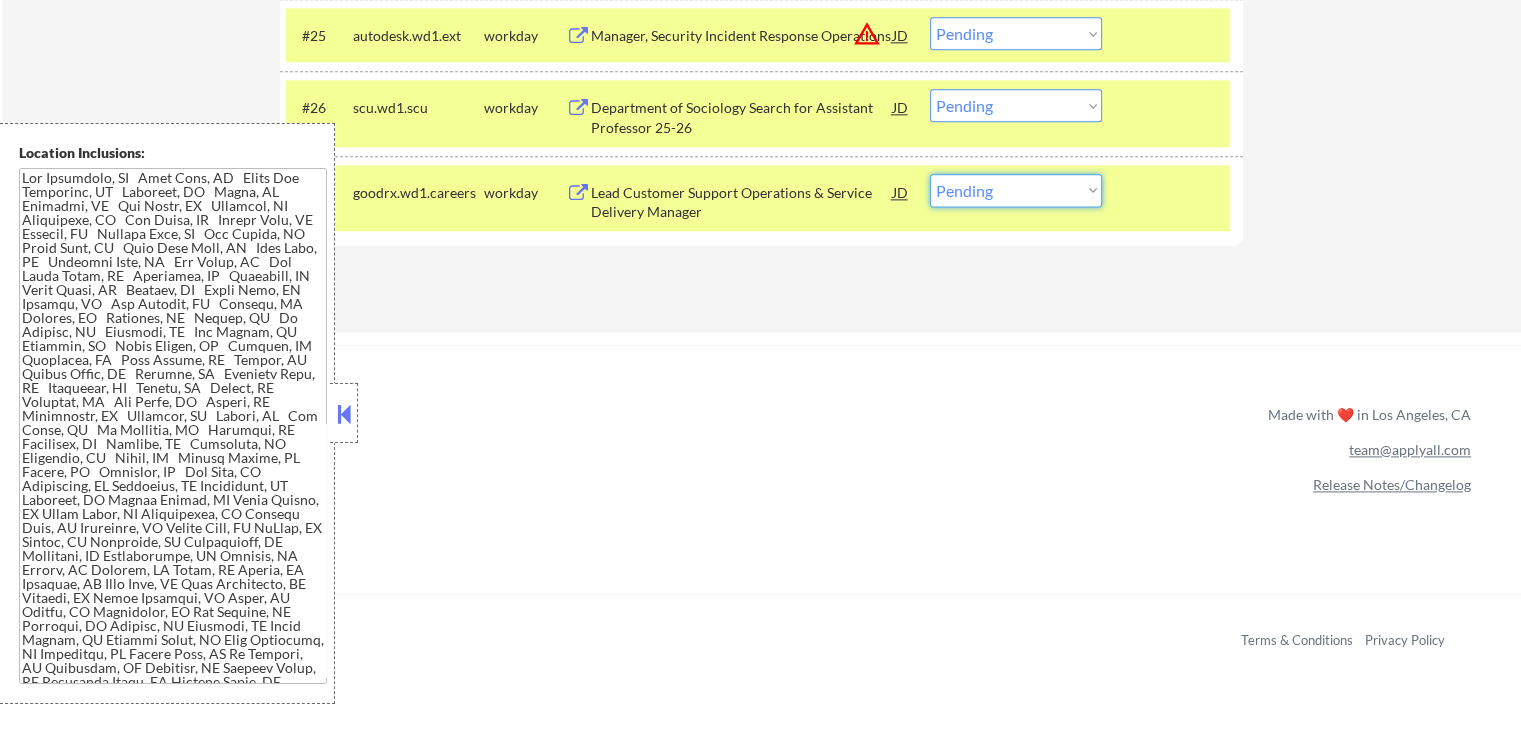 drag, startPoint x: 1005, startPoint y: 181, endPoint x: 1021, endPoint y: 202, distance: 26.400757 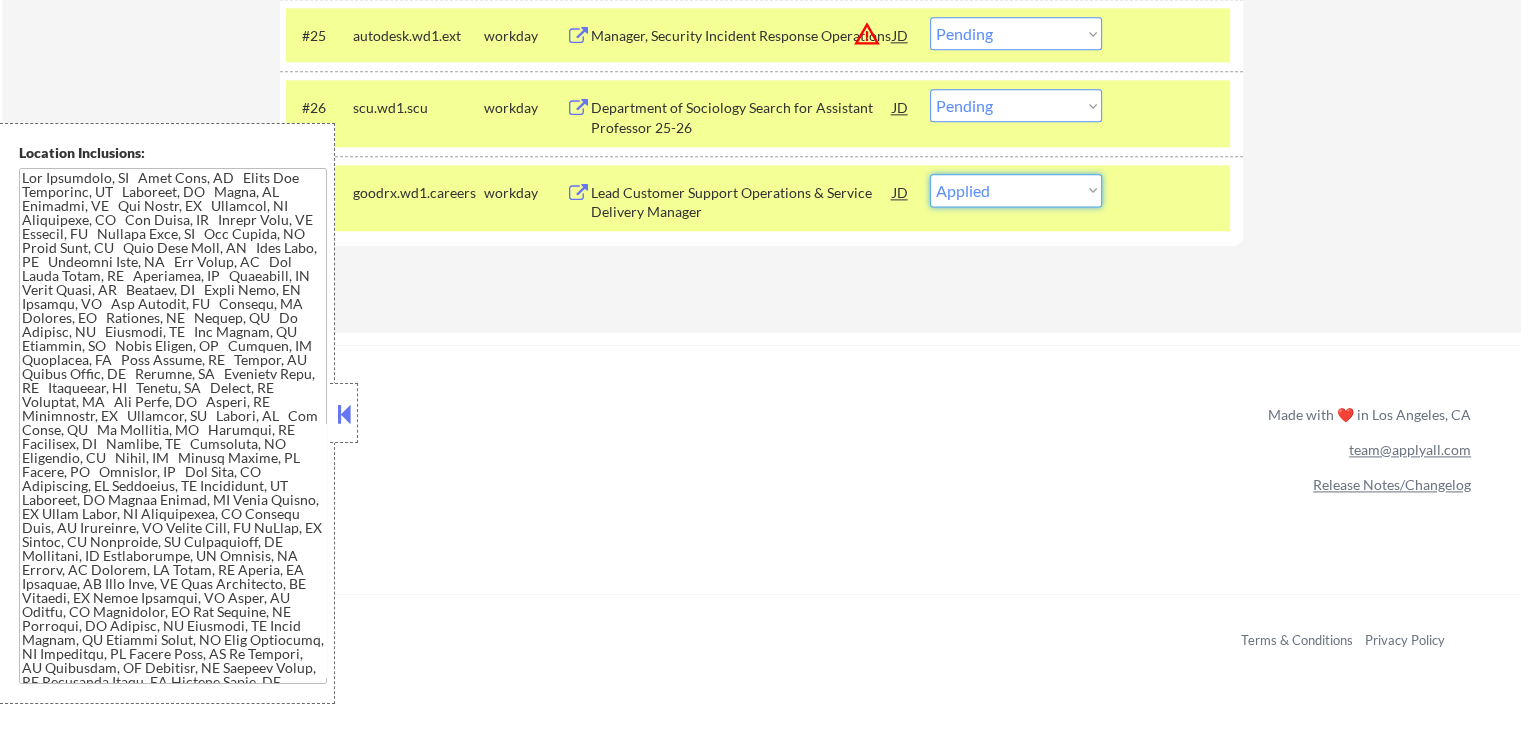 click on "Choose an option... Pending Applied Excluded (Questions) Excluded (Expired) Excluded (Location) Excluded (Bad Match) Excluded (Blocklist) Excluded (Salary) Excluded (Other)" at bounding box center [1016, 190] 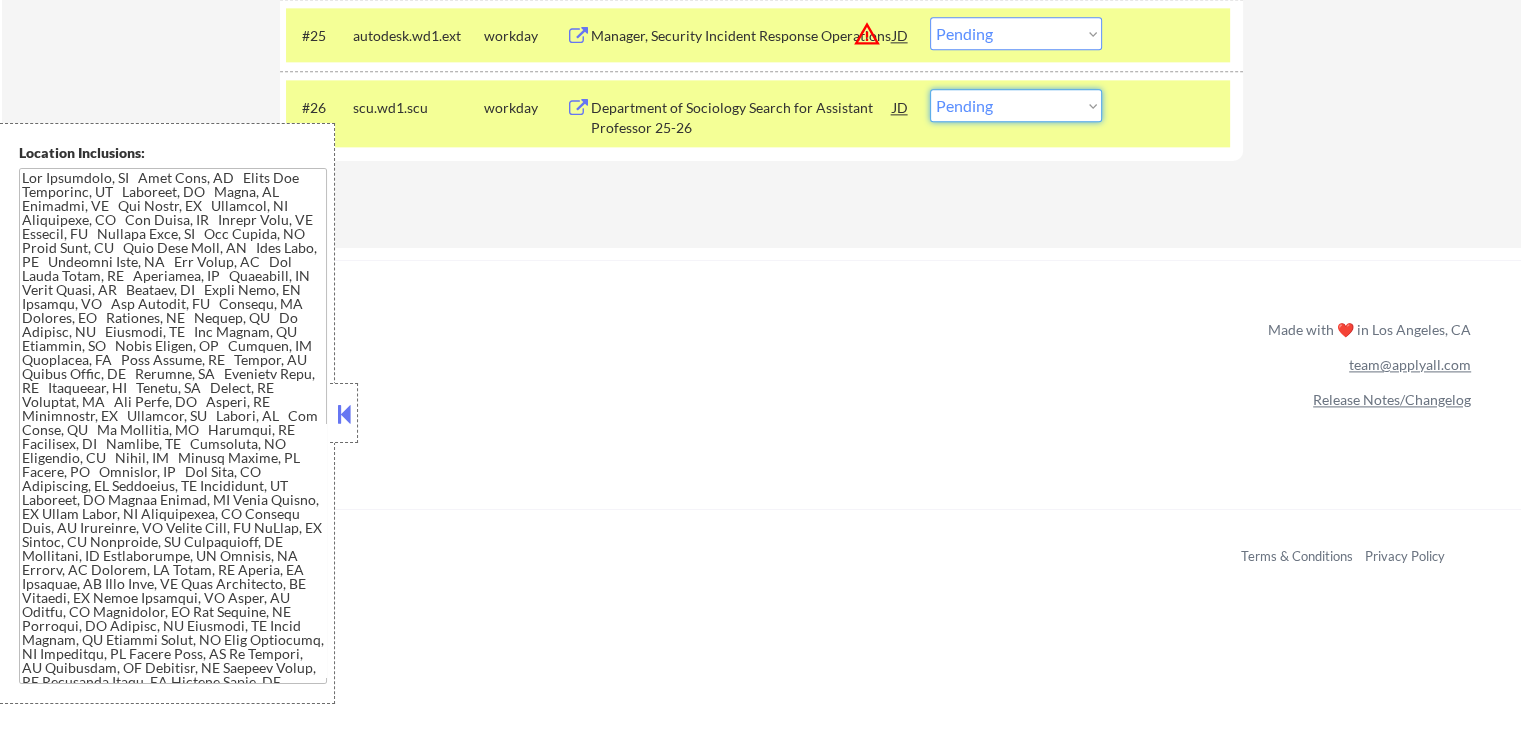 click on "Choose an option... Pending Applied Excluded (Questions) Excluded (Expired) Excluded (Location) Excluded (Bad Match) Excluded (Blocklist) Excluded (Salary) Excluded (Other)" at bounding box center (1016, 105) 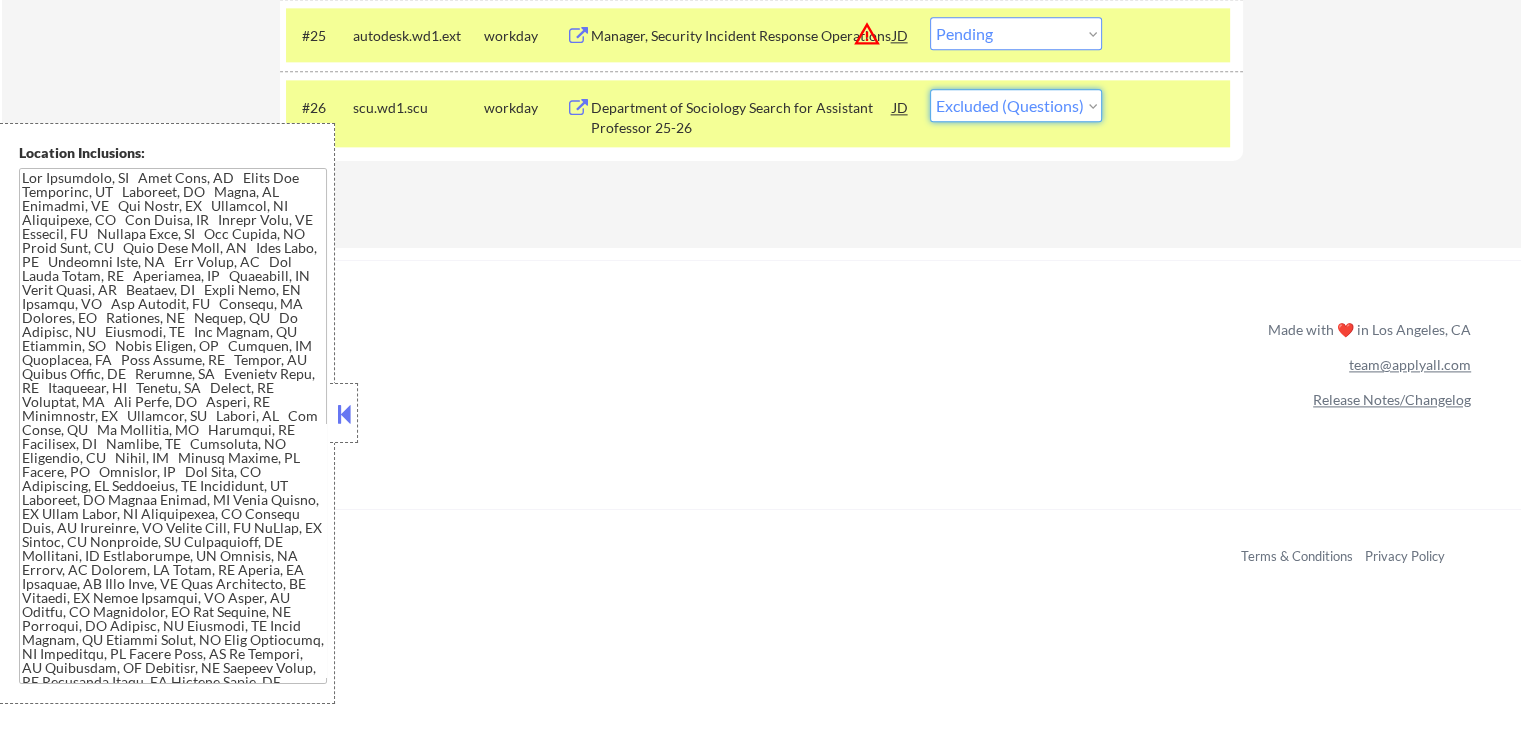 click on "Choose an option... Pending Applied Excluded (Questions) Excluded (Expired) Excluded (Location) Excluded (Bad Match) Excluded (Blocklist) Excluded (Salary) Excluded (Other)" at bounding box center (1016, 105) 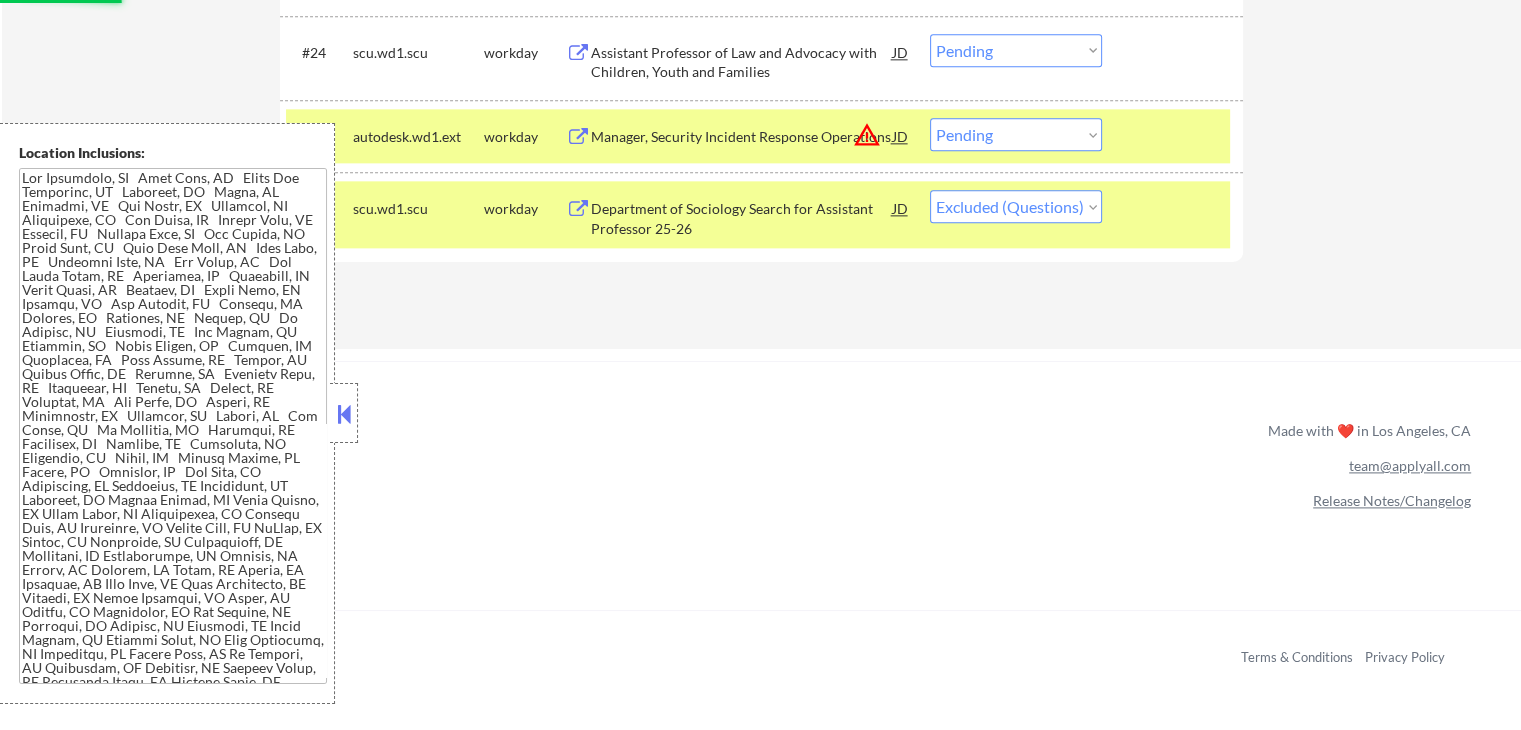 scroll, scrollTop: 2565, scrollLeft: 0, axis: vertical 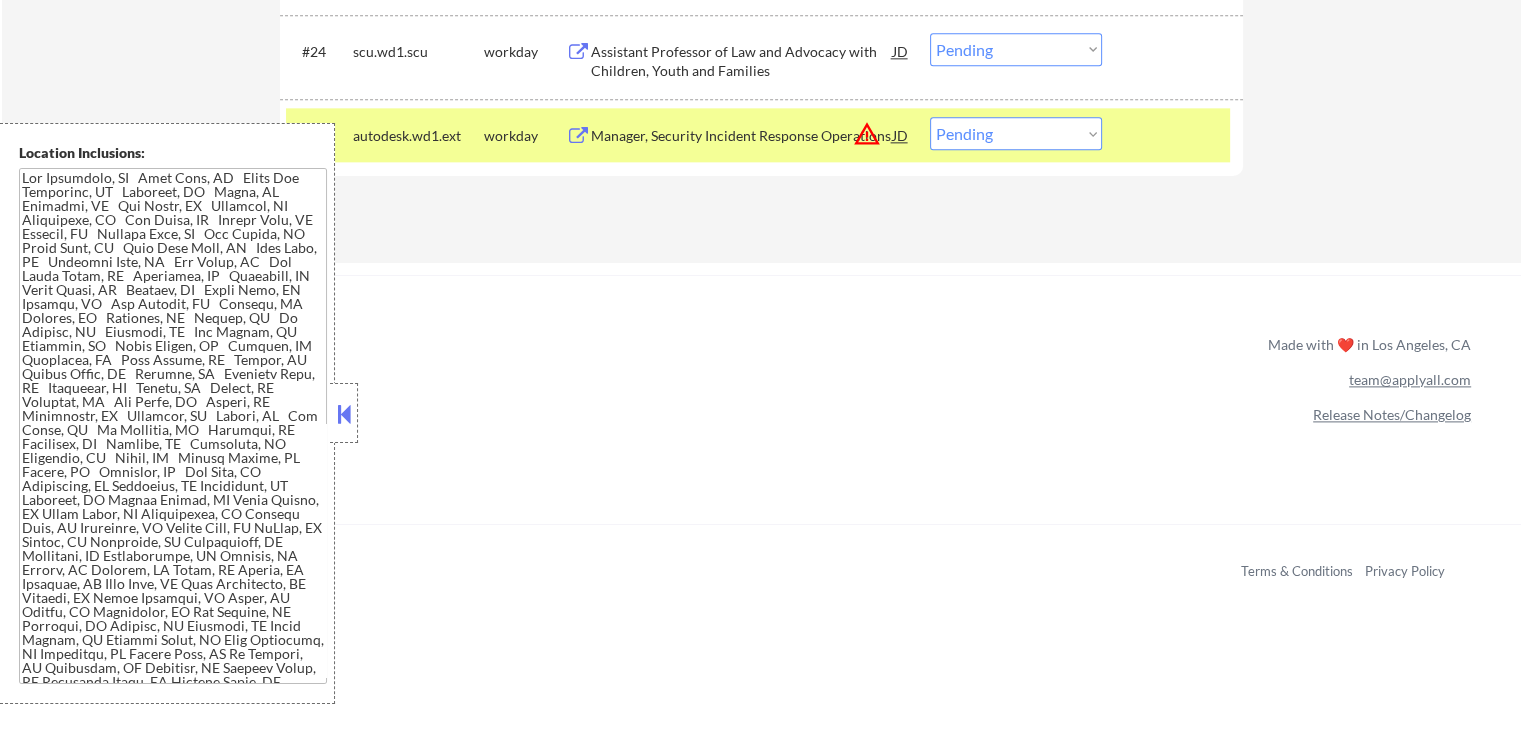 click on "Choose an option... Pending Applied Excluded (Questions) Excluded (Expired) Excluded (Location) Excluded (Bad Match) Excluded (Blocklist) Excluded (Salary) Excluded (Other)" at bounding box center (1016, 133) 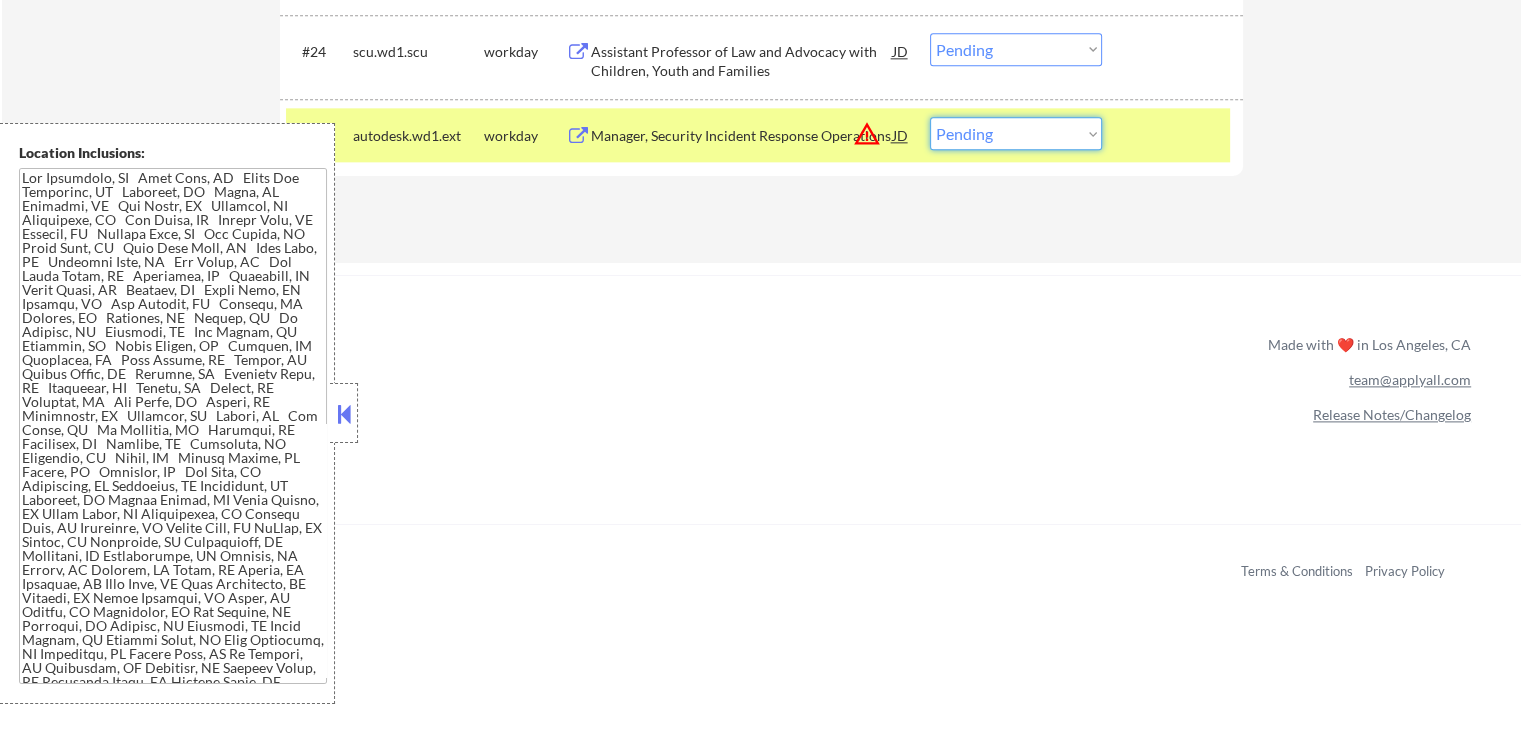 select on ""applied"" 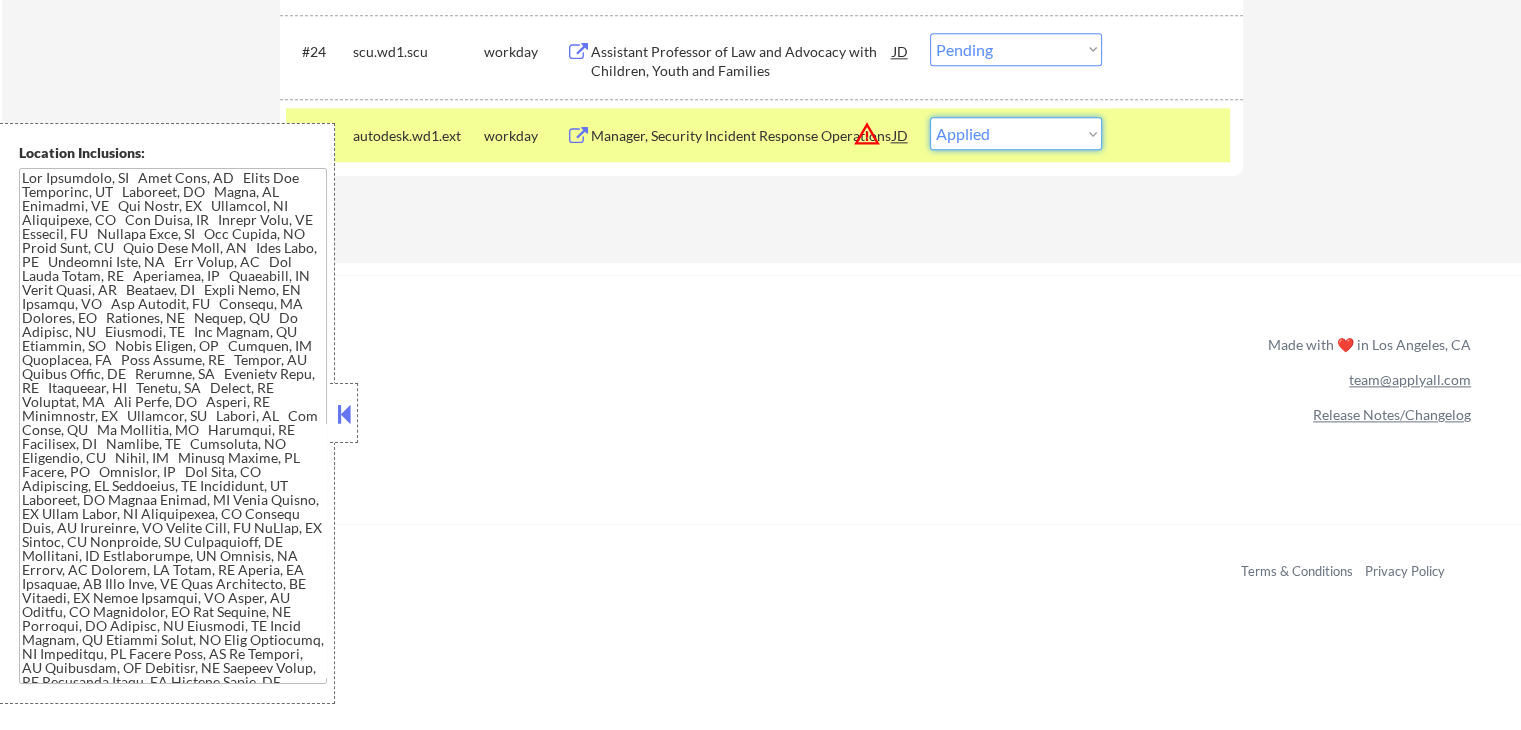 click on "Choose an option... Pending Applied Excluded (Questions) Excluded (Expired) Excluded (Location) Excluded (Bad Match) Excluded (Blocklist) Excluded (Salary) Excluded (Other)" at bounding box center (1016, 133) 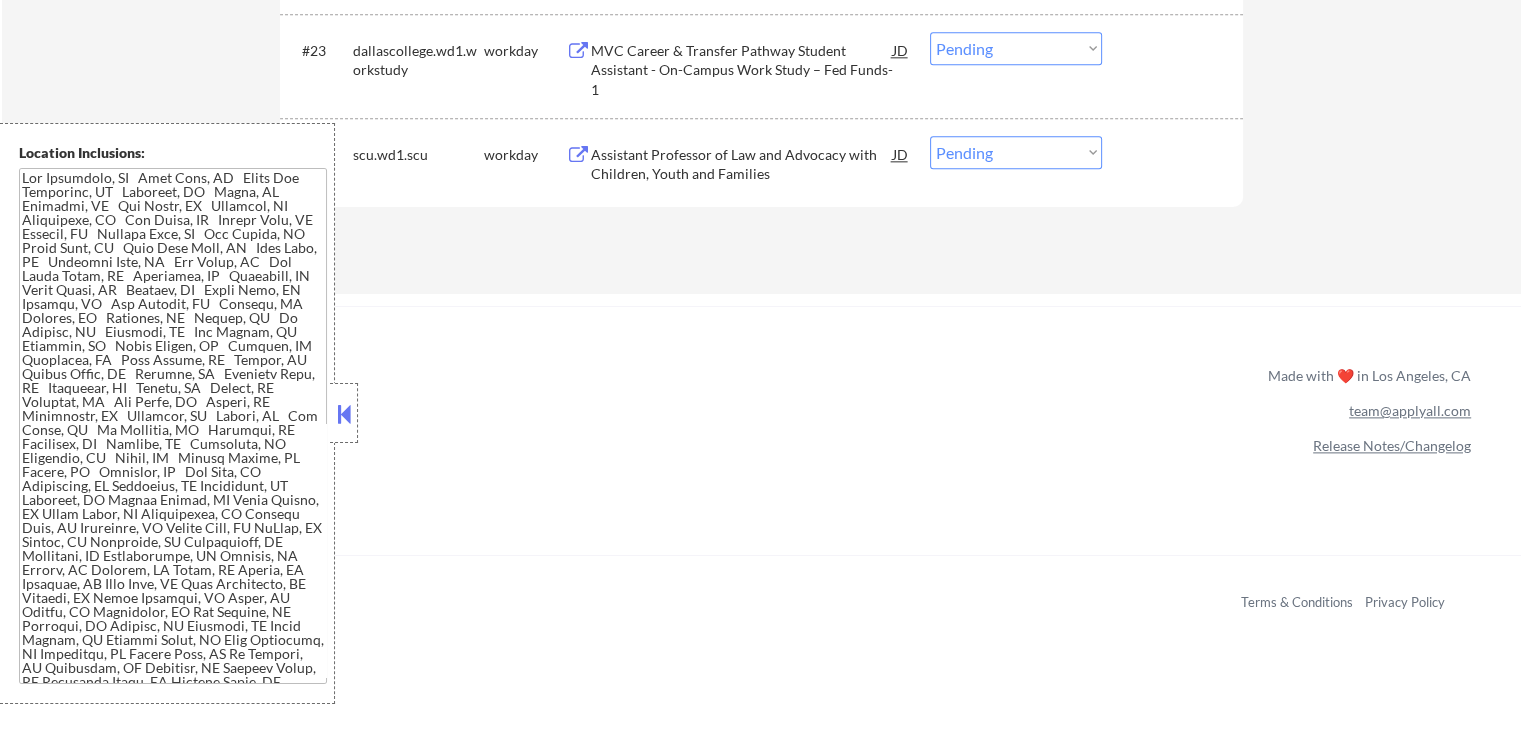 scroll, scrollTop: 2365, scrollLeft: 0, axis: vertical 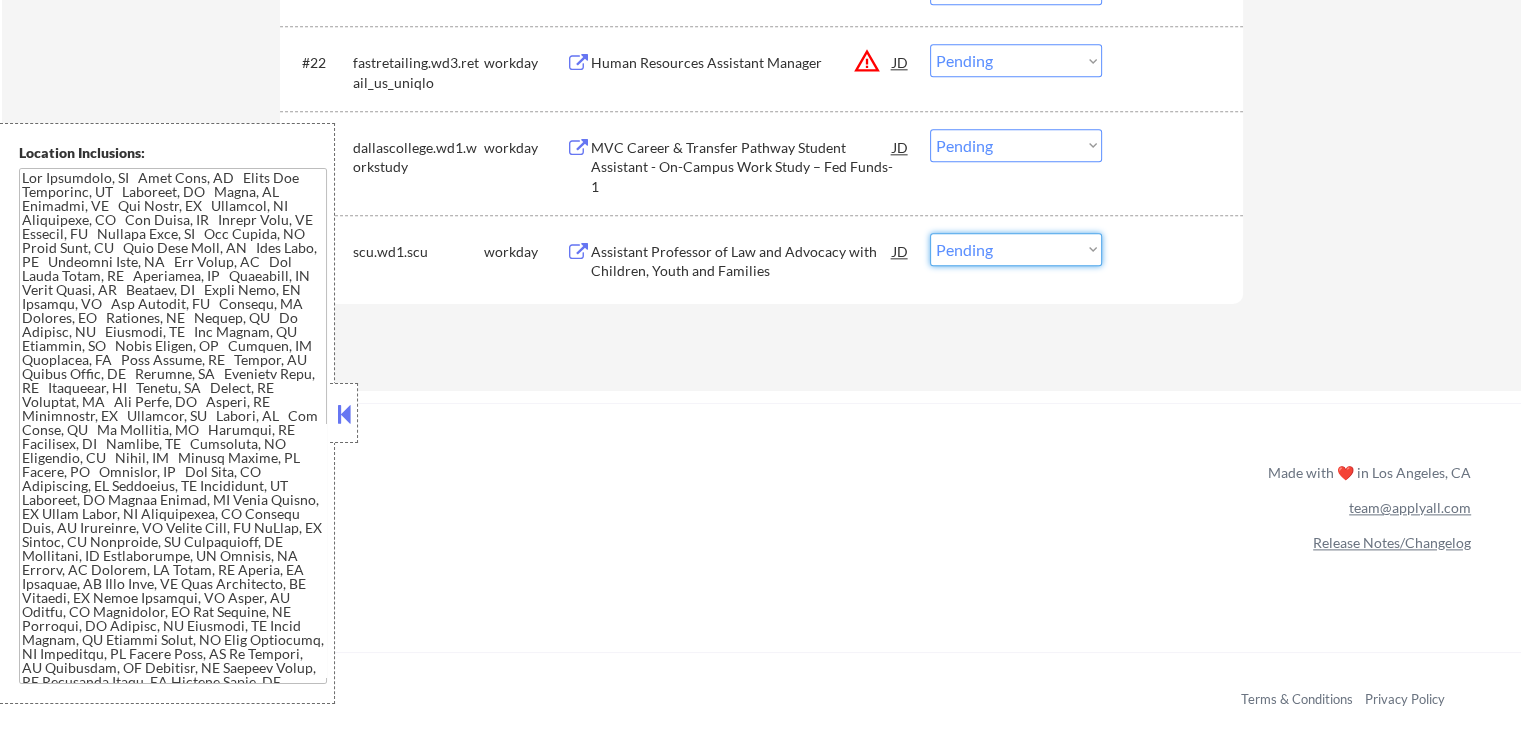 drag, startPoint x: 1014, startPoint y: 246, endPoint x: 1025, endPoint y: 264, distance: 21.095022 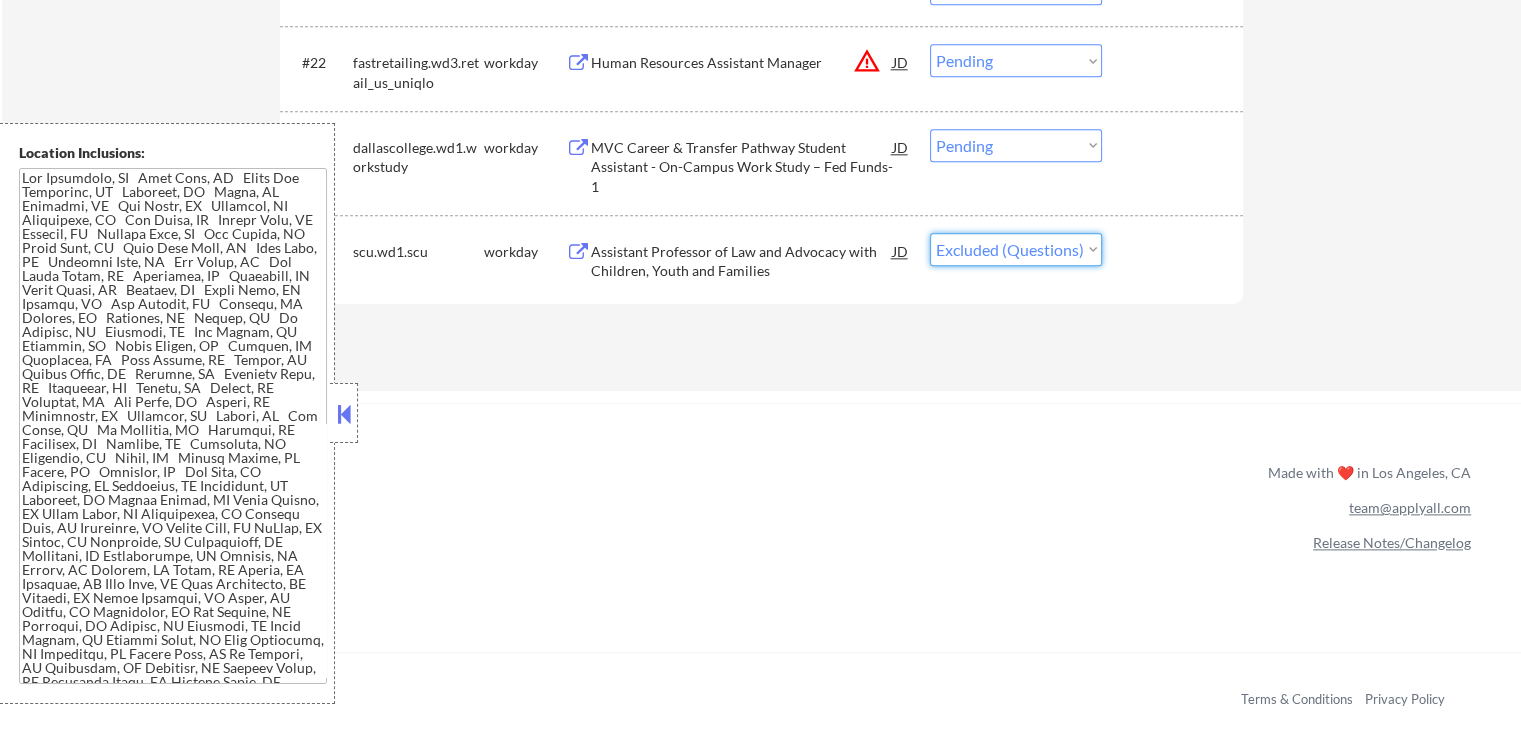 click on "Choose an option... Pending Applied Excluded (Questions) Excluded (Expired) Excluded (Location) Excluded (Bad Match) Excluded (Blocklist) Excluded (Salary) Excluded (Other)" at bounding box center [1016, 249] 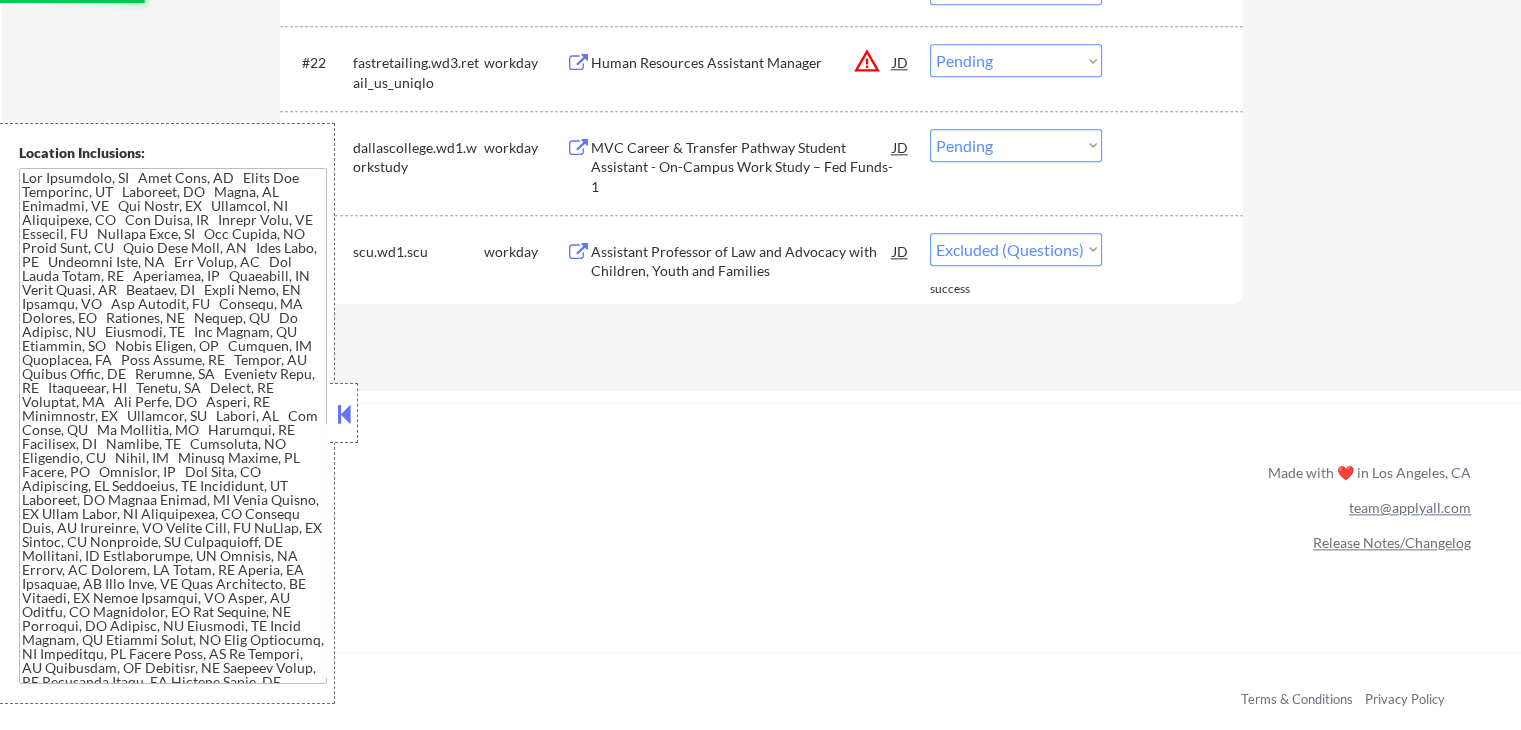 click on "Applications Pending (24) Excluded (581) Applied (304) All (909) View All Results Back 1 / 1
Next Company ATS Title Status Date Applied #1 careers-cwsglobal icims Refugee Support Services (RSS) Program Supervisor JD warning_amber Choose an option... Pending Applied Excluded (Questions) Excluded (Expired) Excluded (Location) Excluded (Bad Match) Excluded (Blocklist) Excluded (Salary) Excluded (Other) #2 careers-dminc icims Peoplesoft HCM Operations Analyst JD warning_amber Choose an option... Pending Applied Excluded (Questions) Excluded (Expired) Excluded (Location) Excluded (Bad Match) Excluded (Blocklist) Excluded (Salary) Excluded (Other) #3 morganstanley eightfold Institute for Inclusion Program Lead JD warning_amber Choose an option... Pending Applied Excluded (Questions) Excluded (Expired) Excluded (Location) Excluded (Bad Match) Excluded (Blocklist) Excluded (Salary) Excluded (Other) #4 aexp eightfold Manager - Grants Systems, Risk & Operations - Corporate Sustainability JD warning_amber Pending #5 JD" at bounding box center [761, -728] 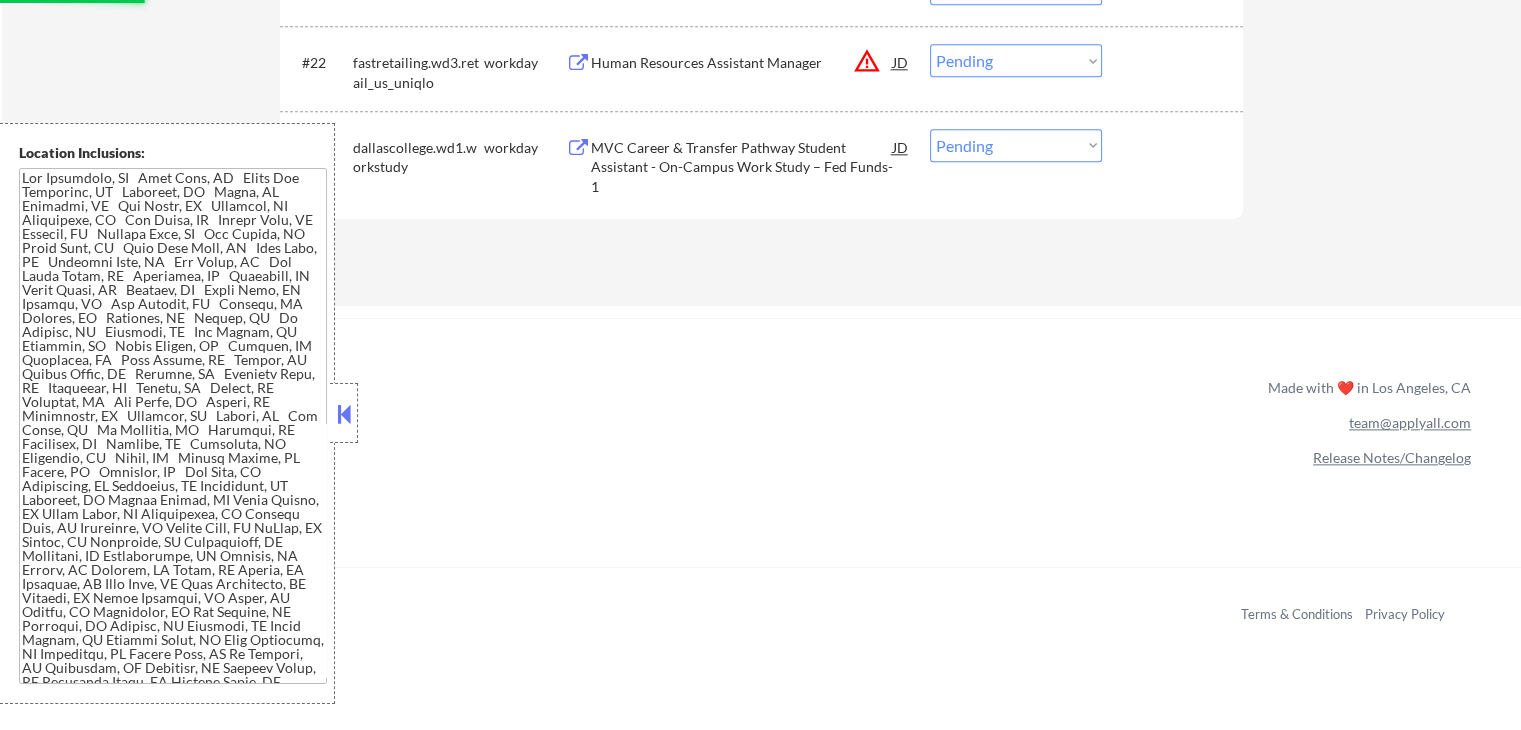 click on "Applications Pending (23) Excluded (582) Applied (304) All (909) View All Results Back 1 / 1
Next Company ATS Title Status Date Applied #1 careers-cwsglobal icims Refugee Support Services (RSS) Program Supervisor JD warning_amber Choose an option... Pending Applied Excluded (Questions) Excluded (Expired) Excluded (Location) Excluded (Bad Match) Excluded (Blocklist) Excluded (Salary) Excluded (Other) #2 careers-dminc icims Peoplesoft HCM Operations Analyst JD warning_amber Choose an option... Pending Applied Excluded (Questions) Excluded (Expired) Excluded (Location) Excluded (Bad Match) Excluded (Blocklist) Excluded (Salary) Excluded (Other) #3 morganstanley eightfold Institute for Inclusion Program Lead JD warning_amber Choose an option... Pending Applied Excluded (Questions) Excluded (Expired) Excluded (Location) Excluded (Bad Match) Excluded (Blocklist) Excluded (Salary) Excluded (Other) #4 aexp eightfold Manager - Grants Systems, Risk & Operations - Corporate Sustainability JD warning_amber Pending #5 JD" at bounding box center (761, -771) 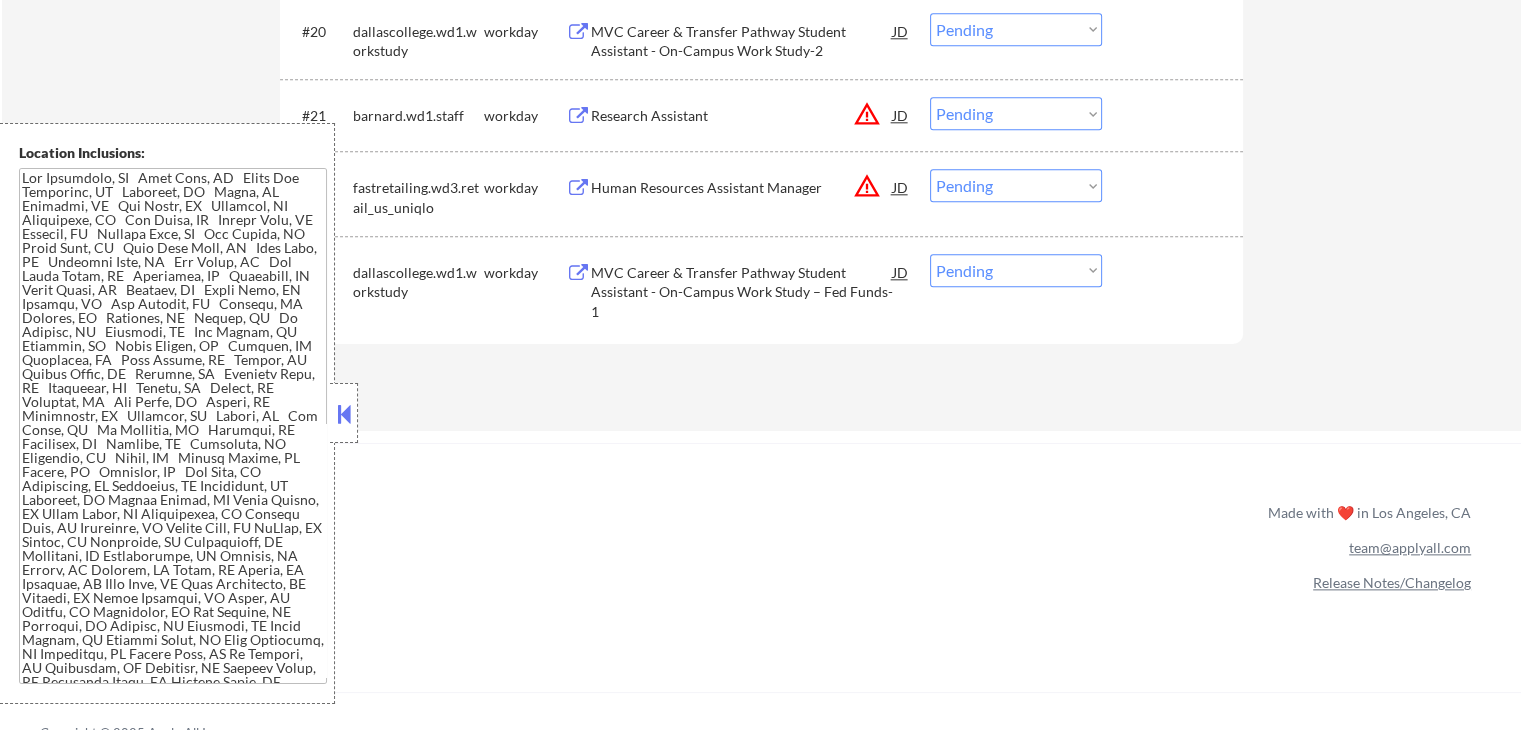 scroll, scrollTop: 2326, scrollLeft: 0, axis: vertical 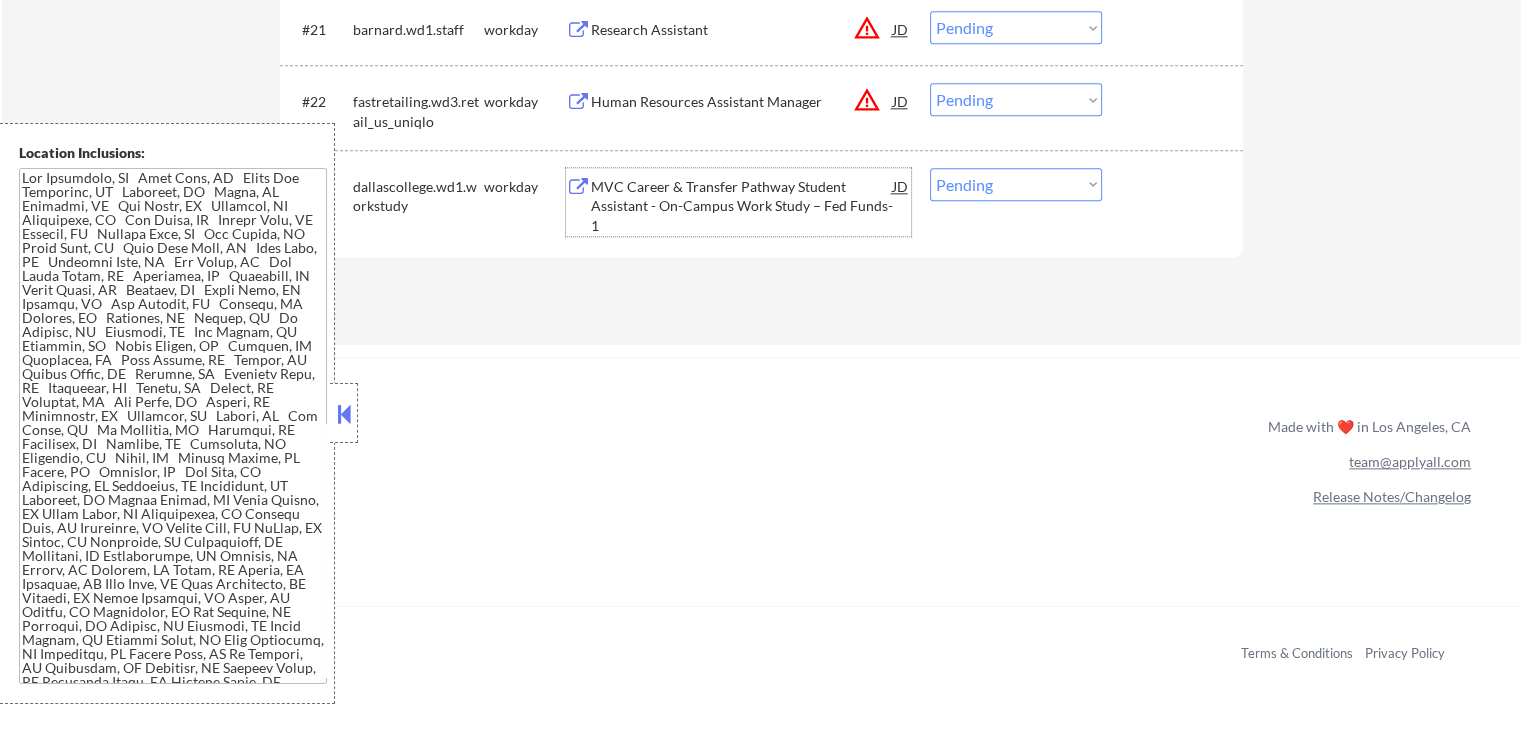 drag, startPoint x: 672, startPoint y: 205, endPoint x: 667, endPoint y: 172, distance: 33.37664 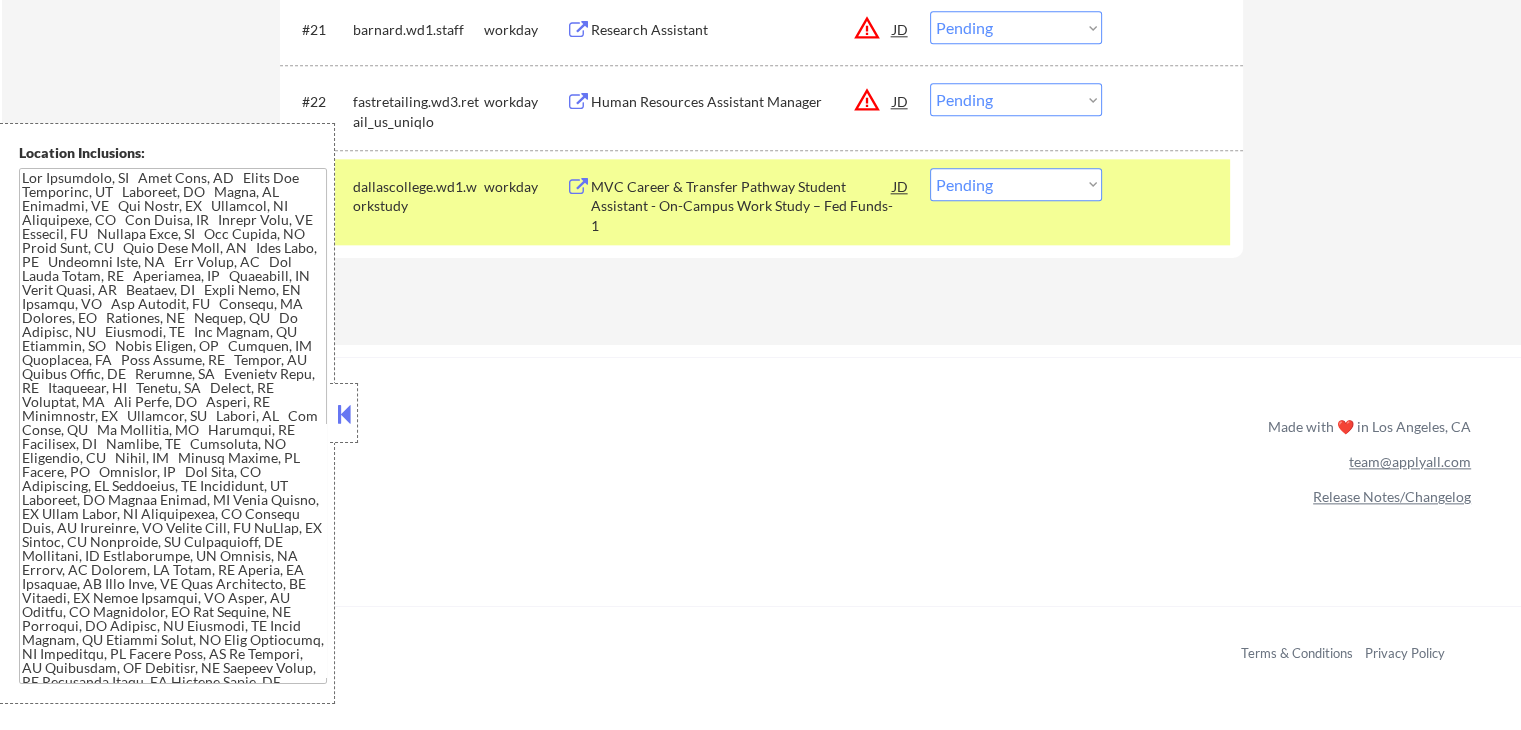 click on "Human Resources Assistant Manager" at bounding box center (742, 102) 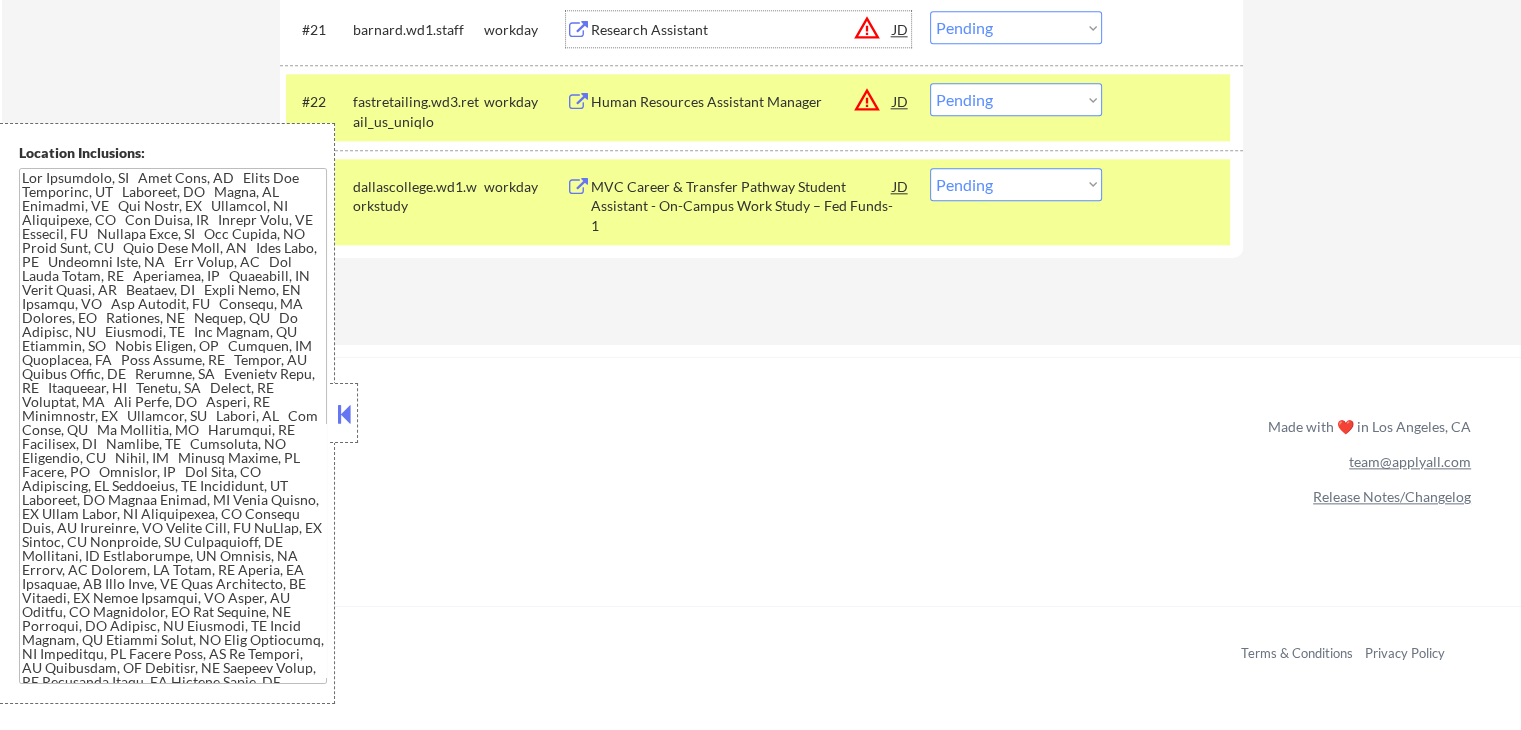 click on "Research Assistant" at bounding box center (742, 30) 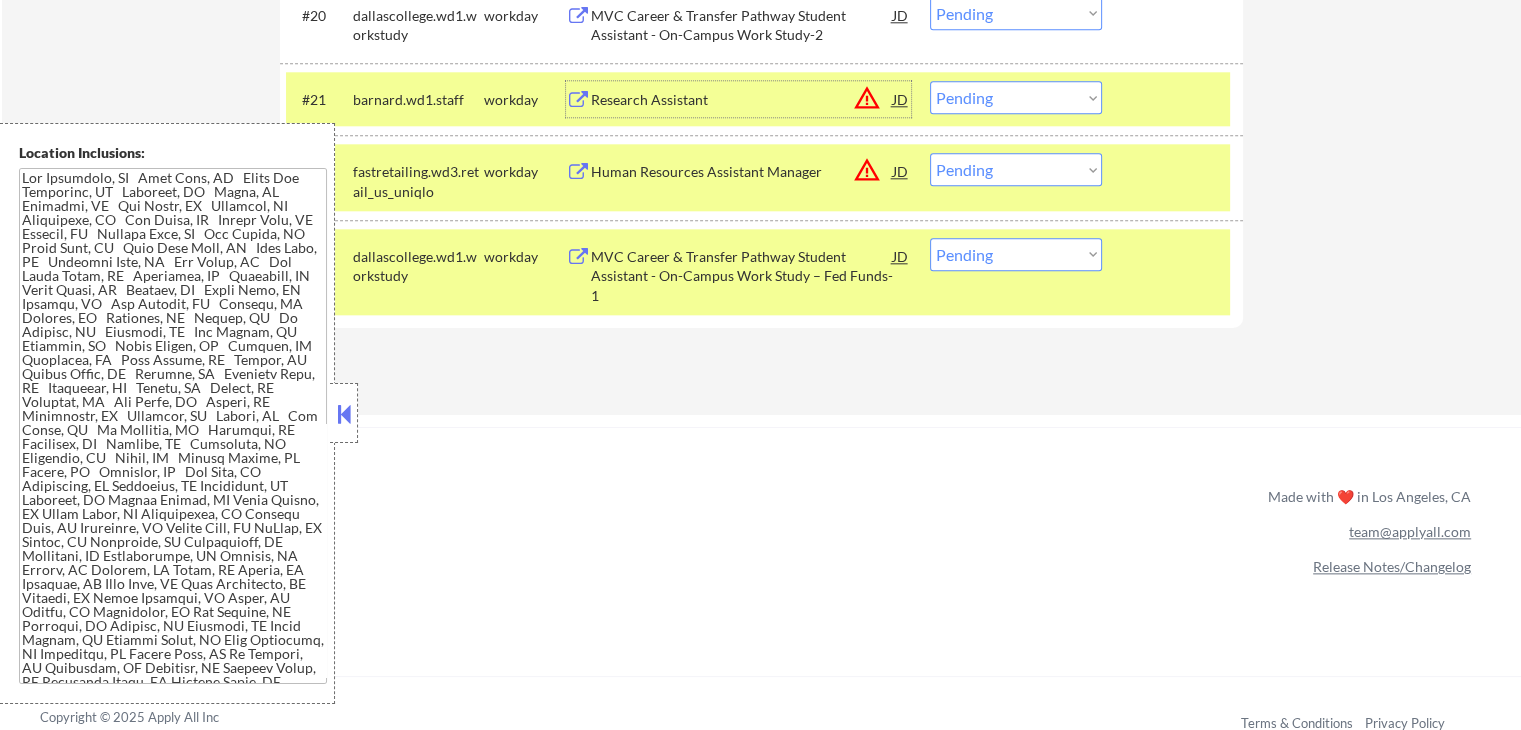 scroll, scrollTop: 2226, scrollLeft: 0, axis: vertical 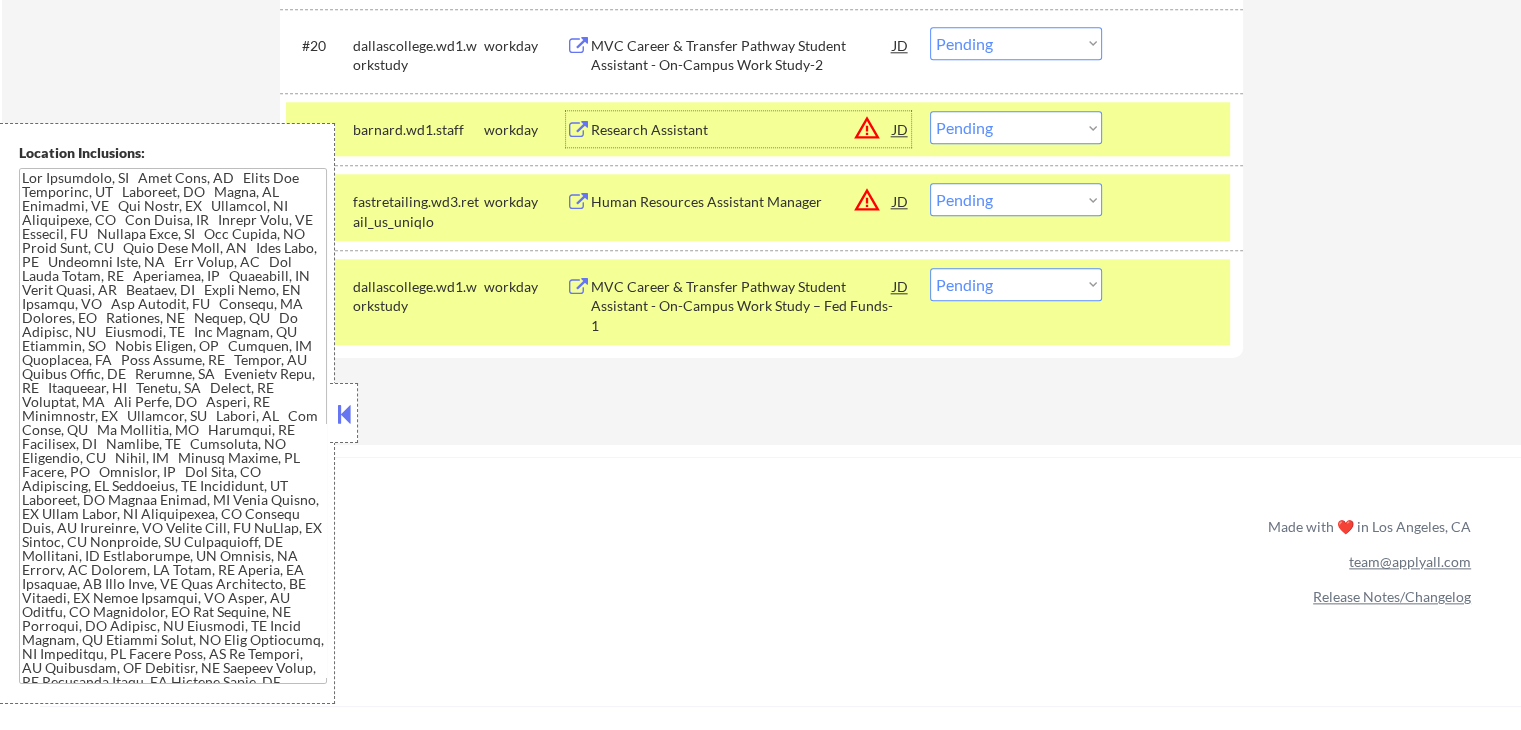 drag, startPoint x: 975, startPoint y: 117, endPoint x: 994, endPoint y: 136, distance: 26.870058 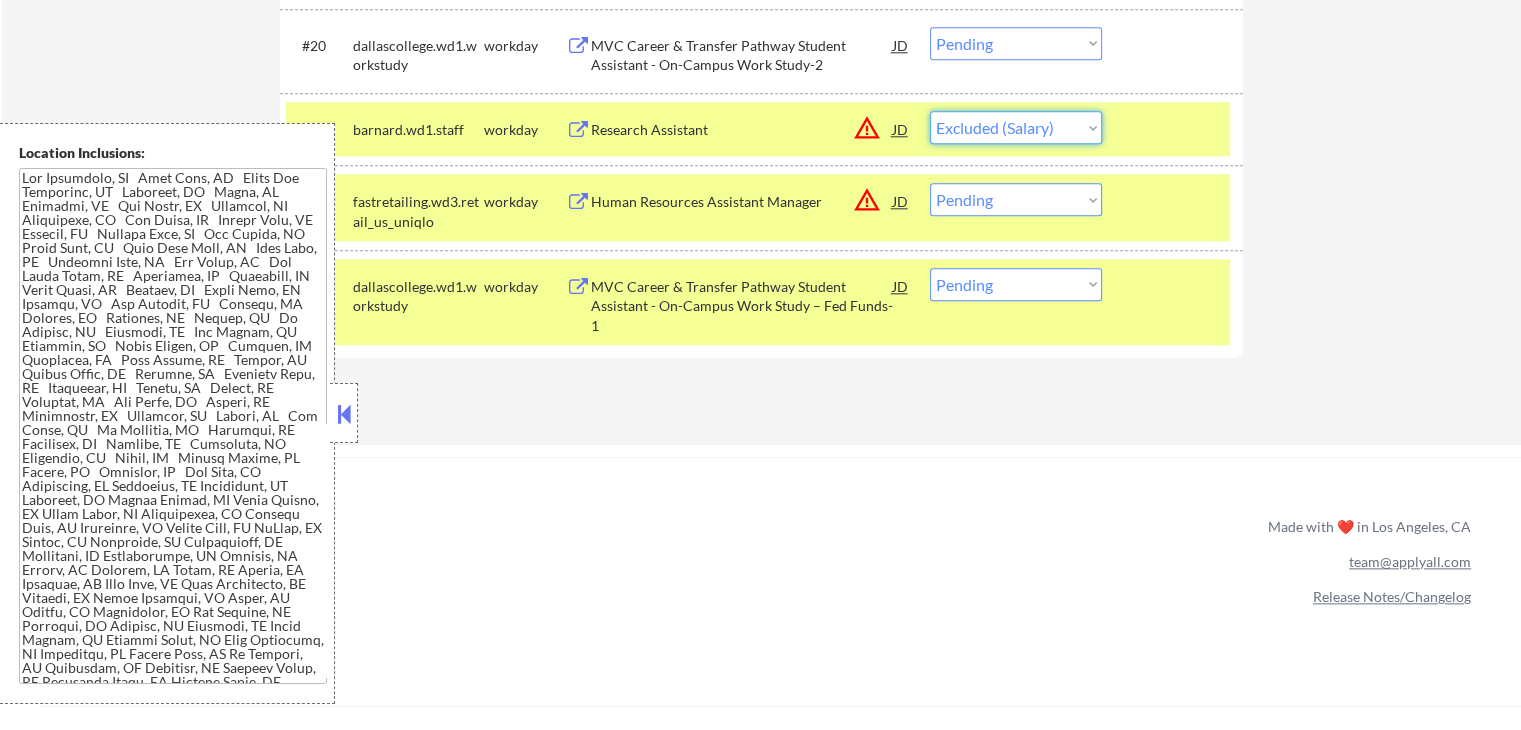 click on "Choose an option... Pending Applied Excluded (Questions) Excluded (Expired) Excluded (Location) Excluded (Bad Match) Excluded (Blocklist) Excluded (Salary) Excluded (Other)" at bounding box center [1016, 127] 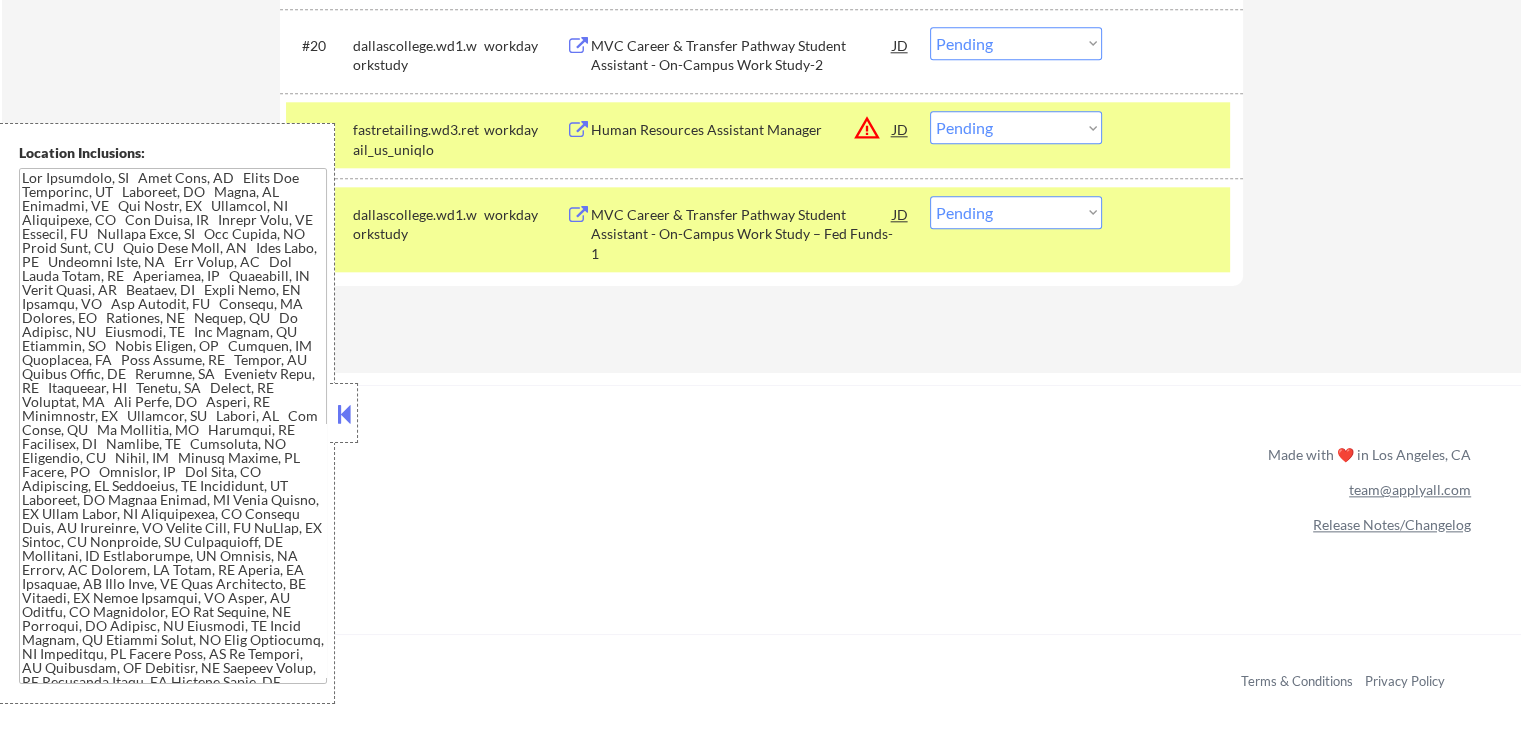 click on "Choose an option... Pending Applied Excluded (Questions) Excluded (Expired) Excluded (Location) Excluded (Bad Match) Excluded (Blocklist) Excluded (Salary) Excluded (Other)" at bounding box center (1016, 127) 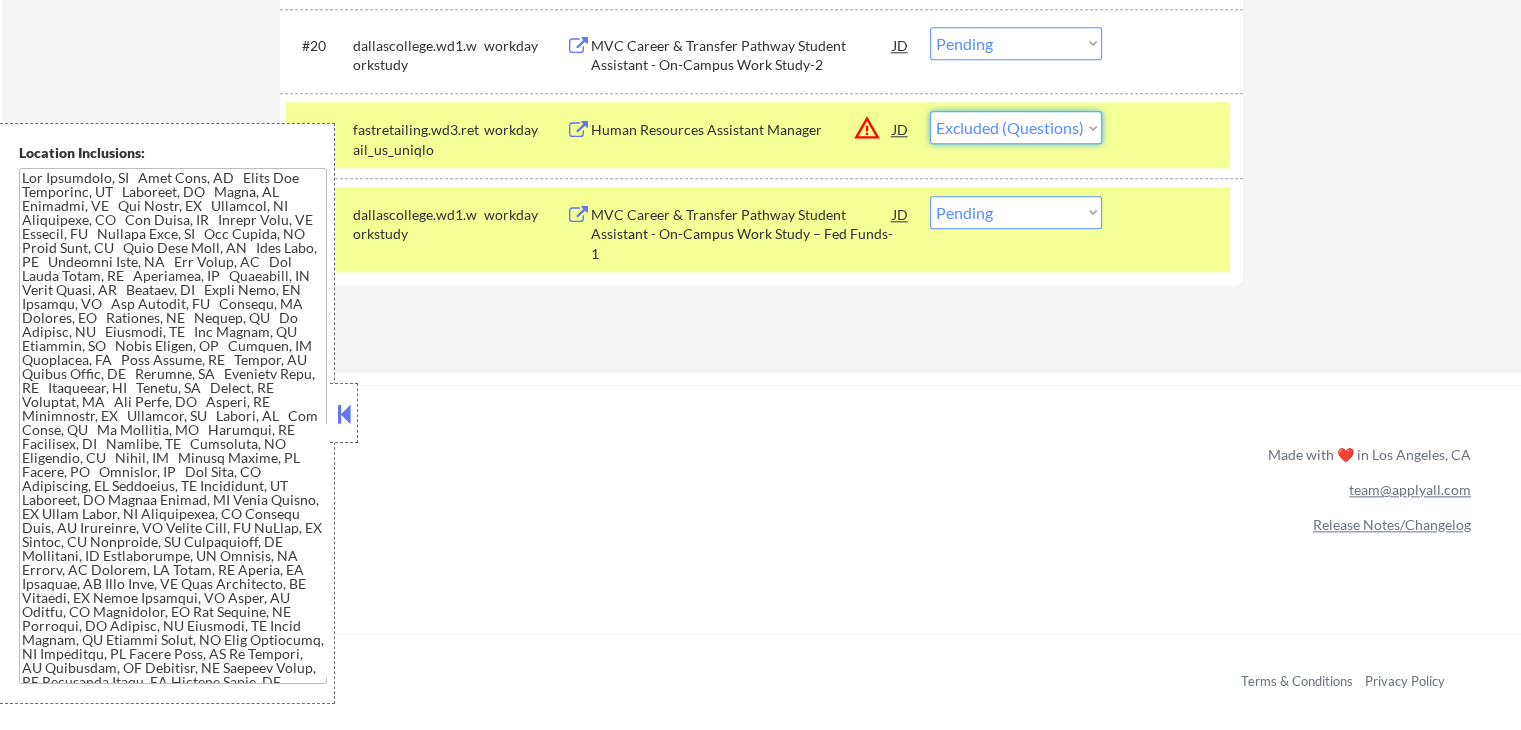 click on "Choose an option... Pending Applied Excluded (Questions) Excluded (Expired) Excluded (Location) Excluded (Bad Match) Excluded (Blocklist) Excluded (Salary) Excluded (Other)" at bounding box center (1016, 127) 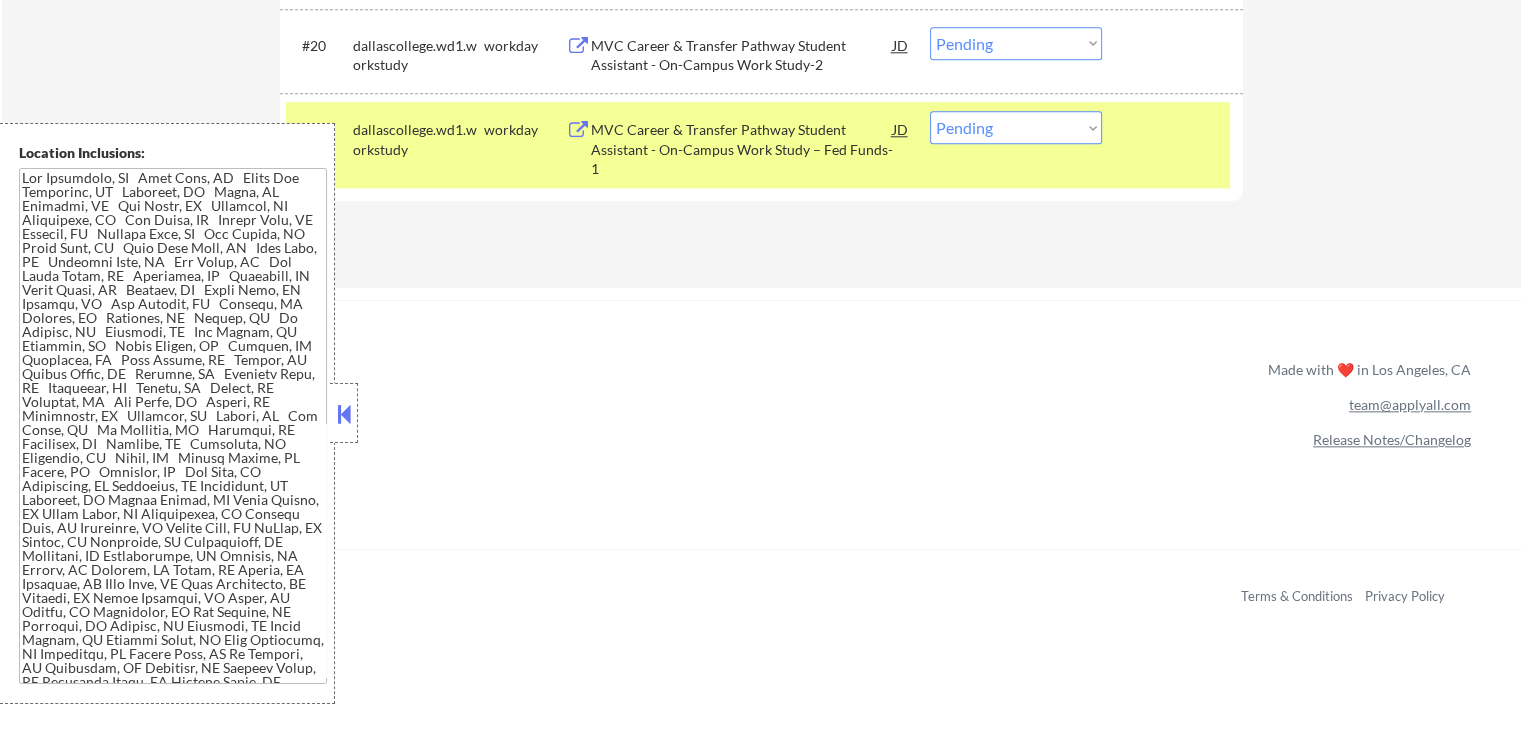 drag, startPoint x: 991, startPoint y: 127, endPoint x: 996, endPoint y: 137, distance: 11.18034 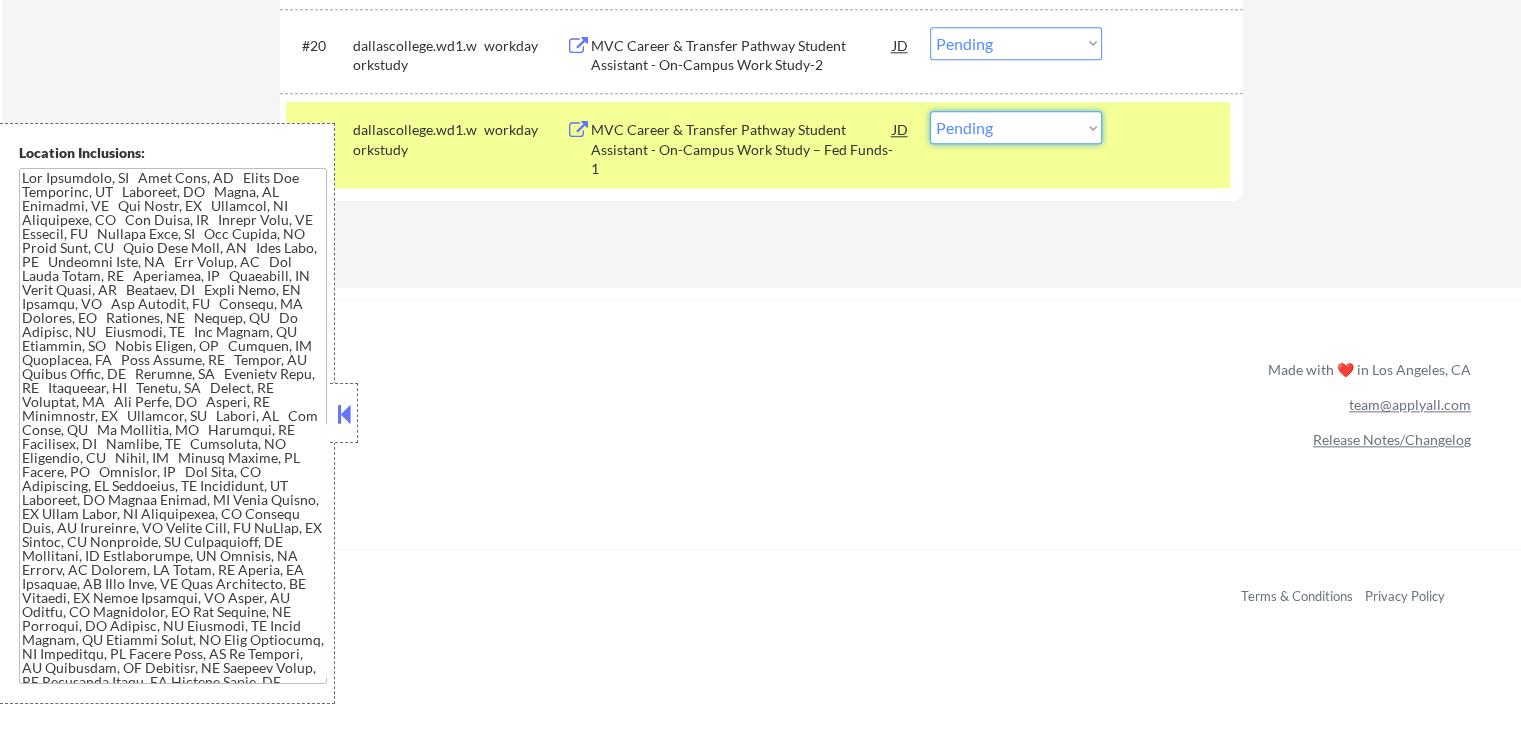select on ""excluded"" 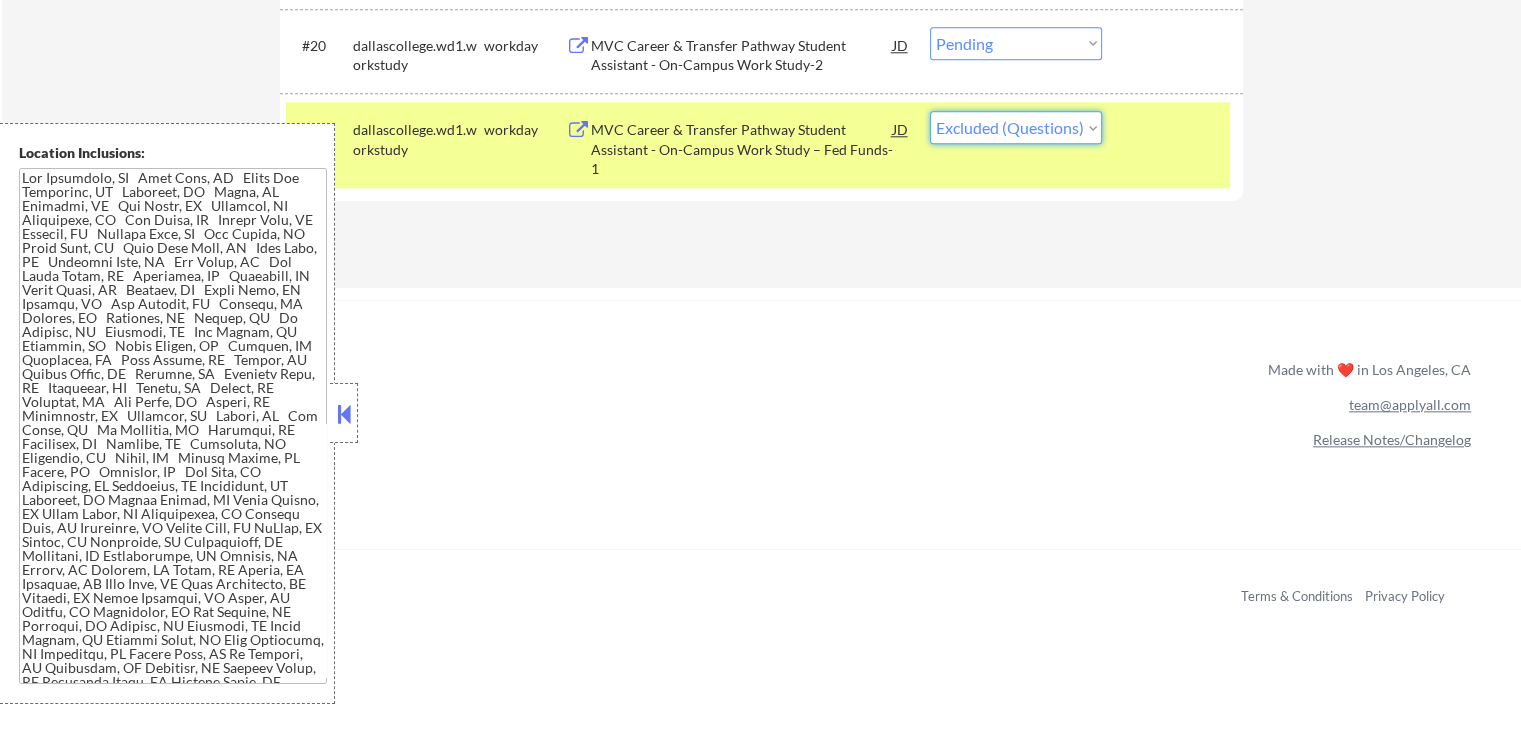 click on "Choose an option... Pending Applied Excluded (Questions) Excluded (Expired) Excluded (Location) Excluded (Bad Match) Excluded (Blocklist) Excluded (Salary) Excluded (Other)" at bounding box center [1016, 127] 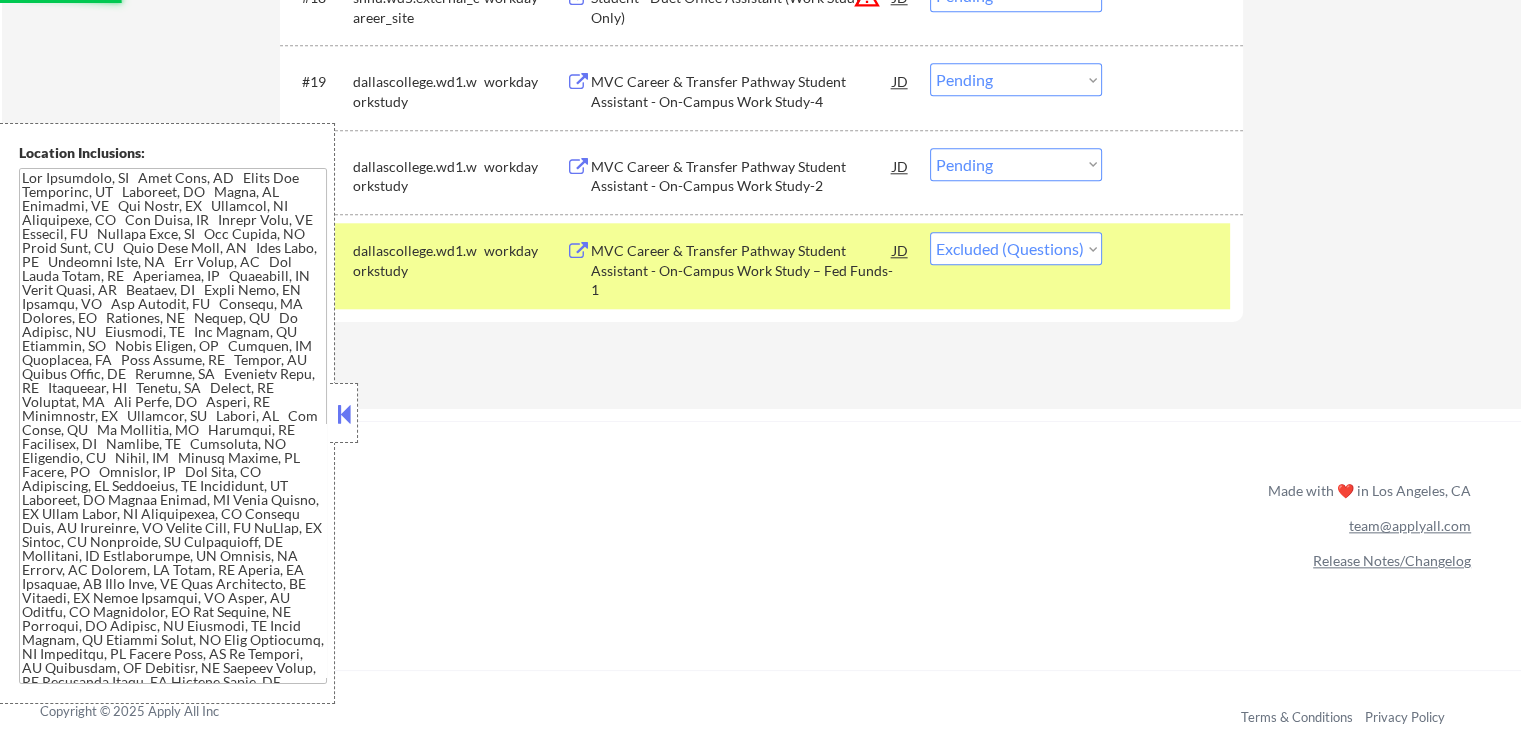 scroll, scrollTop: 2026, scrollLeft: 0, axis: vertical 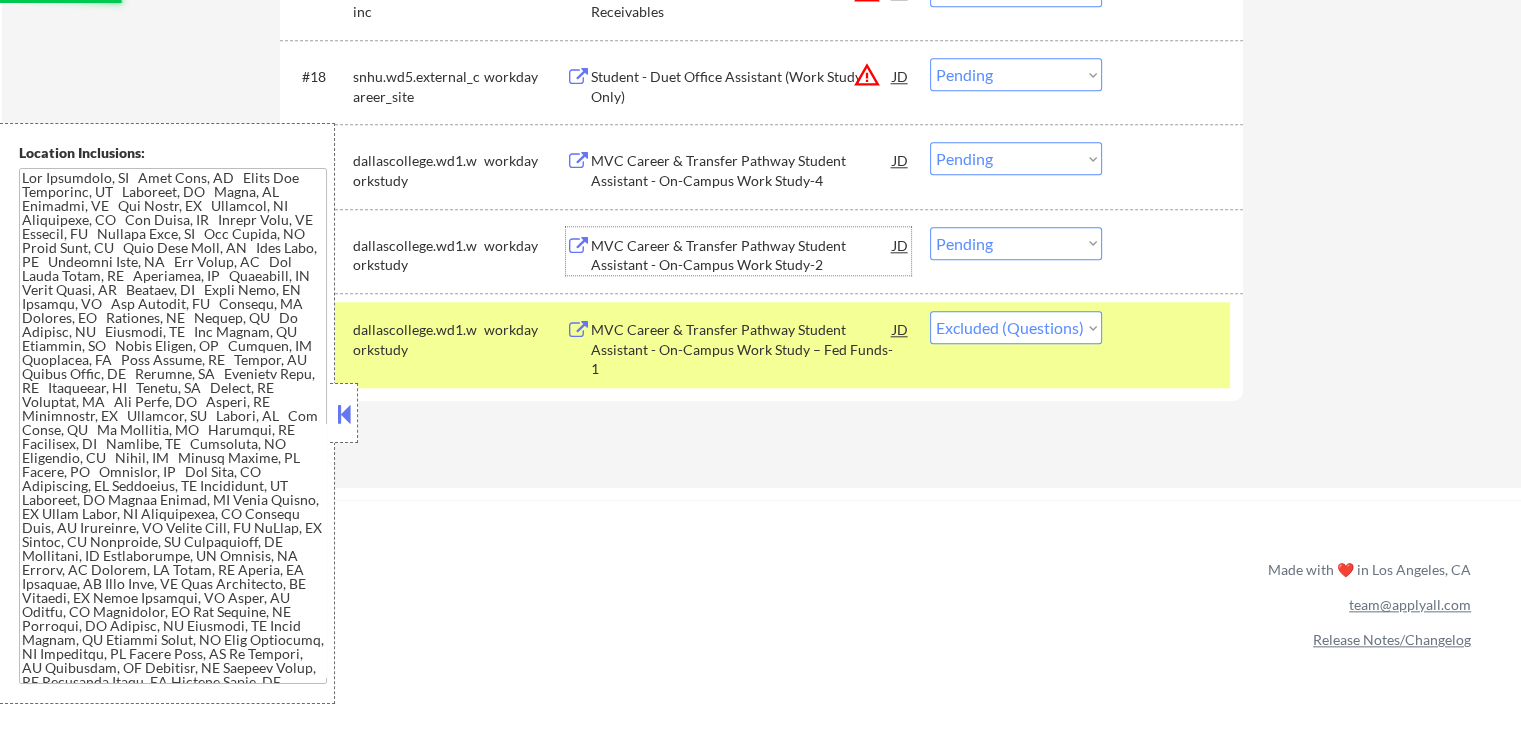 click on "MVC Career & Transfer Pathway Student Assistant - On-Campus Work Study-2" at bounding box center [742, 255] 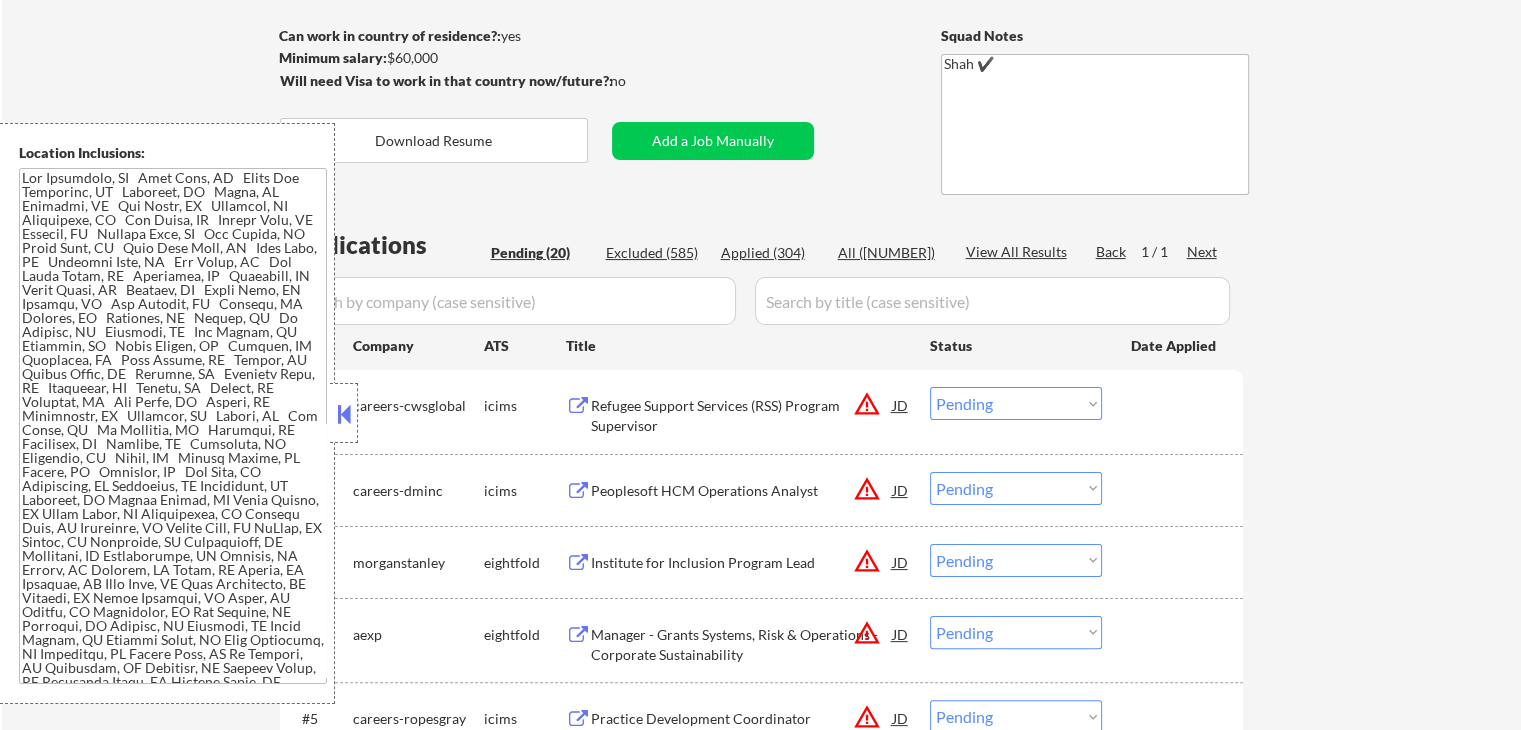 scroll, scrollTop: 226, scrollLeft: 0, axis: vertical 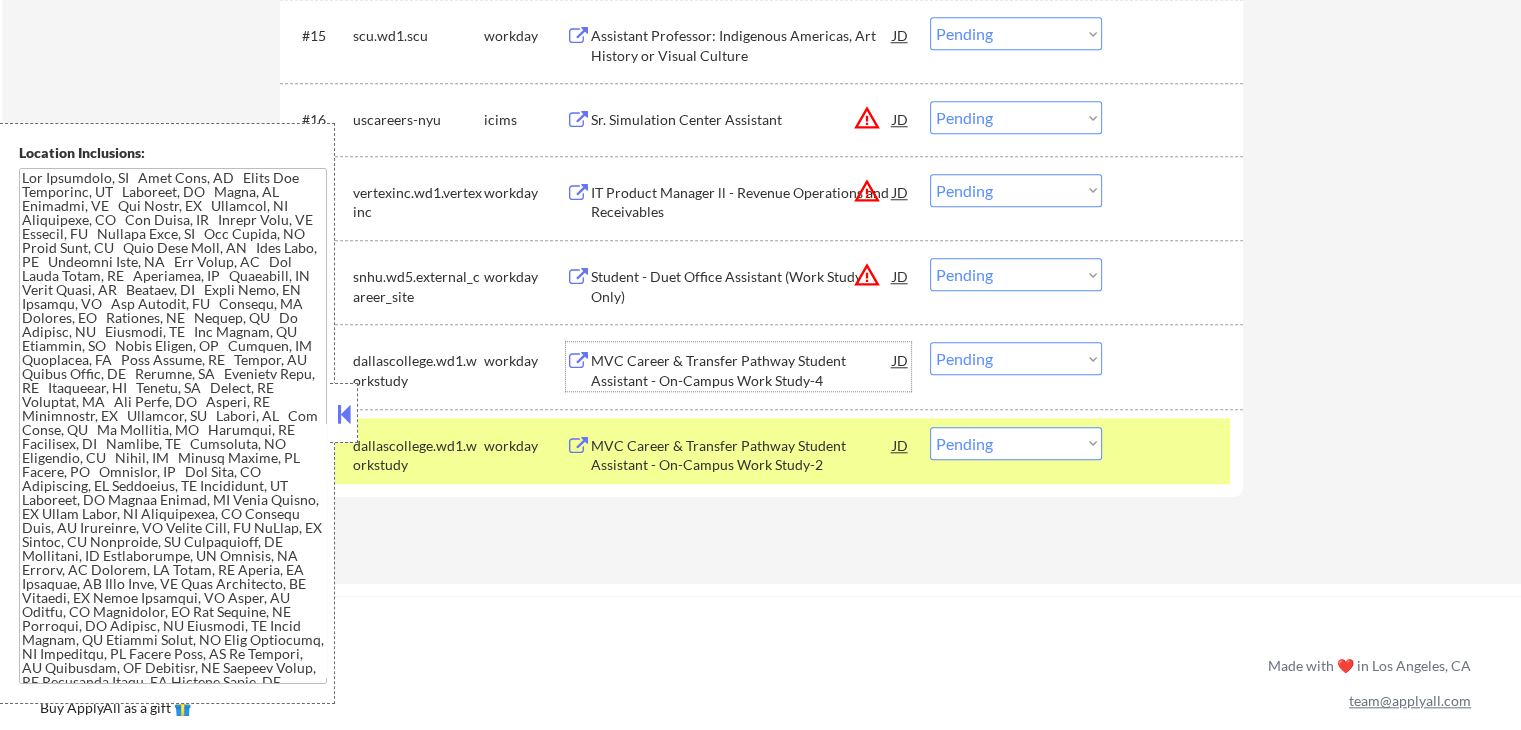 click on "MVC Career & Transfer Pathway Student Assistant - On-Campus Work Study-4" at bounding box center (742, 366) 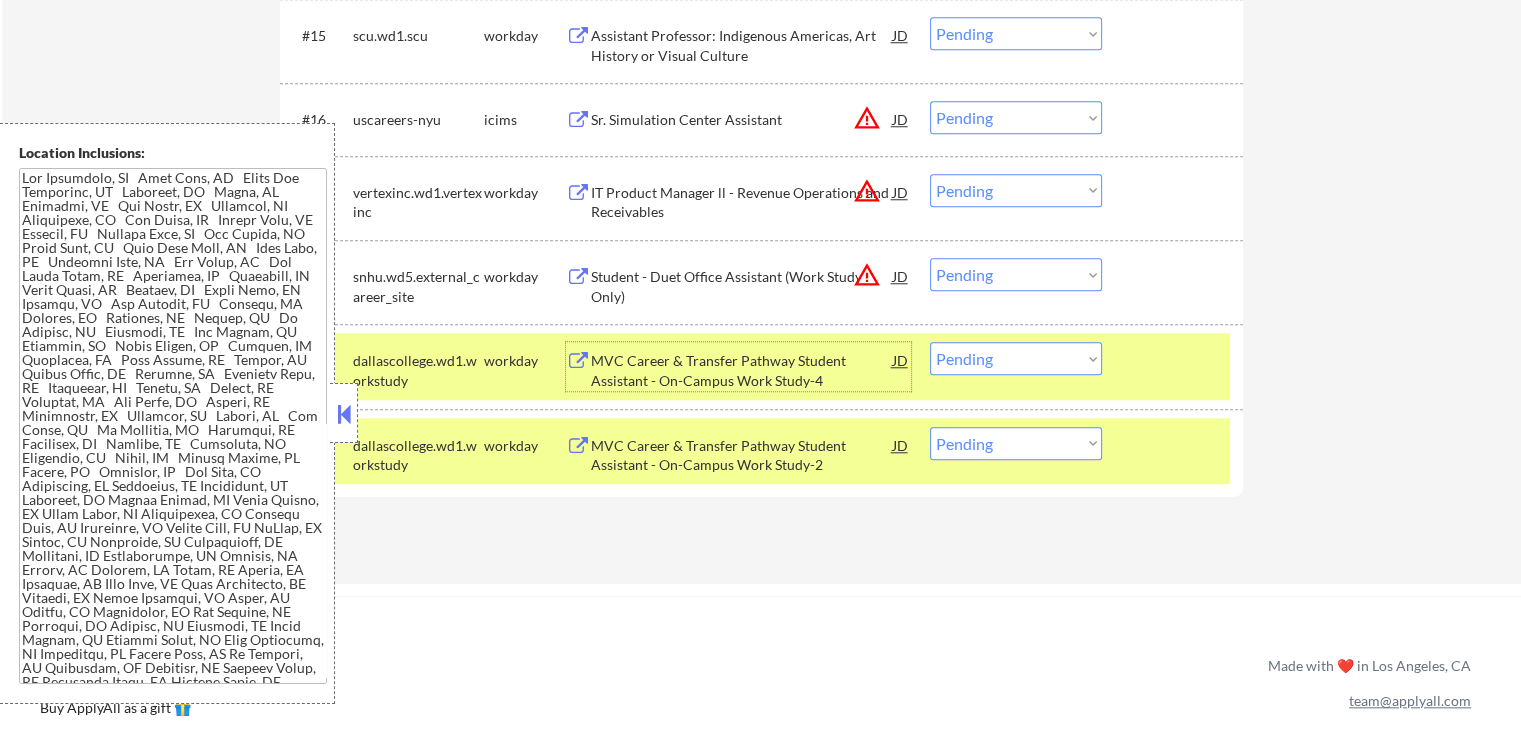 click on "Choose an option... Pending Applied Excluded (Questions) Excluded (Expired) Excluded (Location) Excluded (Bad Match) Excluded (Blocklist) Excluded (Salary) Excluded (Other)" at bounding box center [1016, 358] 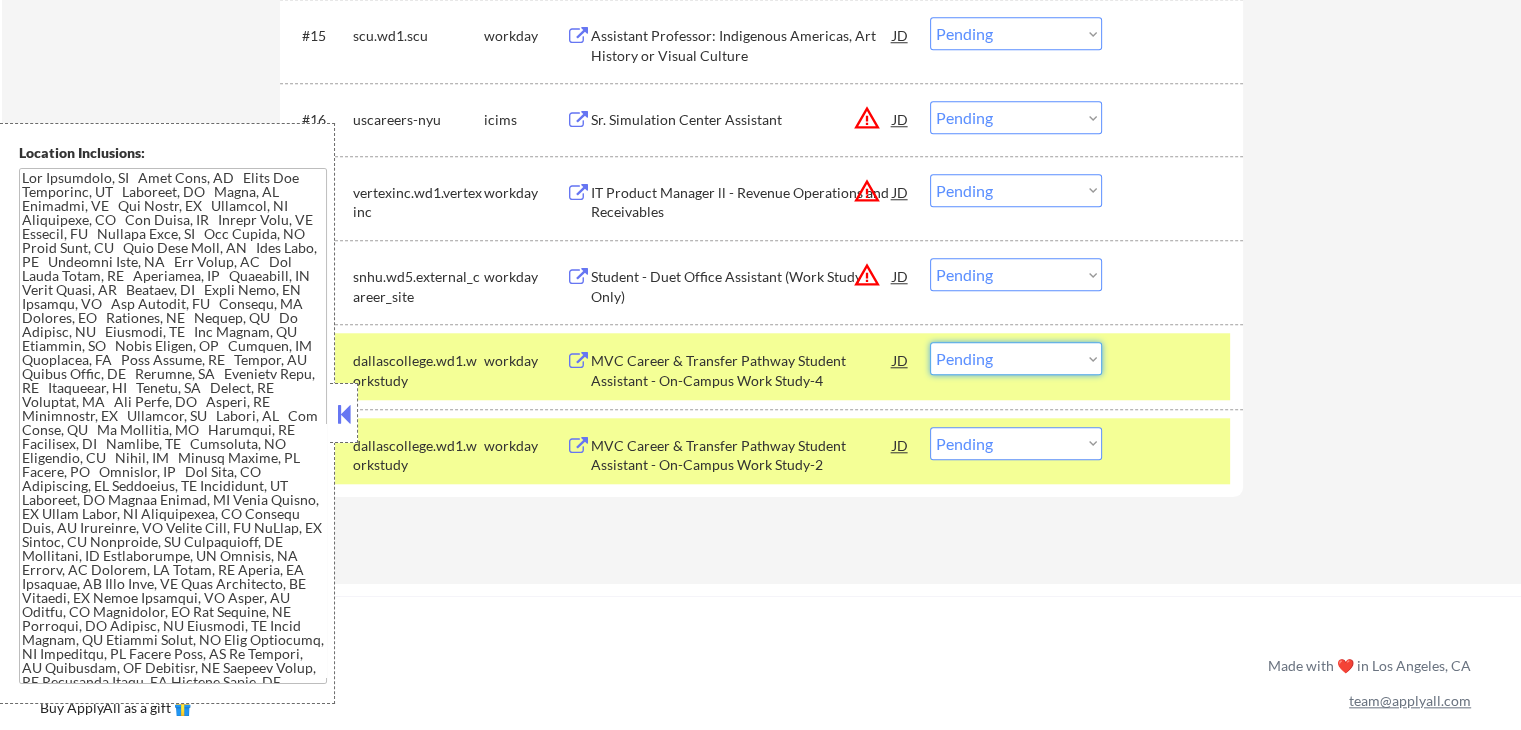 select on ""excluded"" 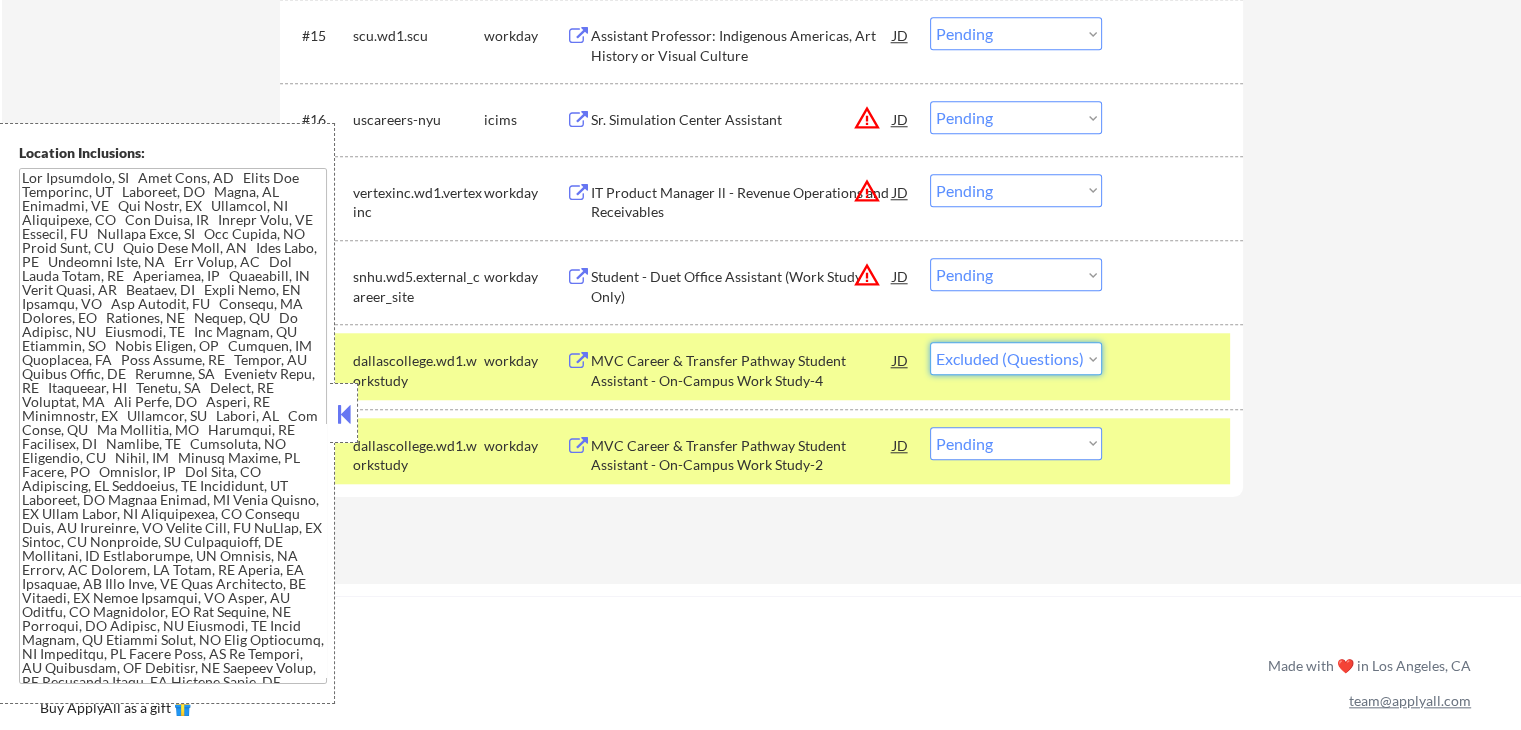 click on "Choose an option... Pending Applied Excluded (Questions) Excluded (Expired) Excluded (Location) Excluded (Bad Match) Excluded (Blocklist) Excluded (Salary) Excluded (Other)" at bounding box center (1016, 358) 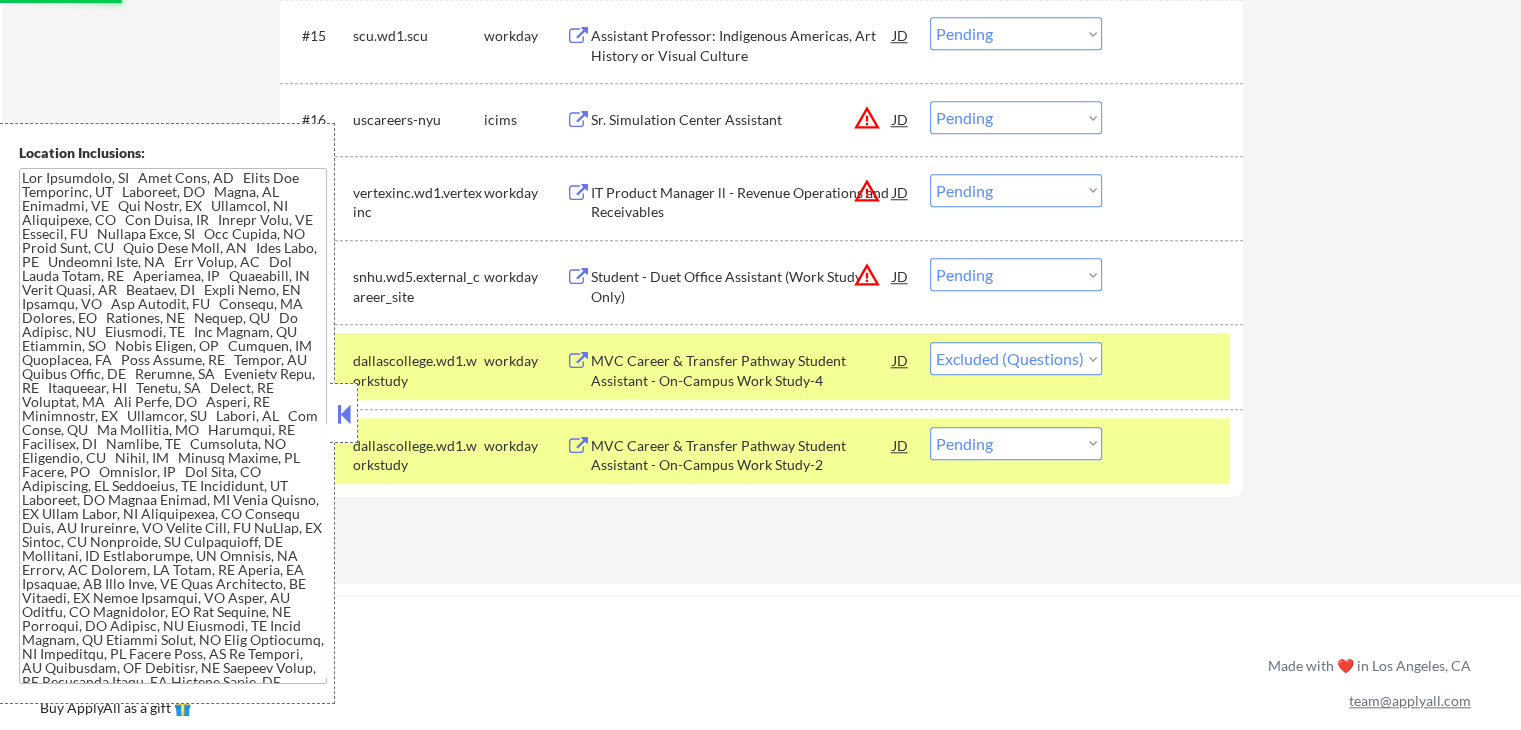 drag, startPoint x: 1031, startPoint y: 440, endPoint x: 1032, endPoint y: 454, distance: 14.035668 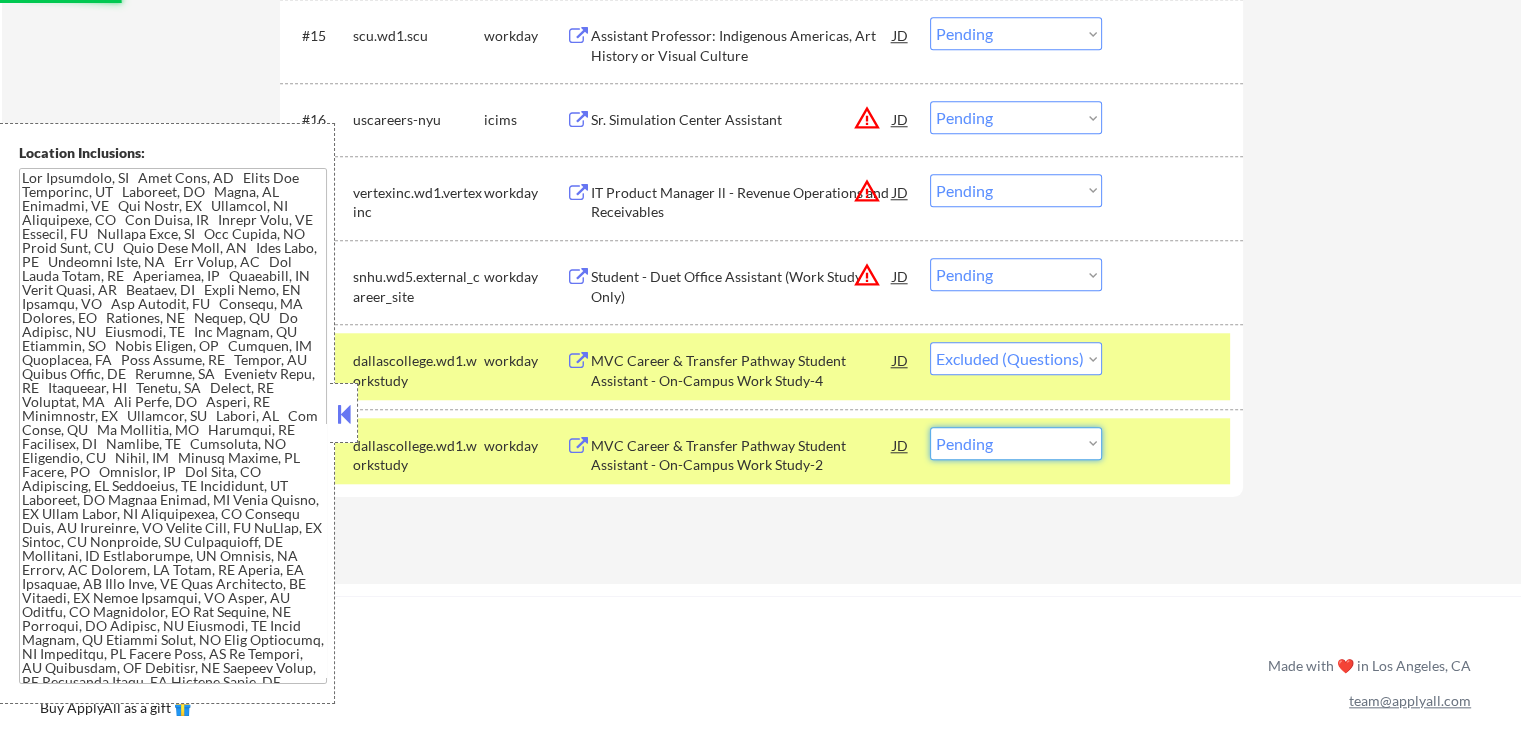 select on ""excluded"" 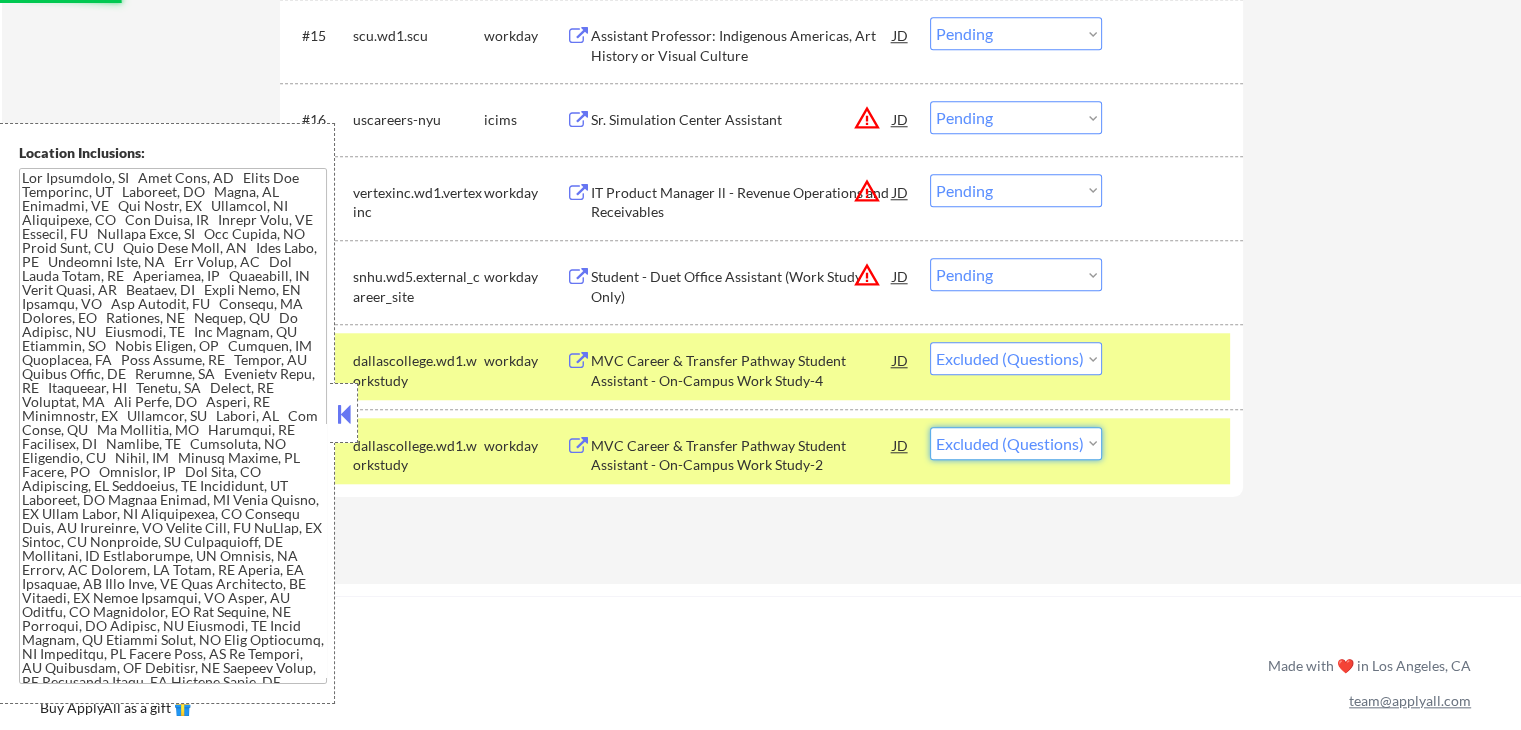click on "Choose an option... Pending Applied Excluded (Questions) Excluded (Expired) Excluded (Location) Excluded (Bad Match) Excluded (Blocklist) Excluded (Salary) Excluded (Other)" at bounding box center [1016, 443] 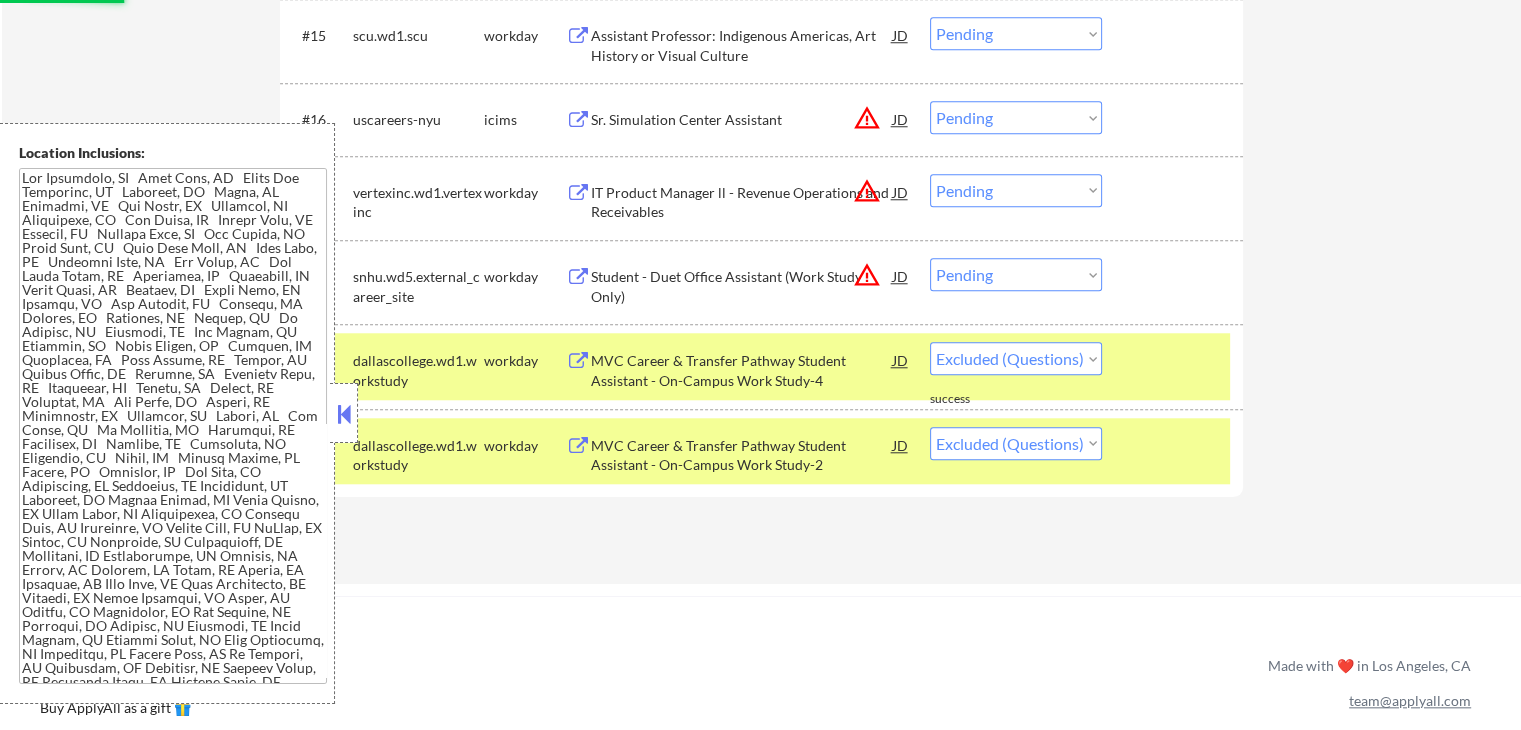 click on "← Return to /applysquad Mailslurp Inbox Job Search Builder [FIRST] [LAST] User Email:  [EMAIL] Application Email:  [EMAIL] Mailslurp Email:  [FIRST].[LAST]@[DOMAIN] LinkedIn:   https://www.linkedin.com/in/[NAME]/
Phone:  [PHONE] Current Location:  [STATE], [STATE] Applies:  [NUMBER] sent / [NUMBER] bought Internal Notes Bought [NUMBER] more total and giving an extra [NUMBER] preemptively for difficult matching so now [NUMBER] total 7/[DATE] tf Can work in country of residence?:  yes Squad Notes Minimum salary:  $[NUMBER] Will need Visa to work in that country now/future?:   no Download Resume Add a Job Manually Shah ✔️ Applications Pending (20) Excluded (585) Applied (304) All (909) View All Results Back 1 / 1
Next Company ATS Title Status Date Applied #1 careers-cwsglobal icims Refugee Support Services (RSS) Program Supervisor JD warning_amber Choose an option... Pending Applied Excluded (Questions) Excluded (Expired) Excluded (Location) Excluded (Bad Match)" at bounding box center [761, -581] 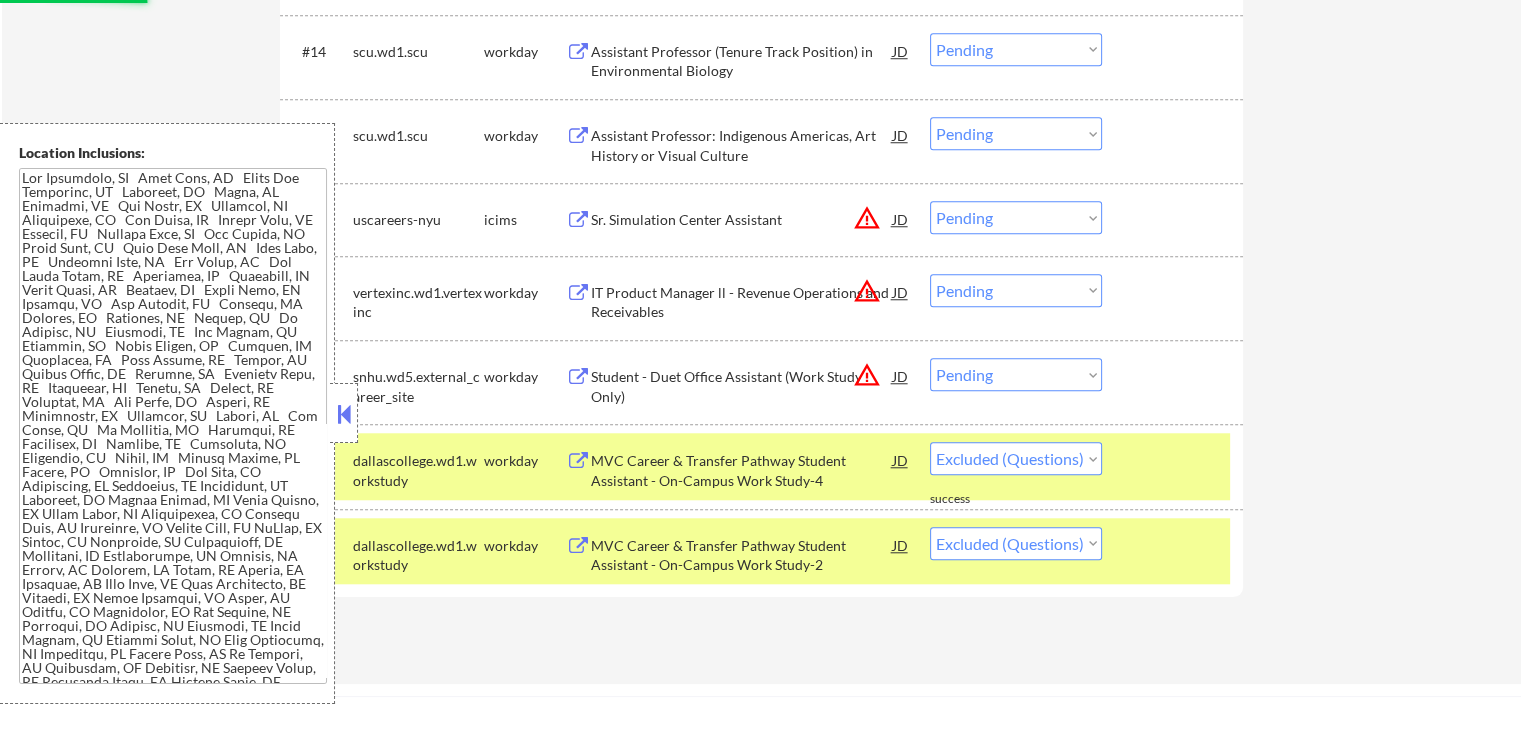 select on ""pending"" 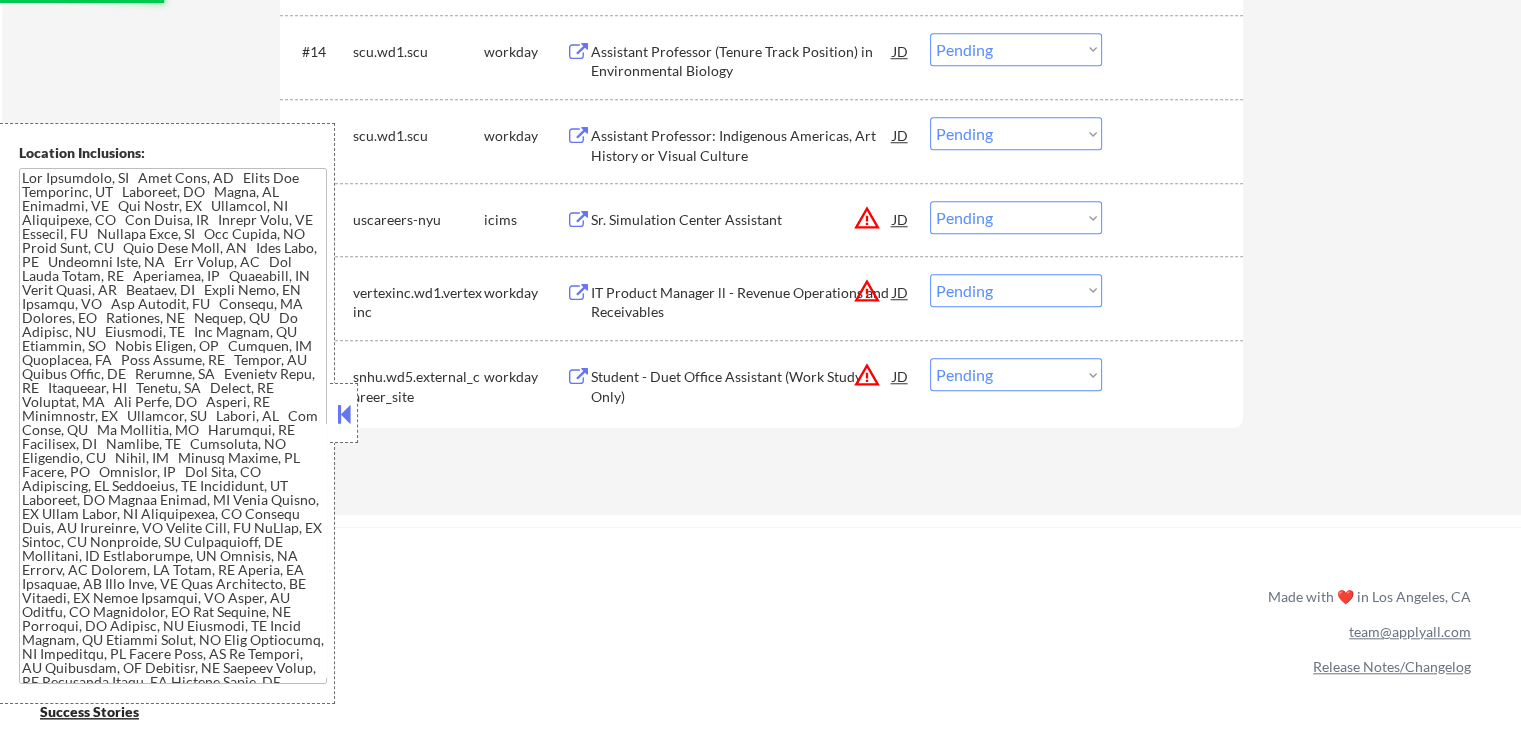 click on "Choose an option... Pending Applied Excluded (Questions) Excluded (Expired) Excluded (Location) Excluded (Bad Match) Excluded (Blocklist) Excluded (Salary) Excluded (Other)" at bounding box center [1016, 374] 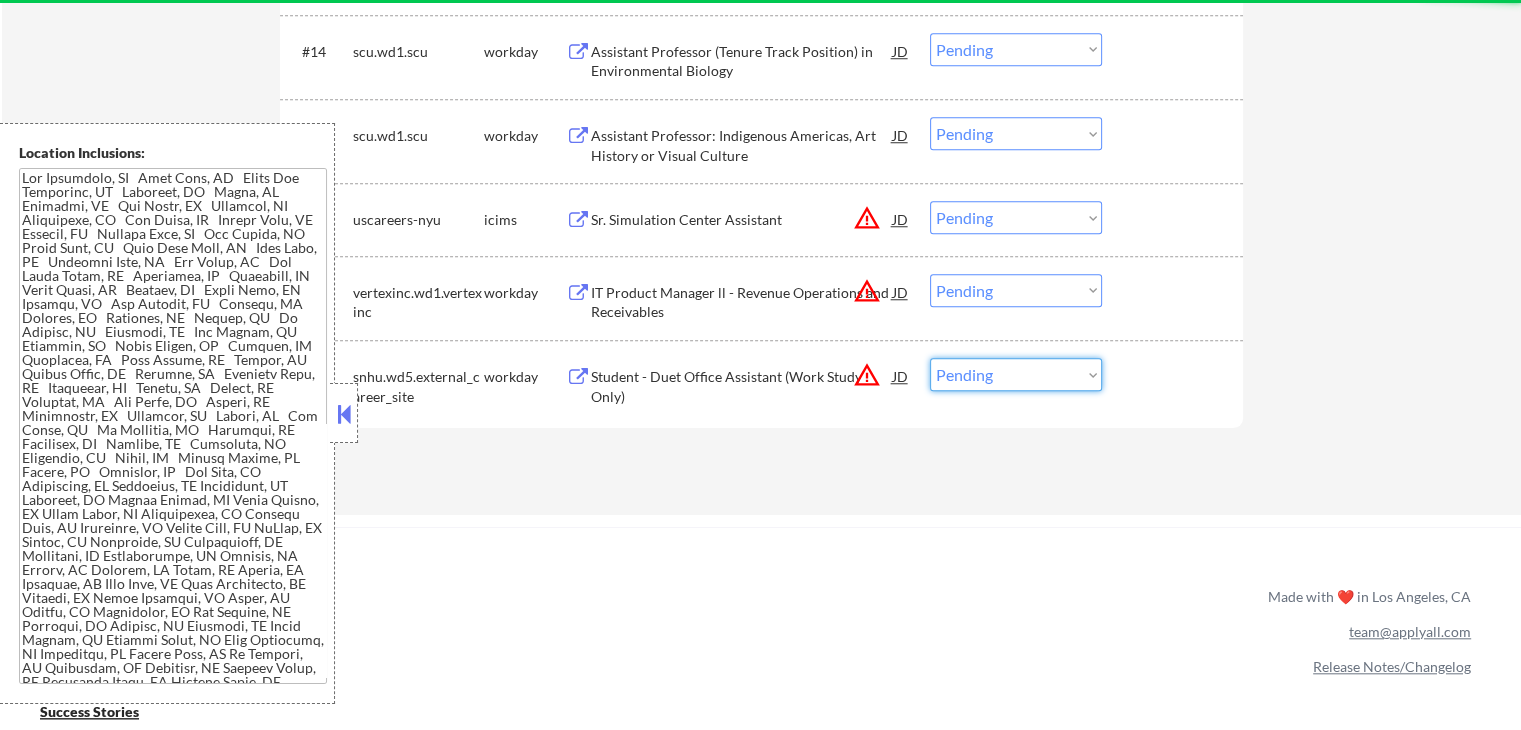 select on ""excluded"" 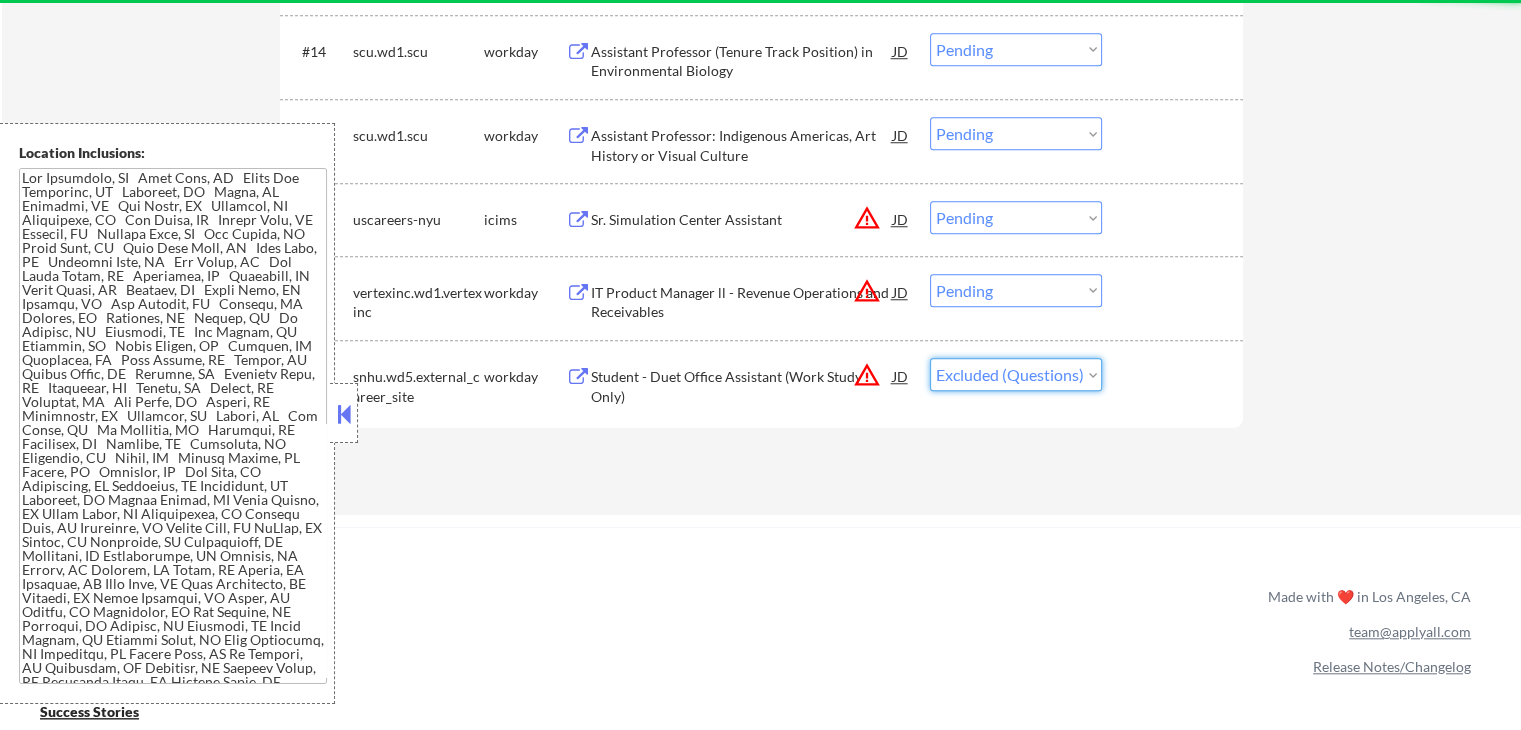 click on "Choose an option... Pending Applied Excluded (Questions) Excluded (Expired) Excluded (Location) Excluded (Bad Match) Excluded (Blocklist) Excluded (Salary) Excluded (Other)" at bounding box center (1016, 374) 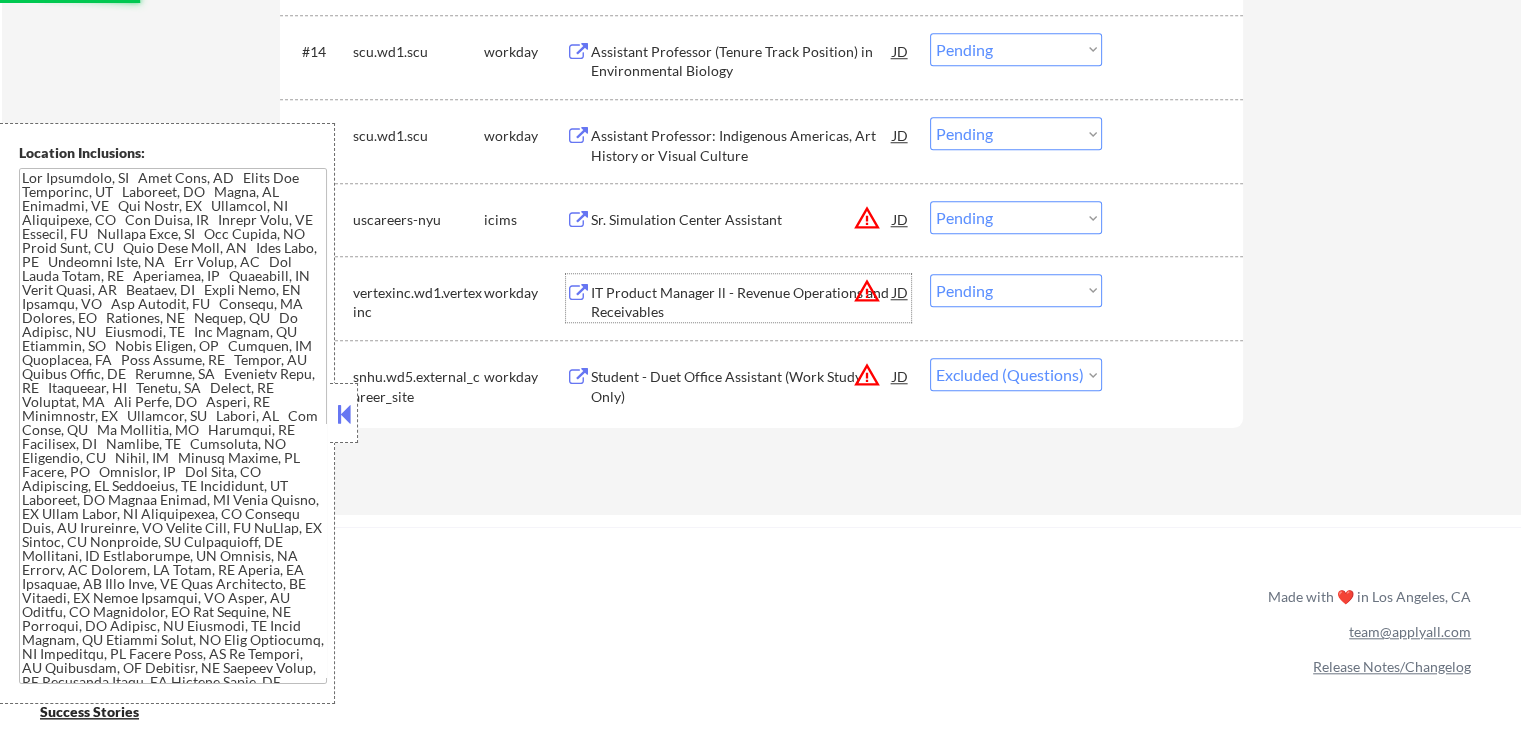 click on "IT Product Manager ll - Revenue Operations and Receivables" at bounding box center [742, 302] 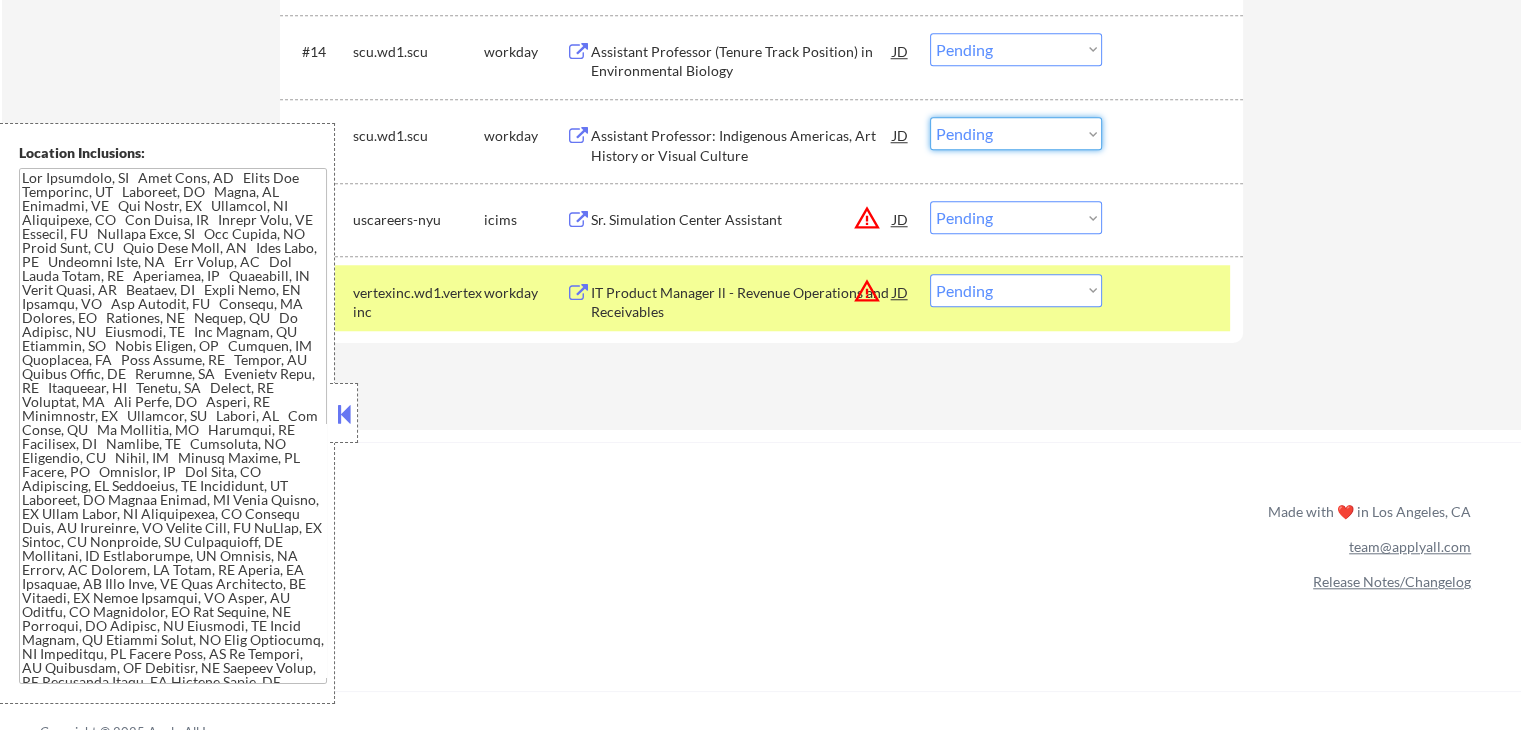 click on "Choose an option... Pending Applied Excluded (Questions) Excluded (Expired) Excluded (Location) Excluded (Bad Match) Excluded (Blocklist) Excluded (Salary) Excluded (Other)" at bounding box center [1016, 133] 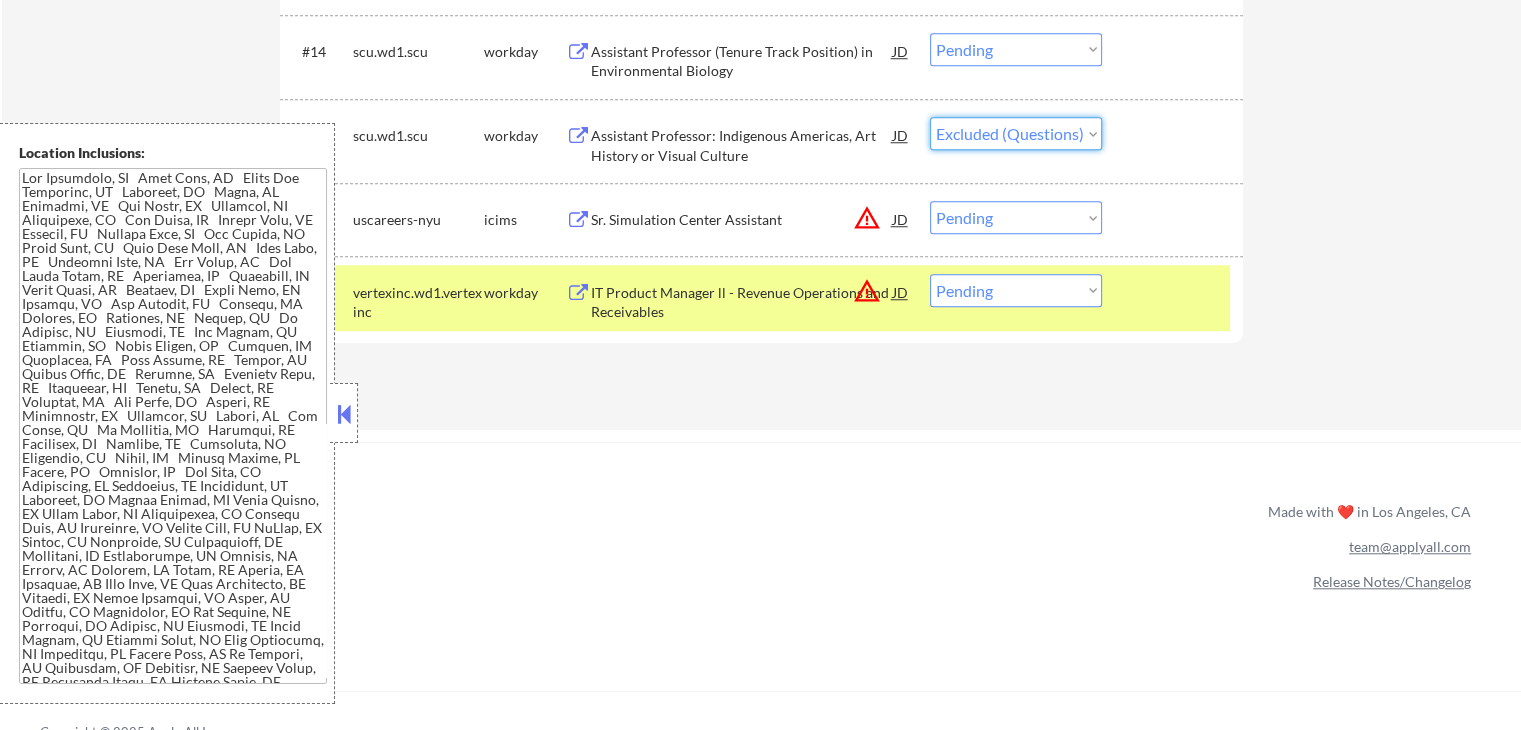 click on "Choose an option... Pending Applied Excluded (Questions) Excluded (Expired) Excluded (Location) Excluded (Bad Match) Excluded (Blocklist) Excluded (Salary) Excluded (Other)" at bounding box center [1016, 133] 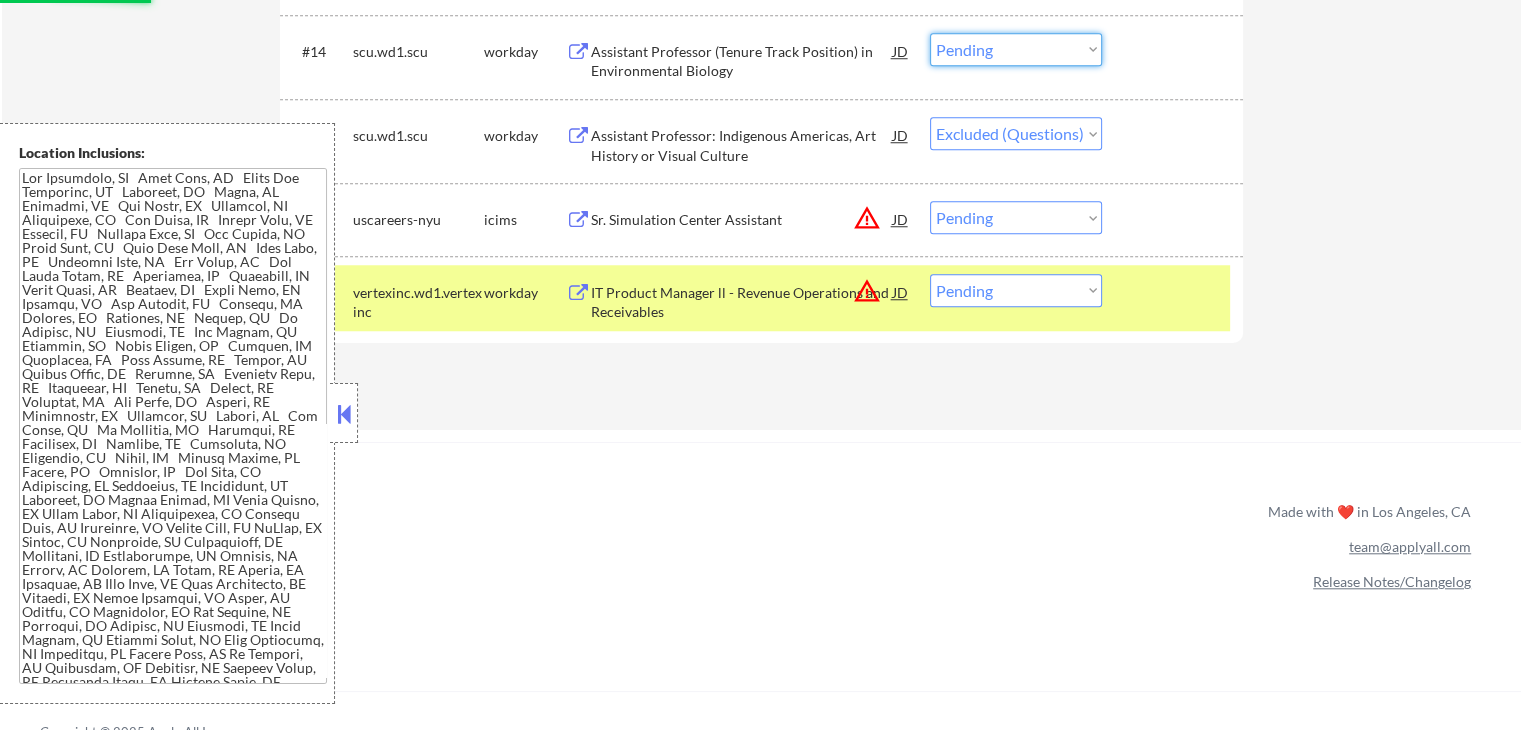 click on "Choose an option... Pending Applied Excluded (Questions) Excluded (Expired) Excluded (Location) Excluded (Bad Match) Excluded (Blocklist) Excluded (Salary) Excluded (Other)" at bounding box center (1016, 49) 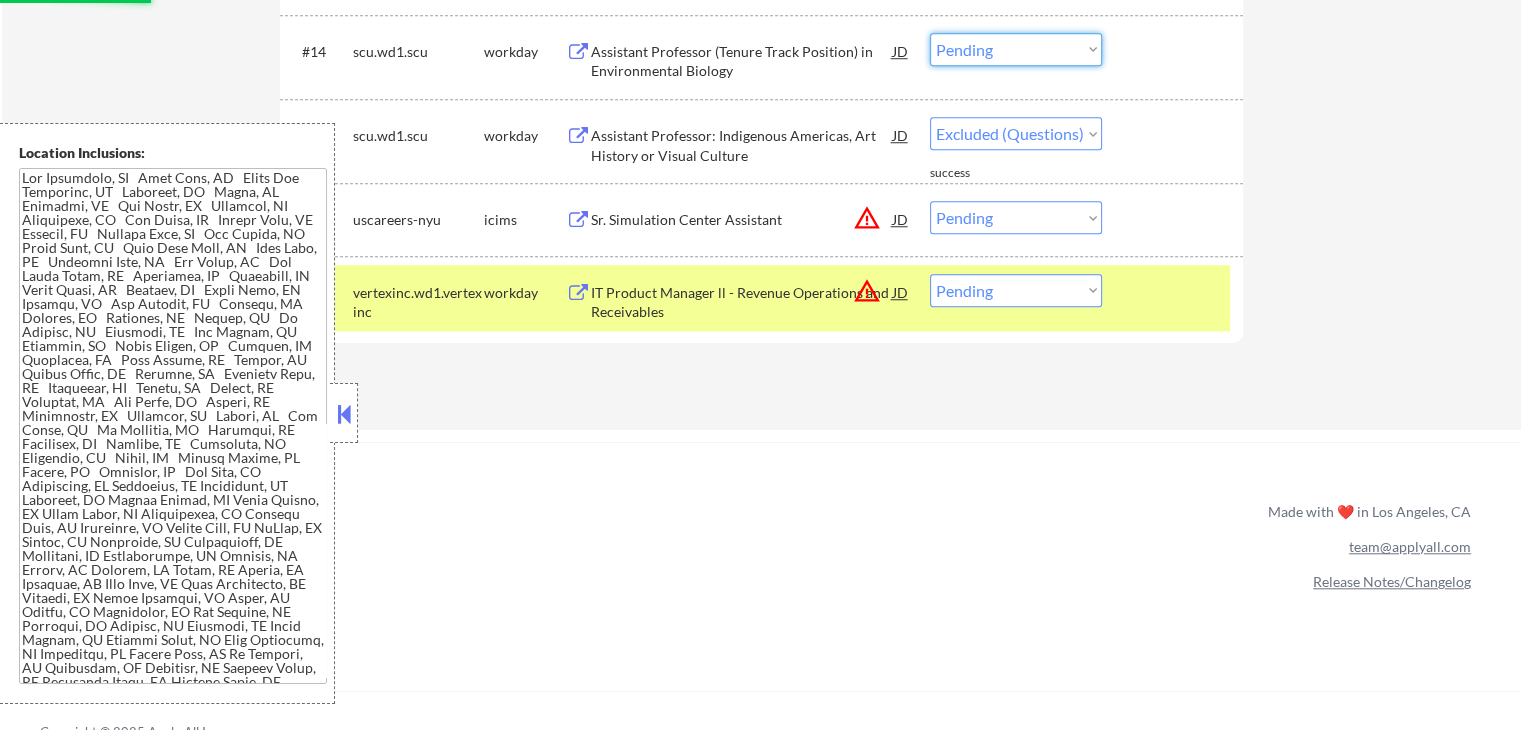 select on ""pending"" 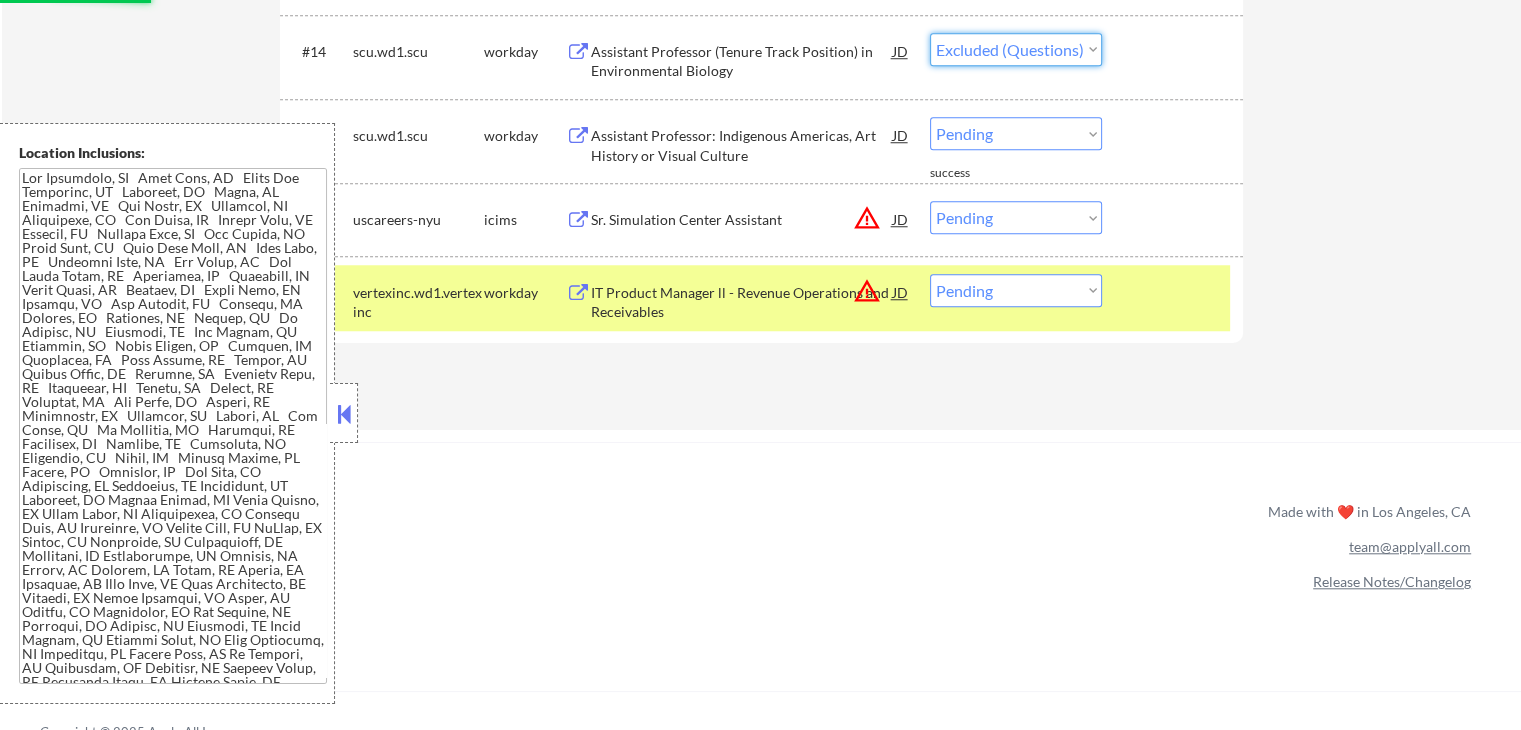 click on "Choose an option... Pending Applied Excluded (Questions) Excluded (Expired) Excluded (Location) Excluded (Bad Match) Excluded (Blocklist) Excluded (Salary) Excluded (Other)" at bounding box center (1016, 49) 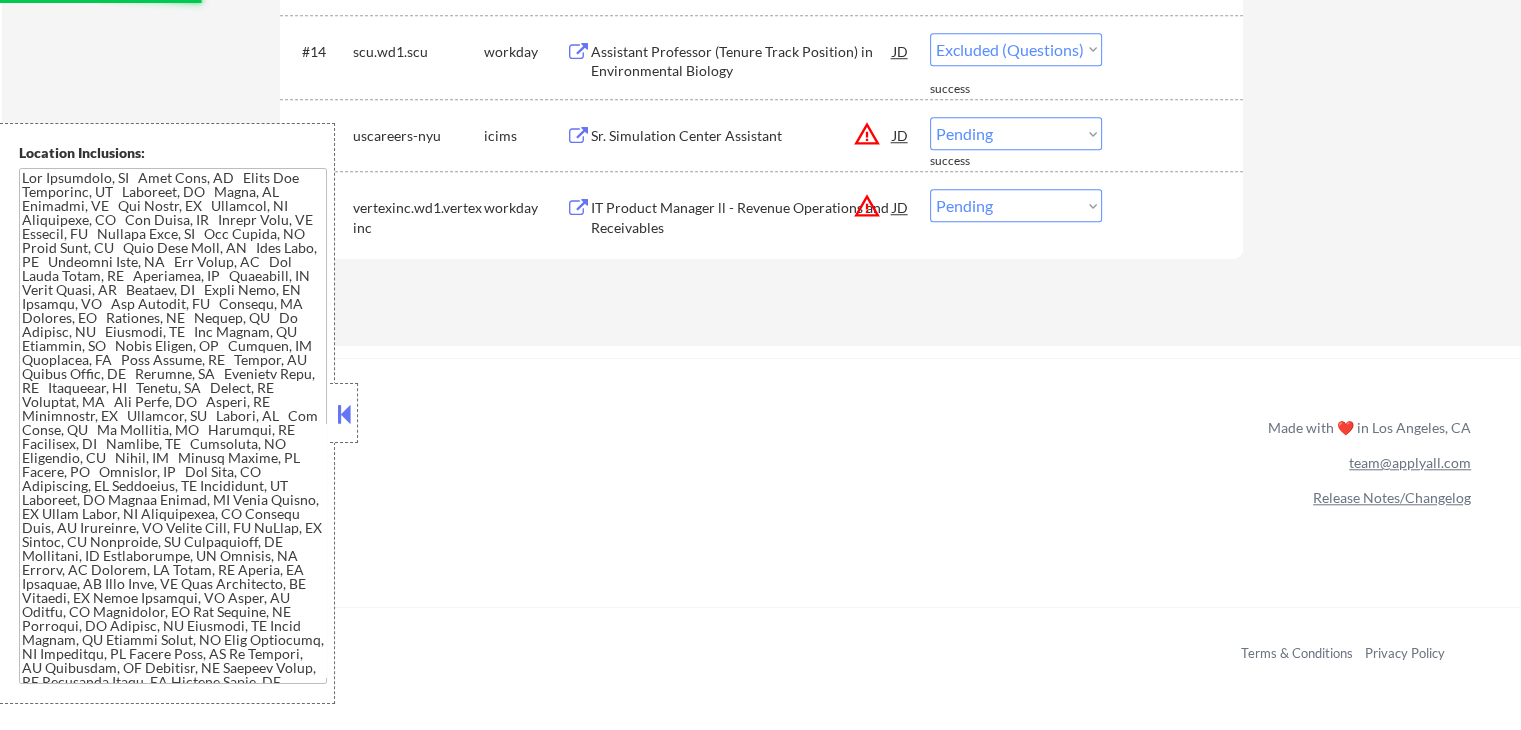 select on ""pending"" 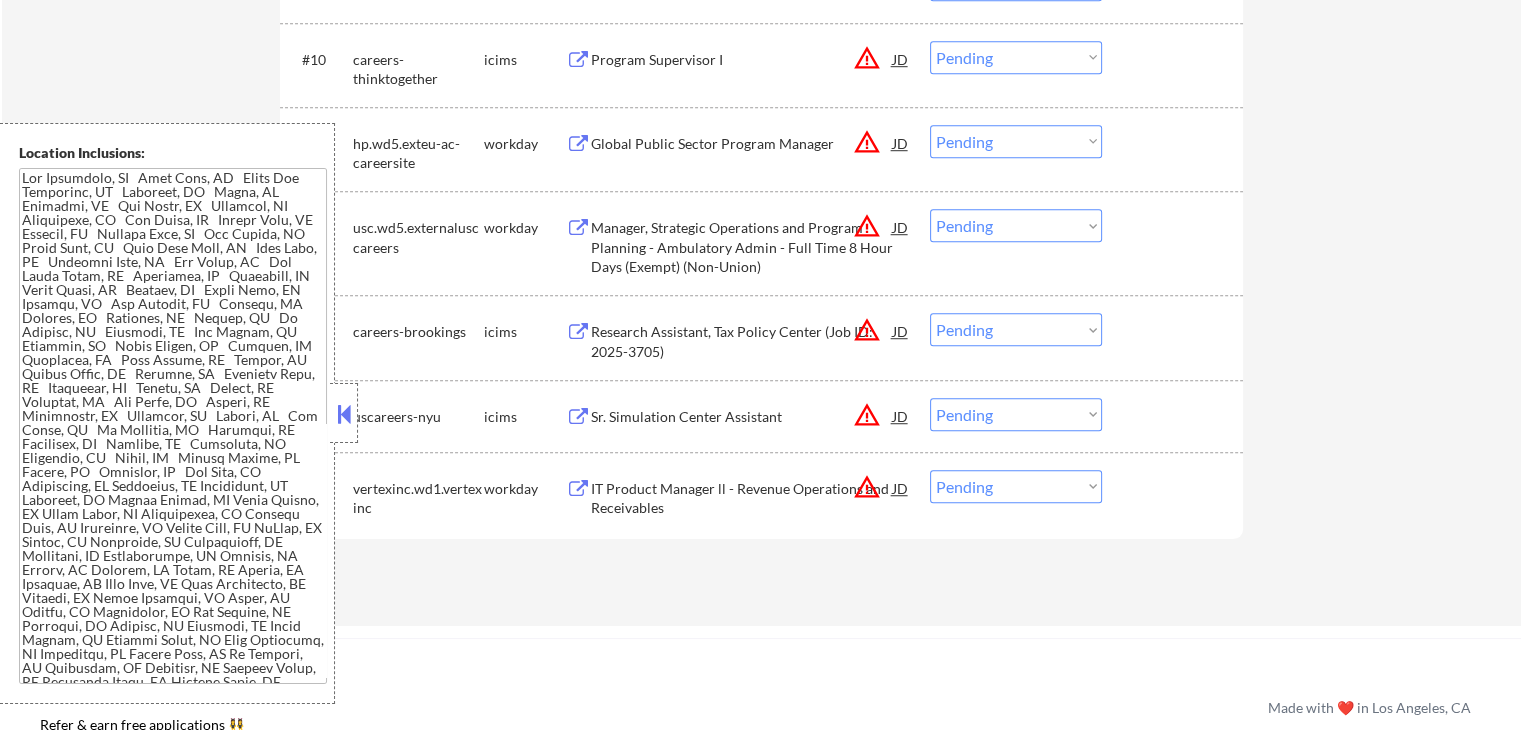 scroll, scrollTop: 1326, scrollLeft: 0, axis: vertical 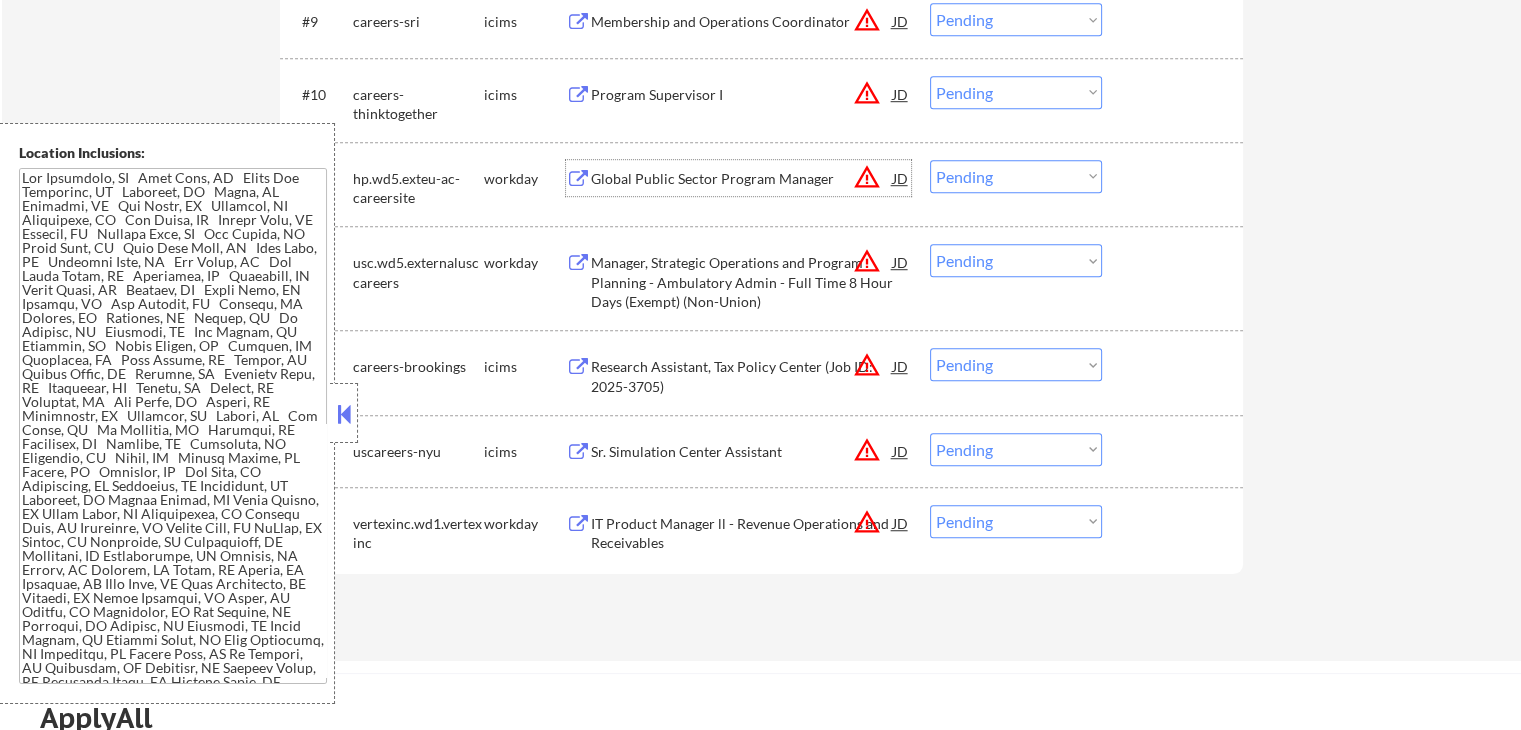 click on "Global Public Sector Program Manager" at bounding box center (742, 179) 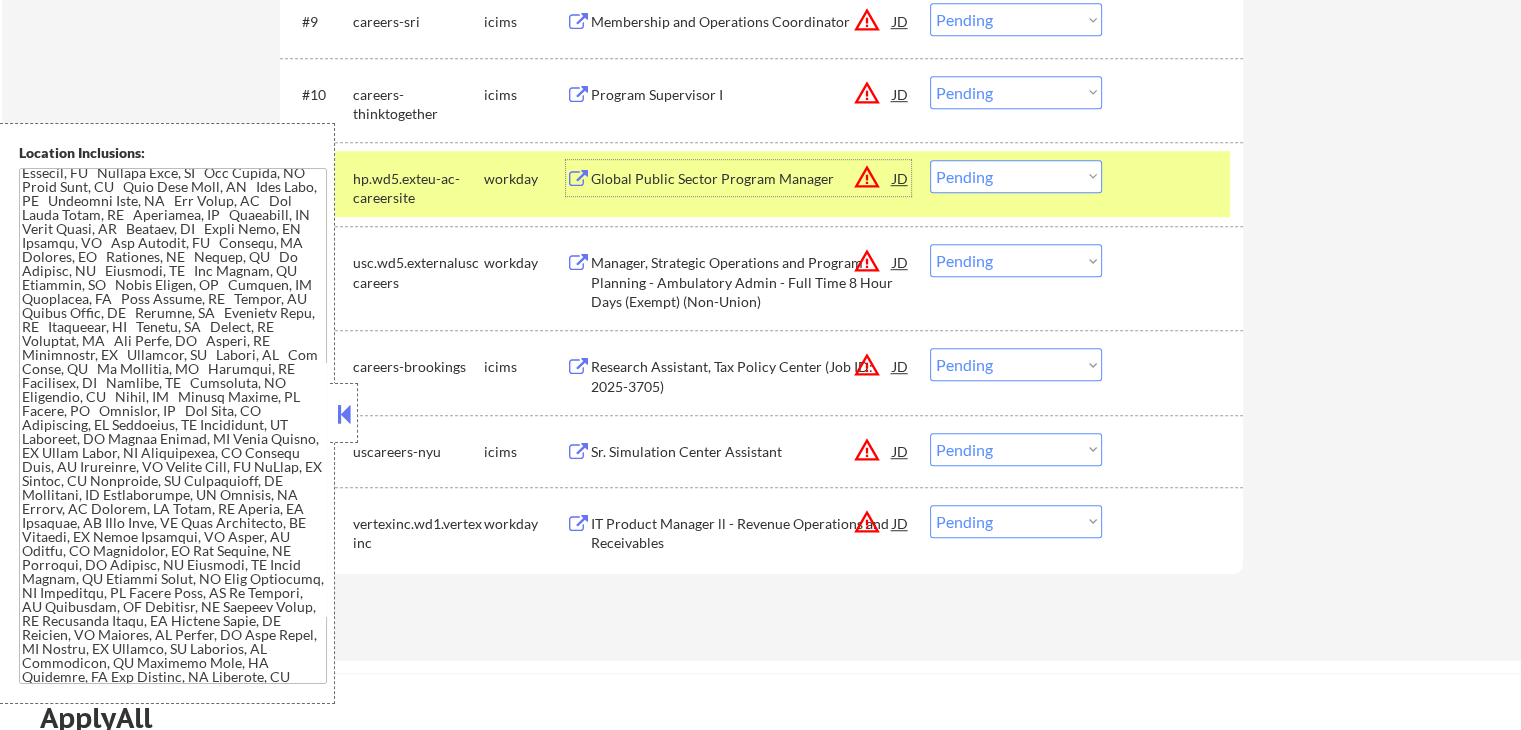 scroll, scrollTop: 0, scrollLeft: 0, axis: both 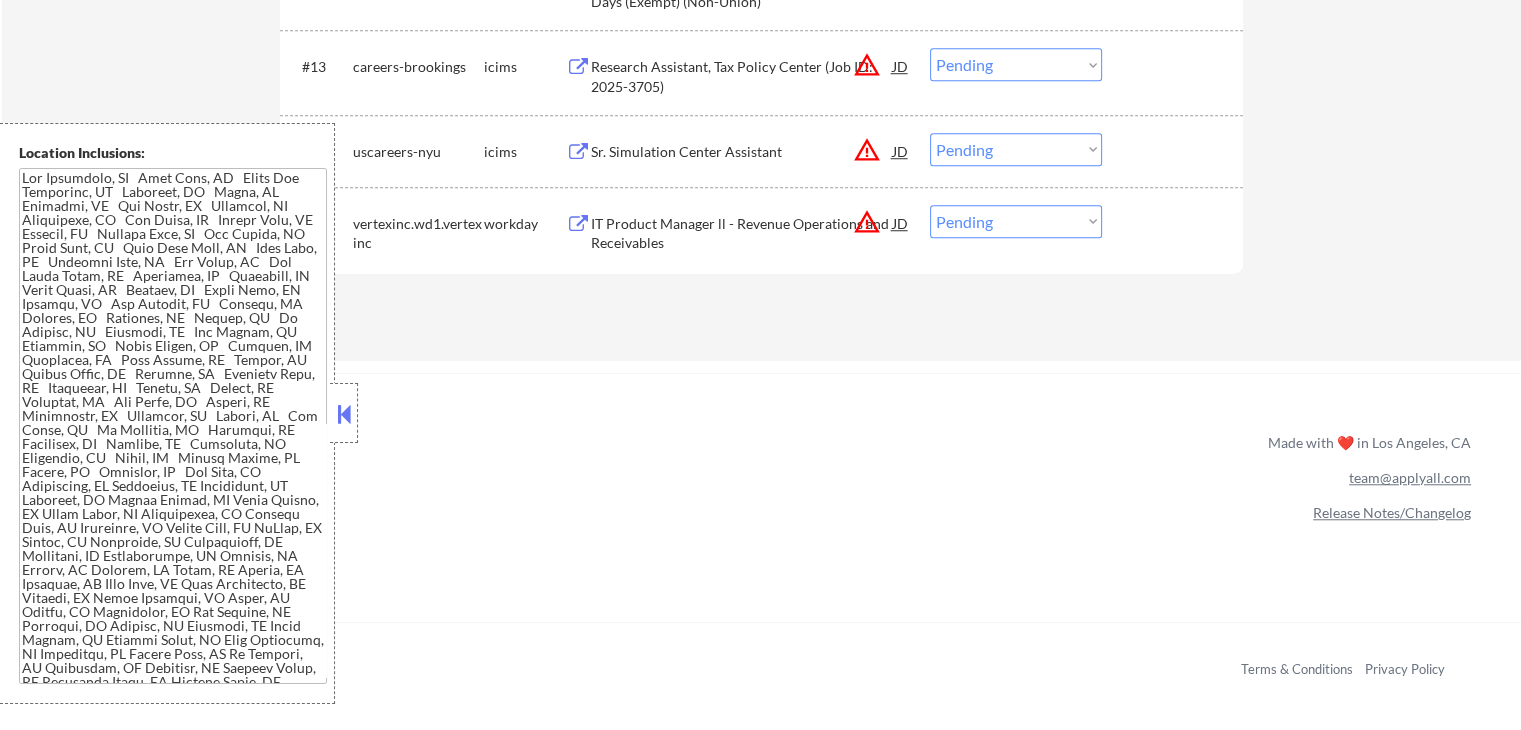 click on "Choose an option... Pending Applied Excluded (Questions) Excluded (Expired) Excluded (Location) Excluded (Bad Match) Excluded (Blocklist) Excluded (Salary) Excluded (Other)" at bounding box center (1016, 221) 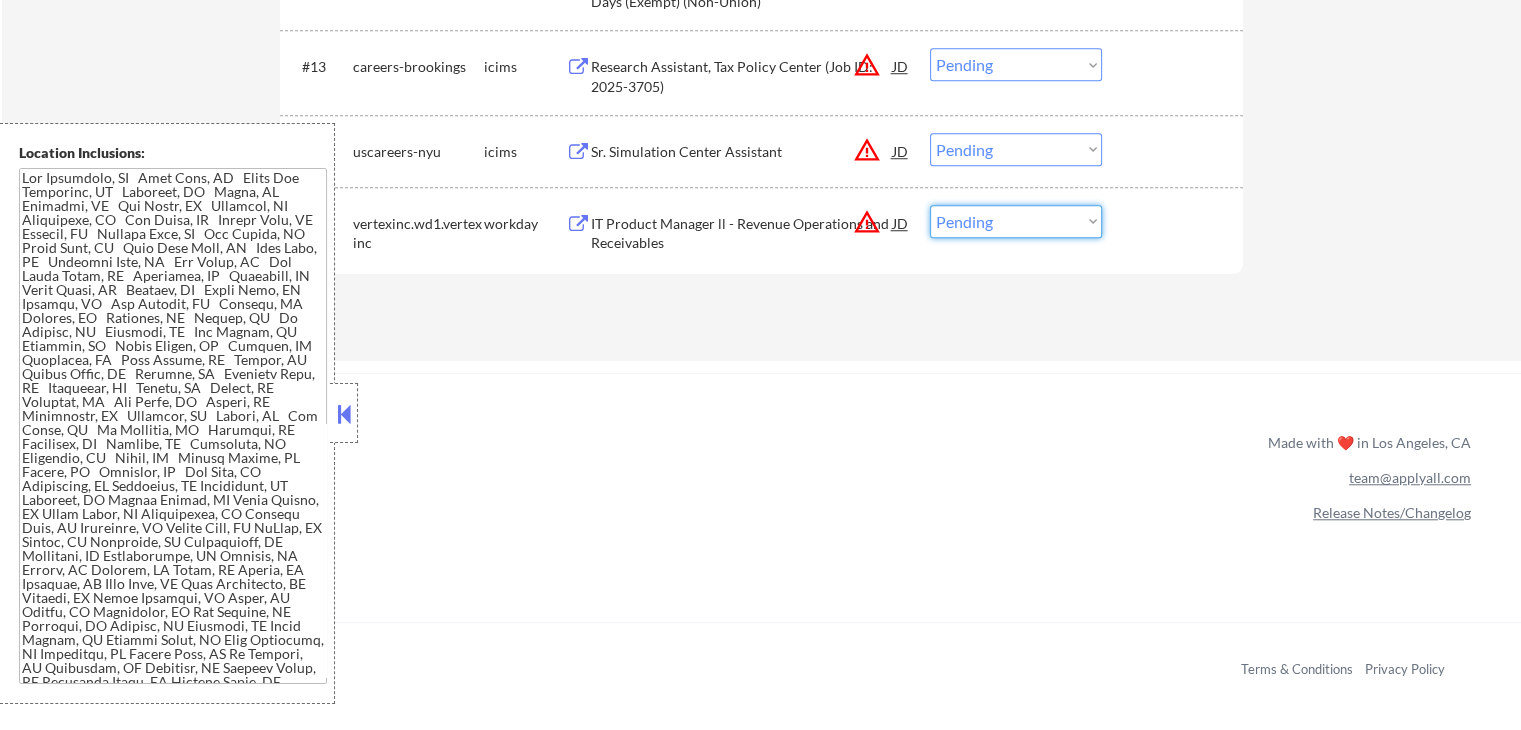 select on ""applied"" 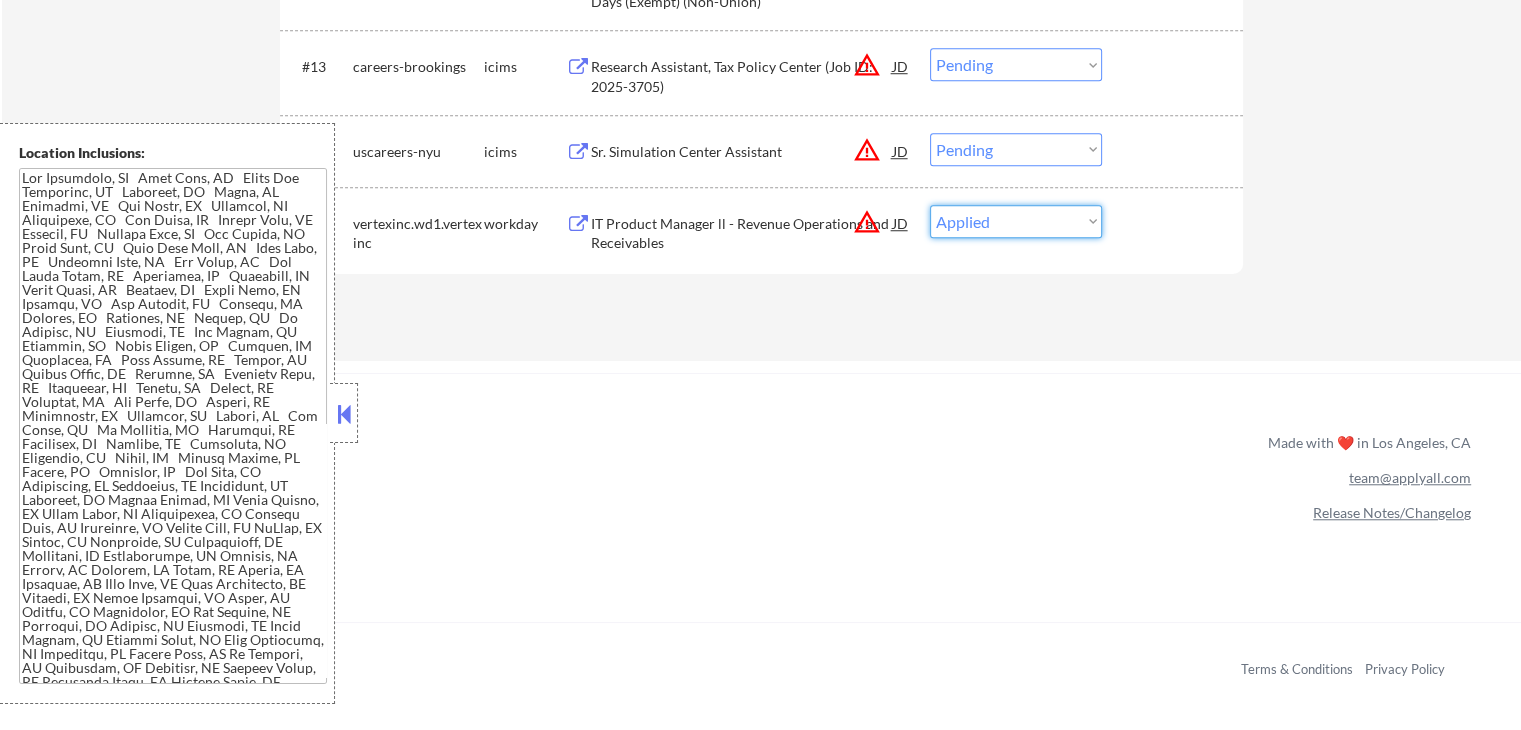 click on "Choose an option... Pending Applied Excluded (Questions) Excluded (Expired) Excluded (Location) Excluded (Bad Match) Excluded (Blocklist) Excluded (Salary) Excluded (Other)" at bounding box center (1016, 221) 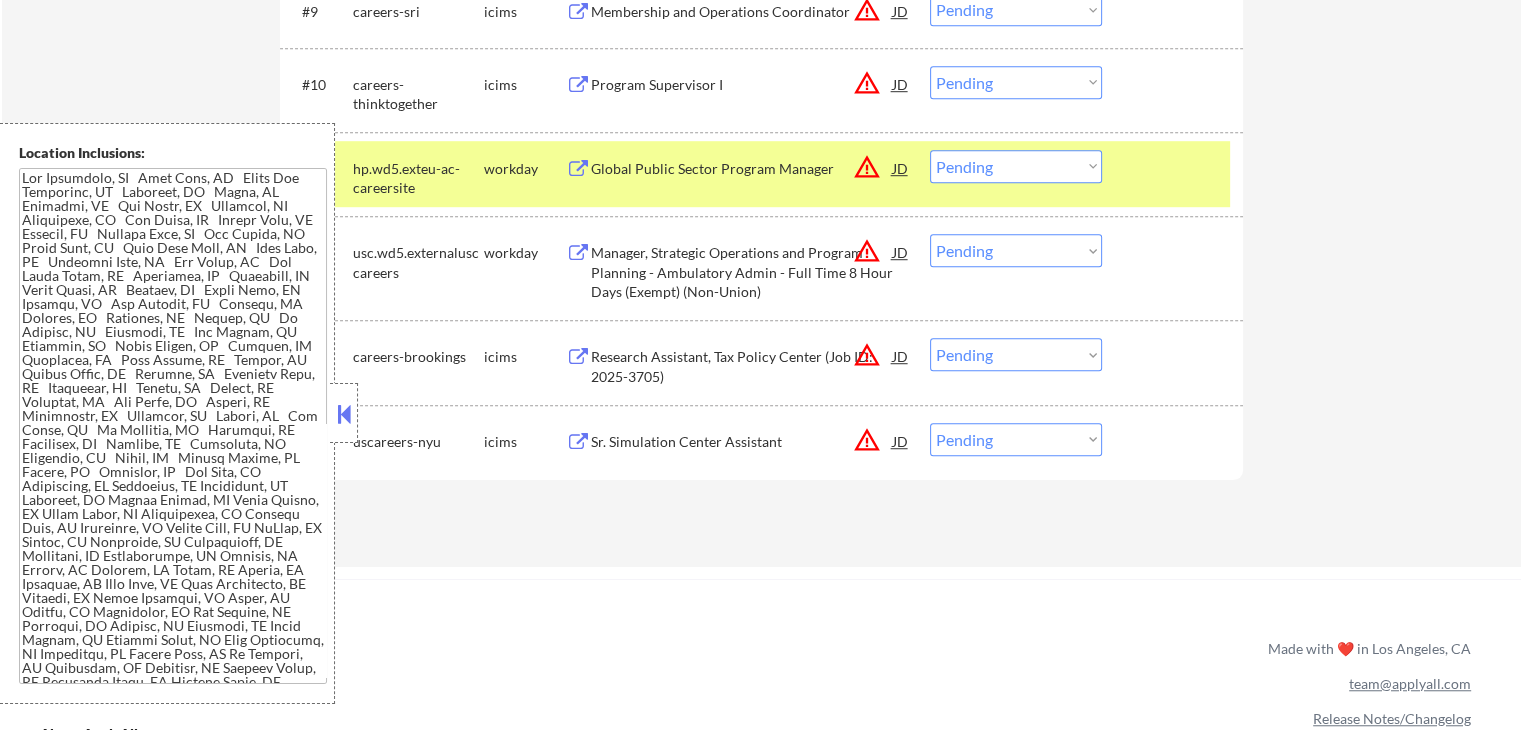 scroll, scrollTop: 1326, scrollLeft: 0, axis: vertical 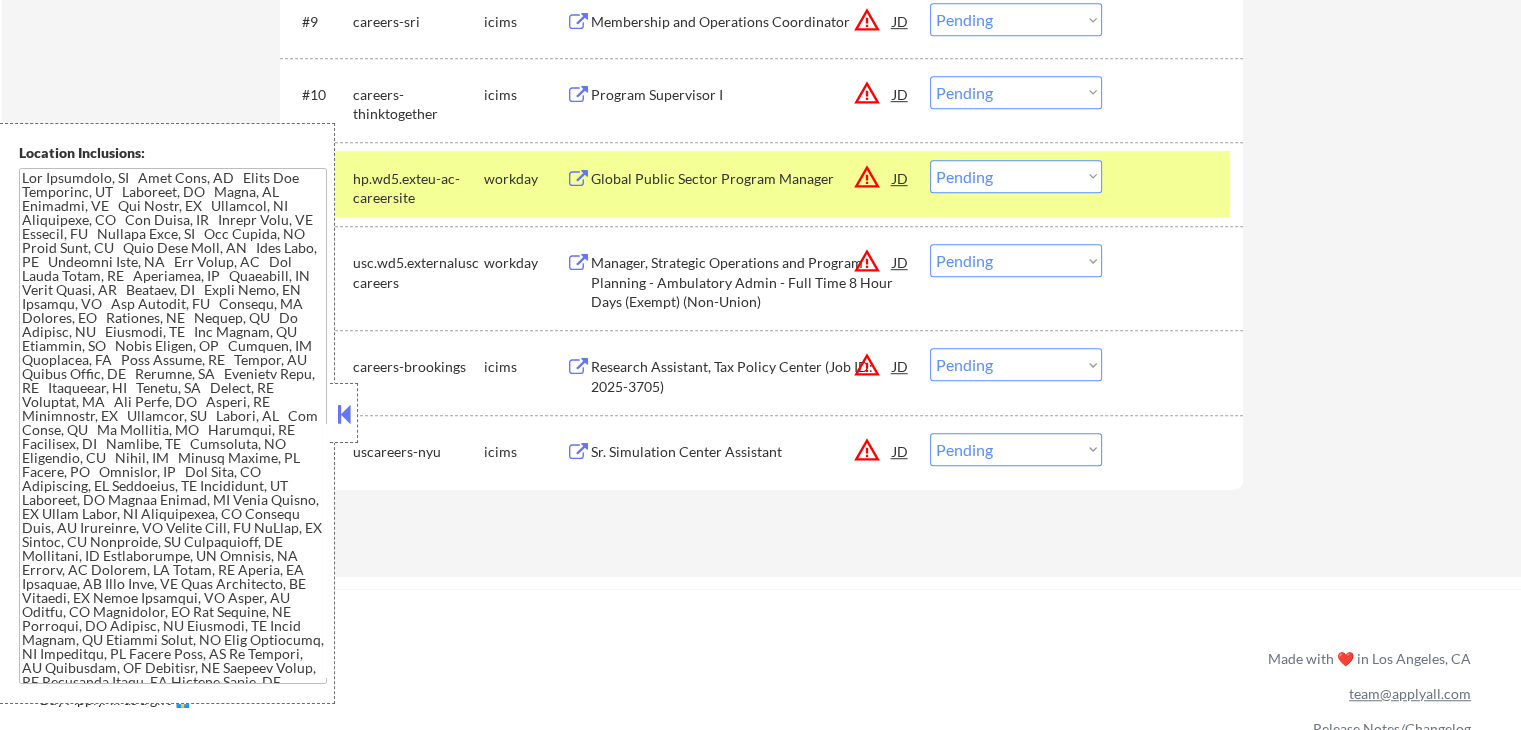 click on "Choose an option... Pending Applied Excluded (Questions) Excluded (Expired) Excluded (Location) Excluded (Bad Match) Excluded (Blocklist) Excluded (Salary) Excluded (Other)" at bounding box center [1016, 176] 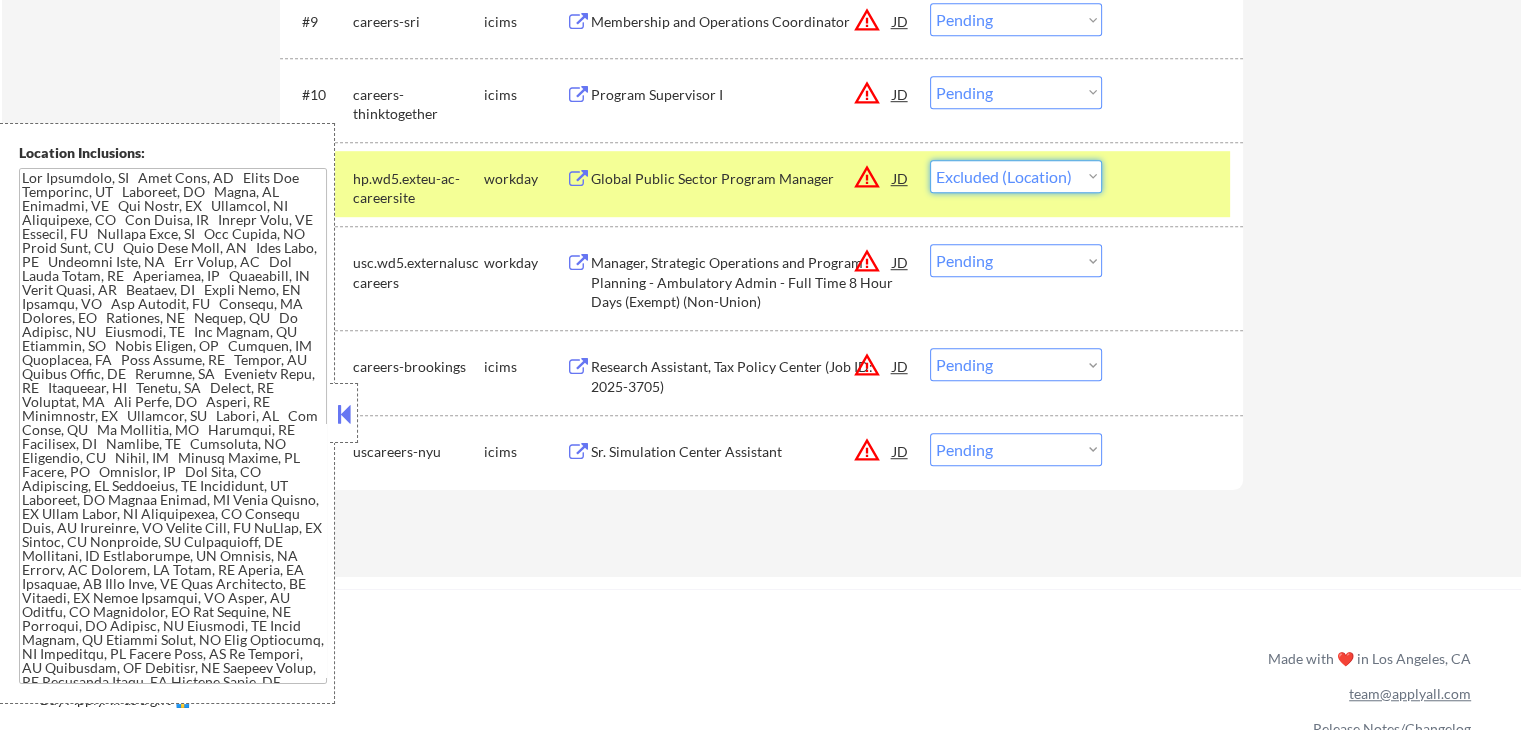 click on "Choose an option... Pending Applied Excluded (Questions) Excluded (Expired) Excluded (Location) Excluded (Bad Match) Excluded (Blocklist) Excluded (Salary) Excluded (Other)" at bounding box center [1016, 176] 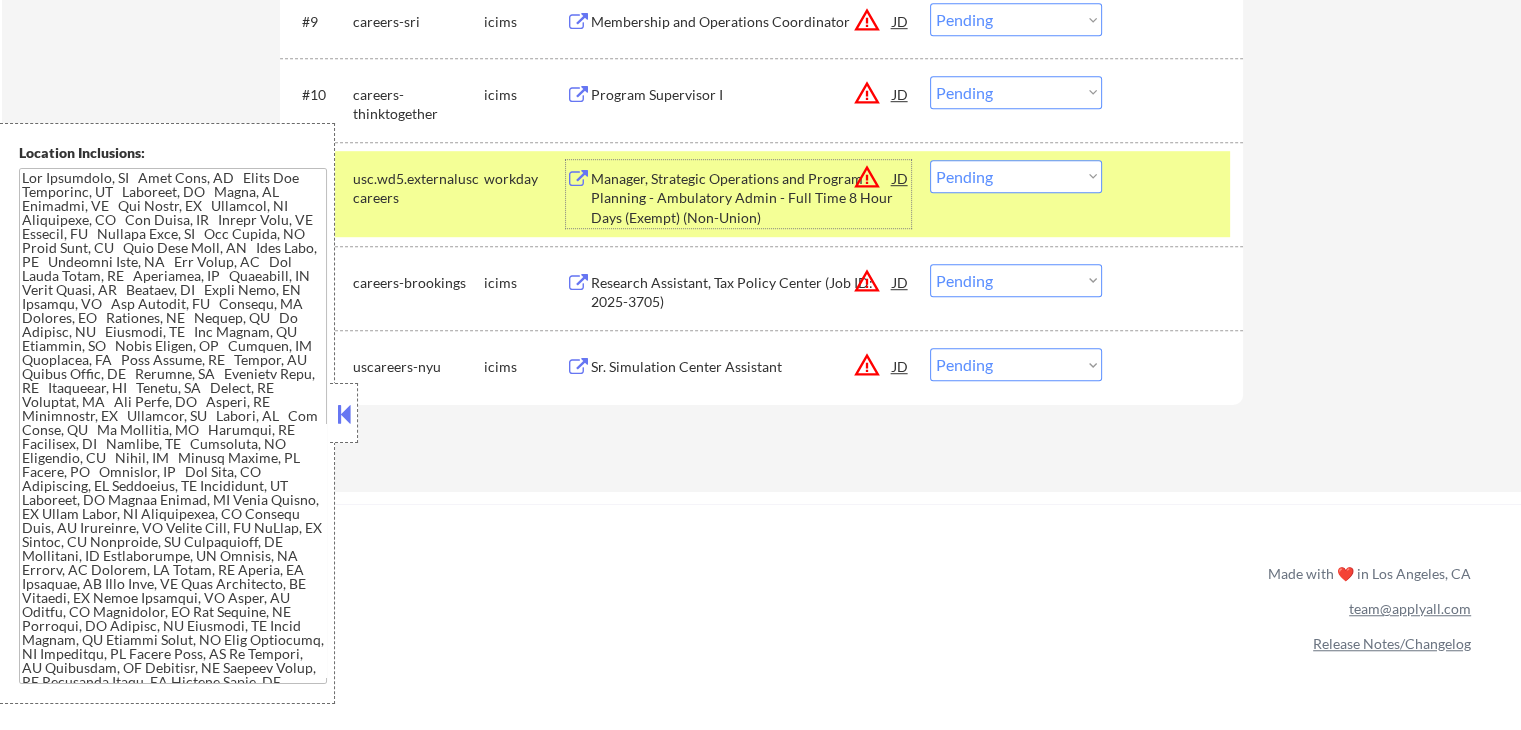 click on "Manager, Strategic Operations and Program Planning - Ambulatory Admin - Full Time 8 Hour Days (Exempt) (Non-Union)" at bounding box center (742, 198) 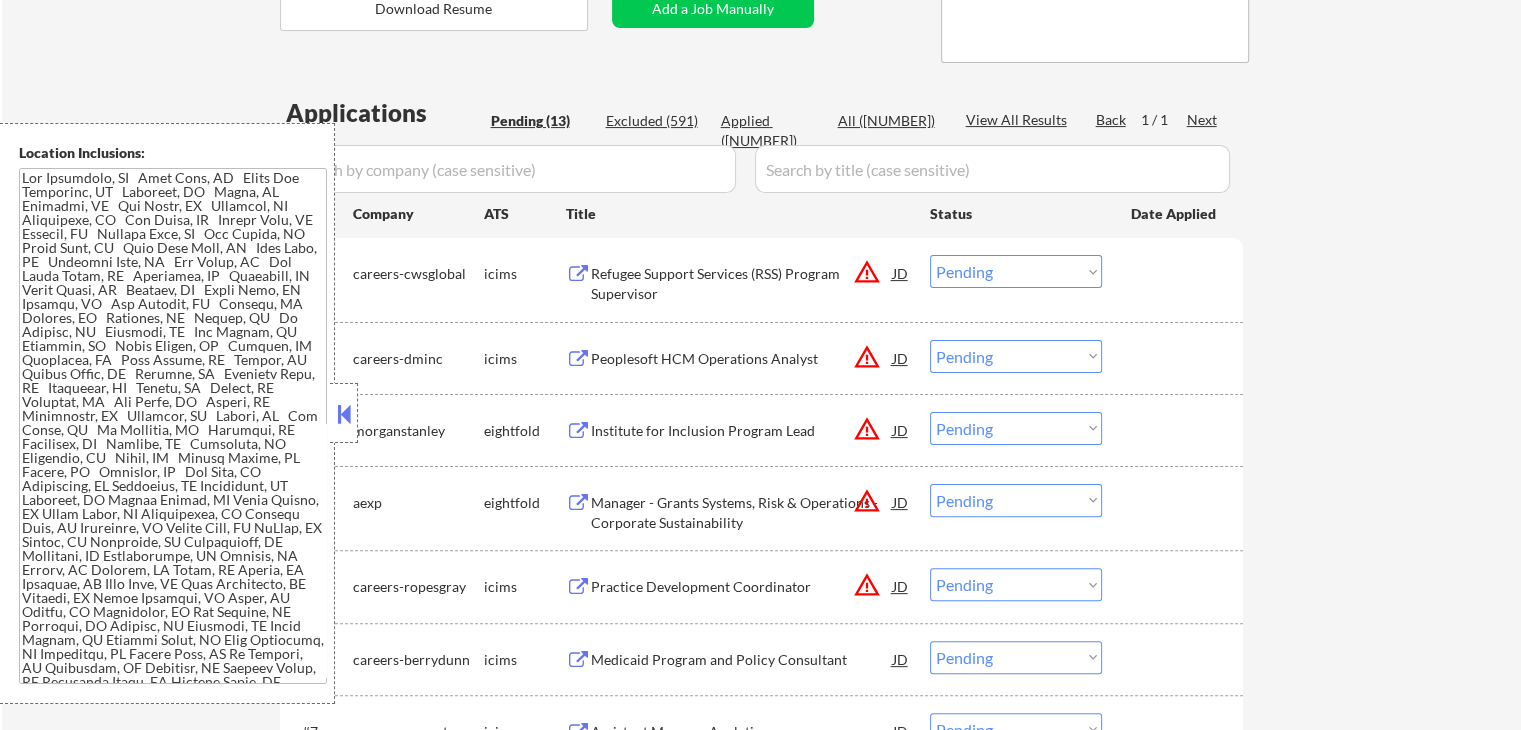 scroll, scrollTop: 426, scrollLeft: 0, axis: vertical 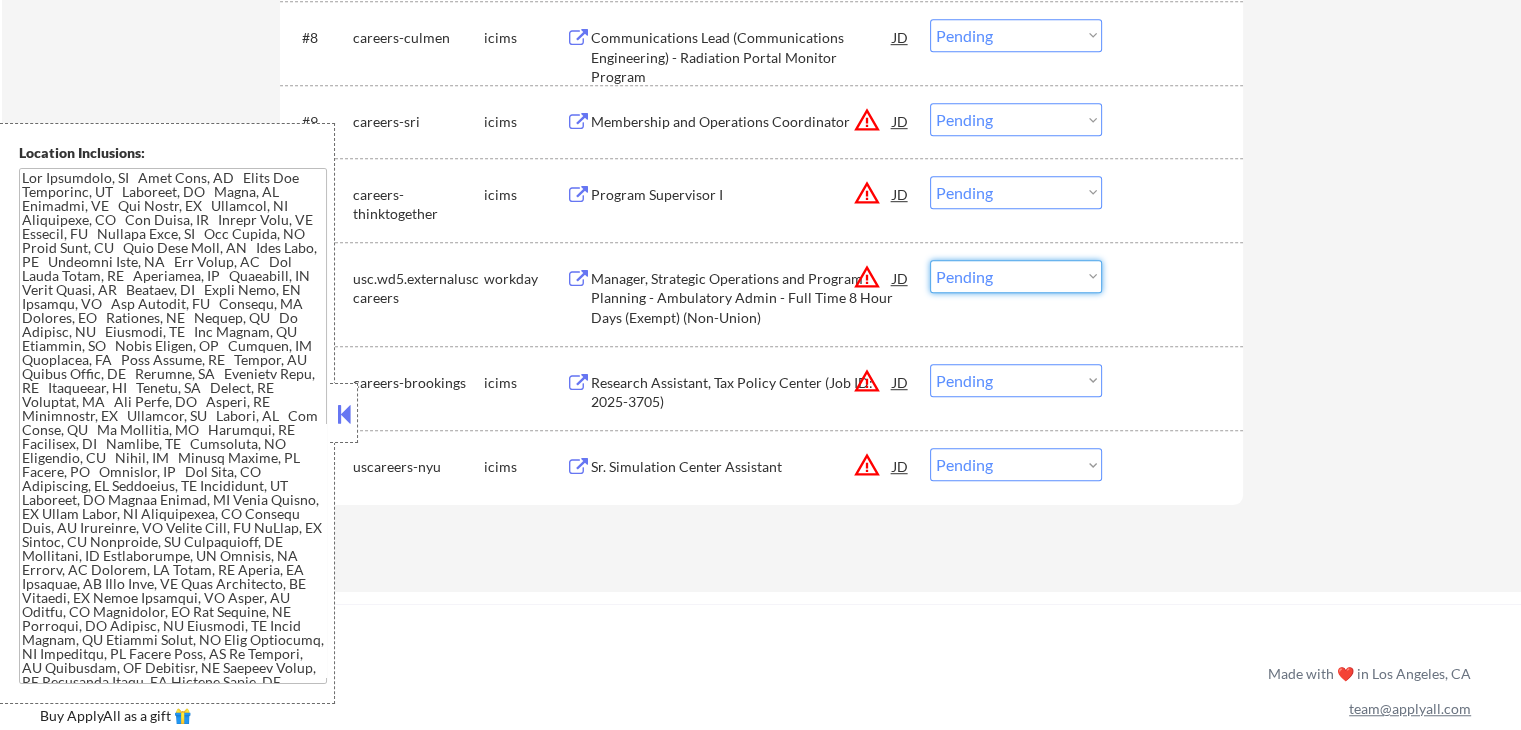click on "Choose an option... Pending Applied Excluded (Questions) Excluded (Expired) Excluded (Location) Excluded (Bad Match) Excluded (Blocklist) Excluded (Salary) Excluded (Other)" at bounding box center [1016, 276] 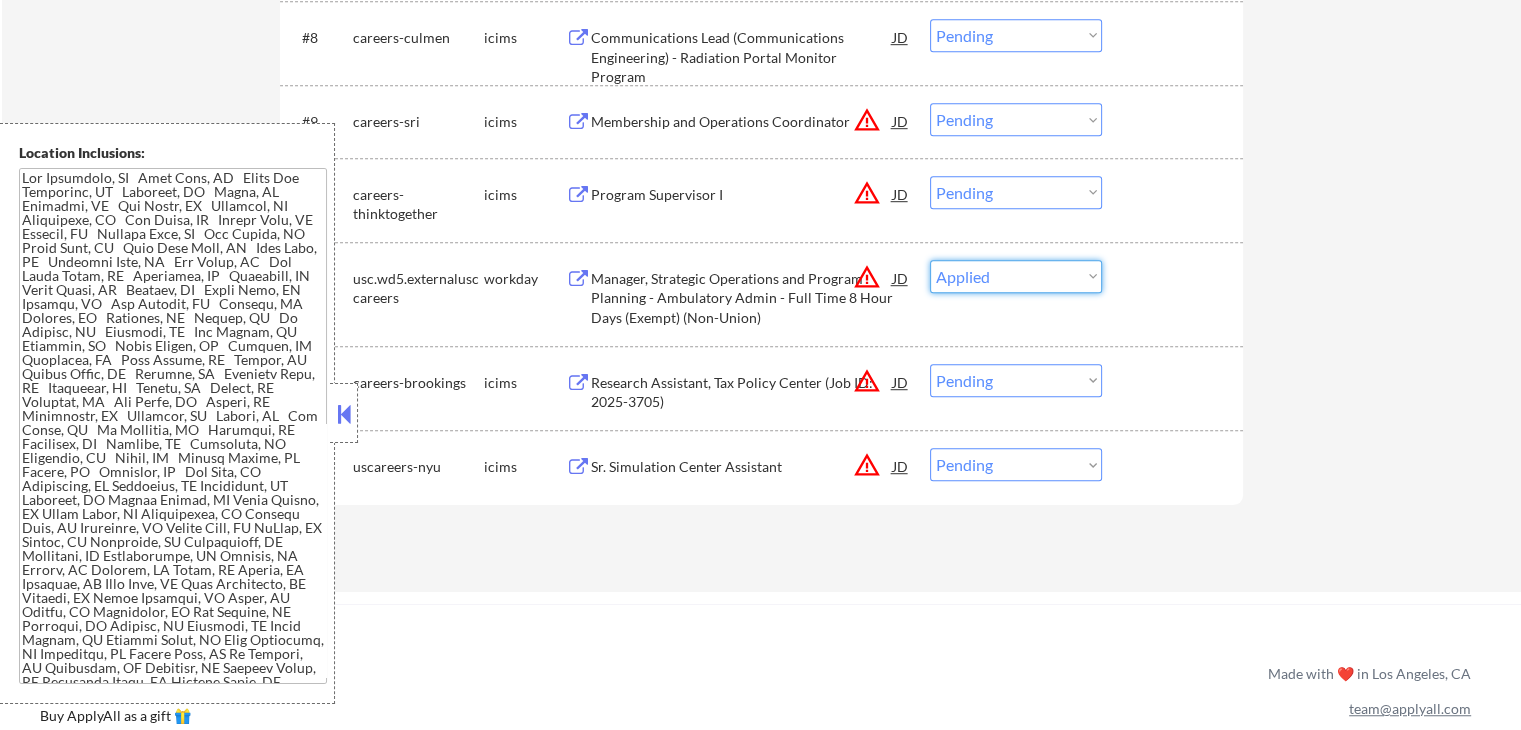 click on "Choose an option... Pending Applied Excluded (Questions) Excluded (Expired) Excluded (Location) Excluded (Bad Match) Excluded (Blocklist) Excluded (Salary) Excluded (Other)" at bounding box center [1016, 276] 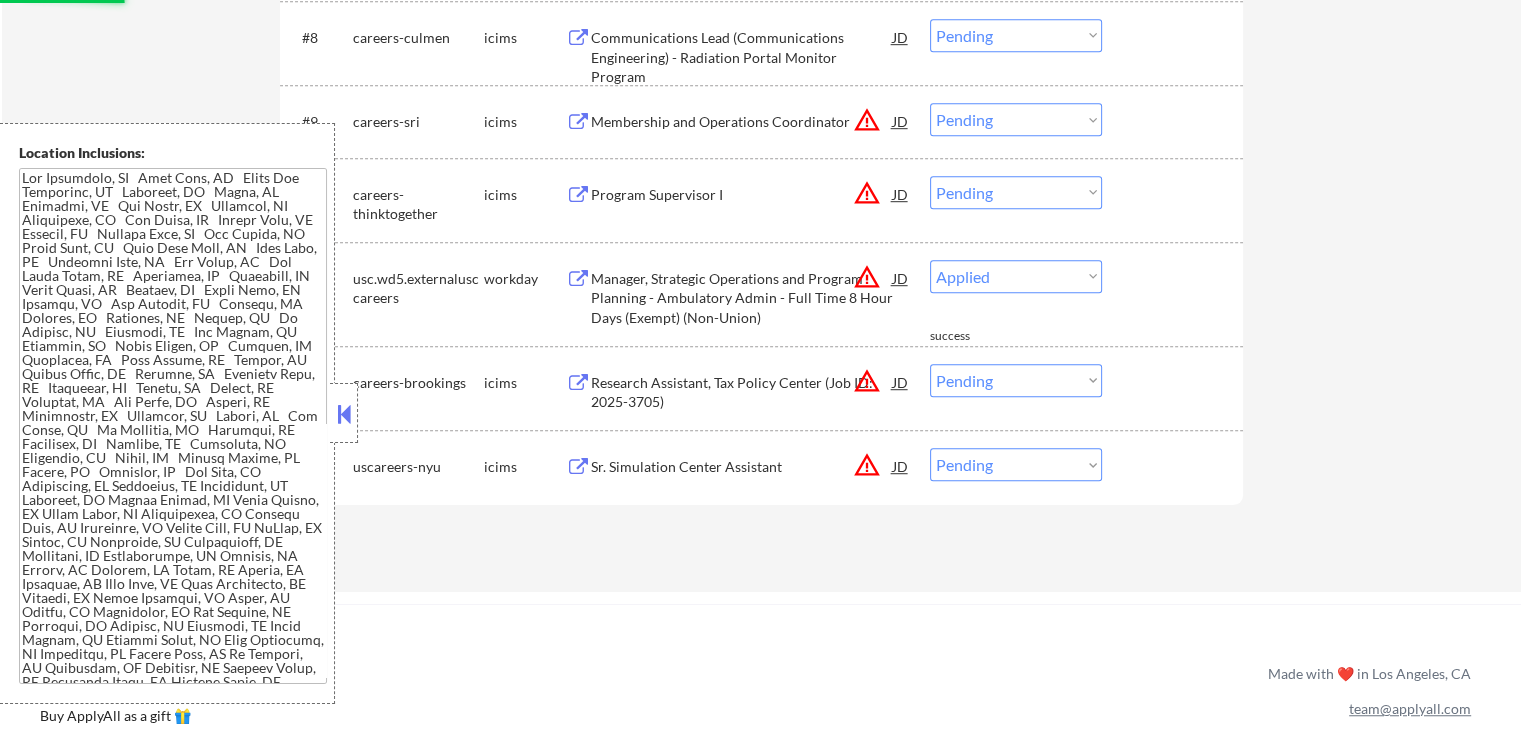 select on ""pending"" 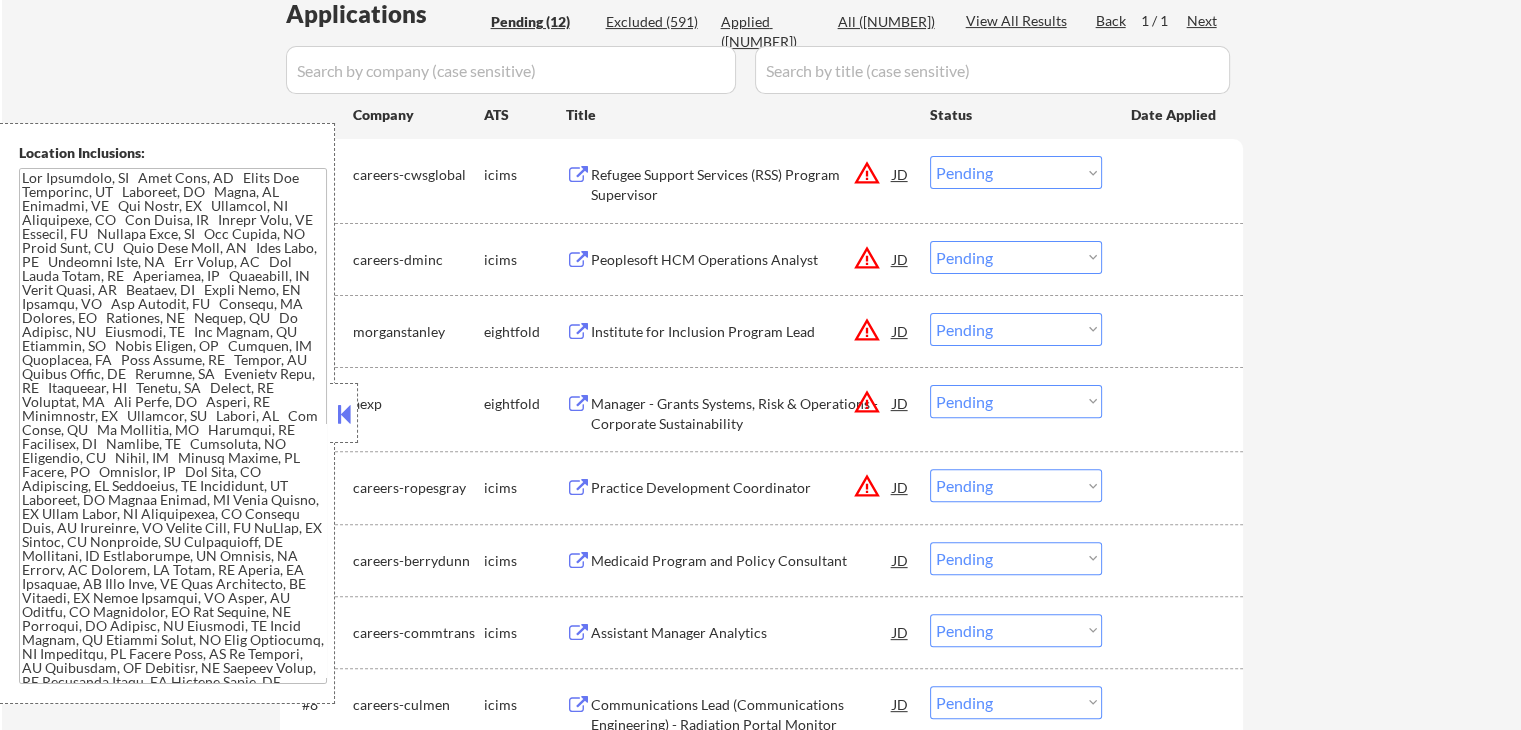scroll, scrollTop: 526, scrollLeft: 0, axis: vertical 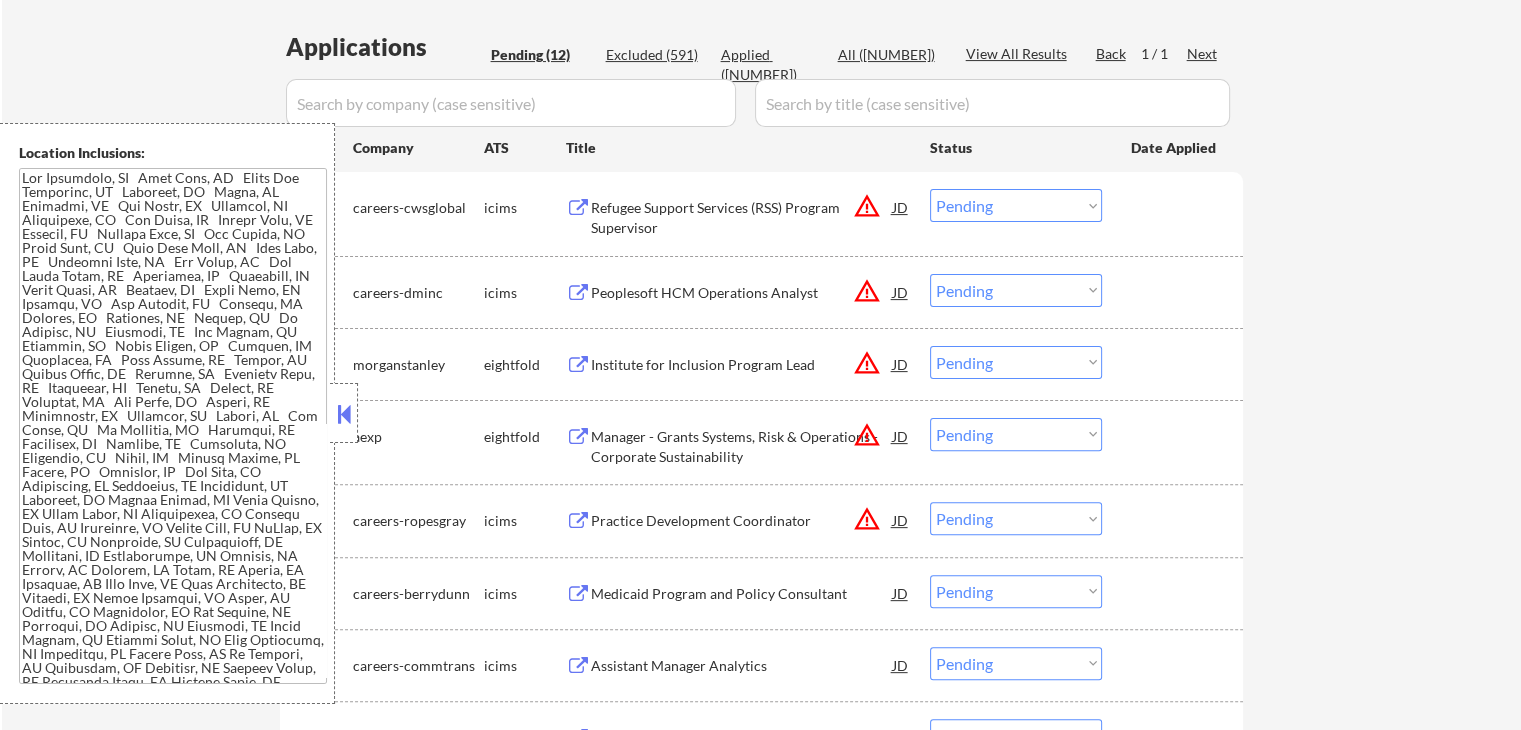 click on "Institute for Inclusion Program Lead" at bounding box center [742, 365] 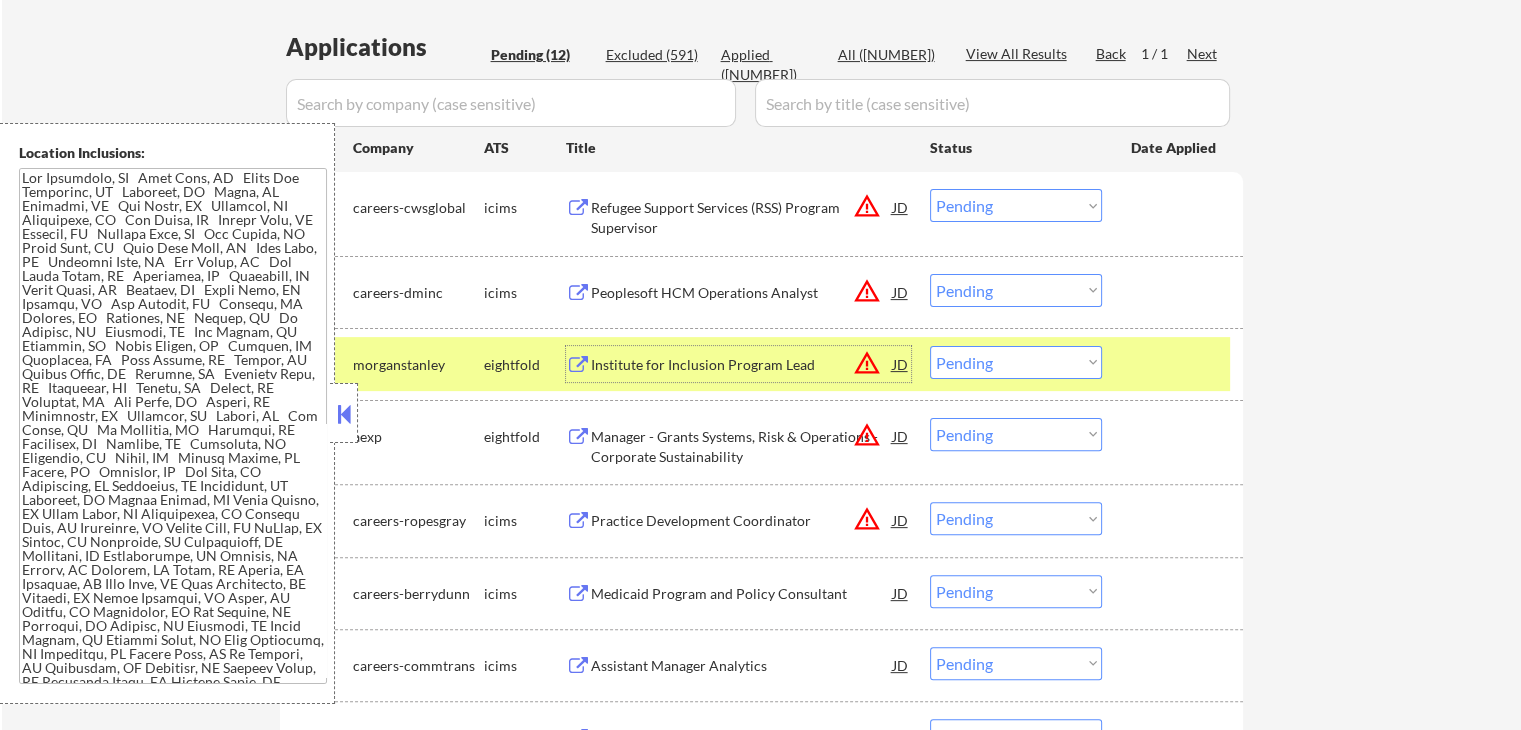 click on "Manager - Grants Systems, Risk & Operations - Corporate Sustainability" at bounding box center (742, 446) 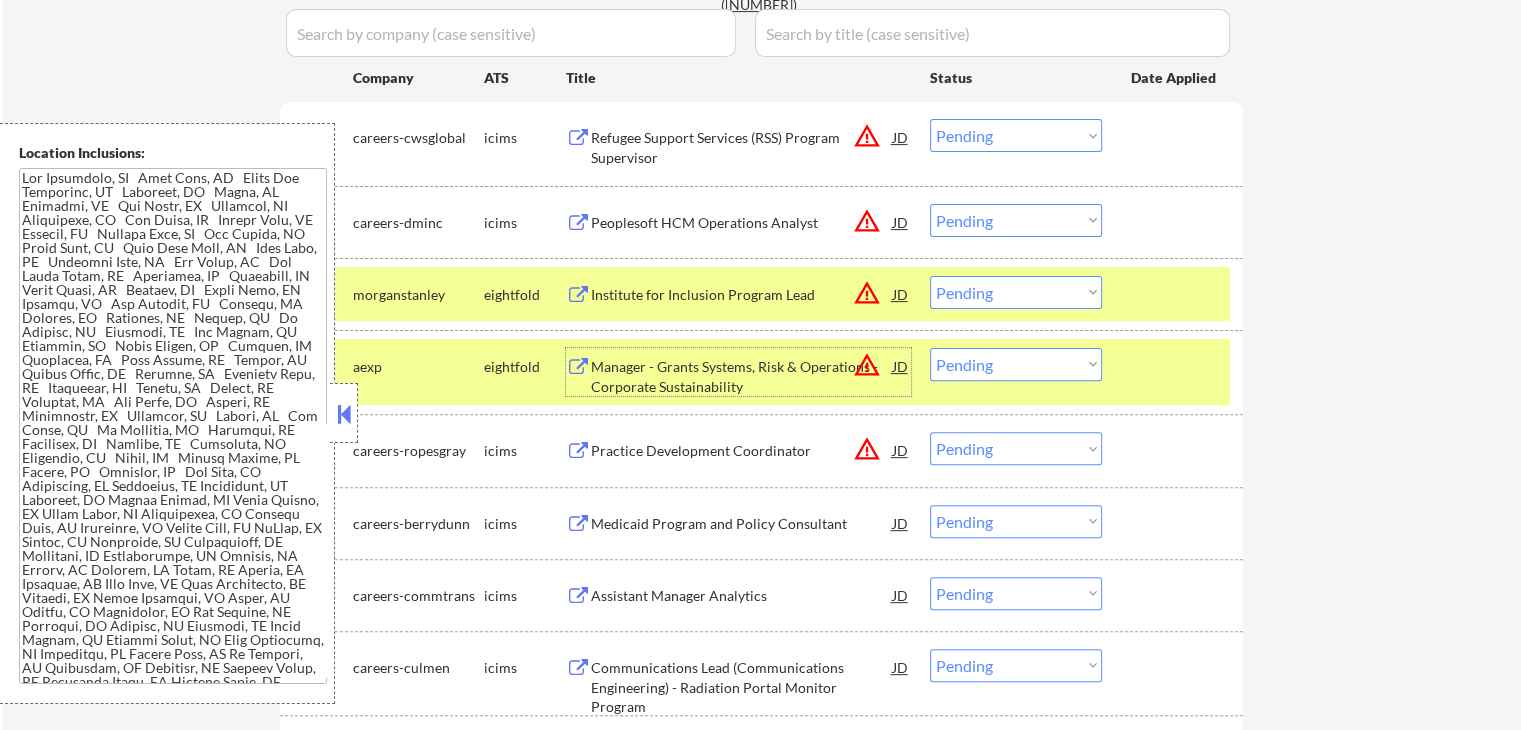scroll, scrollTop: 626, scrollLeft: 0, axis: vertical 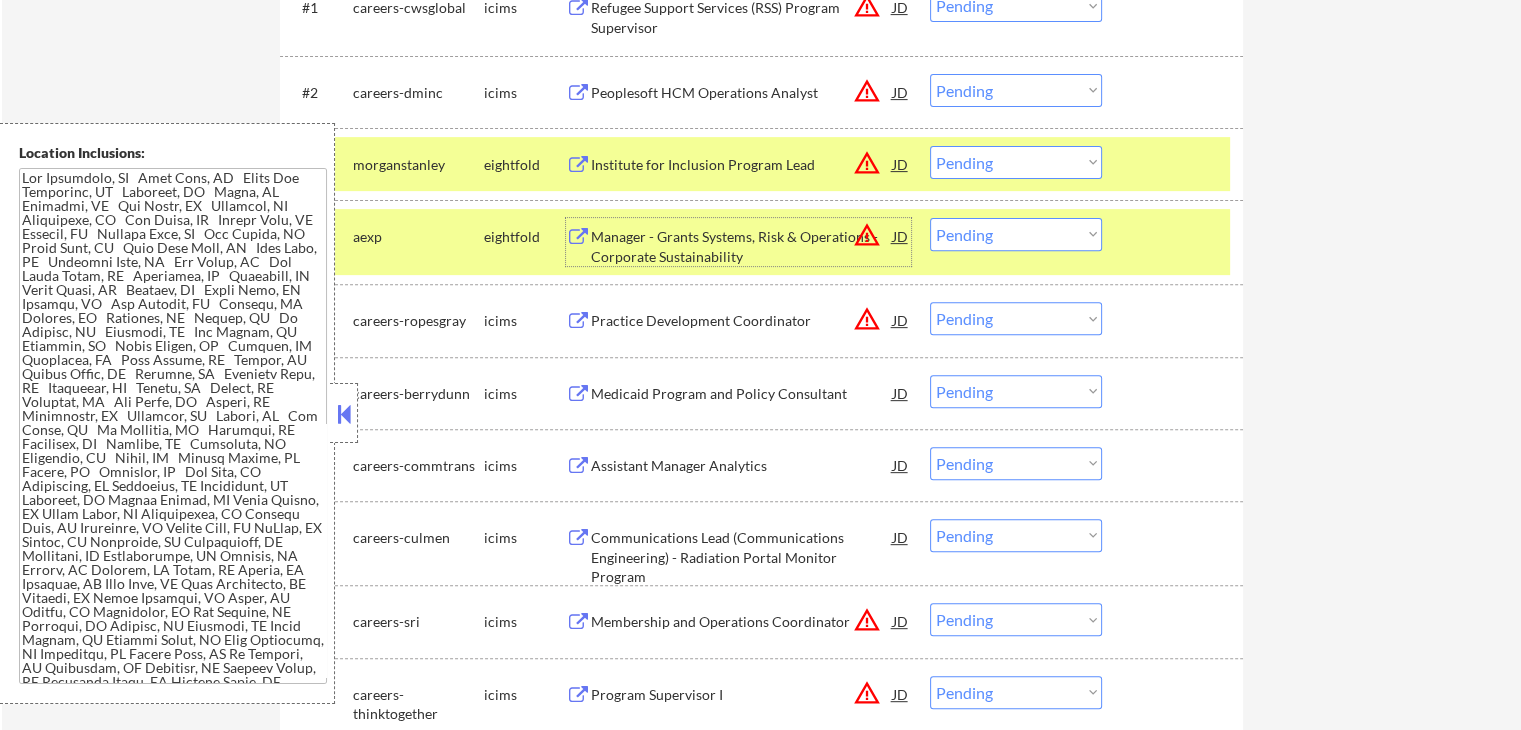 click on "Choose an option... Pending Applied Excluded (Questions) Excluded (Expired) Excluded (Location) Excluded (Bad Match) Excluded (Blocklist) Excluded (Salary) Excluded (Other)" at bounding box center (1016, 234) 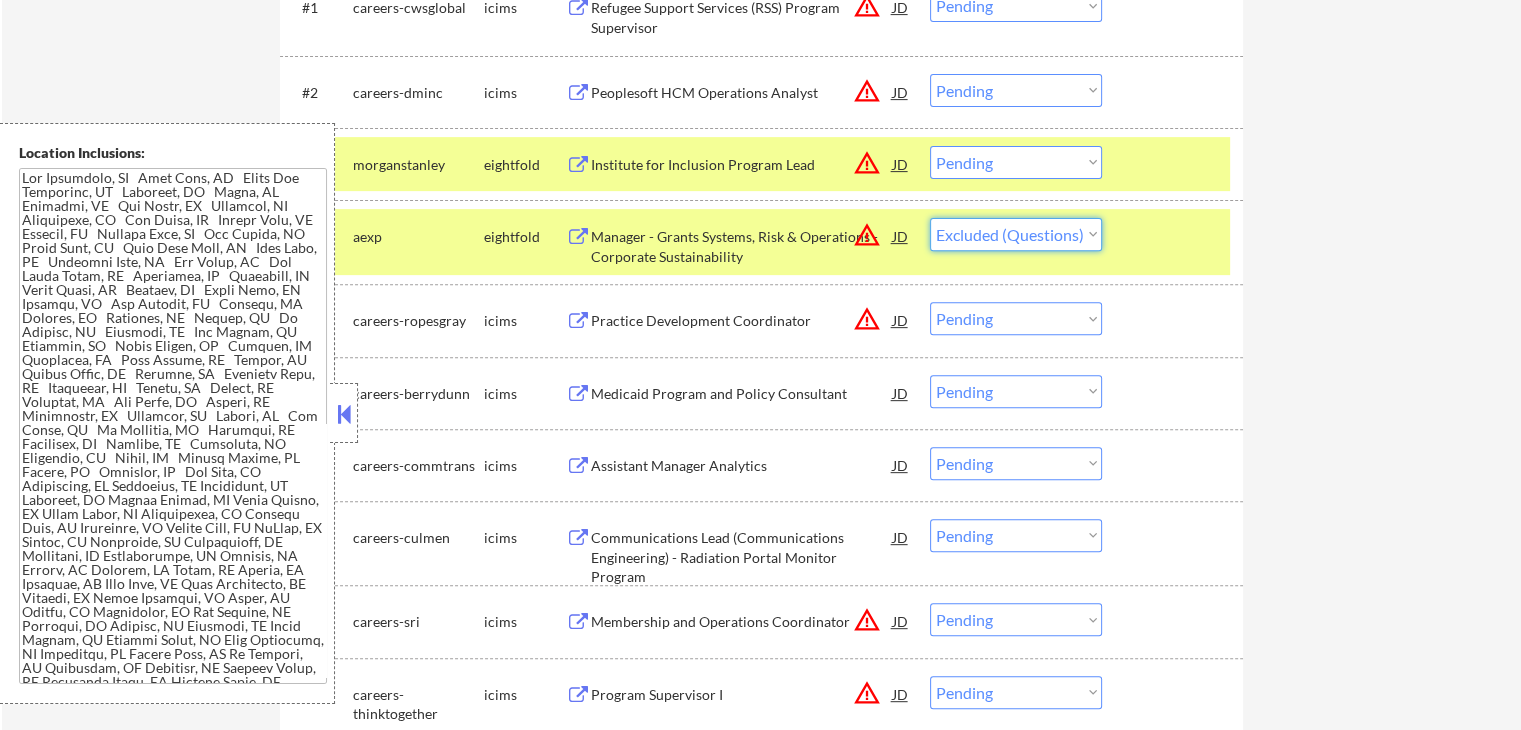 click on "Choose an option... Pending Applied Excluded (Questions) Excluded (Expired) Excluded (Location) Excluded (Bad Match) Excluded (Blocklist) Excluded (Salary) Excluded (Other)" at bounding box center (1016, 234) 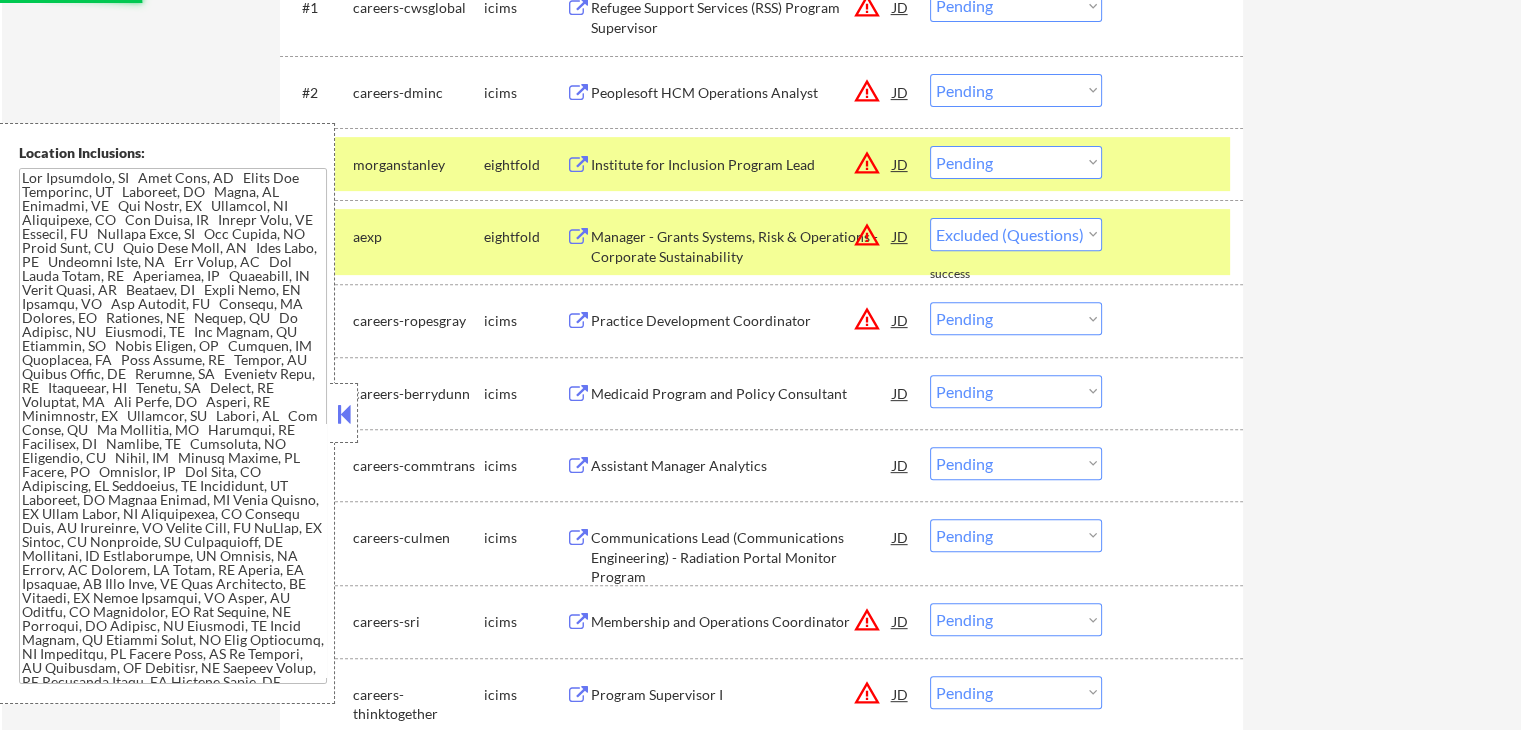 select on ""pending"" 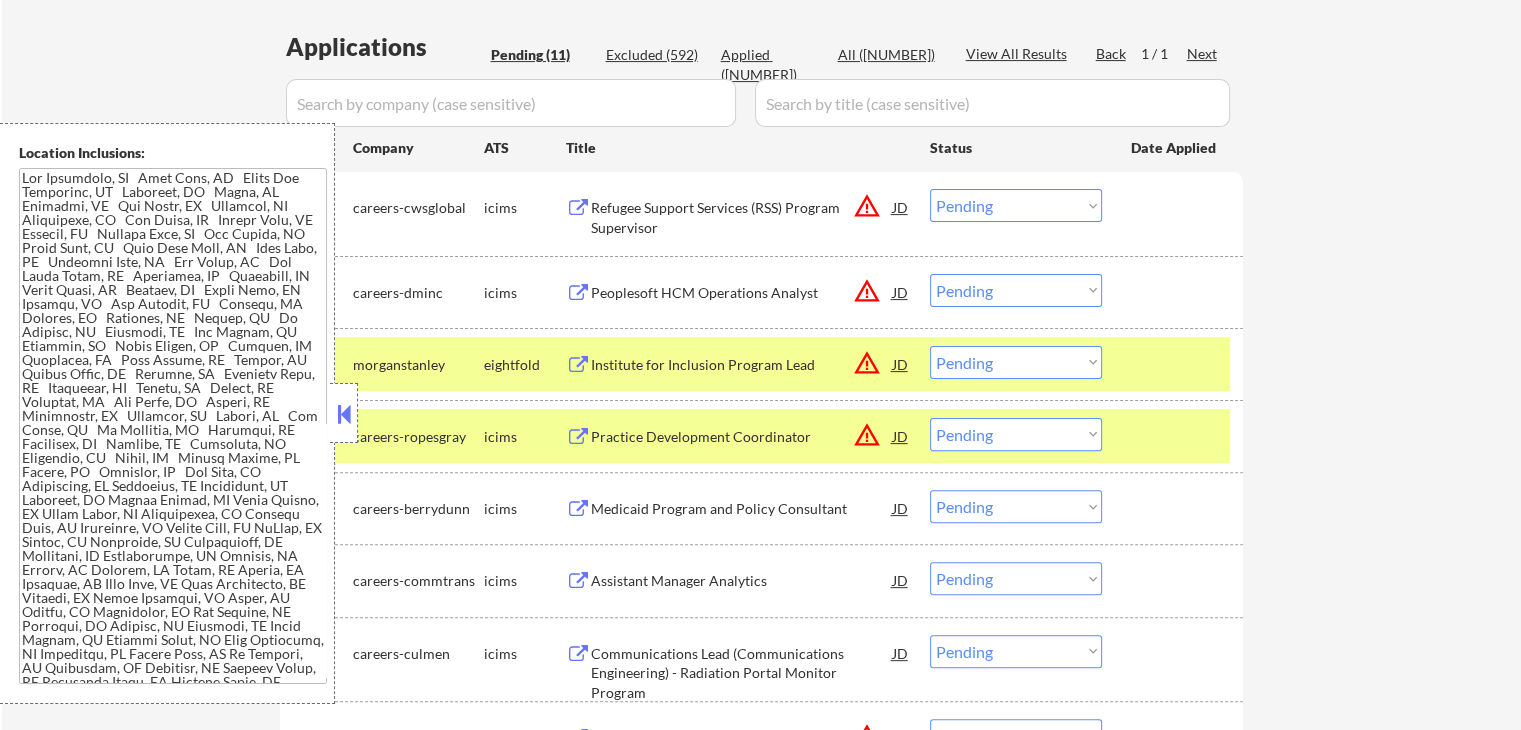 scroll, scrollTop: 626, scrollLeft: 0, axis: vertical 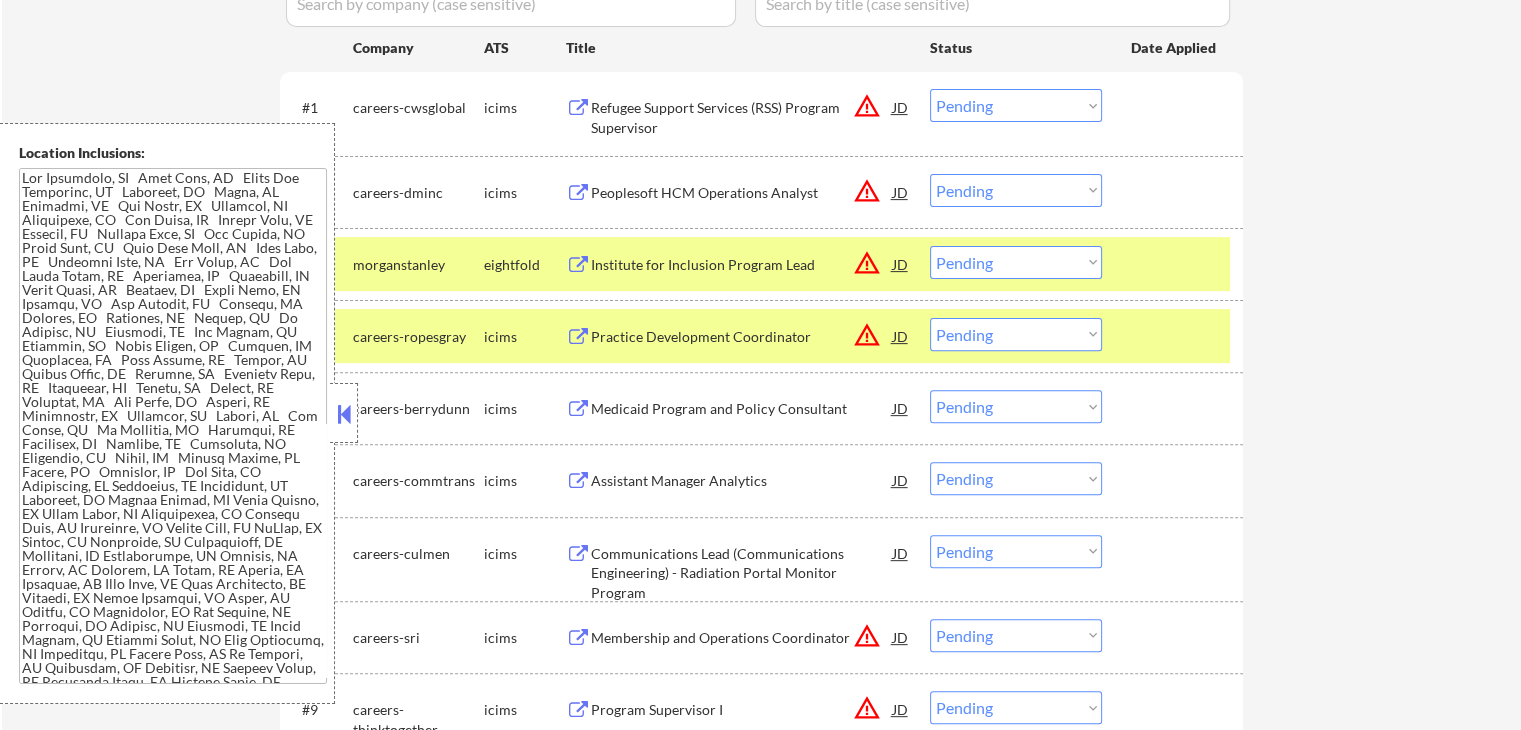click on "Choose an option... Pending Applied Excluded (Questions) Excluded (Expired) Excluded (Location) Excluded (Bad Match) Excluded (Blocklist) Excluded (Salary) Excluded (Other)" at bounding box center (1016, 262) 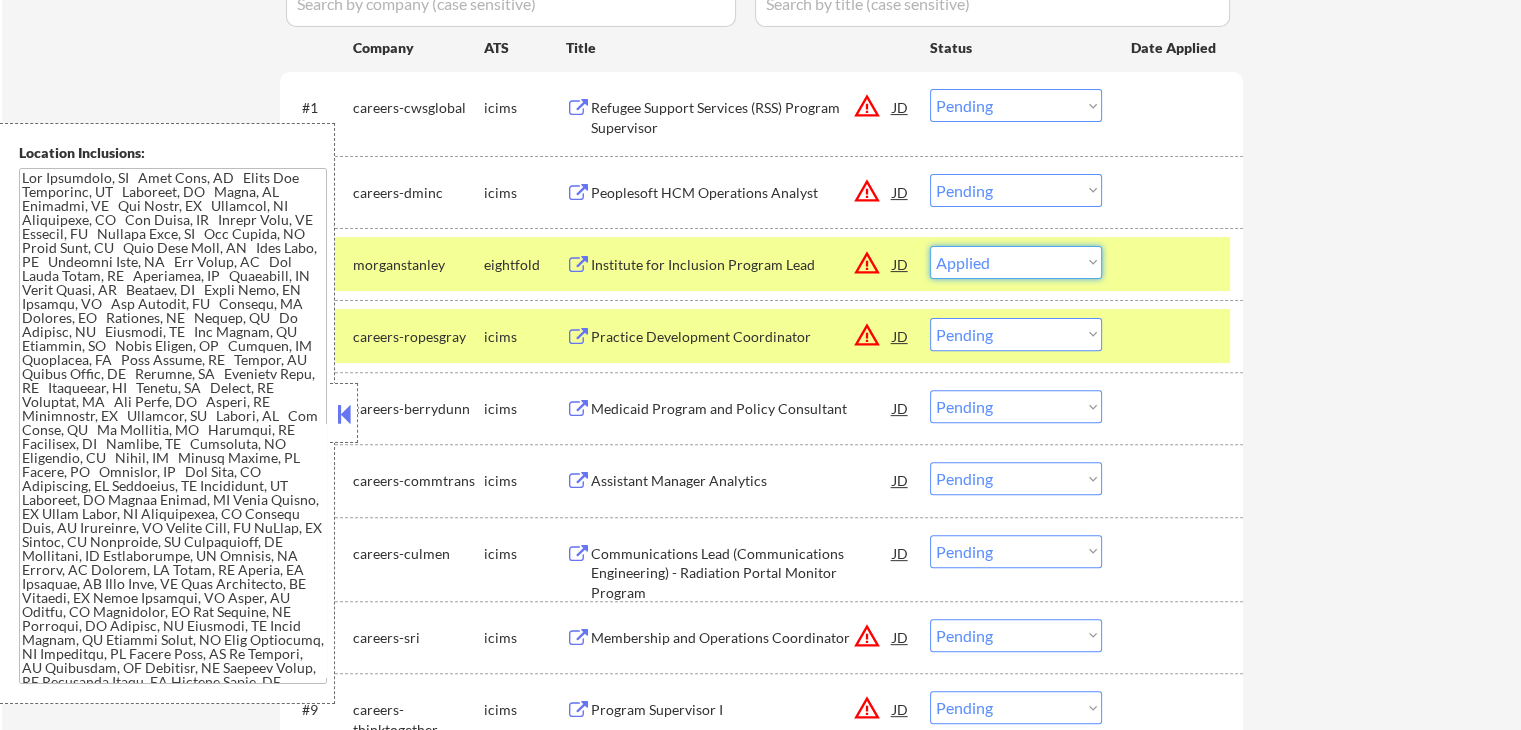 click on "Choose an option... Pending Applied Excluded (Questions) Excluded (Expired) Excluded (Location) Excluded (Bad Match) Excluded (Blocklist) Excluded (Salary) Excluded (Other)" at bounding box center (1016, 262) 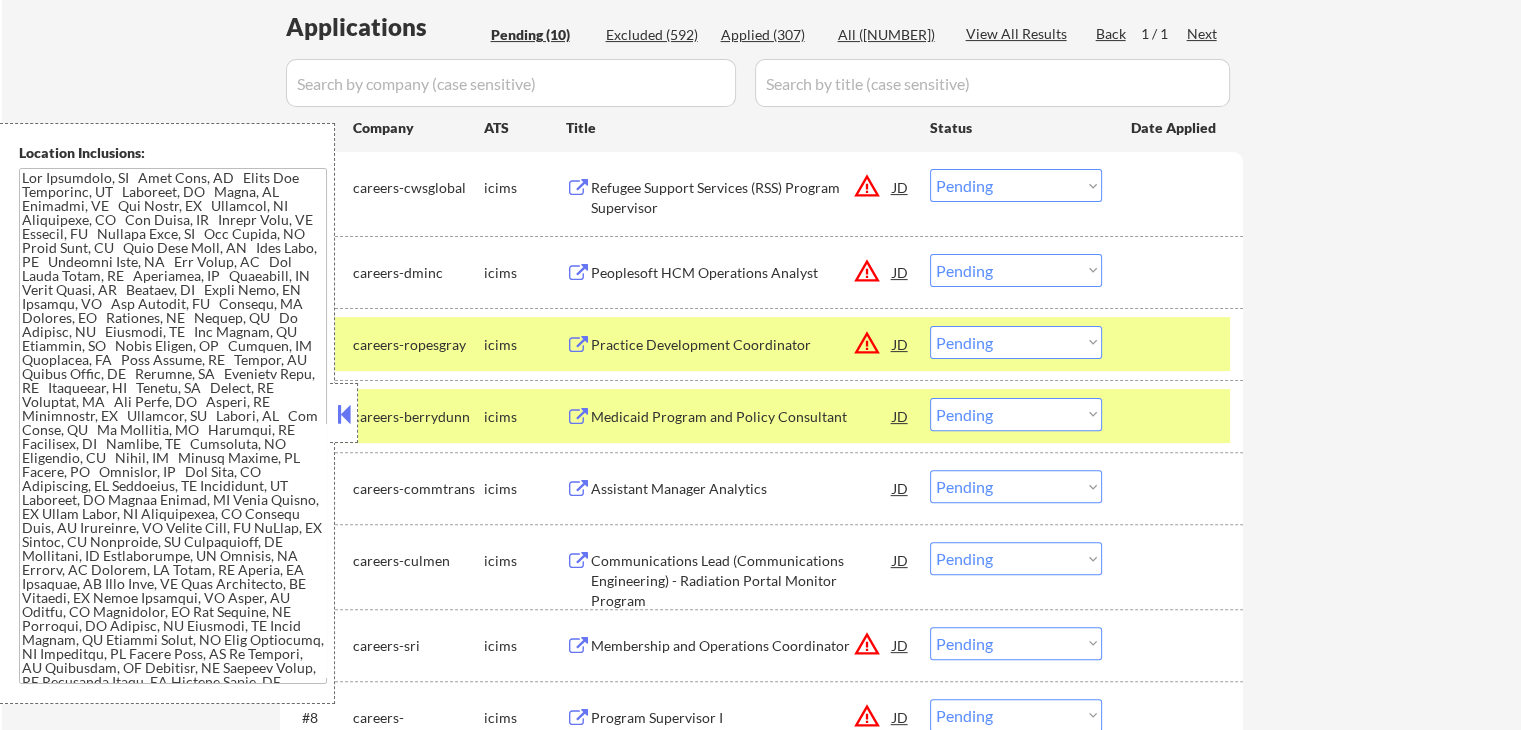 scroll, scrollTop: 626, scrollLeft: 0, axis: vertical 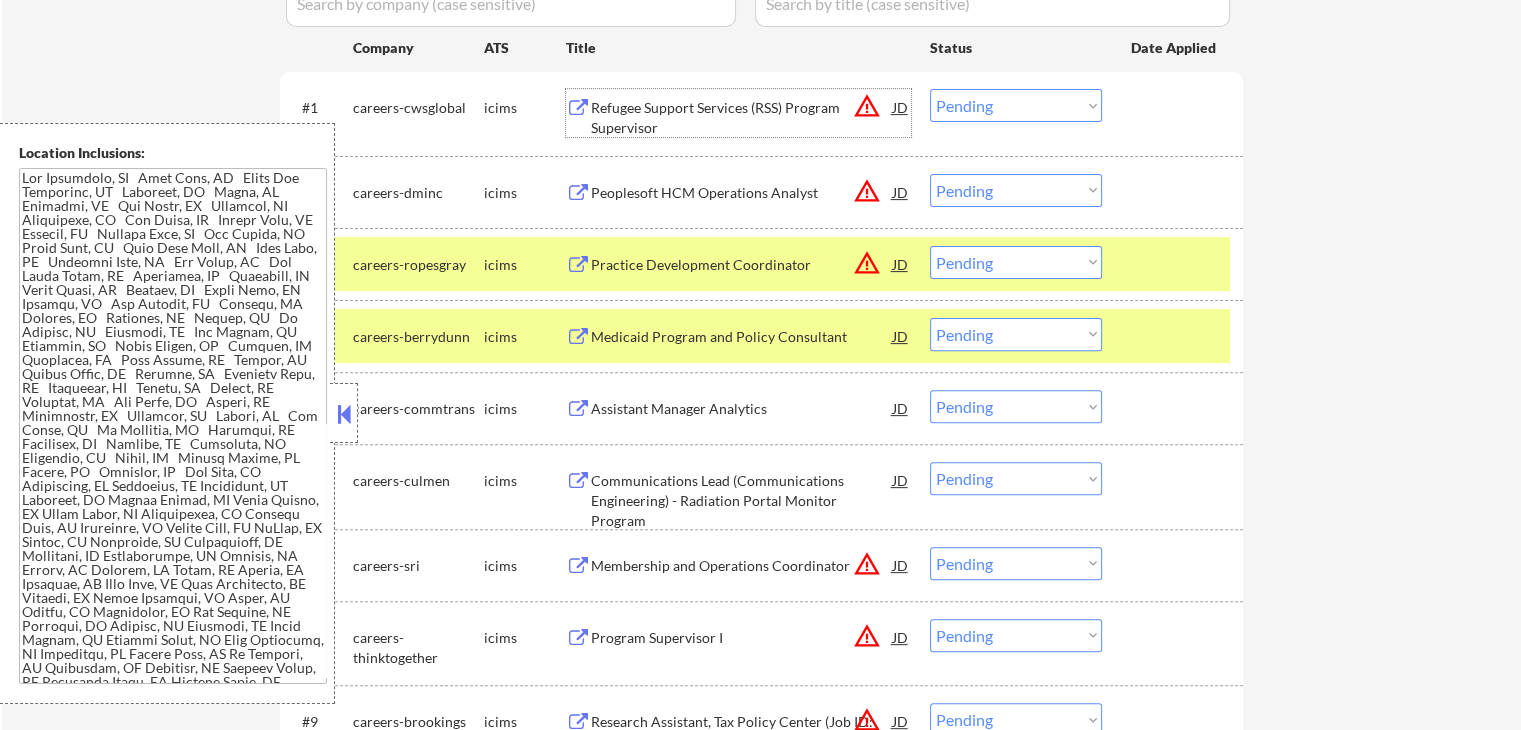 click on "Refugee Support Services (RSS) Program Supervisor" at bounding box center [742, 117] 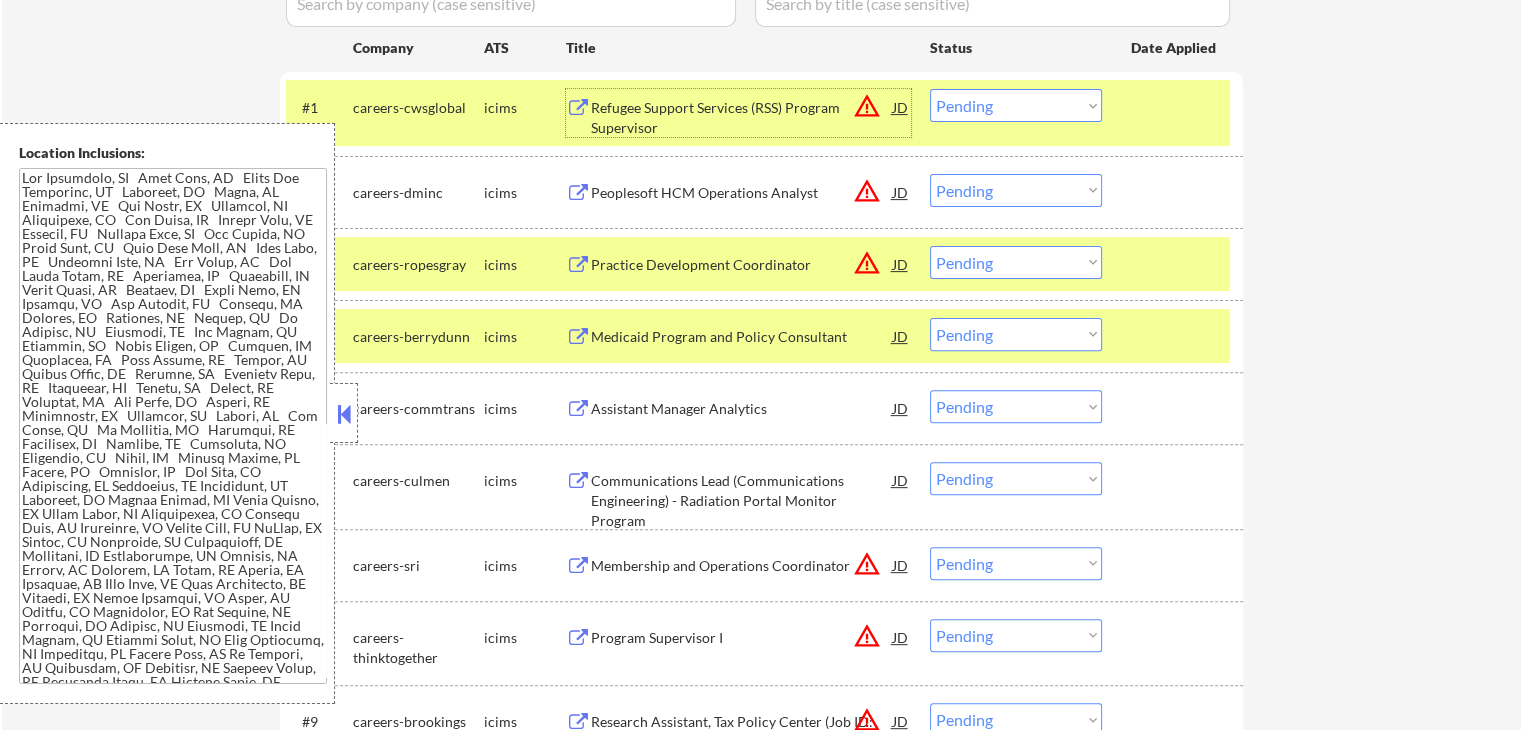 click on "Peoplesoft HCM Operations Analyst" at bounding box center (742, 193) 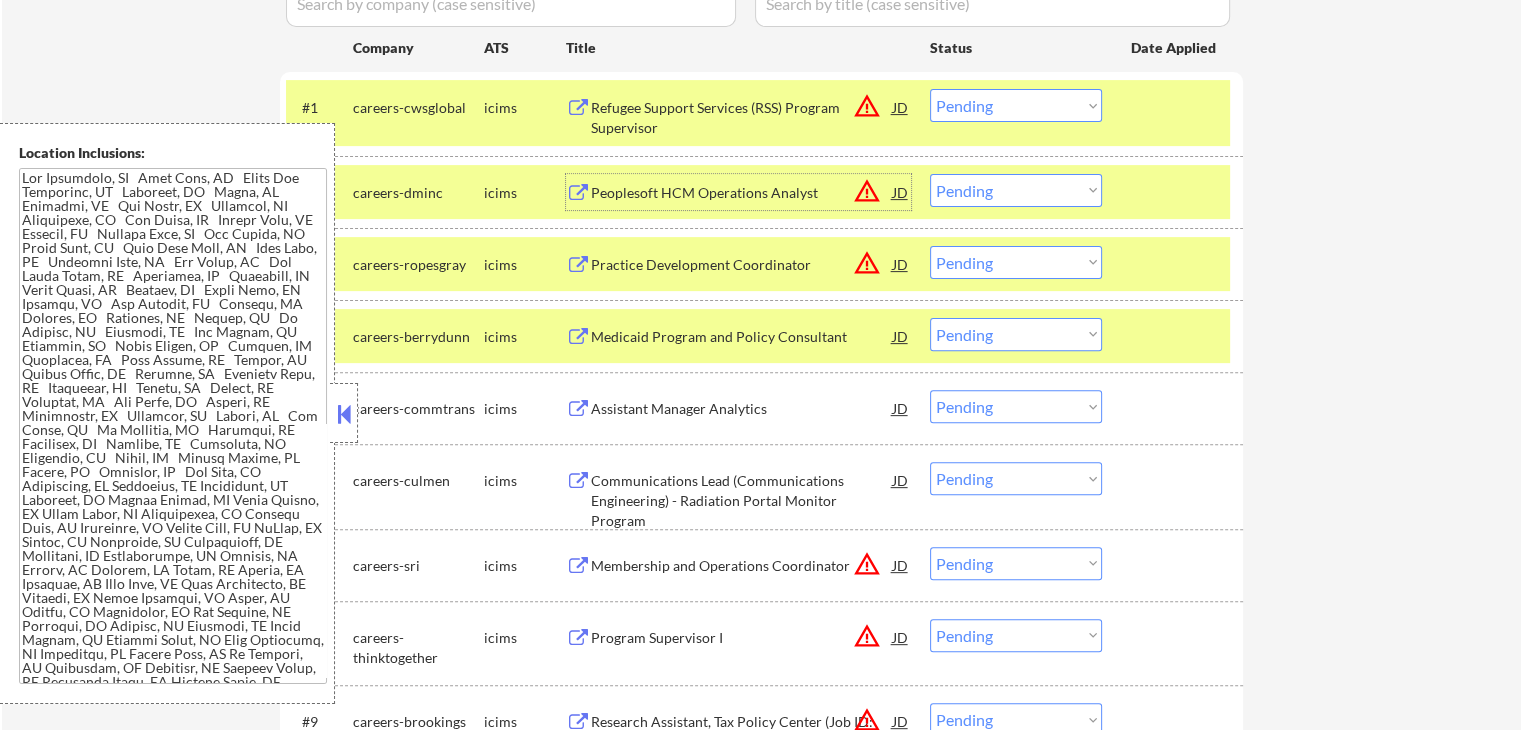 click on "Practice Development Coordinator" at bounding box center (742, 265) 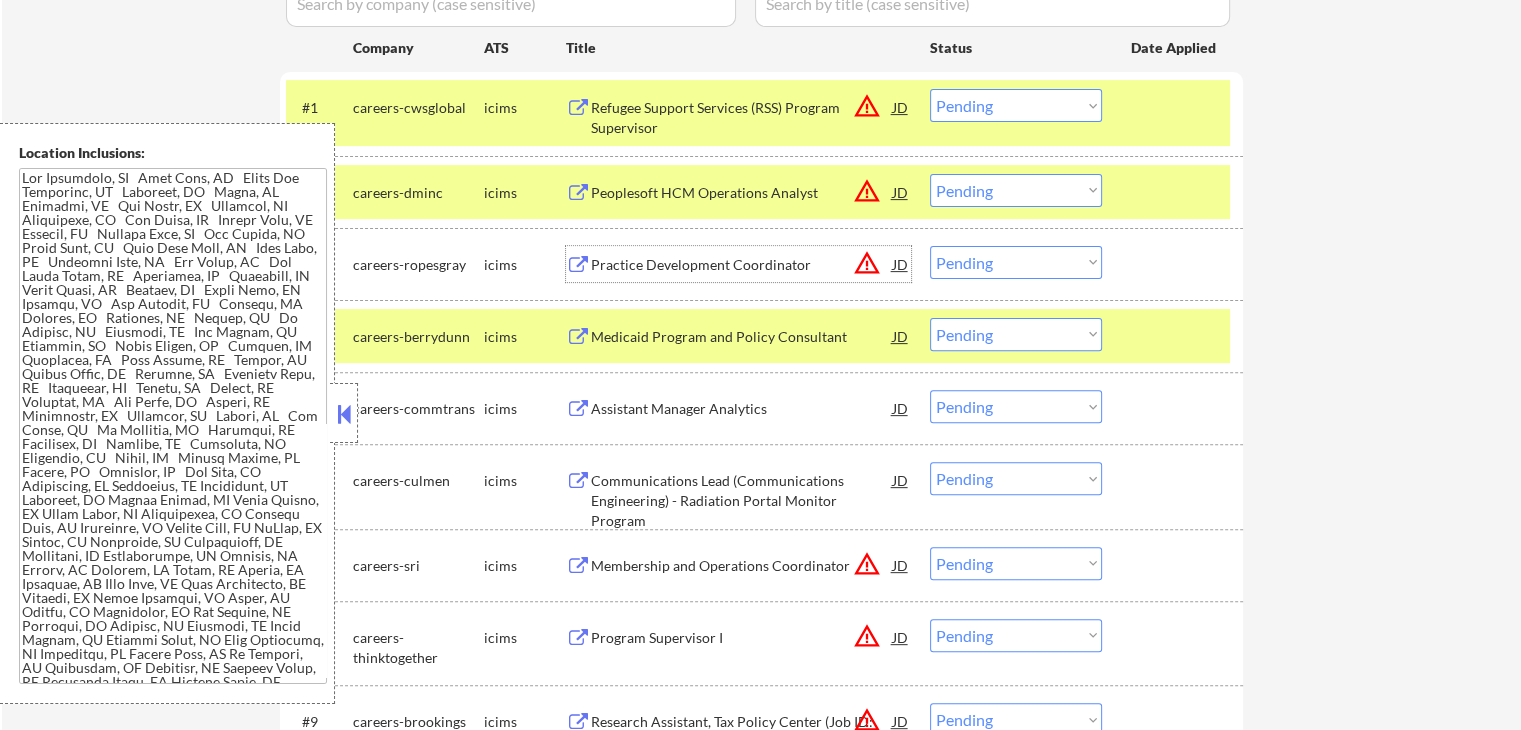 click on "Medicaid Program and Policy Consultant" at bounding box center [742, 337] 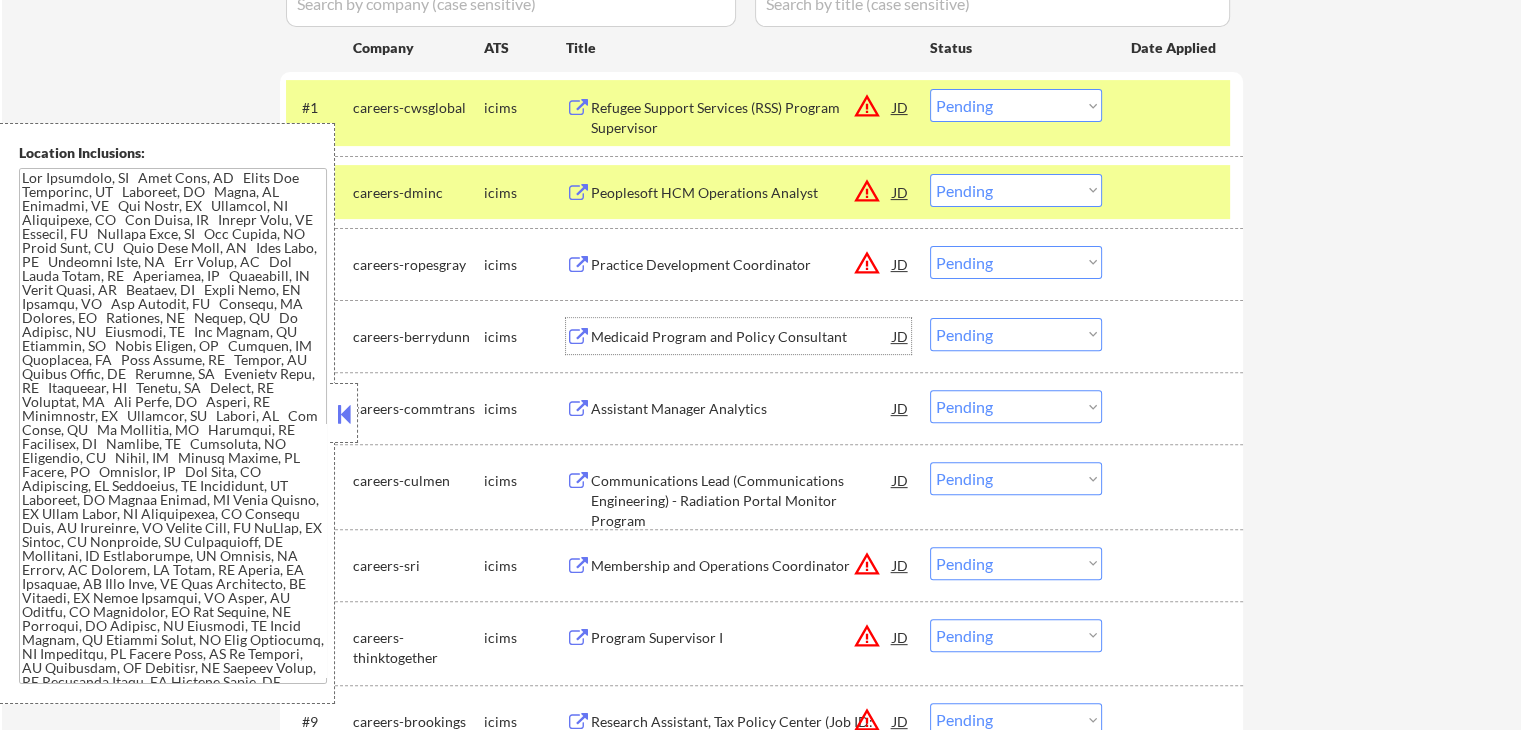 click on "Choose an option... Pending Applied Excluded (Questions) Excluded (Expired) Excluded (Location) Excluded (Bad Match) Excluded (Blocklist) Excluded (Salary) Excluded (Other)" at bounding box center (1016, 262) 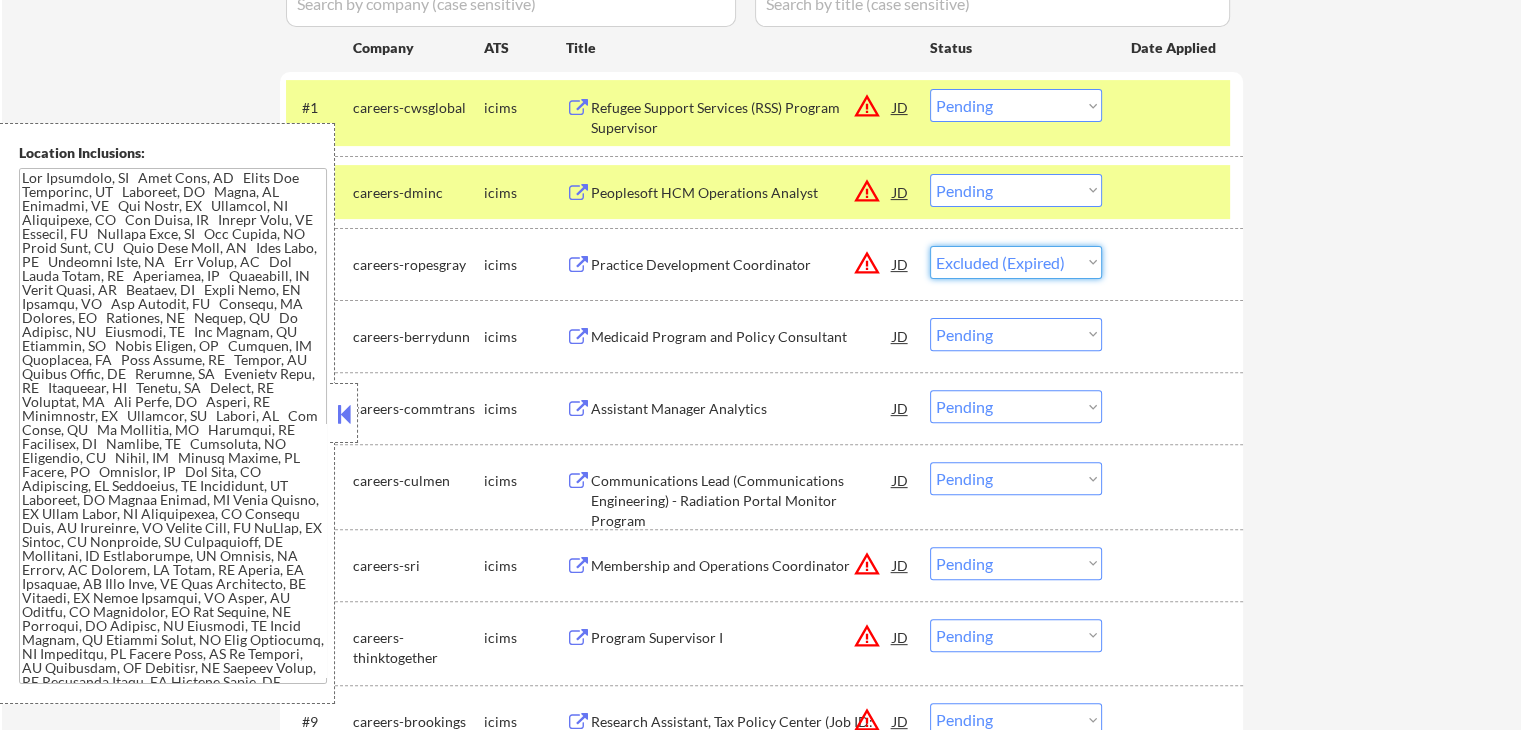 click on "Choose an option... Pending Applied Excluded (Questions) Excluded (Expired) Excluded (Location) Excluded (Bad Match) Excluded (Blocklist) Excluded (Salary) Excluded (Other)" at bounding box center [1016, 262] 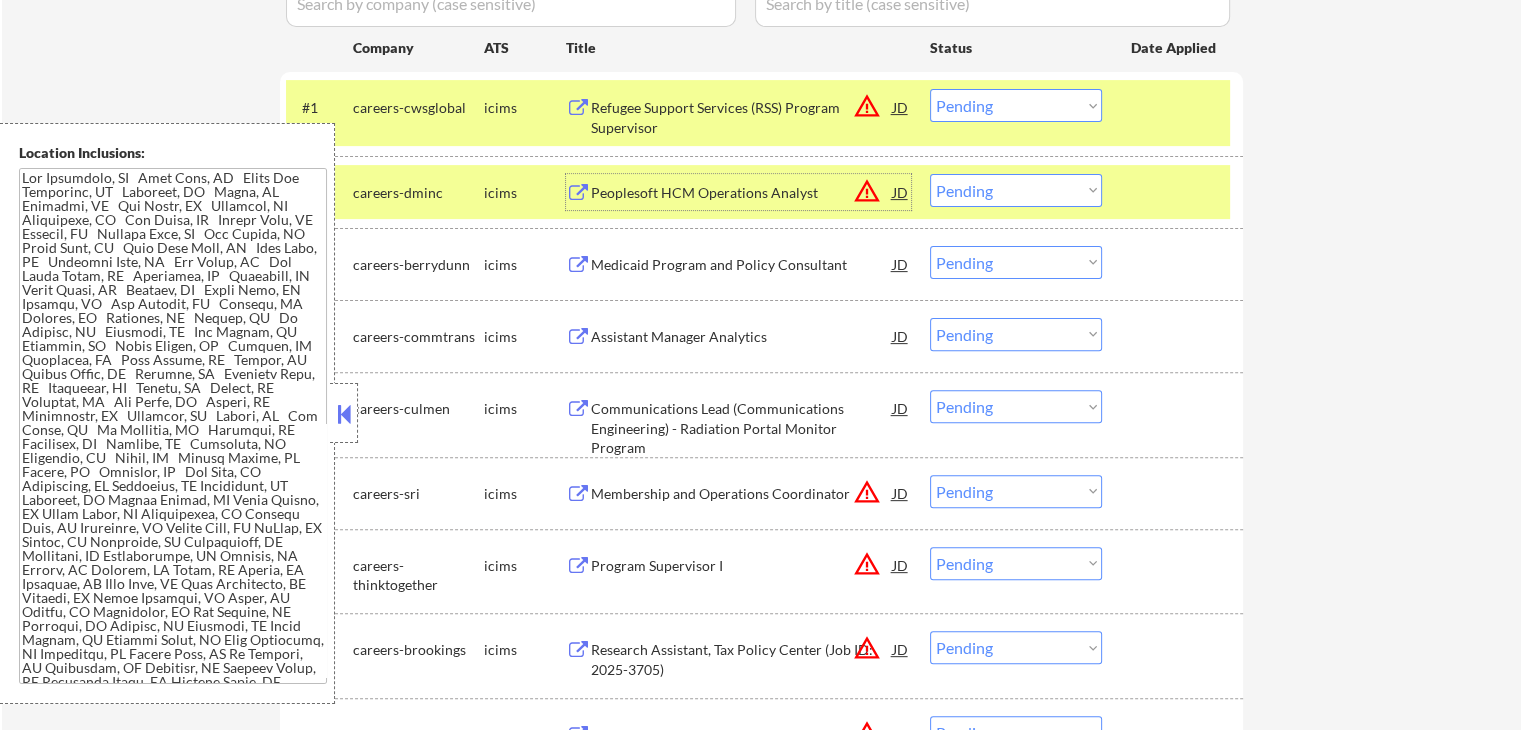 click on "Peoplesoft HCM Operations Analyst" at bounding box center [742, 193] 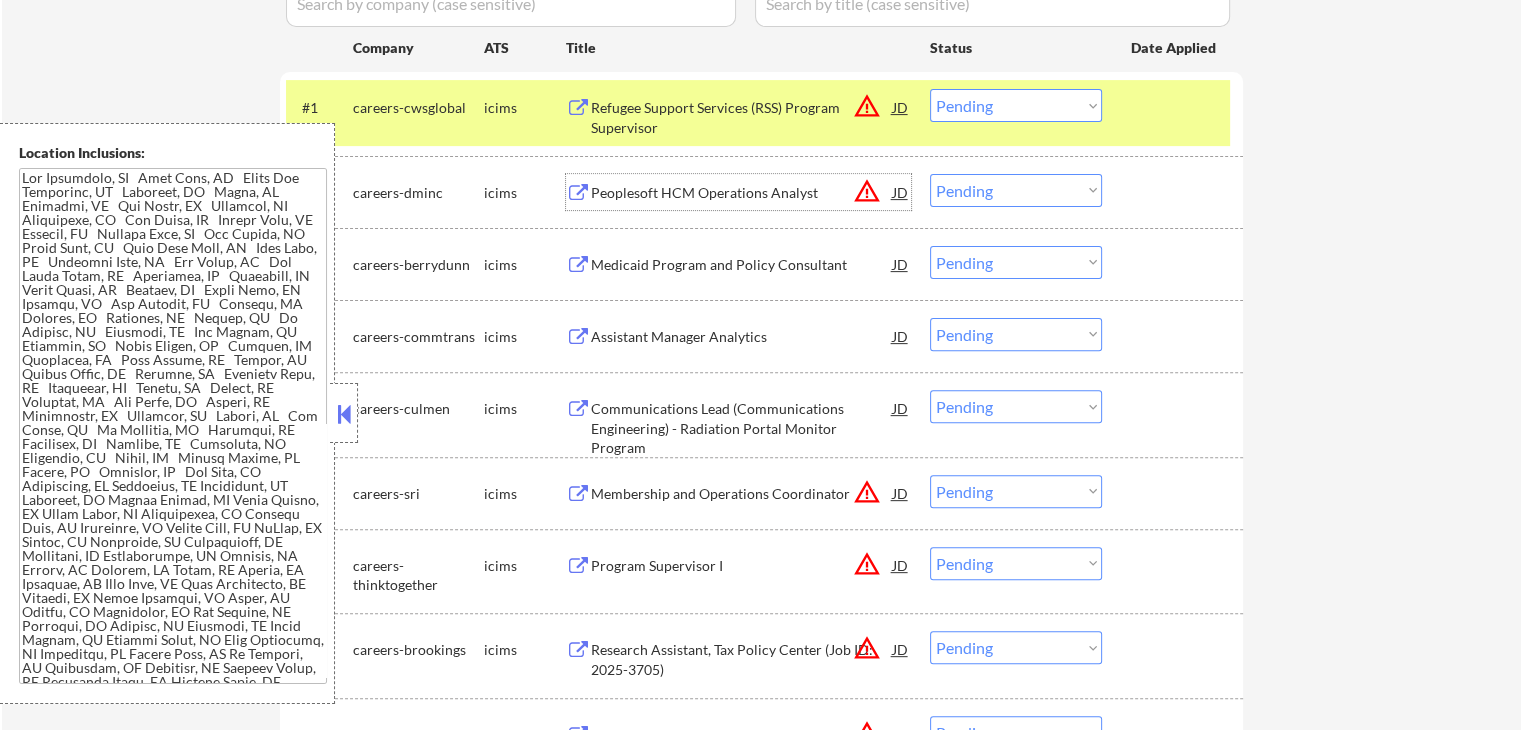 click on "Medicaid Program and Policy Consultant" at bounding box center [742, 265] 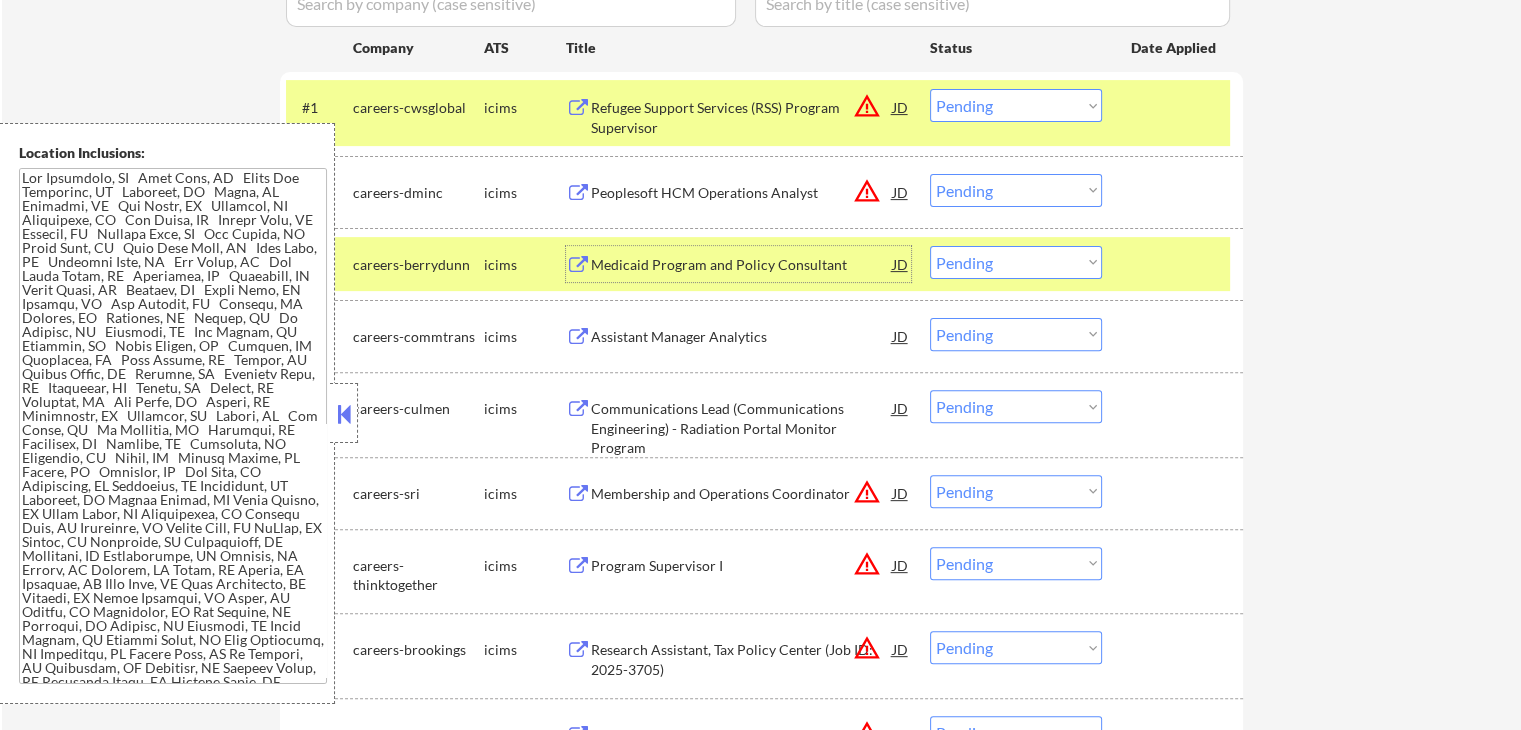 click on "Choose an option... Pending Applied Excluded (Questions) Excluded (Expired) Excluded (Location) Excluded (Bad Match) Excluded (Blocklist) Excluded (Salary) Excluded (Other)" at bounding box center (1016, 262) 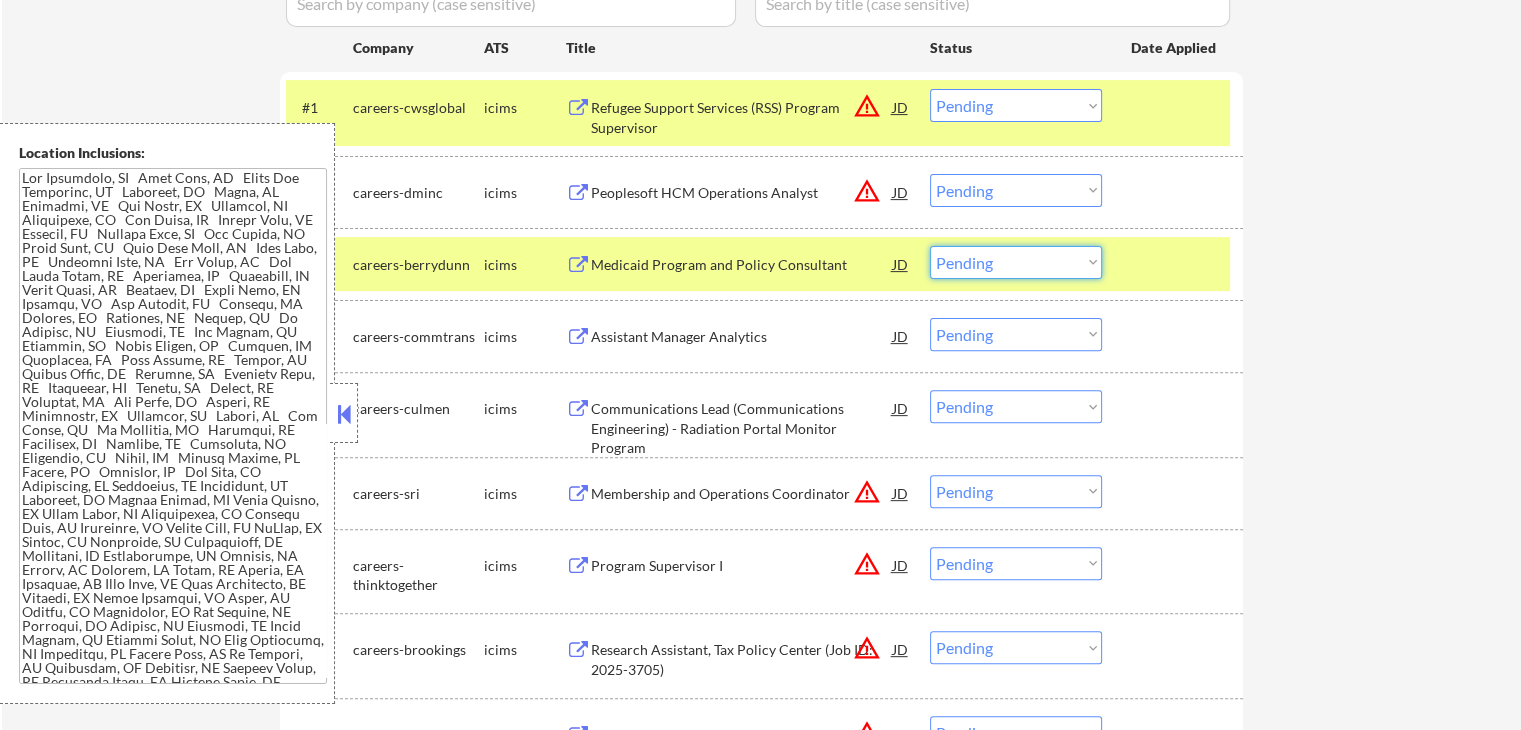 select on ""excluded"" 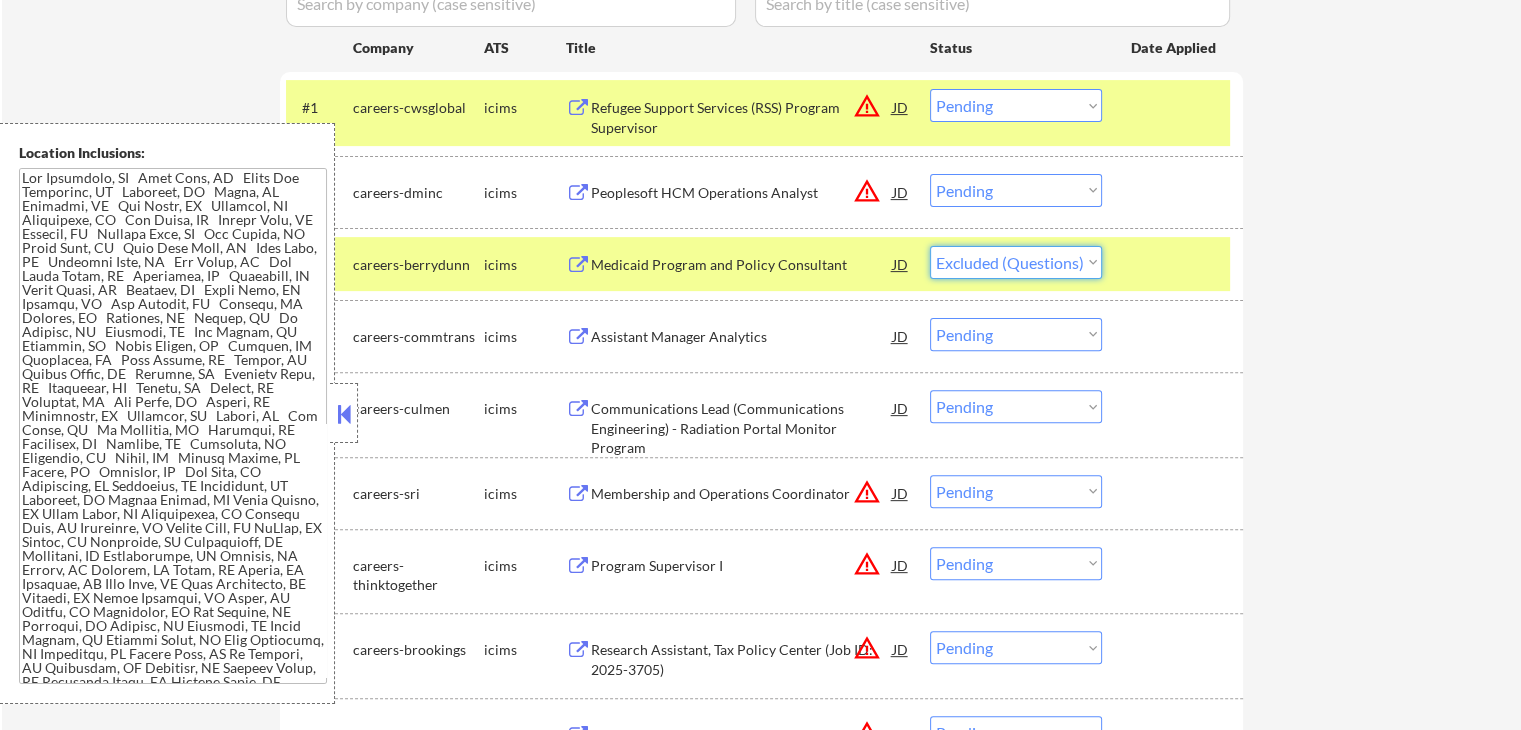 click on "Choose an option... Pending Applied Excluded (Questions) Excluded (Expired) Excluded (Location) Excluded (Bad Match) Excluded (Blocklist) Excluded (Salary) Excluded (Other)" at bounding box center [1016, 262] 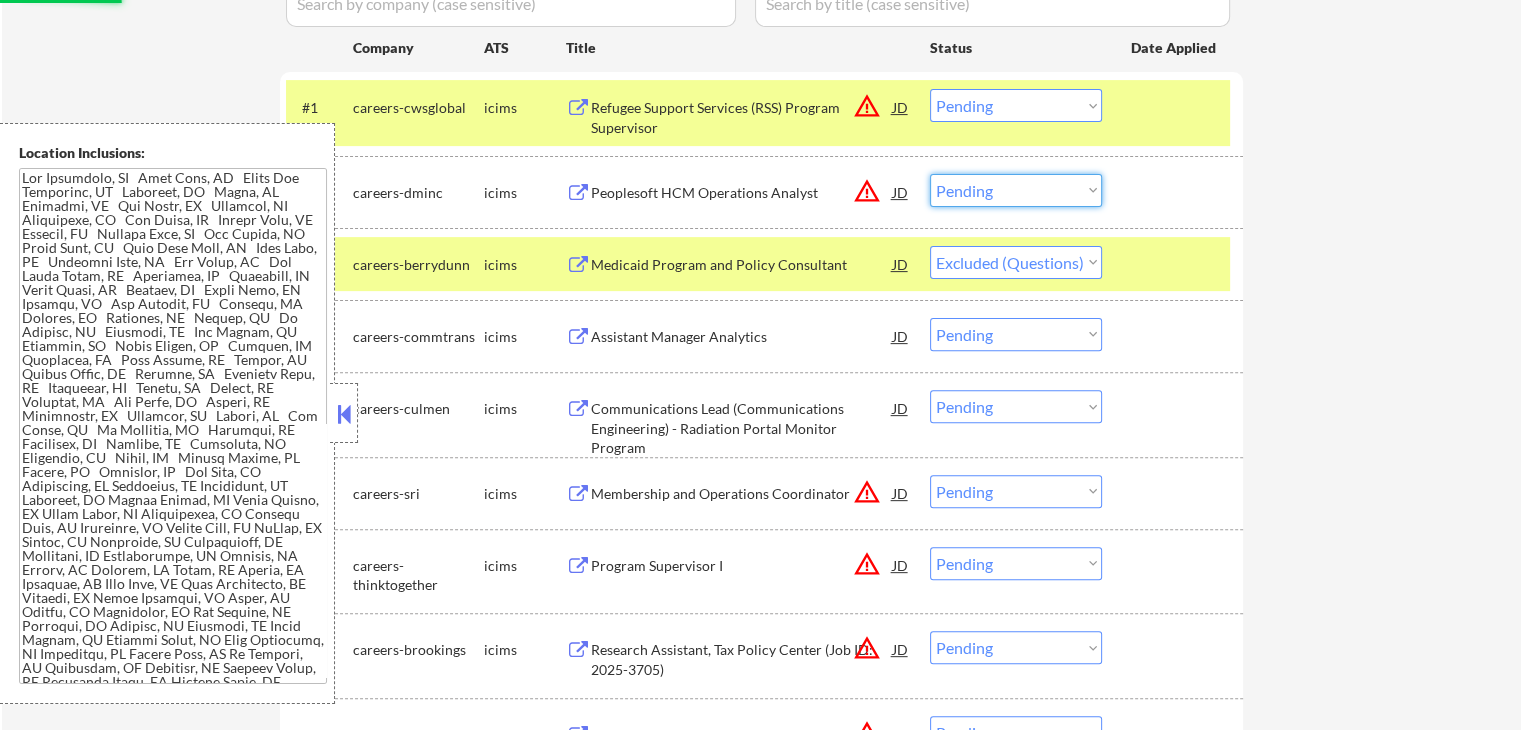 click on "Choose an option... Pending Applied Excluded (Questions) Excluded (Expired) Excluded (Location) Excluded (Bad Match) Excluded (Blocklist) Excluded (Salary) Excluded (Other)" at bounding box center (1016, 190) 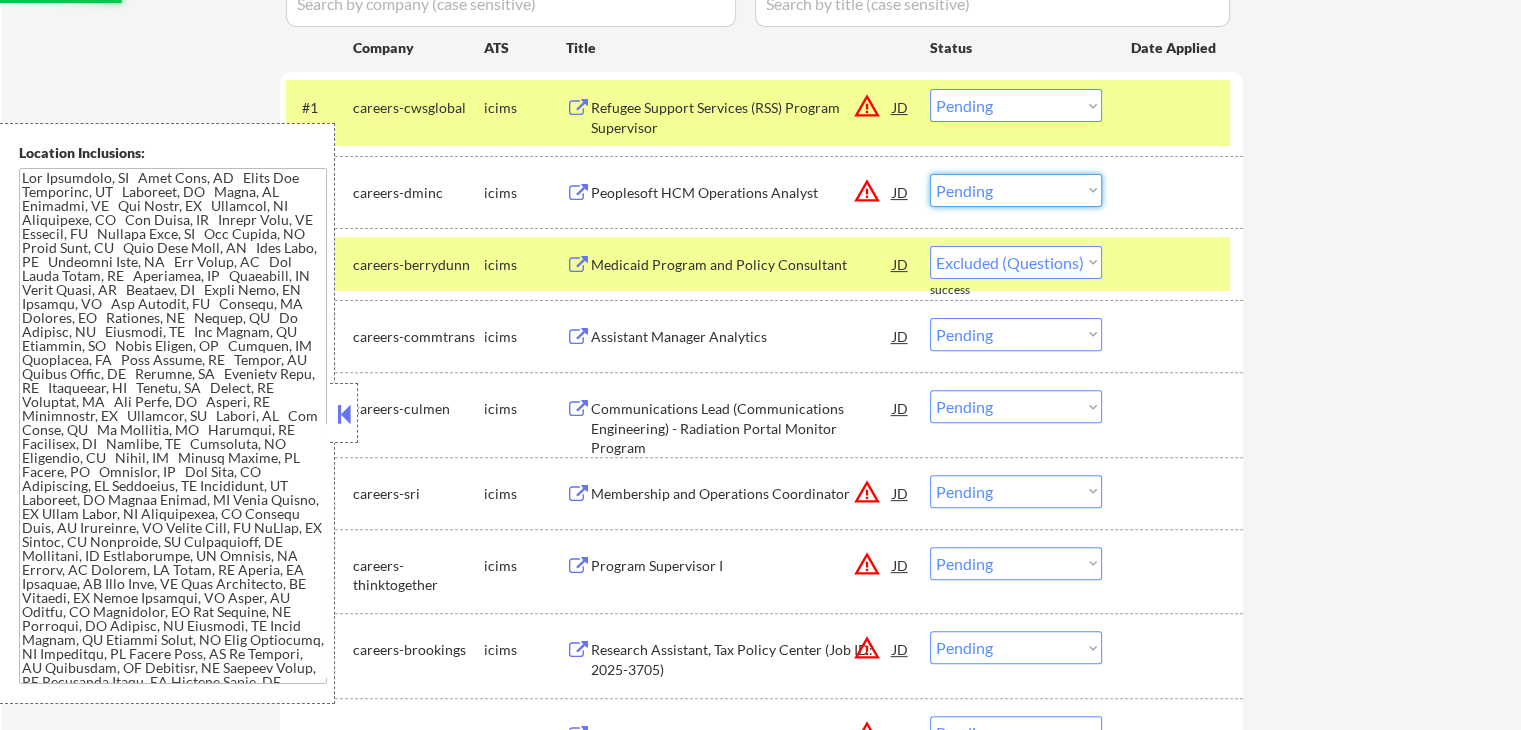 select on ""excluded"" 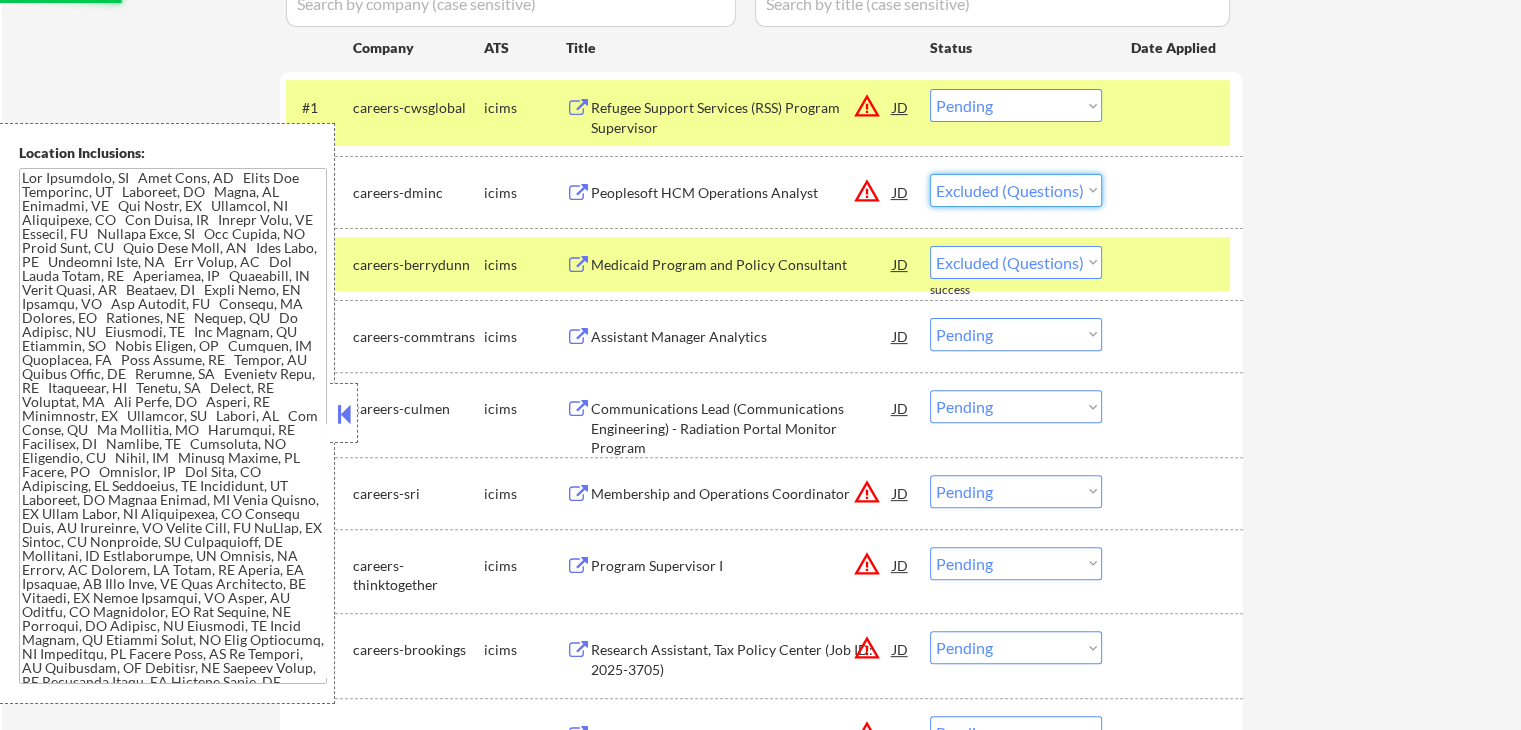 click on "Choose an option... Pending Applied Excluded (Questions) Excluded (Expired) Excluded (Location) Excluded (Bad Match) Excluded (Blocklist) Excluded (Salary) Excluded (Other)" at bounding box center [1016, 190] 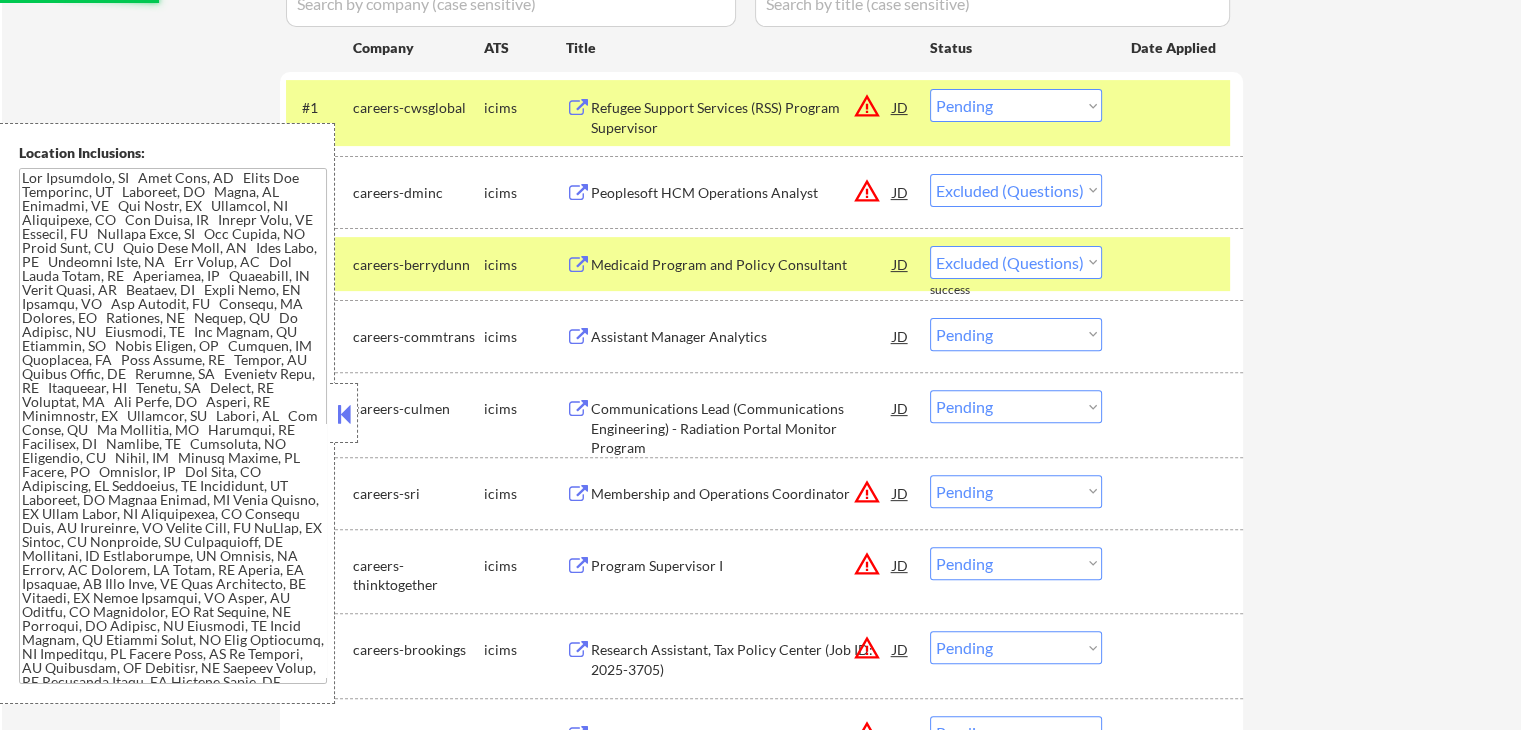 select on ""pending"" 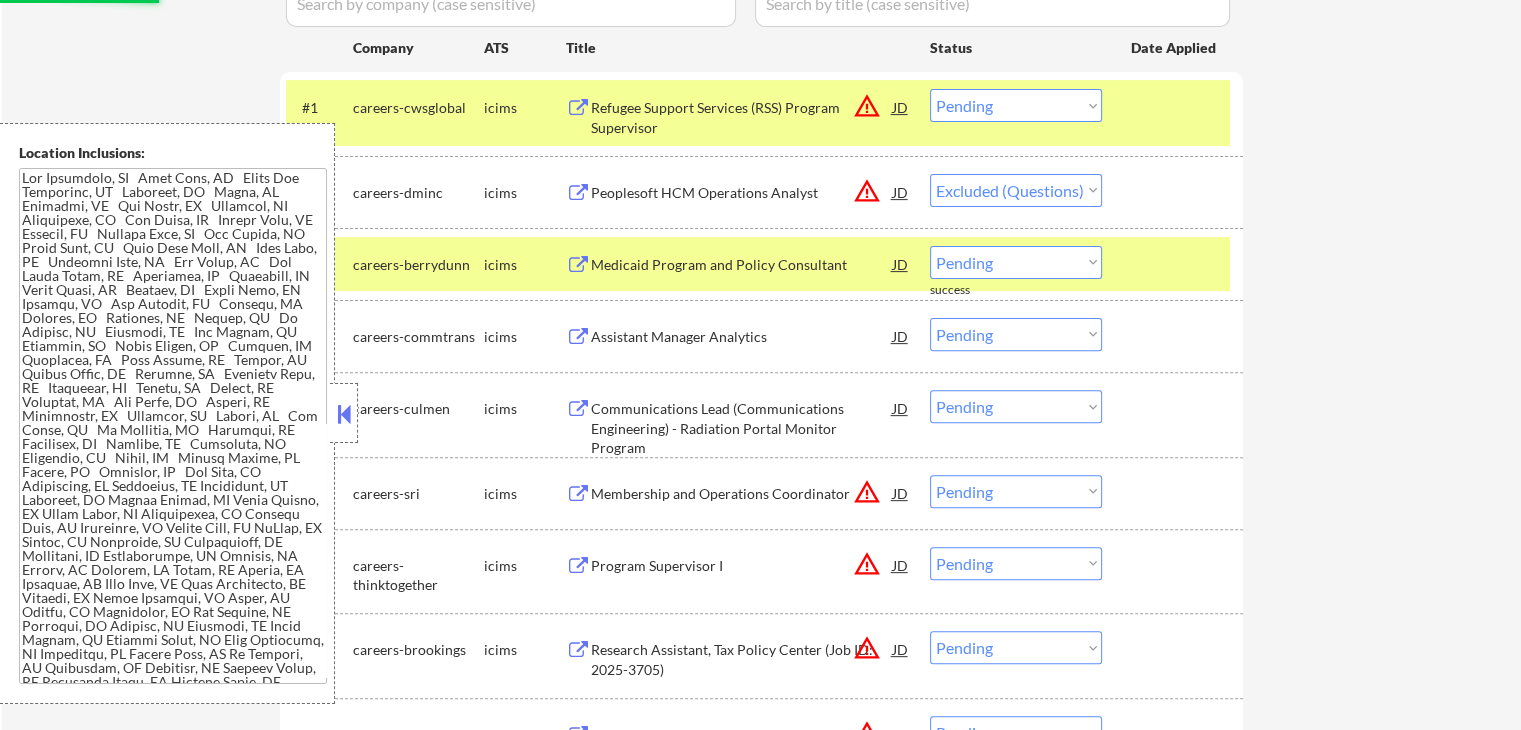select on ""pending"" 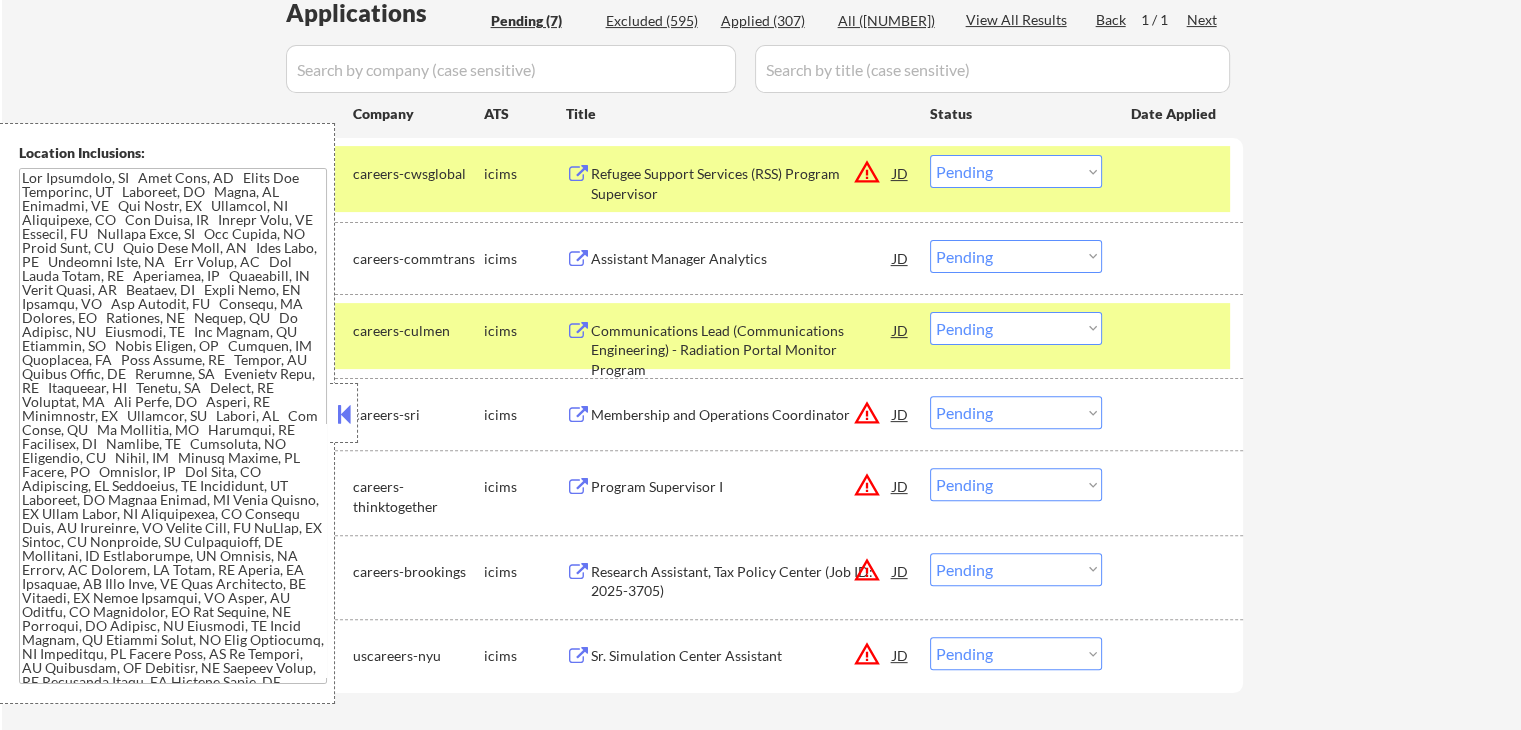 scroll, scrollTop: 526, scrollLeft: 0, axis: vertical 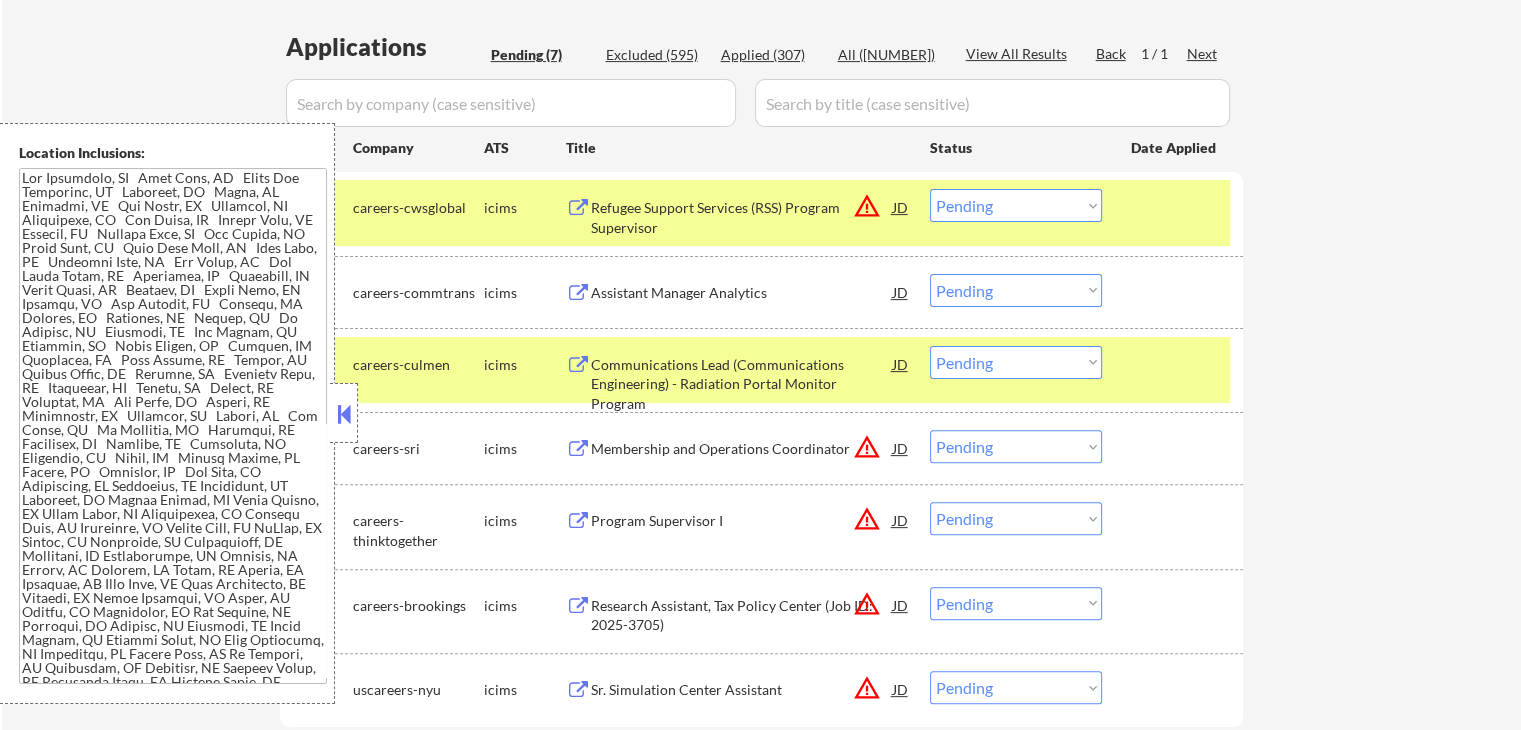 drag, startPoint x: 993, startPoint y: 198, endPoint x: 1016, endPoint y: 220, distance: 31.827662 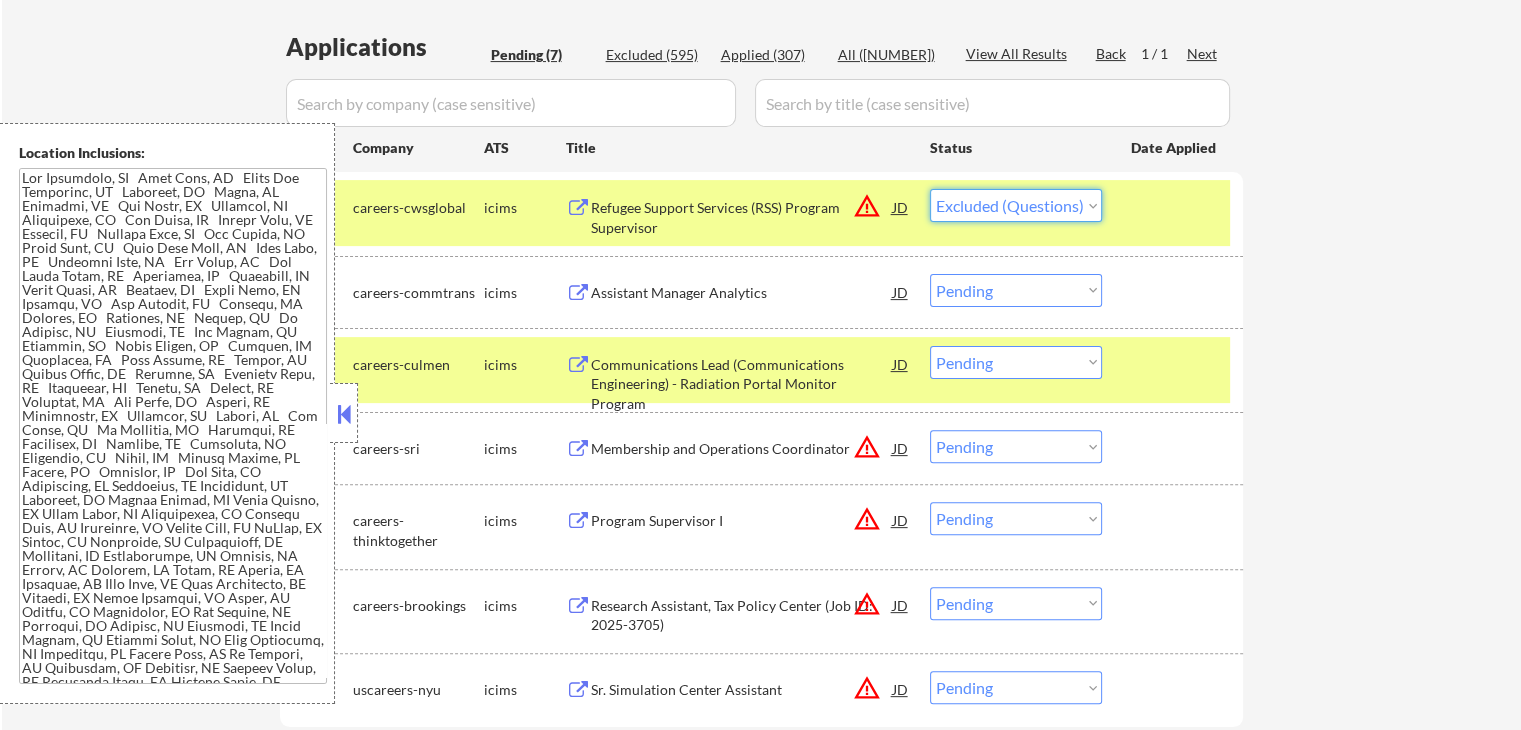 click on "Choose an option... Pending Applied Excluded (Questions) Excluded (Expired) Excluded (Location) Excluded (Bad Match) Excluded (Blocklist) Excluded (Salary) Excluded (Other)" at bounding box center [1016, 205] 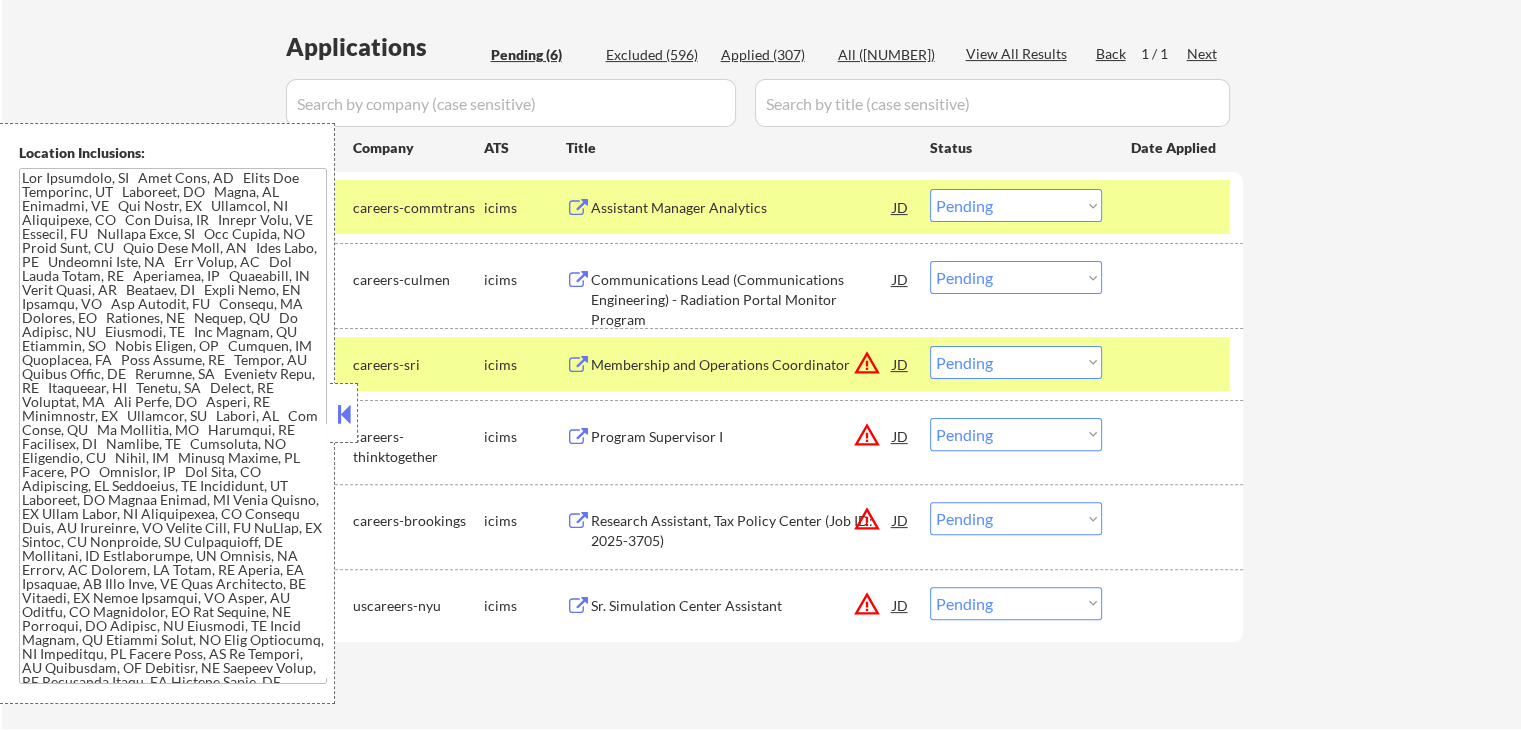 click on "Assistant Manager Analytics" at bounding box center (742, 208) 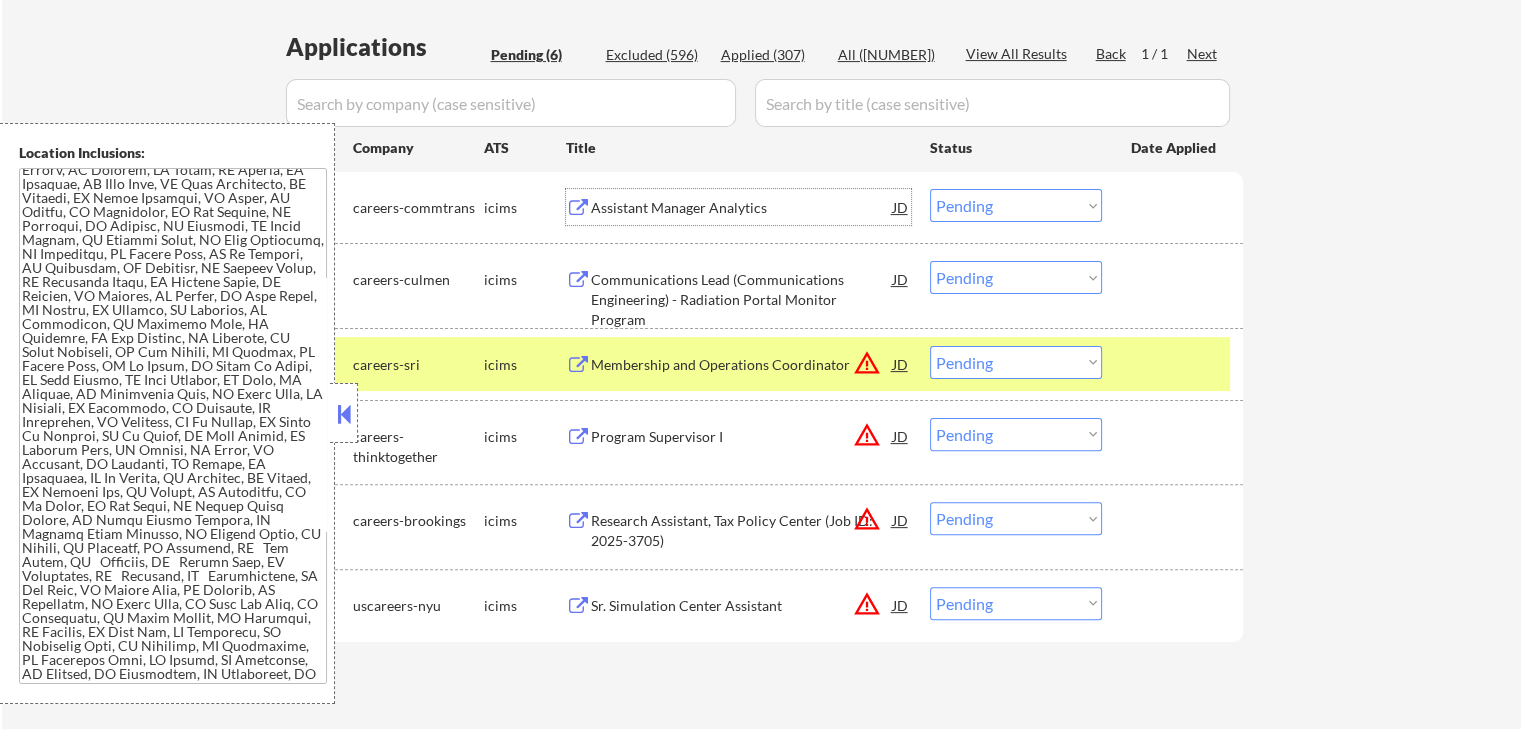 scroll, scrollTop: 0, scrollLeft: 0, axis: both 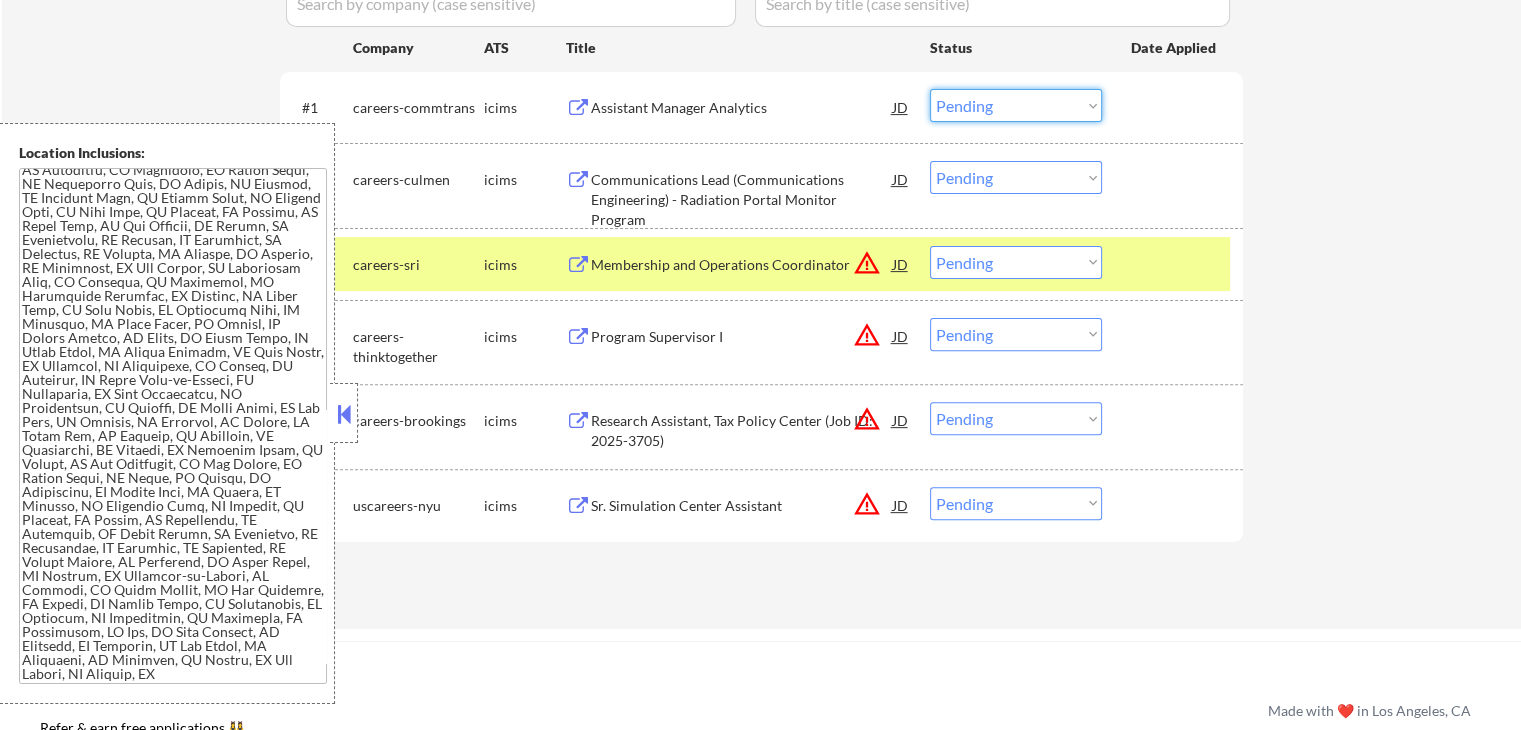 drag, startPoint x: 1000, startPoint y: 104, endPoint x: 1015, endPoint y: 115, distance: 18.601076 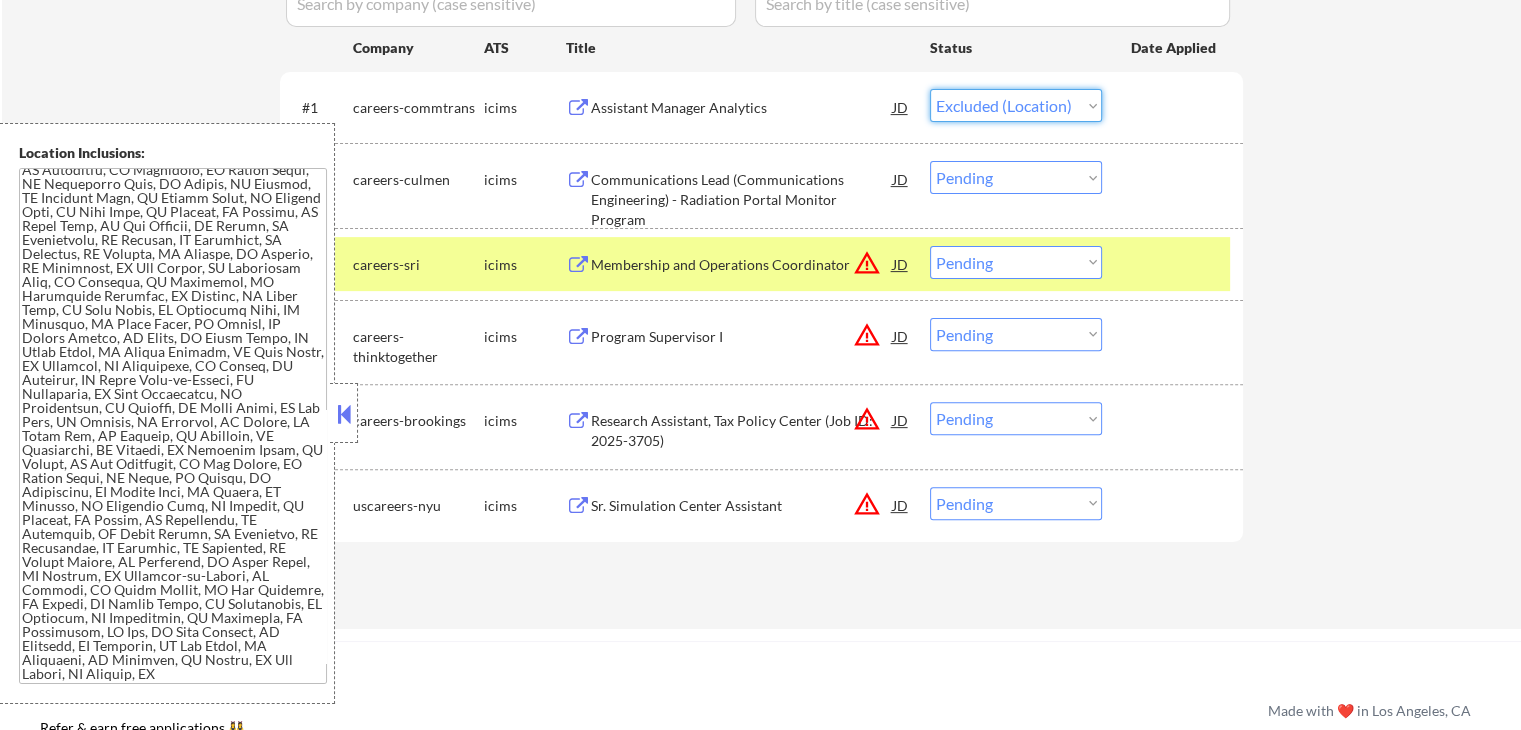 click on "Choose an option... Pending Applied Excluded (Questions) Excluded (Expired) Excluded (Location) Excluded (Bad Match) Excluded (Blocklist) Excluded (Salary) Excluded (Other)" at bounding box center (1016, 105) 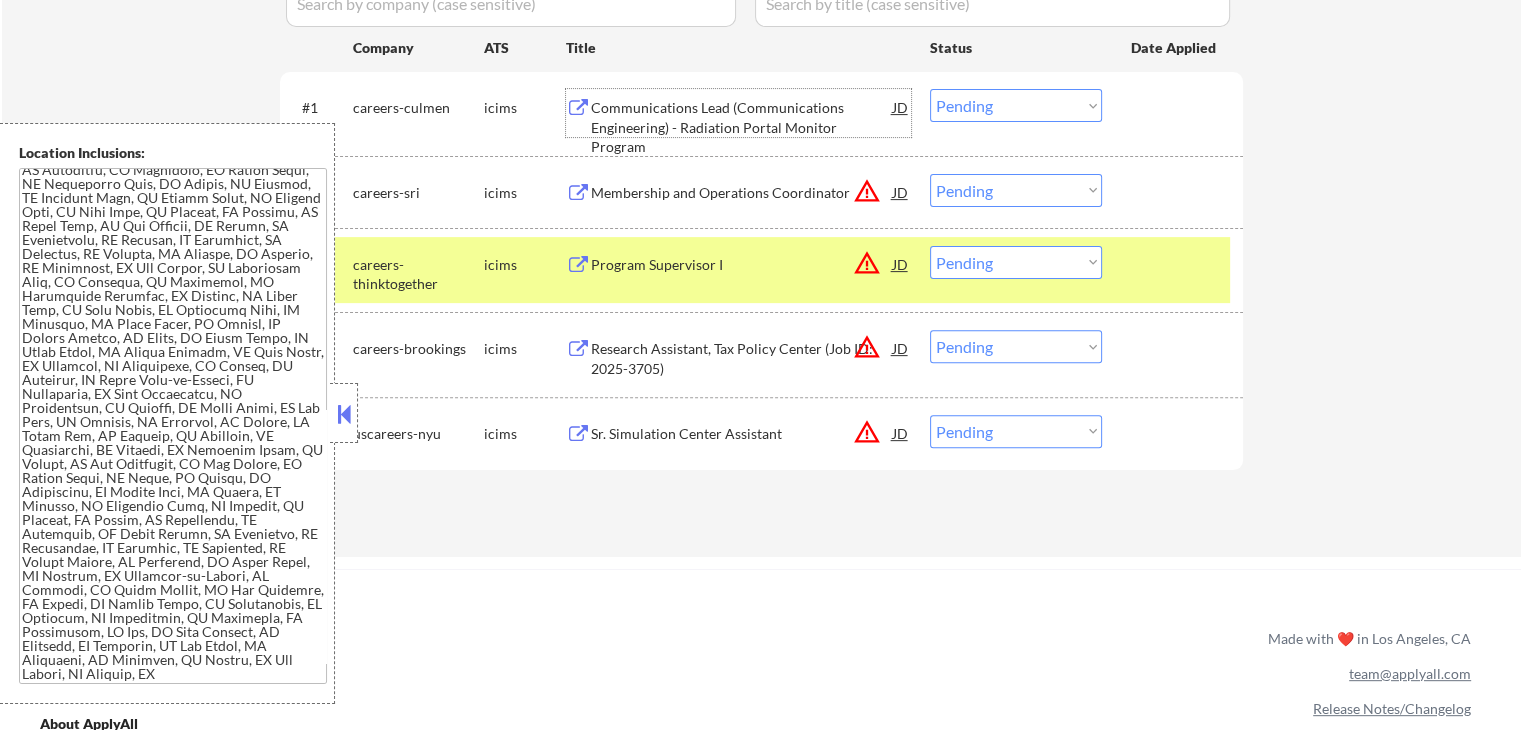 click on "Communications Lead (Communications Engineering) - Radiation Portal Monitor Program" at bounding box center (742, 127) 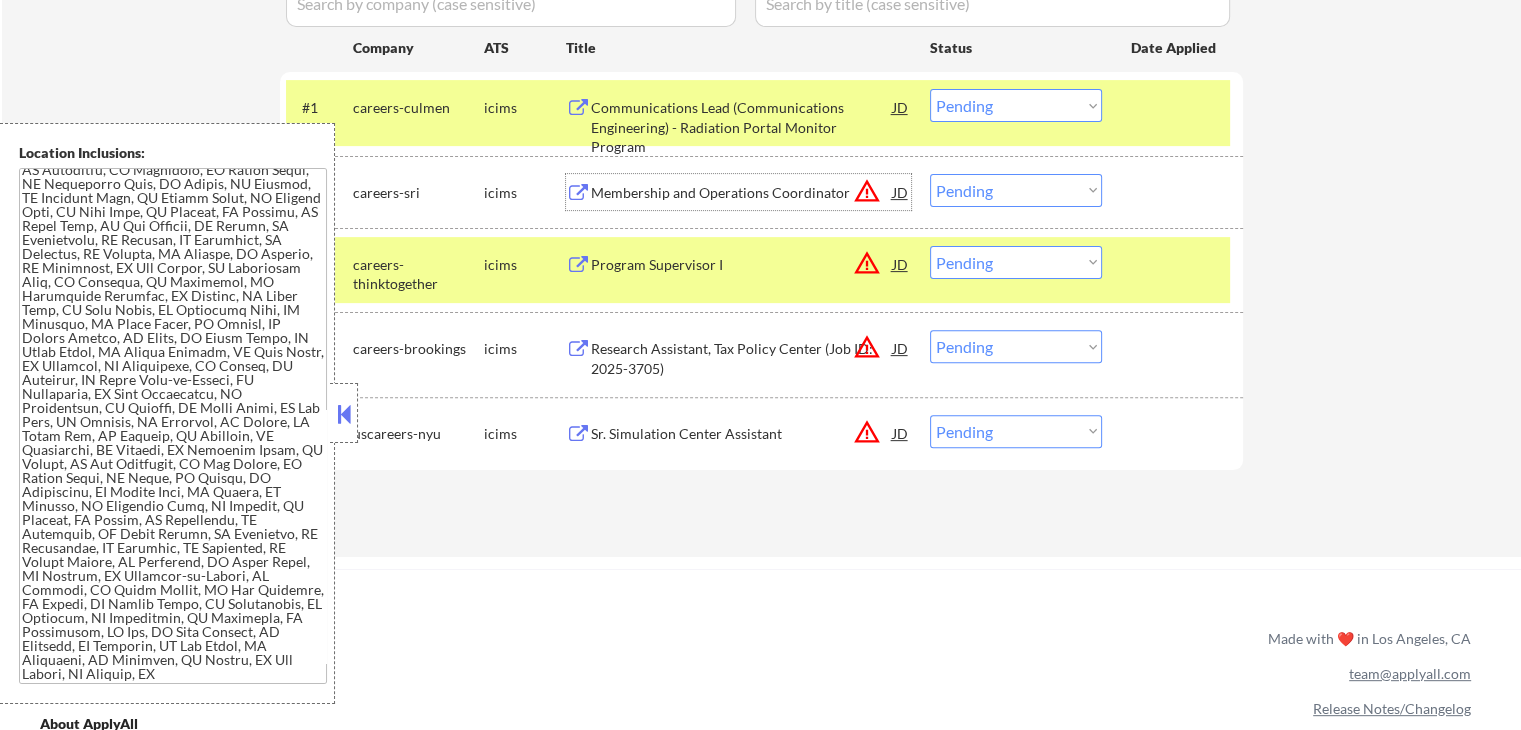 click on "Membership and Operations Coordinator" at bounding box center [742, 193] 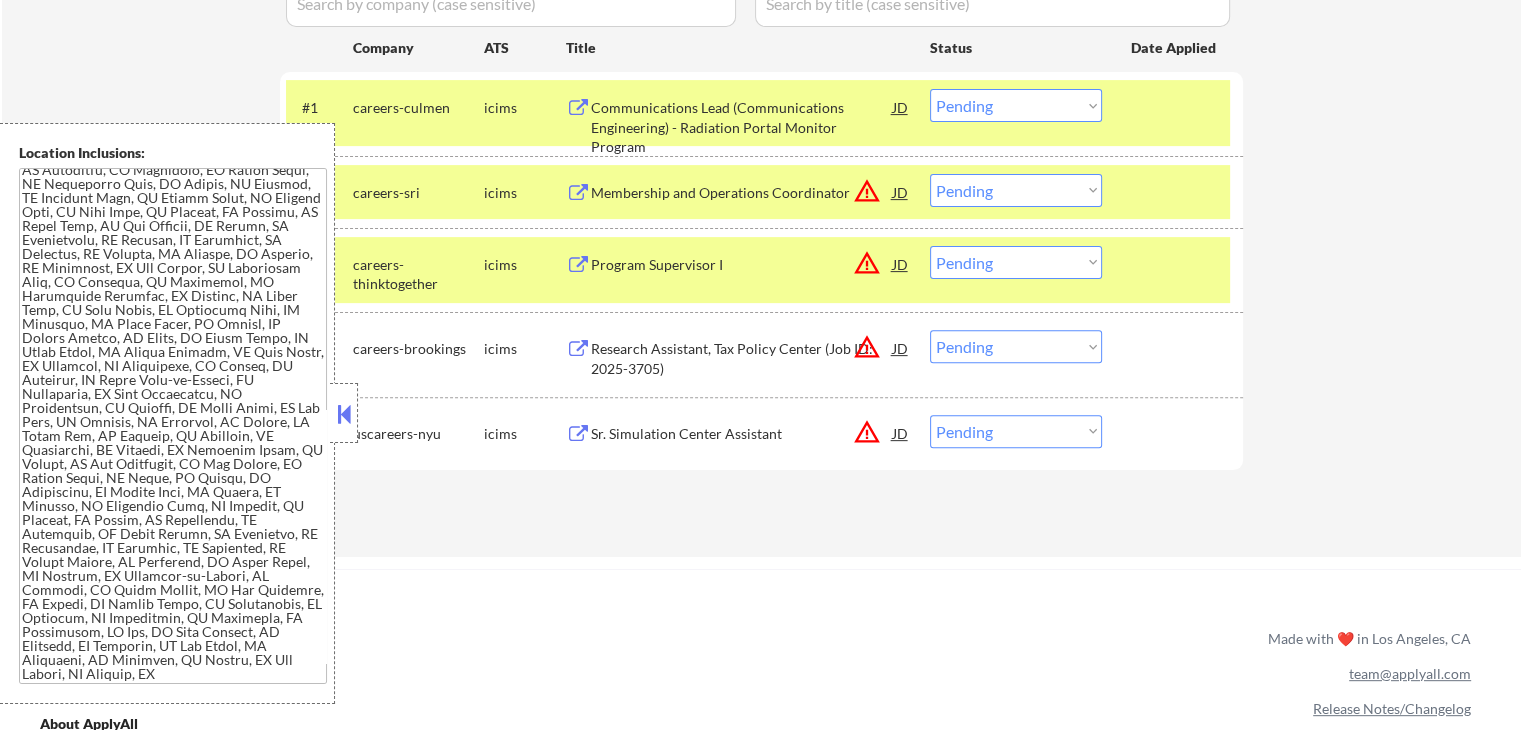 scroll, scrollTop: 60, scrollLeft: 0, axis: vertical 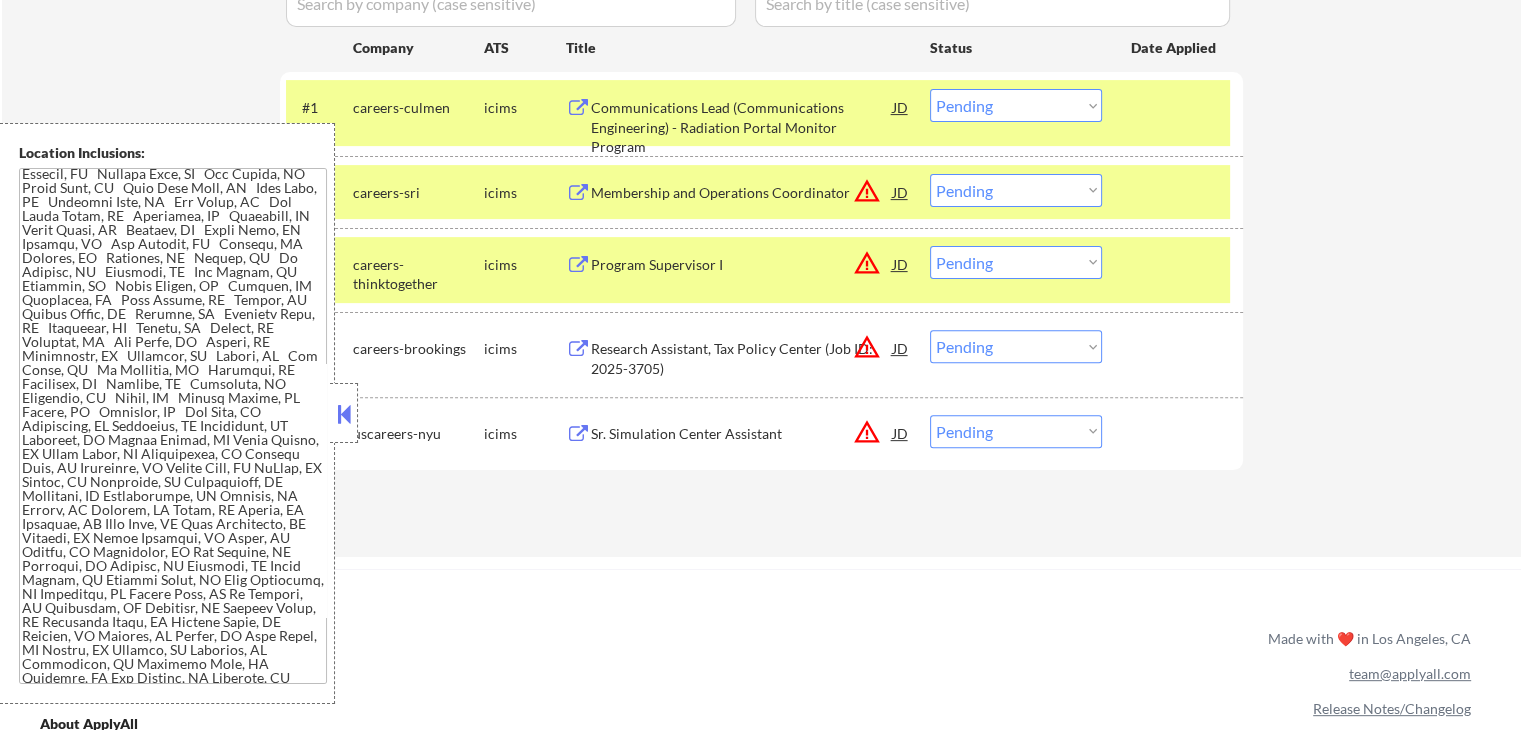click on "Choose an option... Pending Applied Excluded (Questions) Excluded (Expired) Excluded (Location) Excluded (Bad Match) Excluded (Blocklist) Excluded (Salary) Excluded (Other)" at bounding box center [1016, 105] 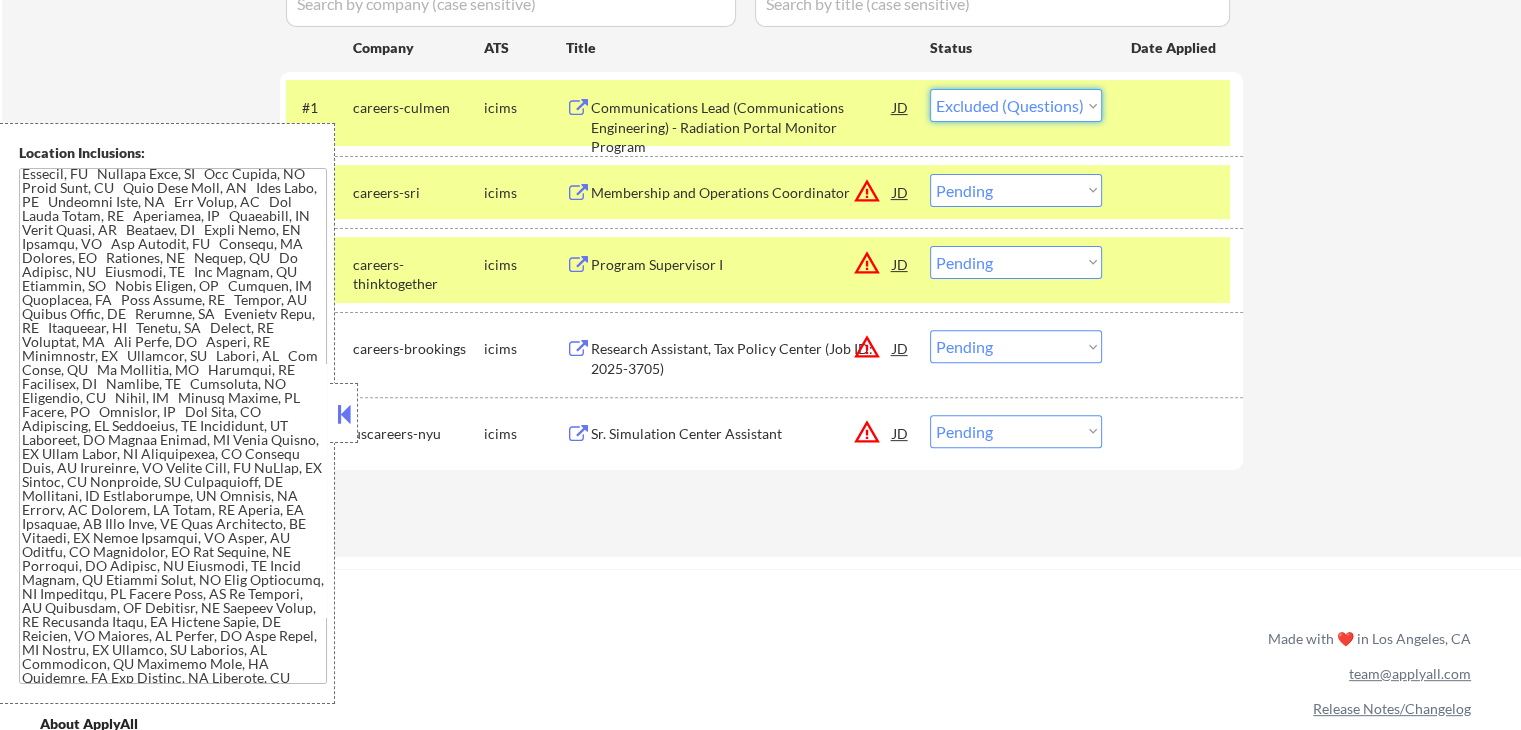 click on "Choose an option... Pending Applied Excluded (Questions) Excluded (Expired) Excluded (Location) Excluded (Bad Match) Excluded (Blocklist) Excluded (Salary) Excluded (Other)" at bounding box center (1016, 105) 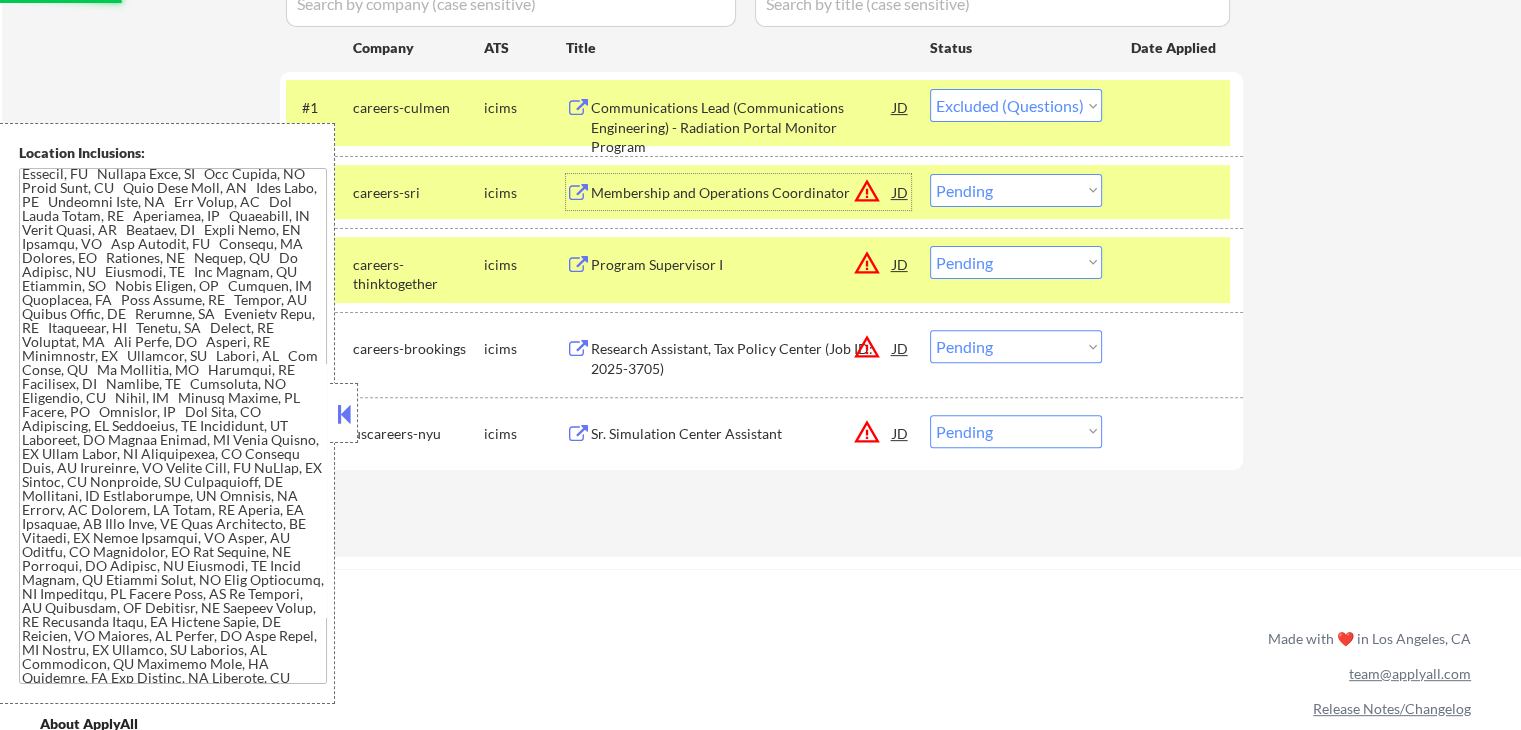 click on "Membership and Operations Coordinator" at bounding box center [742, 193] 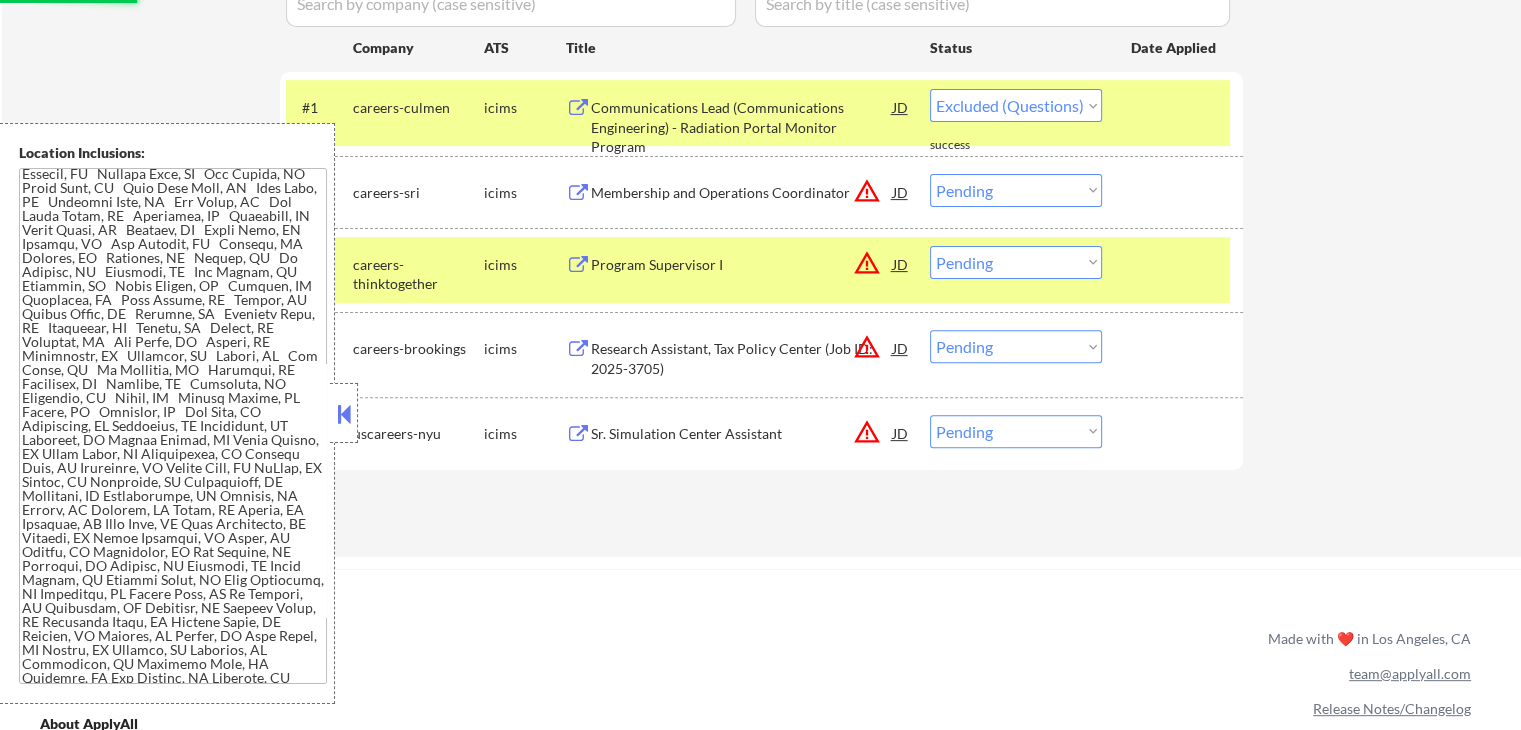 select on ""pending"" 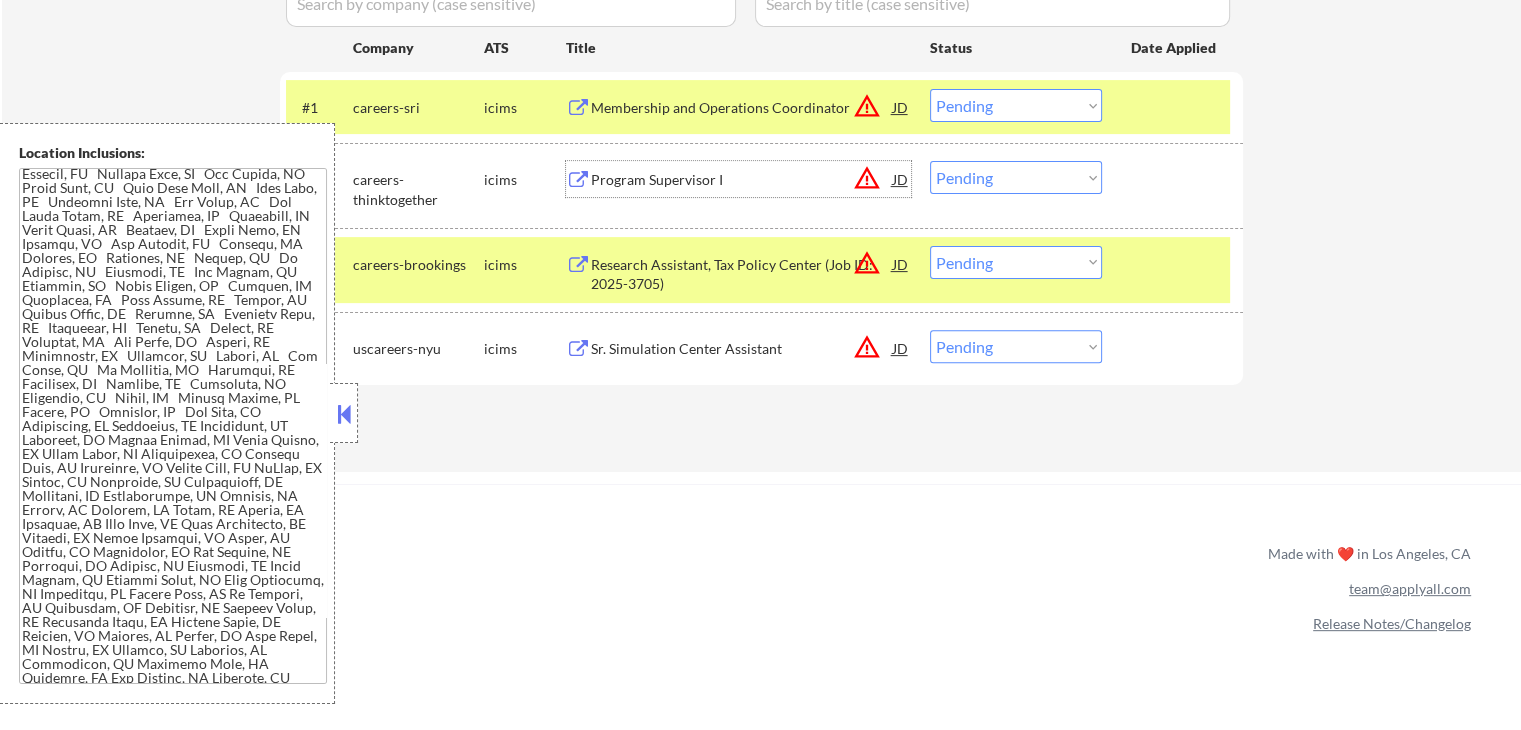 click on "Program Supervisor I" at bounding box center (742, 180) 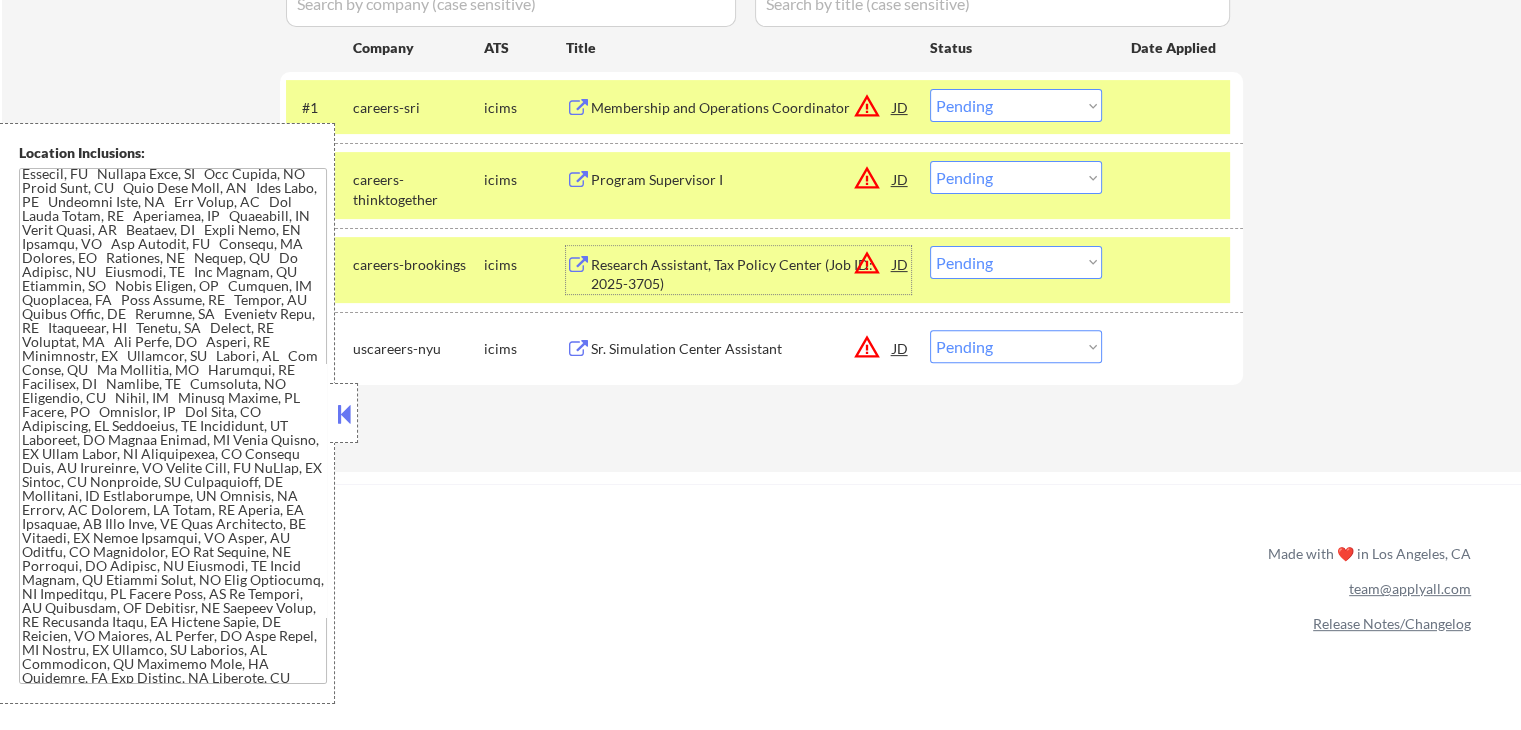 click on "Research Assistant, Tax Policy Center (Job ID: 2025-3705)" at bounding box center (742, 274) 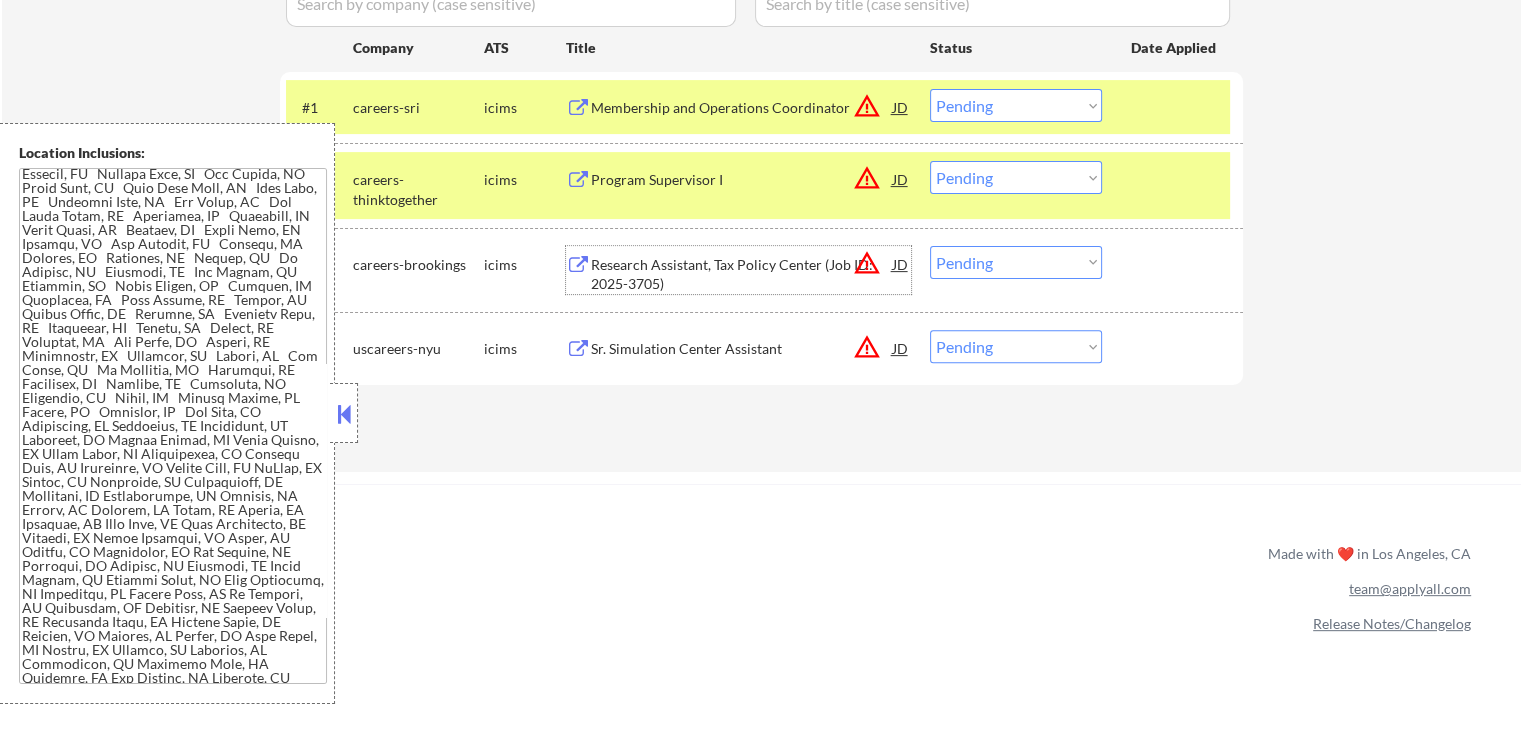 click on "Sr. Simulation Center Assistant" at bounding box center (742, 349) 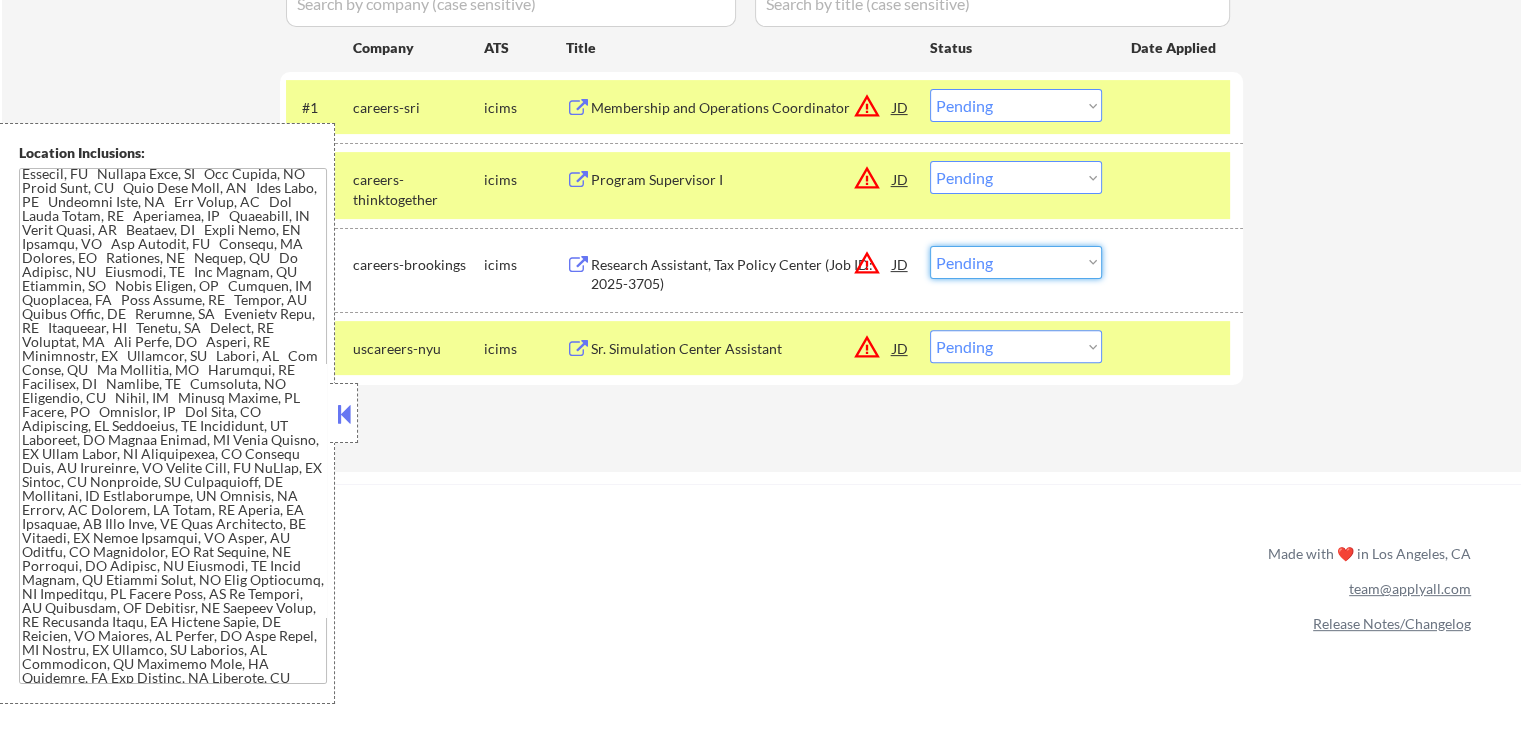 click on "Choose an option... Pending Applied Excluded (Questions) Excluded (Expired) Excluded (Location) Excluded (Bad Match) Excluded (Blocklist) Excluded (Salary) Excluded (Other)" at bounding box center [1016, 262] 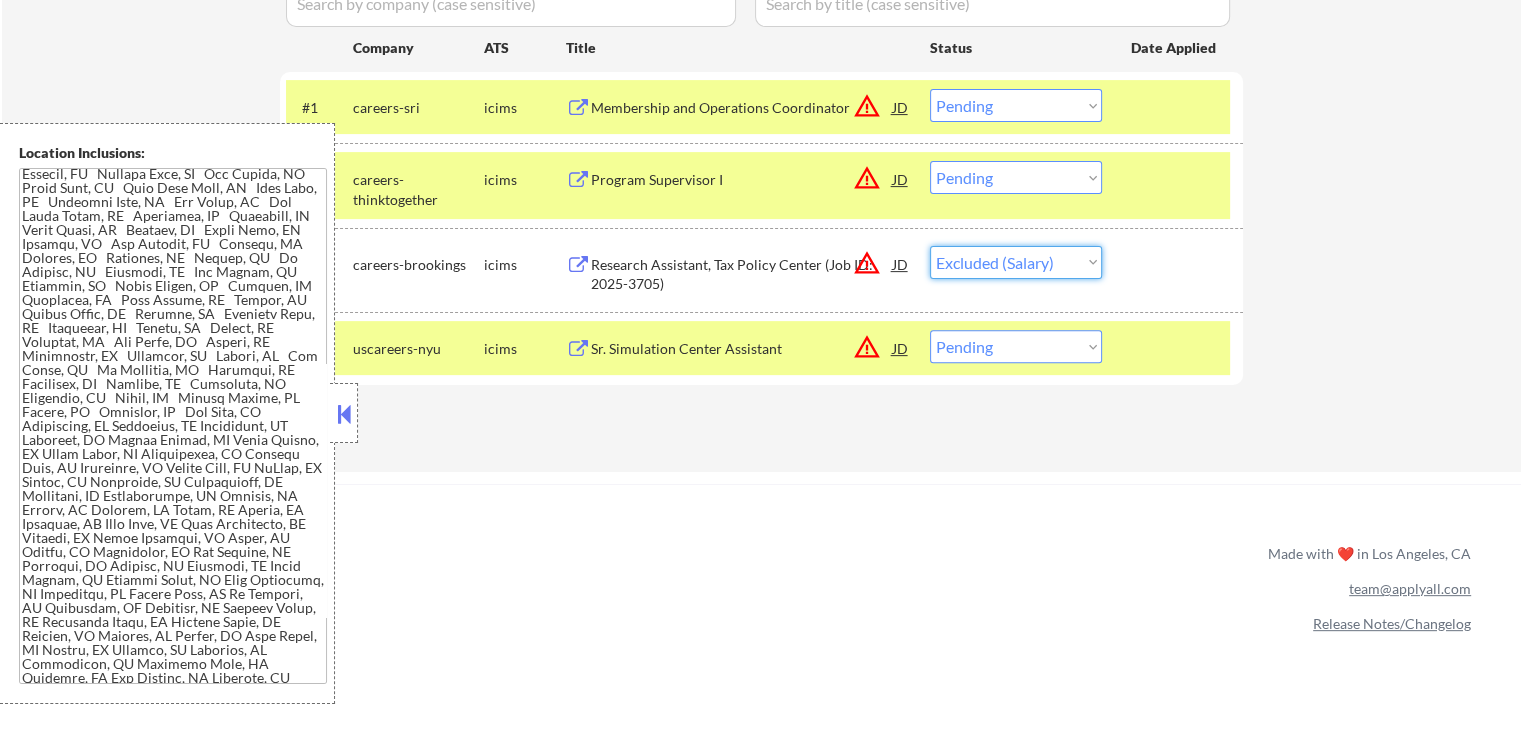 click on "Choose an option... Pending Applied Excluded (Questions) Excluded (Expired) Excluded (Location) Excluded (Bad Match) Excluded (Blocklist) Excluded (Salary) Excluded (Other)" at bounding box center (1016, 262) 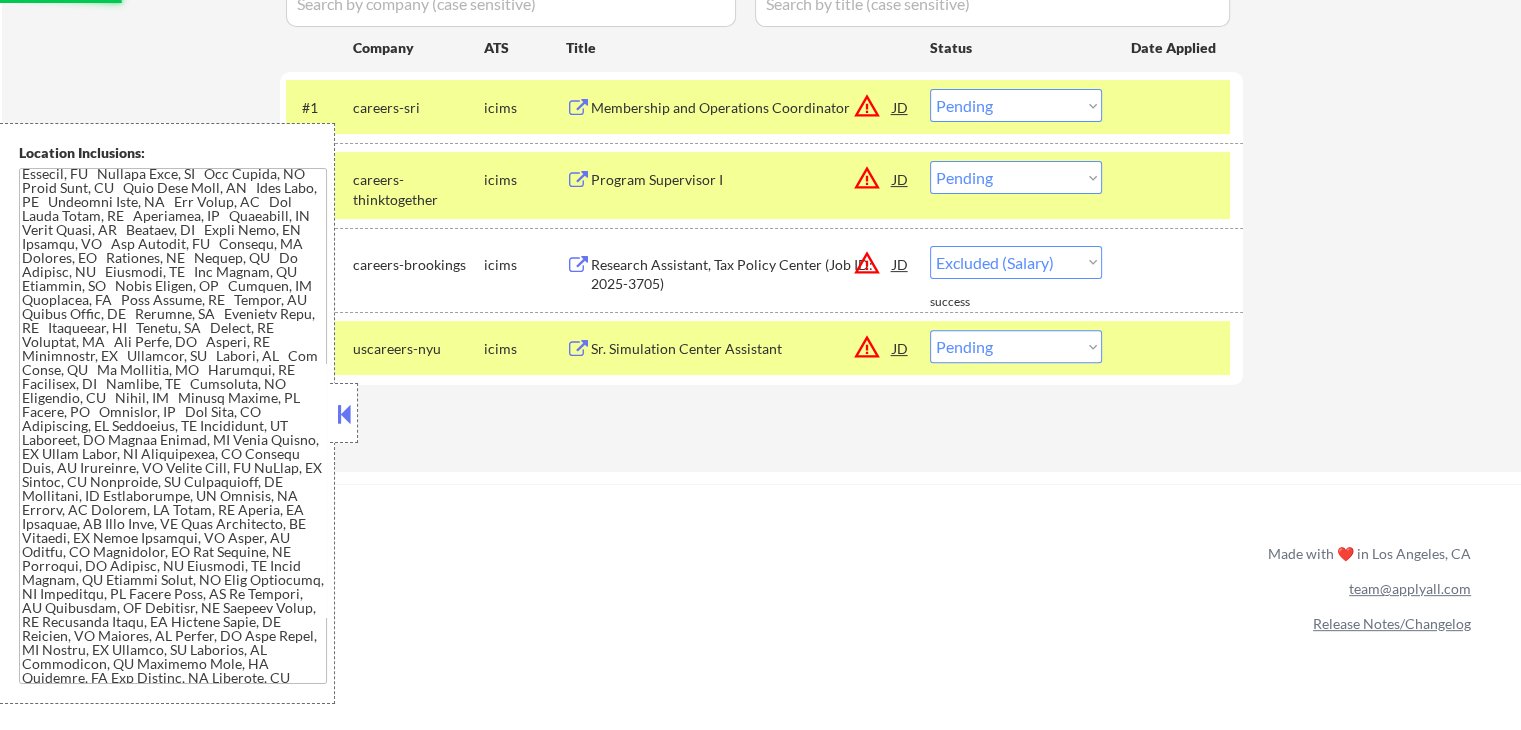 select on ""pending"" 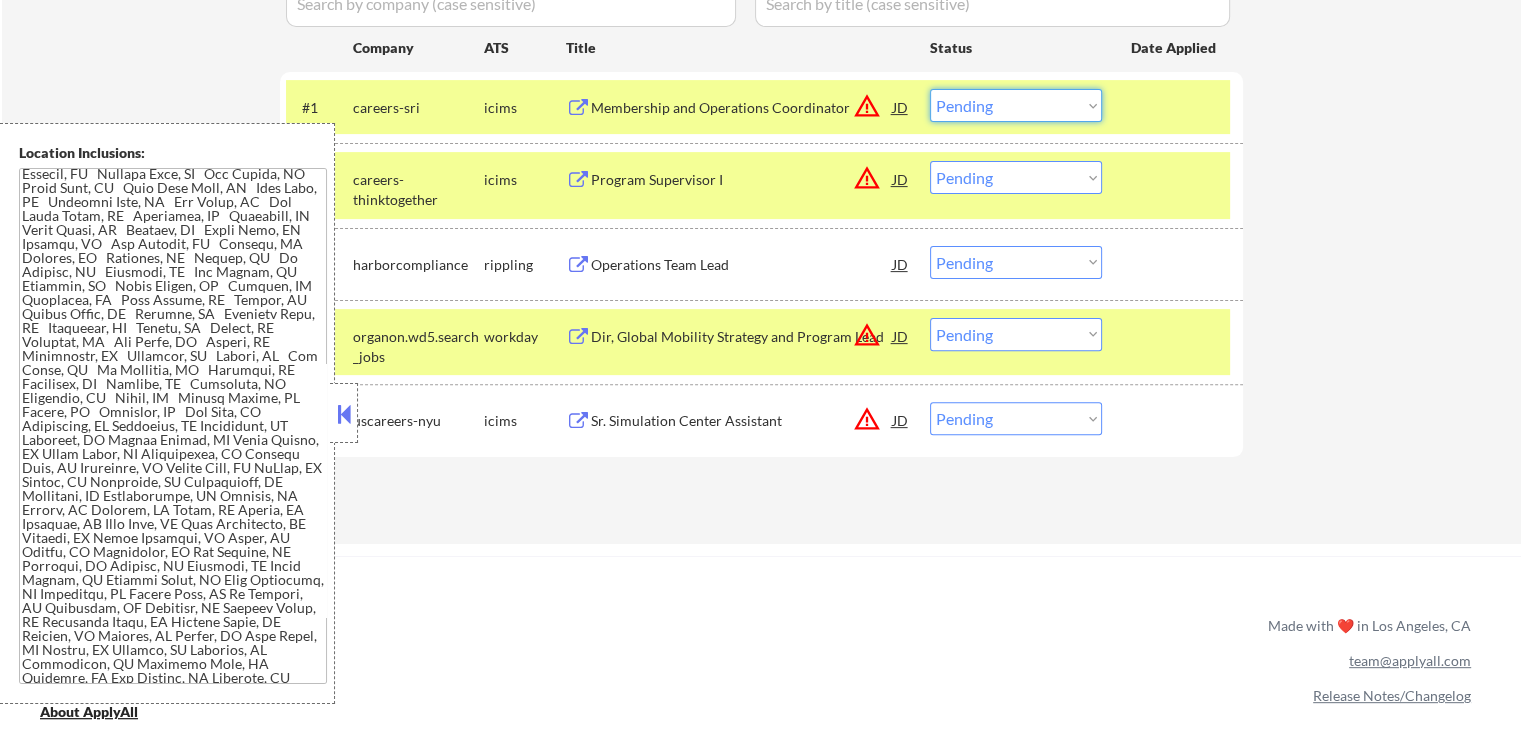 click on "Choose an option... Pending Applied Excluded (Questions) Excluded (Expired) Excluded (Location) Excluded (Bad Match) Excluded (Blocklist) Excluded (Salary) Excluded (Other)" at bounding box center [1016, 105] 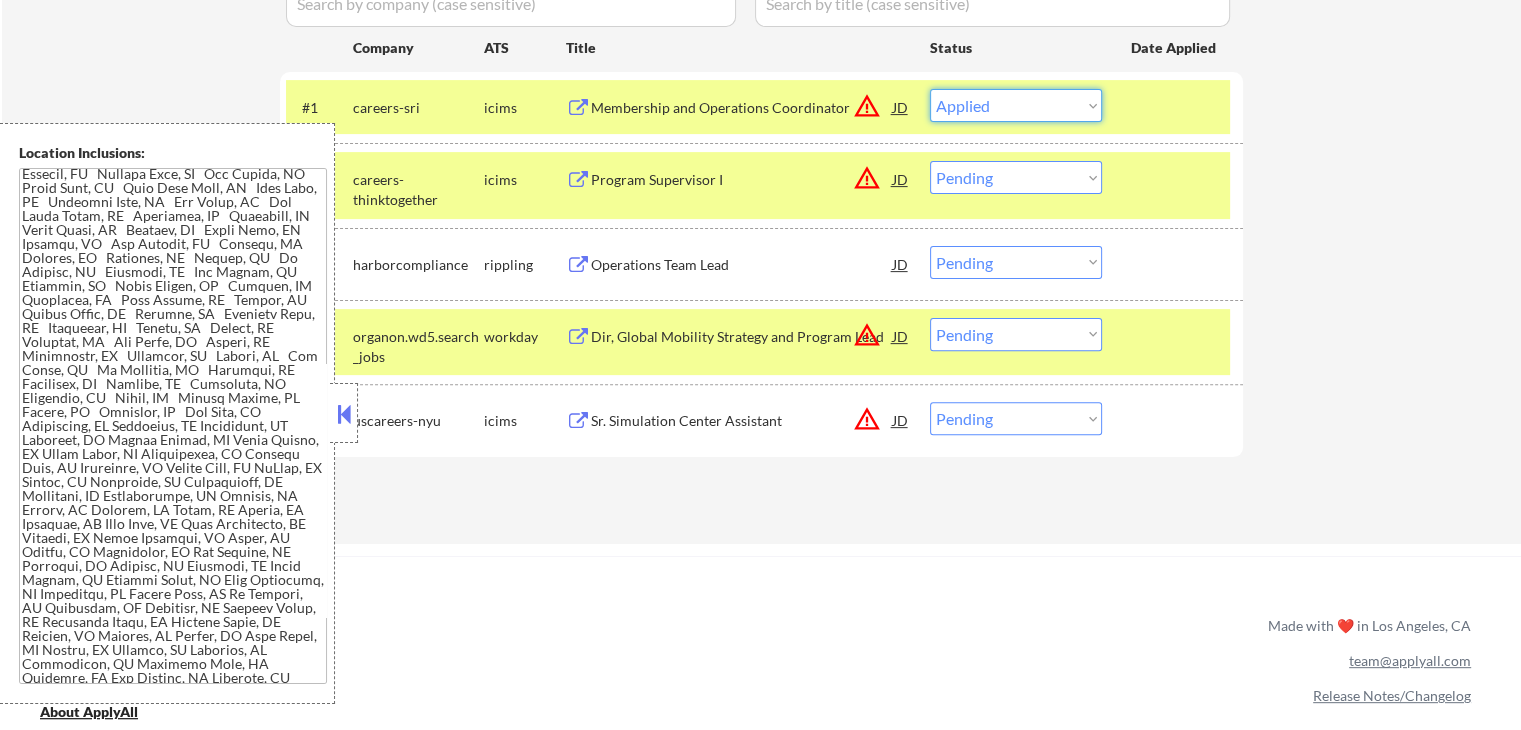 click on "Choose an option... Pending Applied Excluded (Questions) Excluded (Expired) Excluded (Location) Excluded (Bad Match) Excluded (Blocklist) Excluded (Salary) Excluded (Other)" at bounding box center (1016, 105) 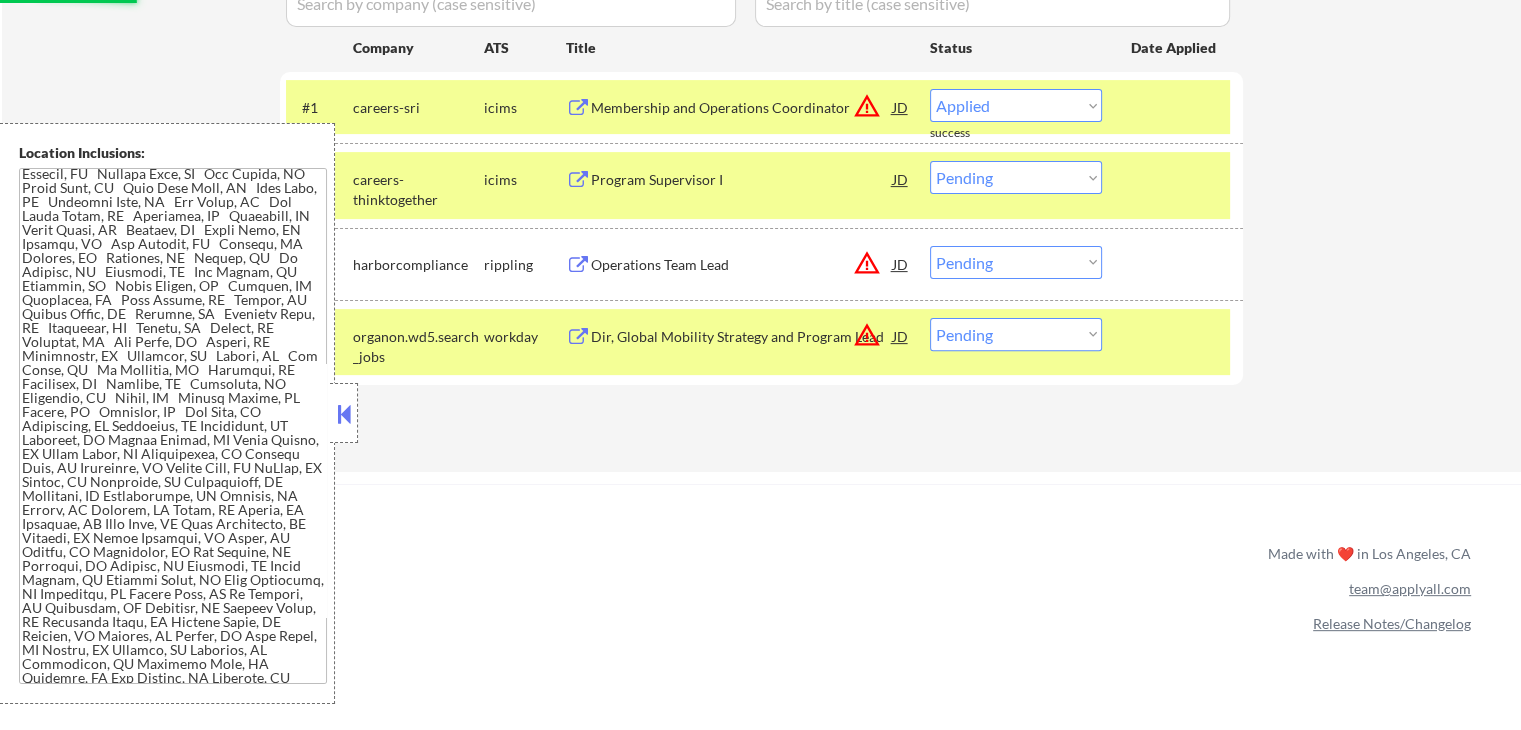 select on ""pending"" 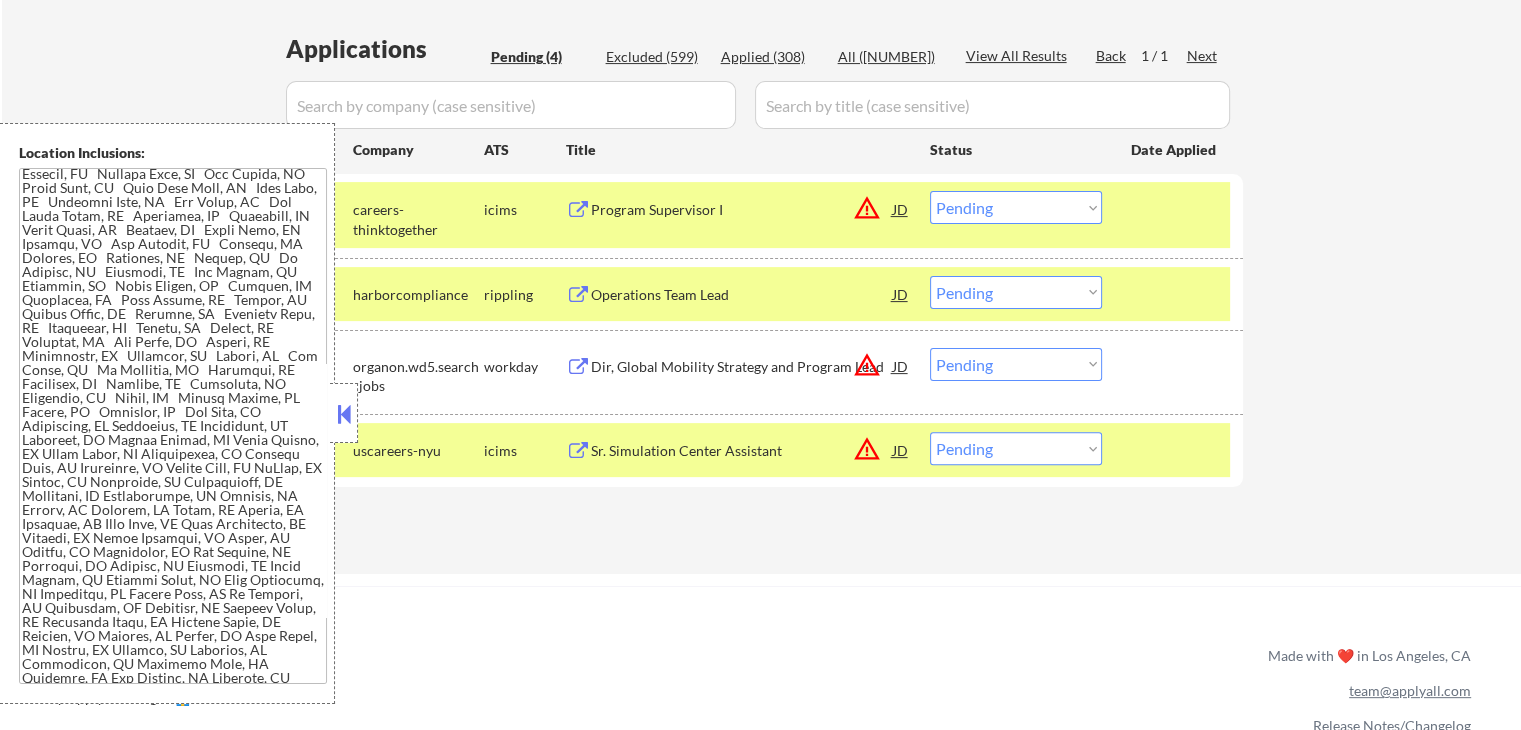 scroll, scrollTop: 326, scrollLeft: 0, axis: vertical 